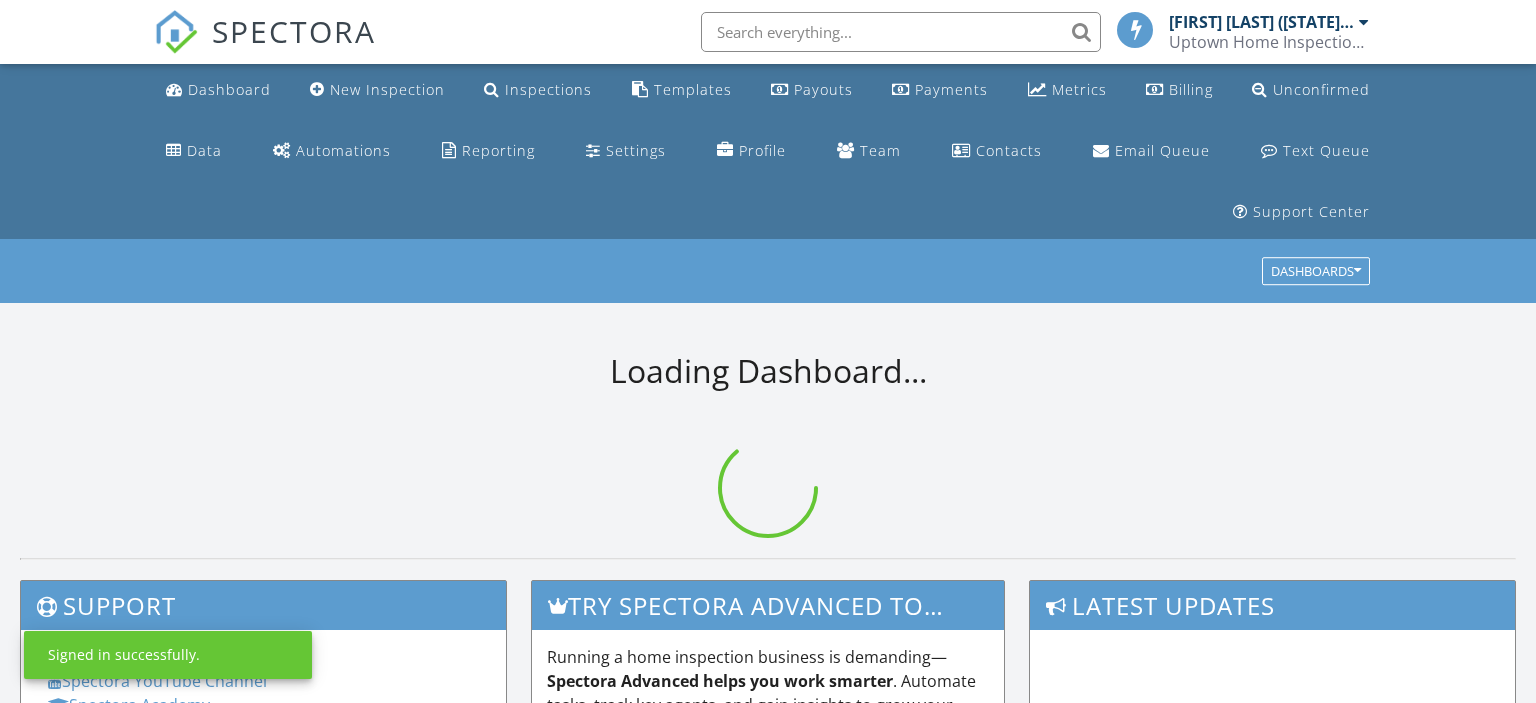 scroll, scrollTop: 0, scrollLeft: 0, axis: both 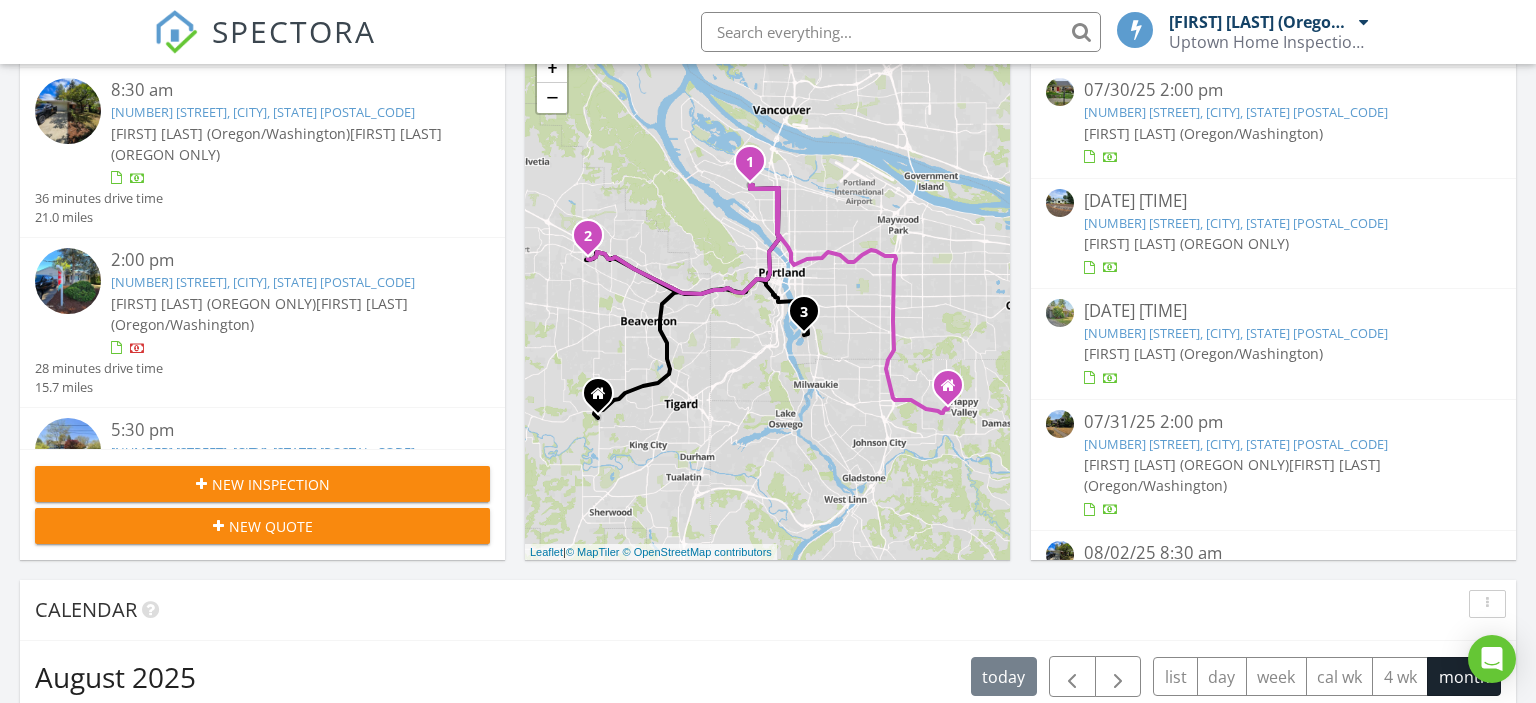 click on "07/31/25 2:00 pm" at bounding box center (1273, 422) 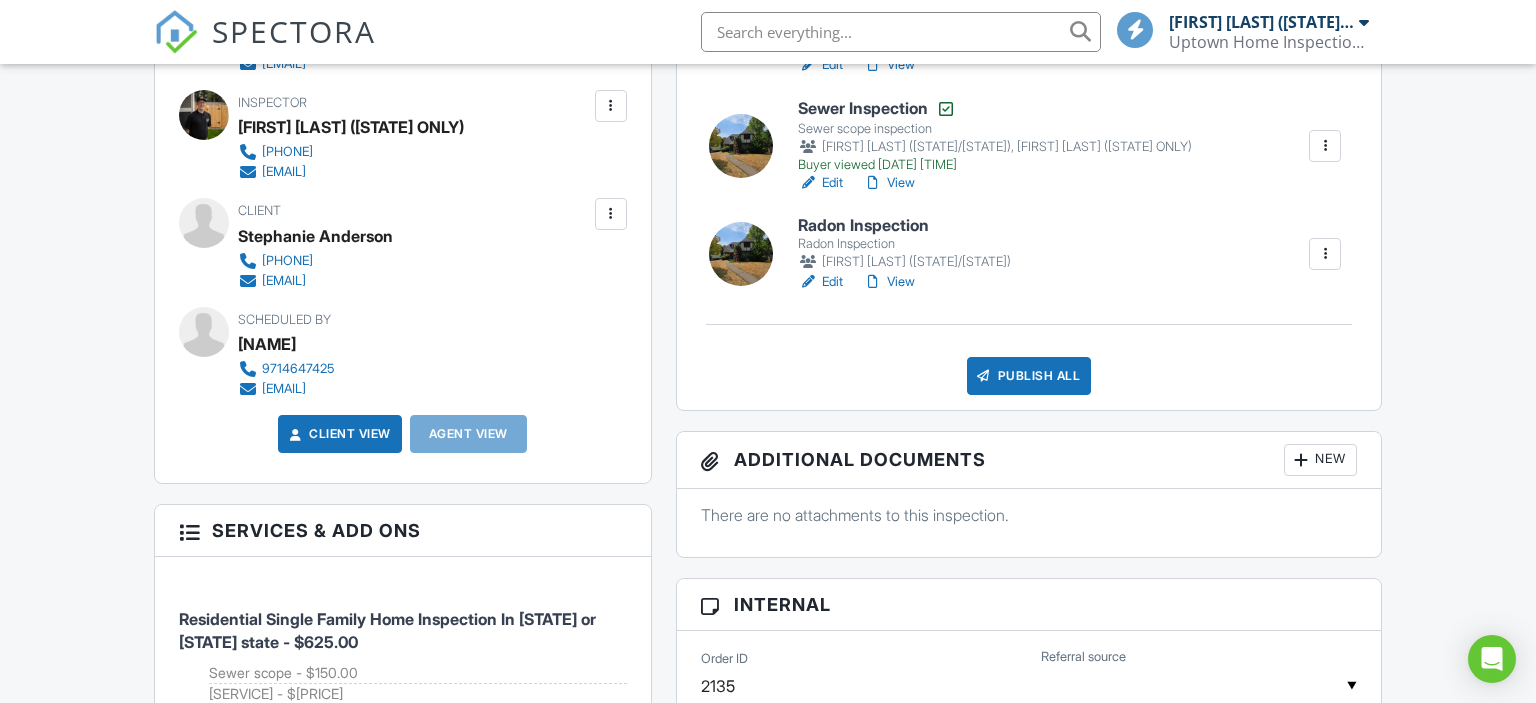 scroll, scrollTop: 739, scrollLeft: 0, axis: vertical 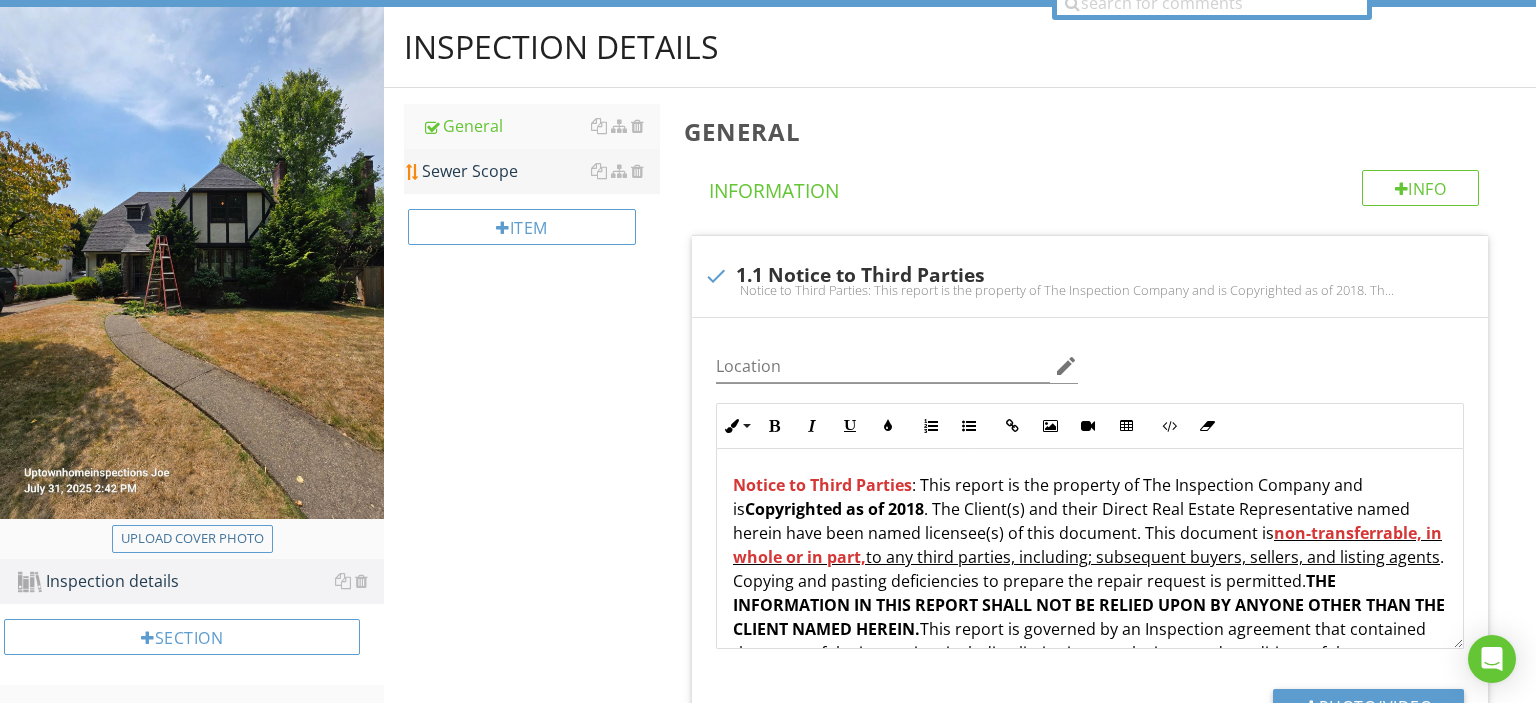 click on "Sewer Scope" at bounding box center (541, 171) 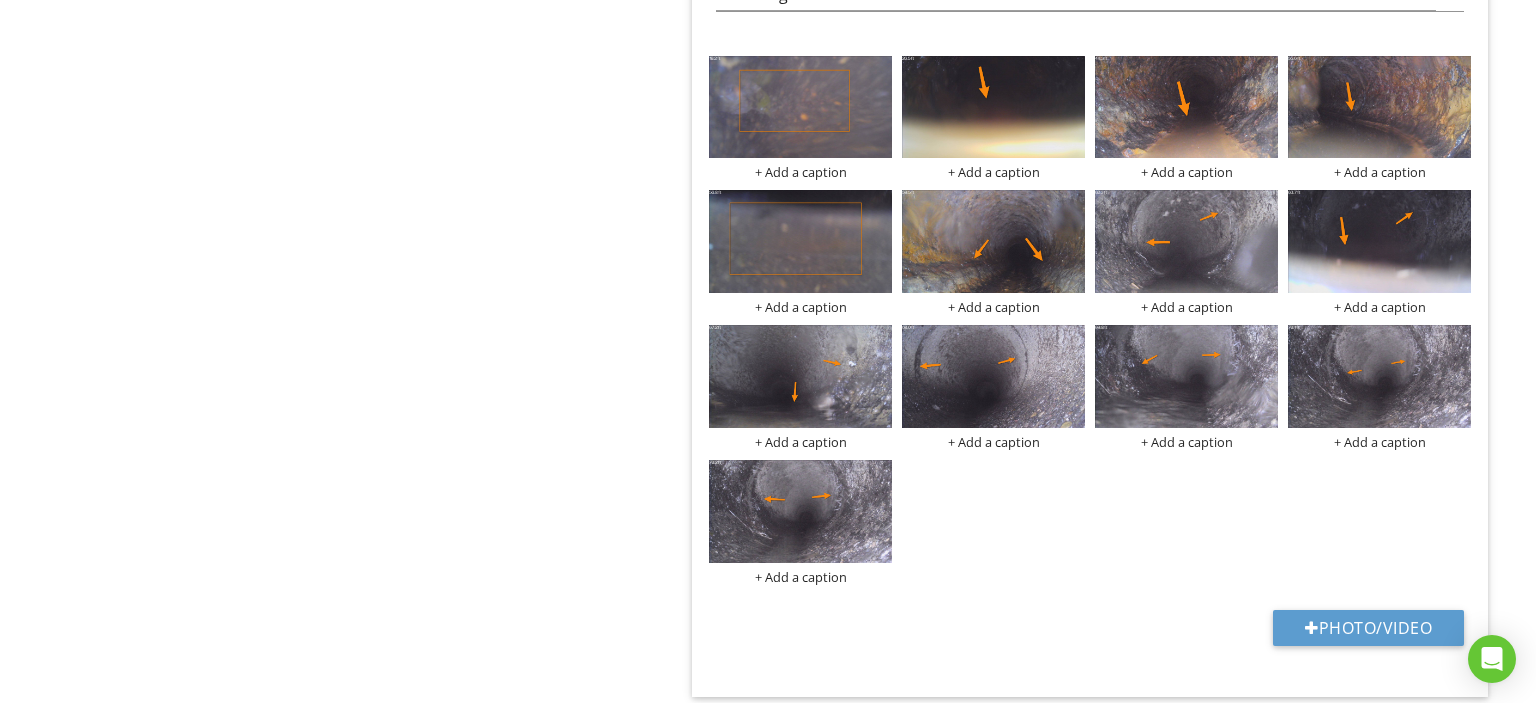 scroll, scrollTop: 4752, scrollLeft: 0, axis: vertical 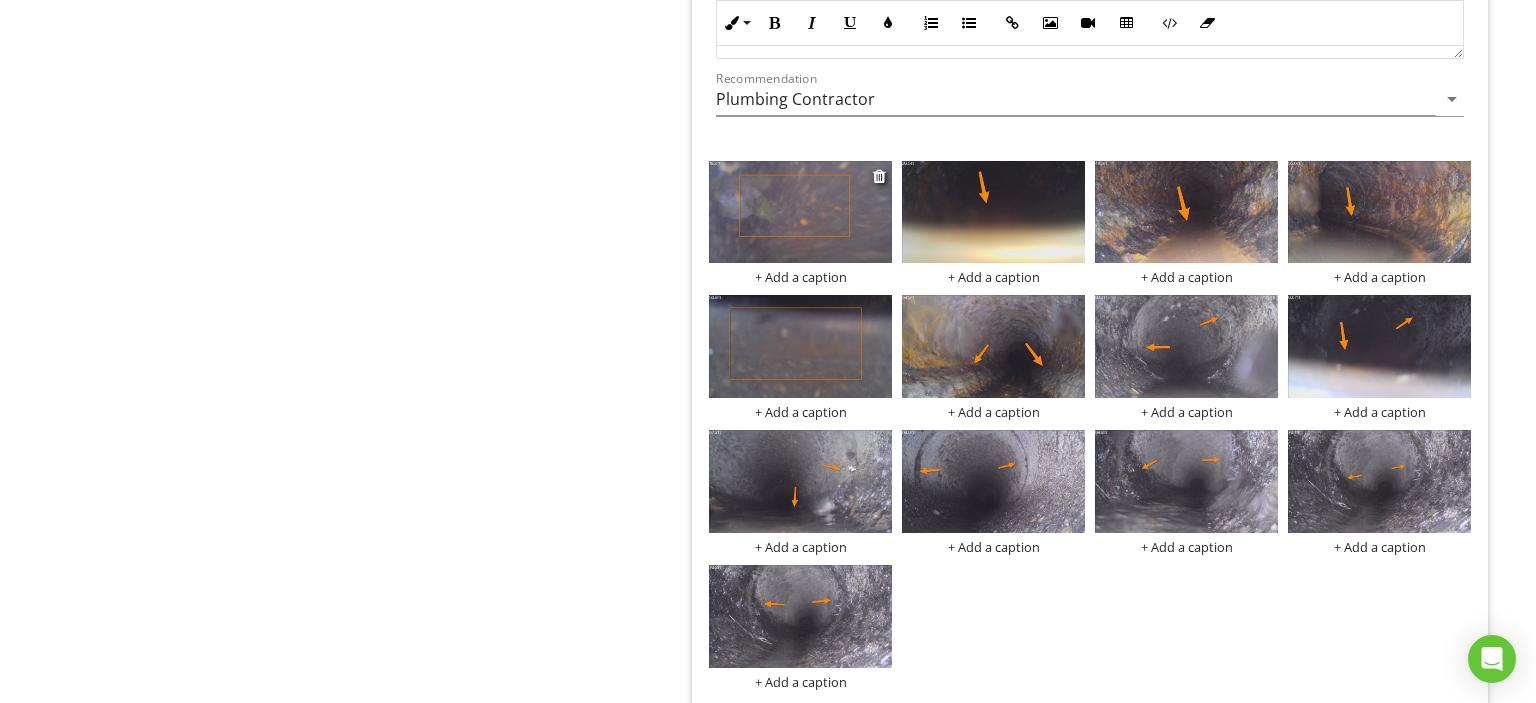 click on "+ Add a caption" at bounding box center [800, 277] 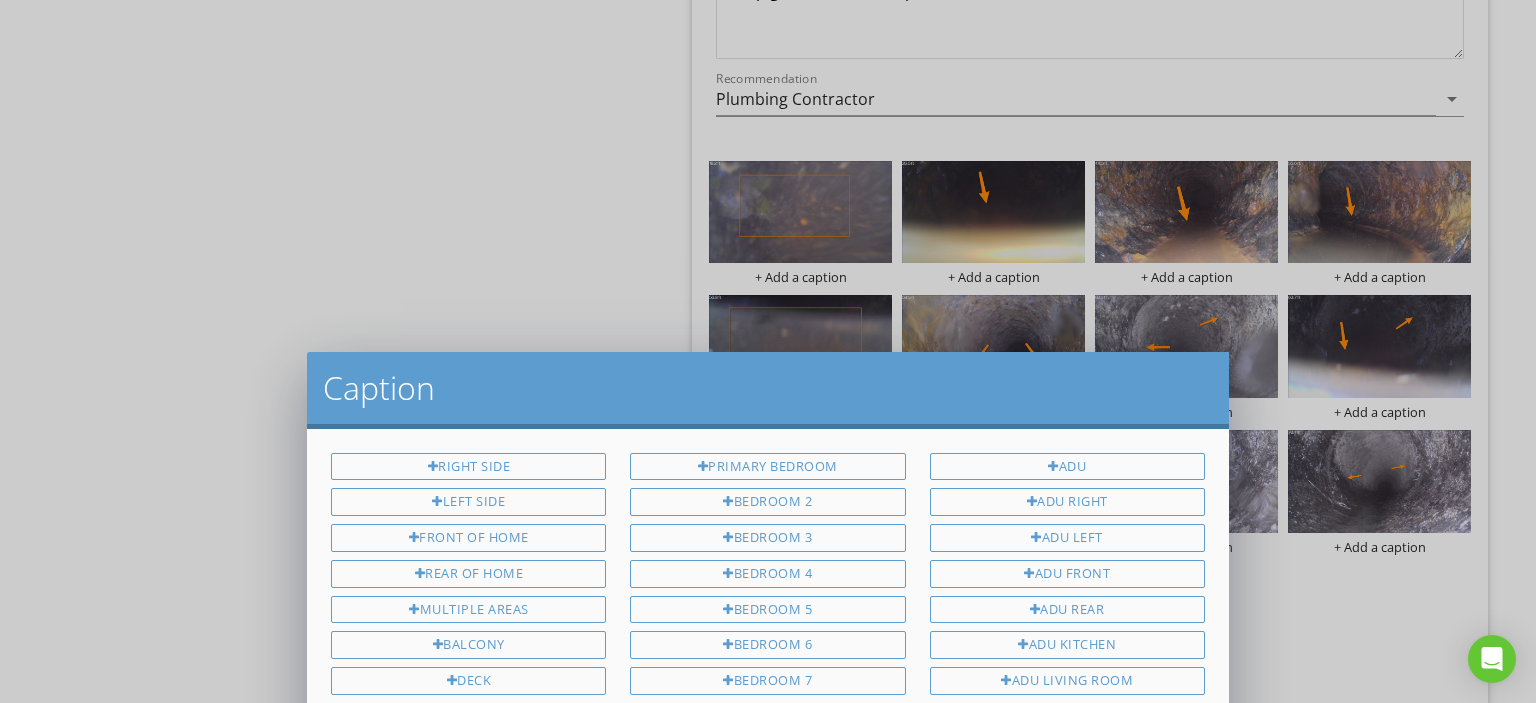 scroll, scrollTop: 0, scrollLeft: 0, axis: both 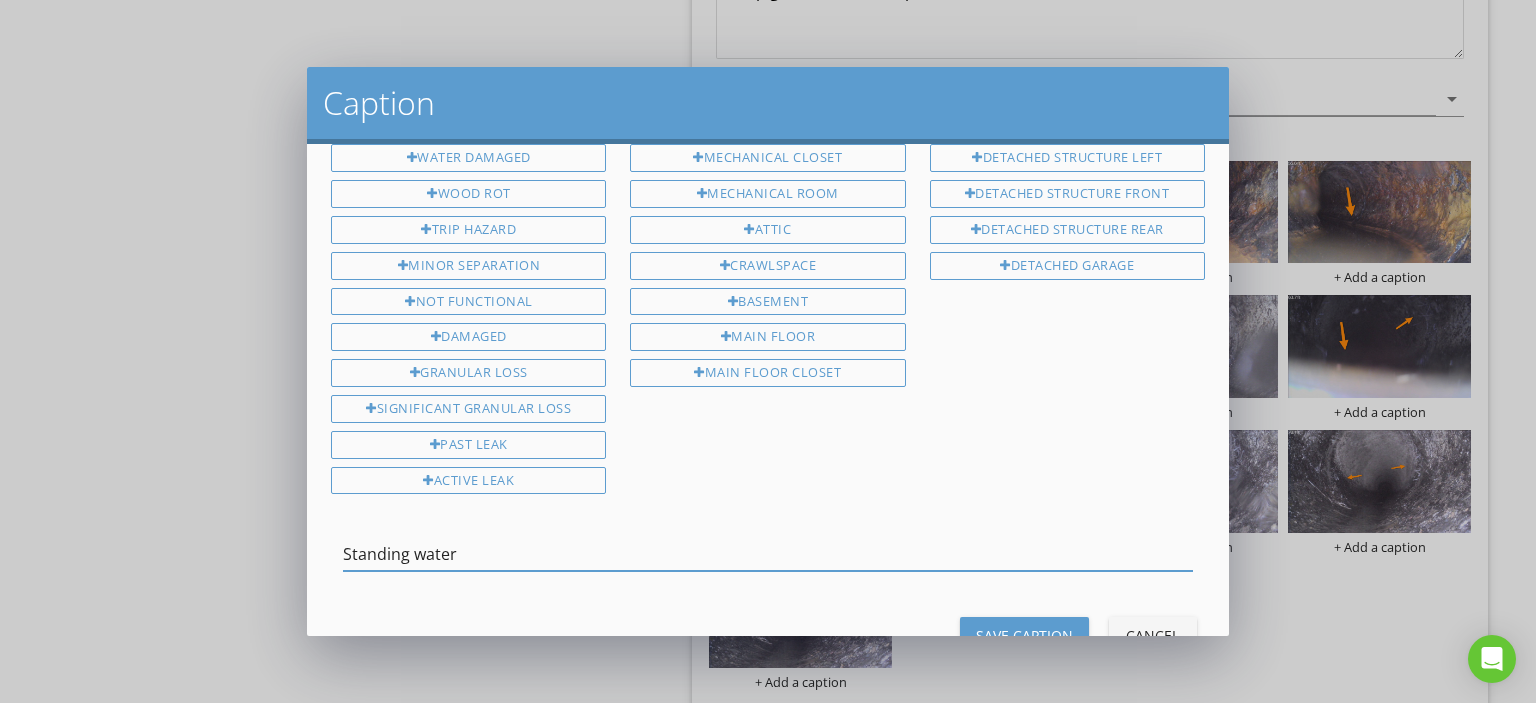 type on "Standing water" 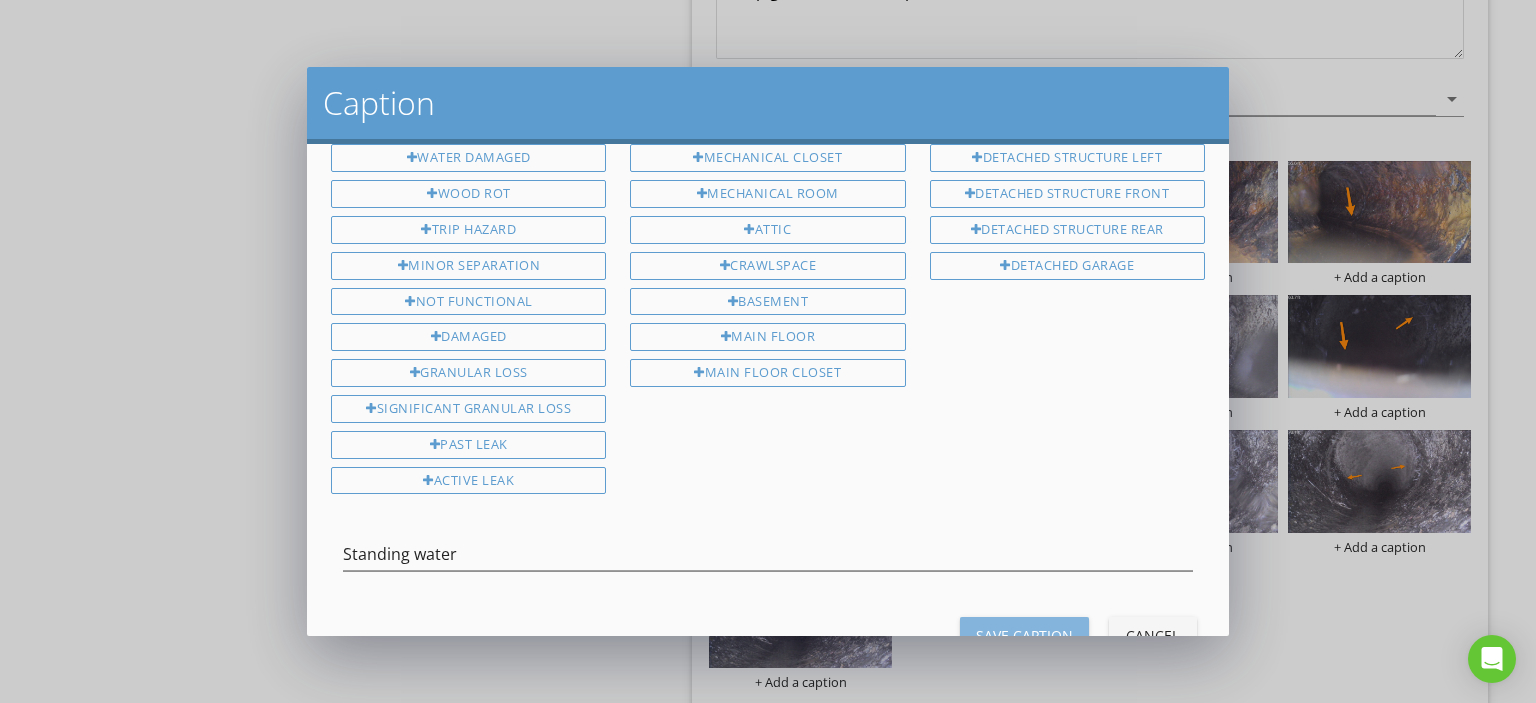 click on "Save Caption" at bounding box center (1024, 635) 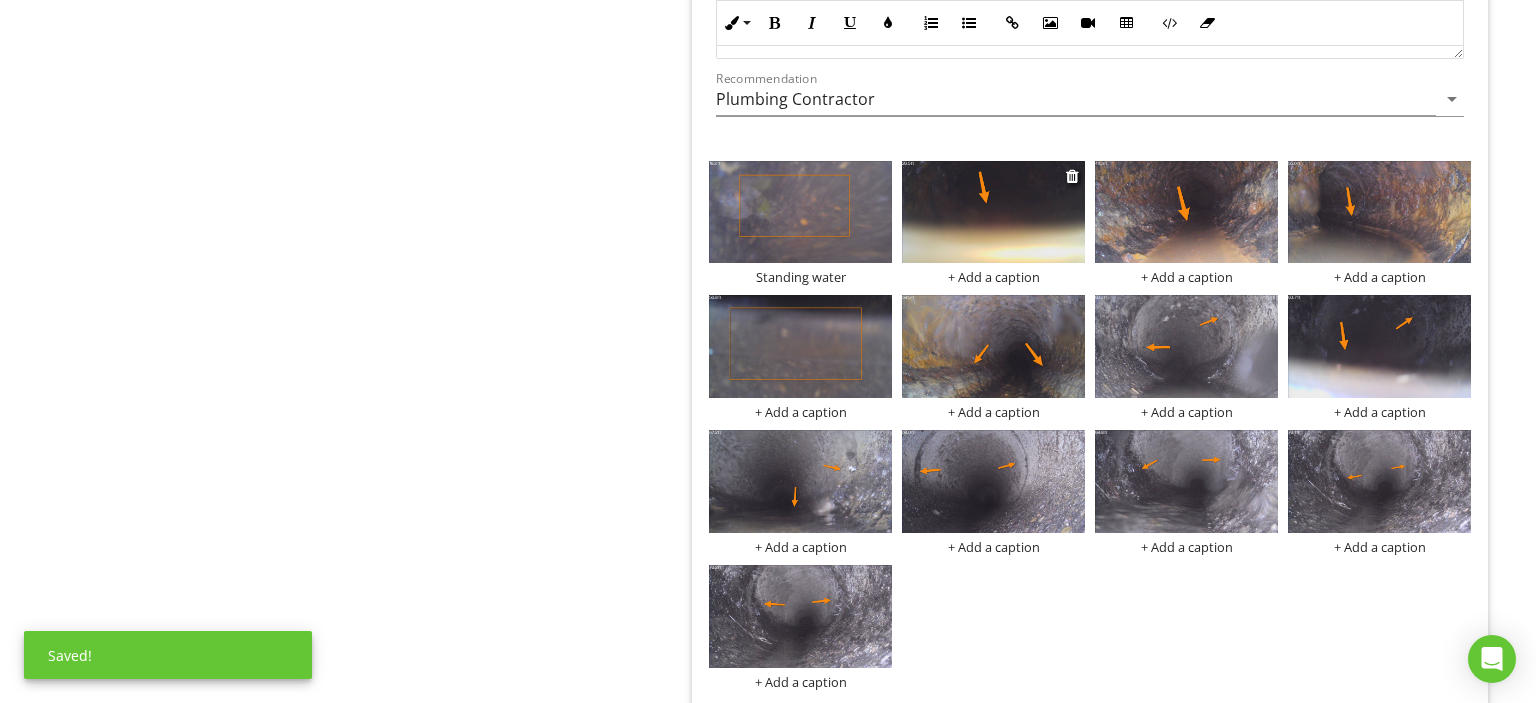click on "+ Add a caption" at bounding box center [993, 277] 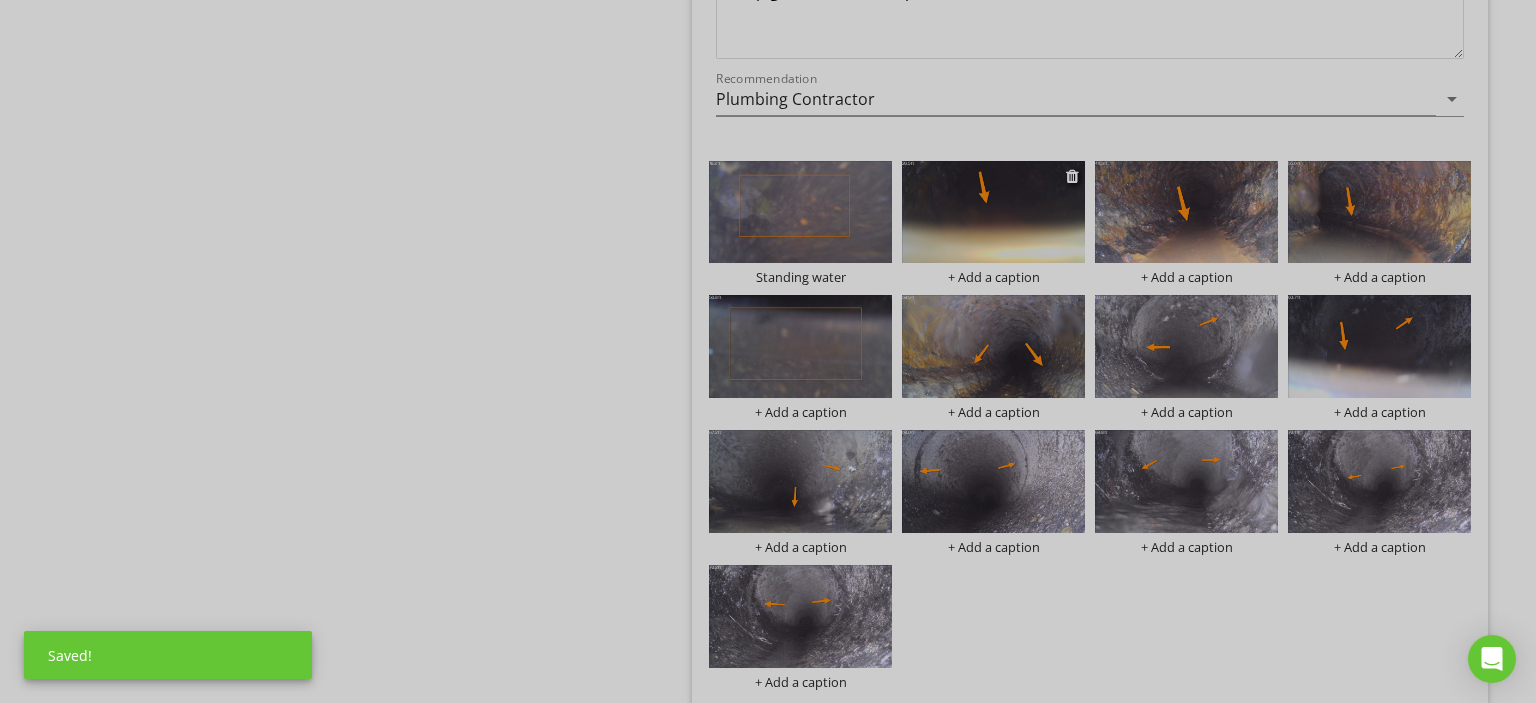 scroll, scrollTop: 0, scrollLeft: 0, axis: both 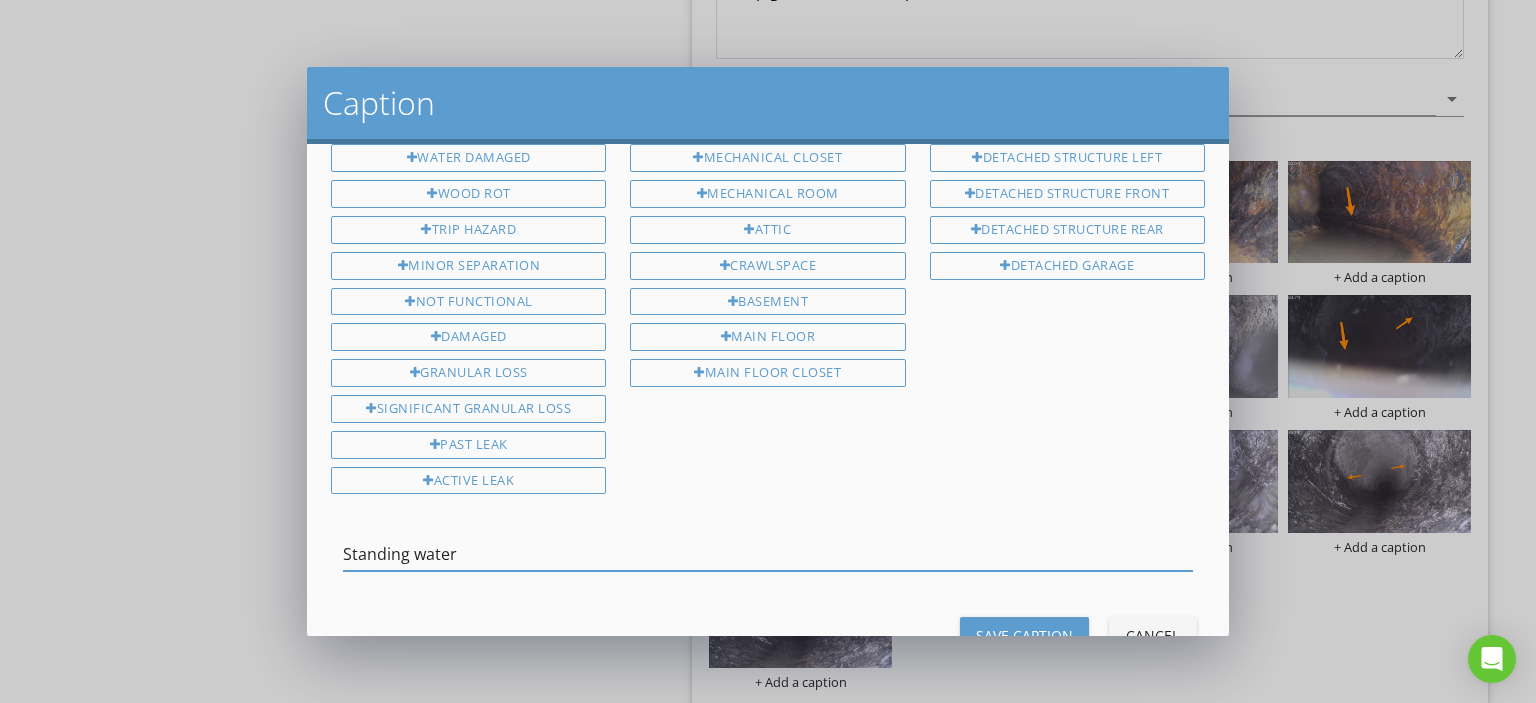 type on "Standing water" 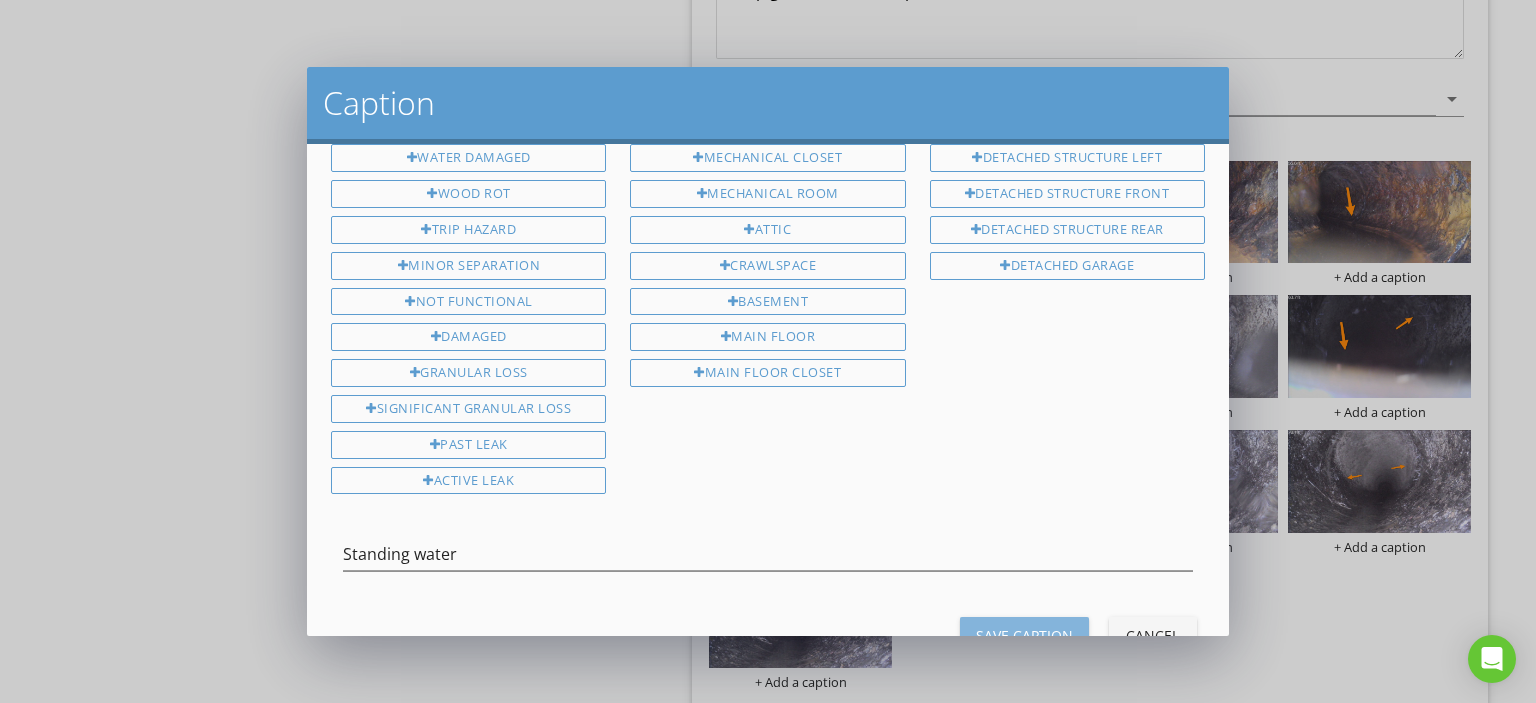 click on "Save Caption" at bounding box center [1024, 635] 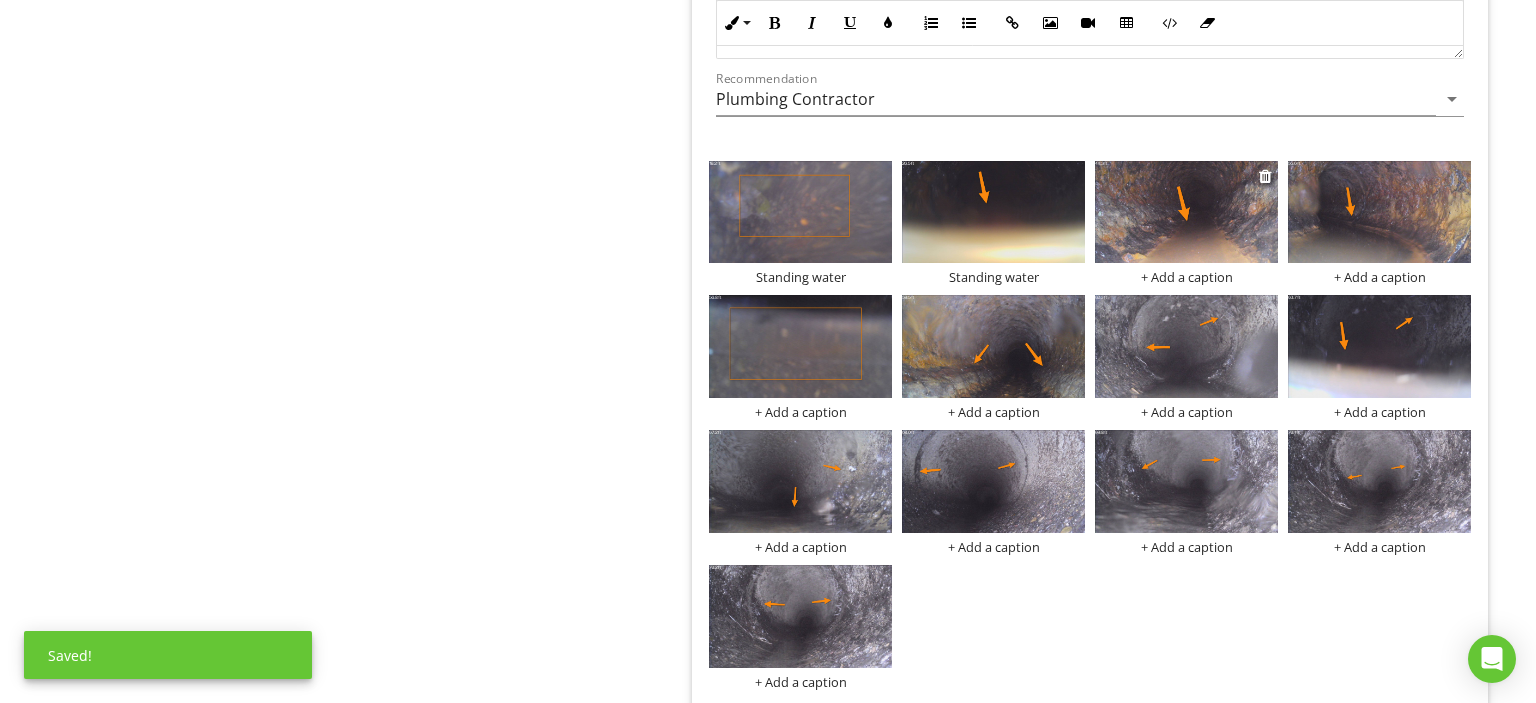 click on "+ Add a caption" at bounding box center (1186, 277) 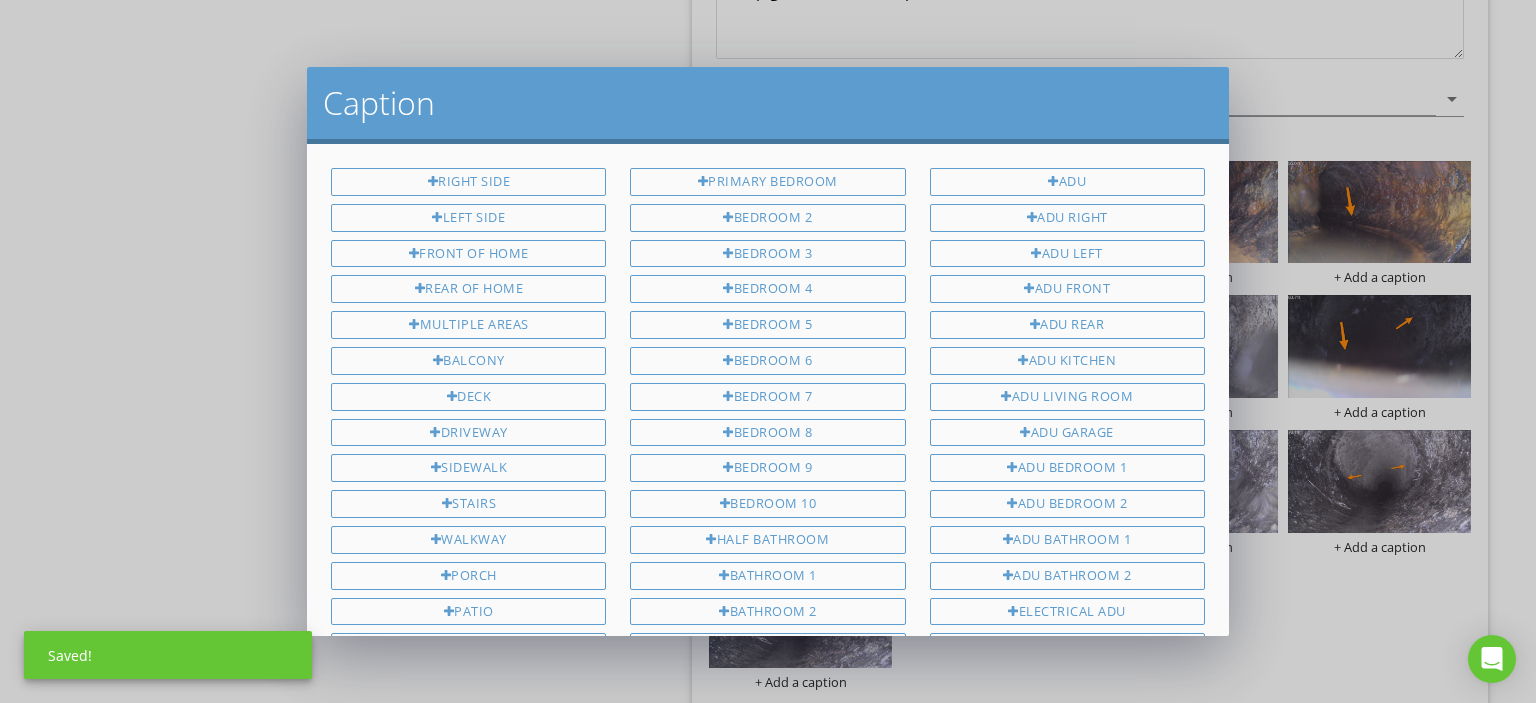 scroll, scrollTop: 1348, scrollLeft: 0, axis: vertical 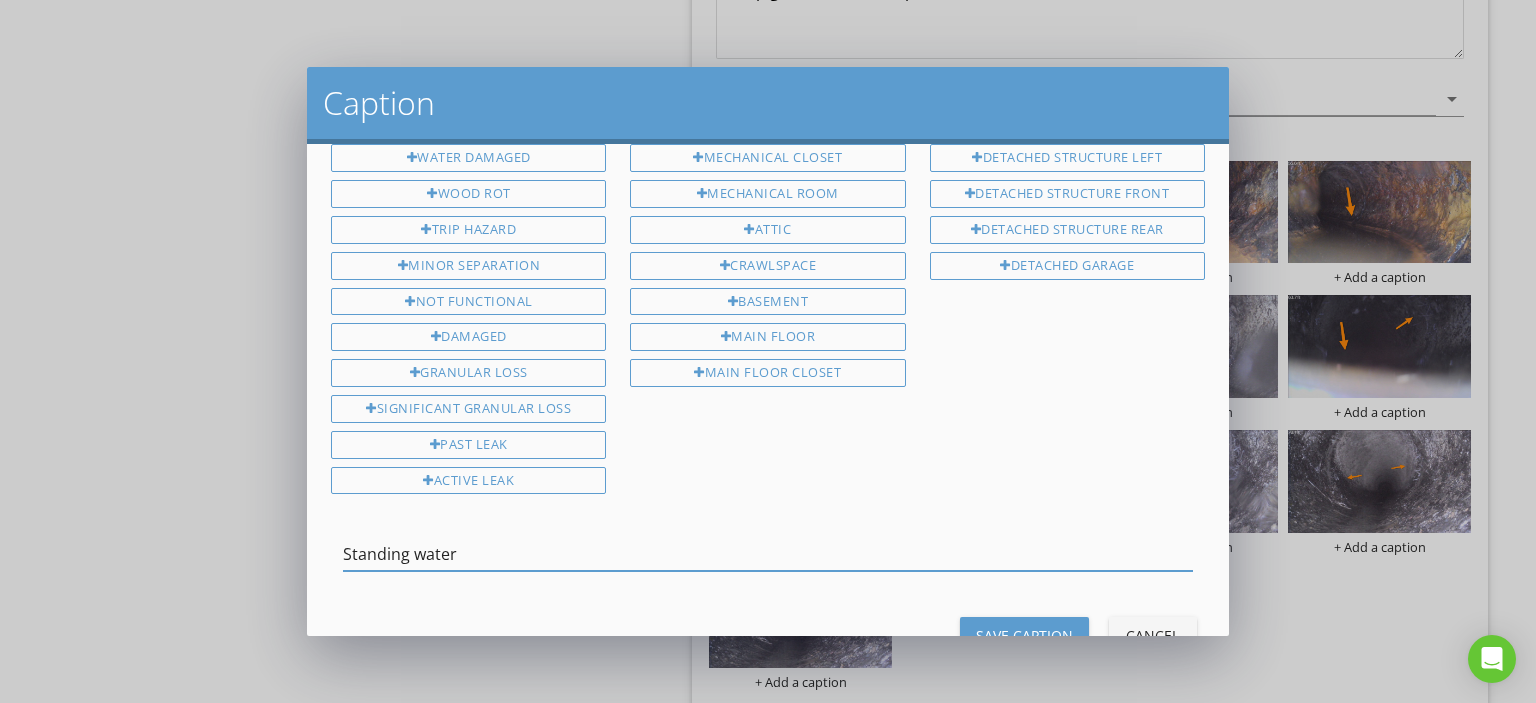 type on "Standing water" 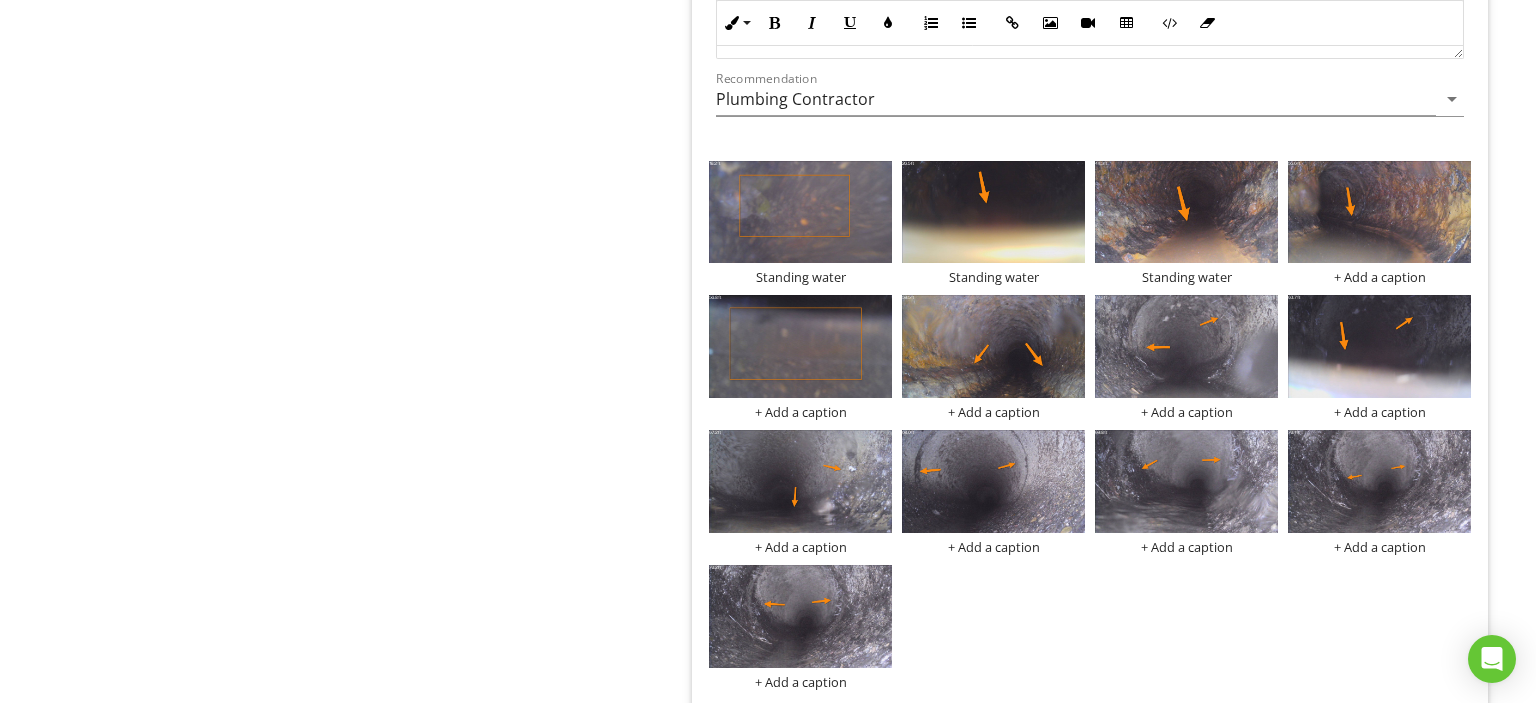 scroll, scrollTop: 1348, scrollLeft: 0, axis: vertical 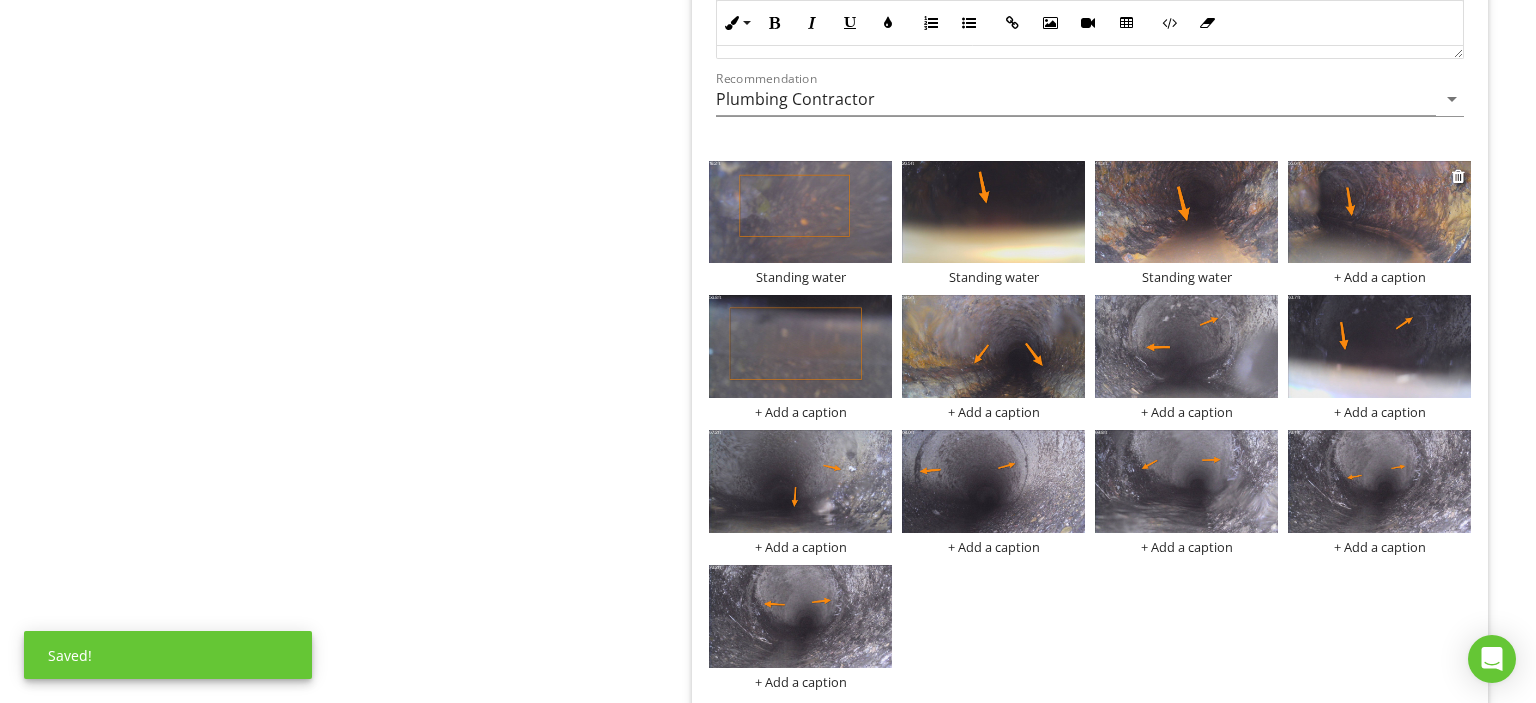 click on "+ Add a caption" at bounding box center [1379, 277] 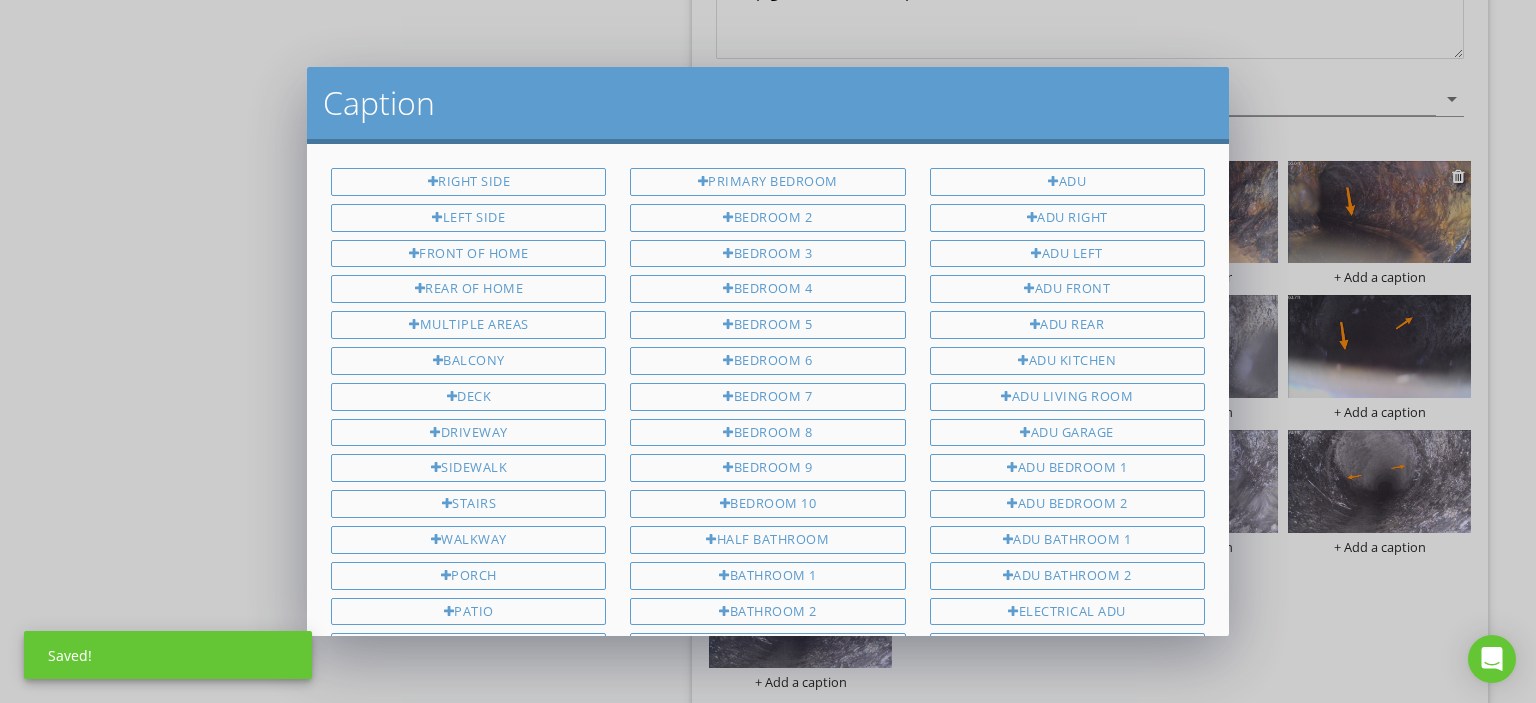 scroll, scrollTop: 1348, scrollLeft: 0, axis: vertical 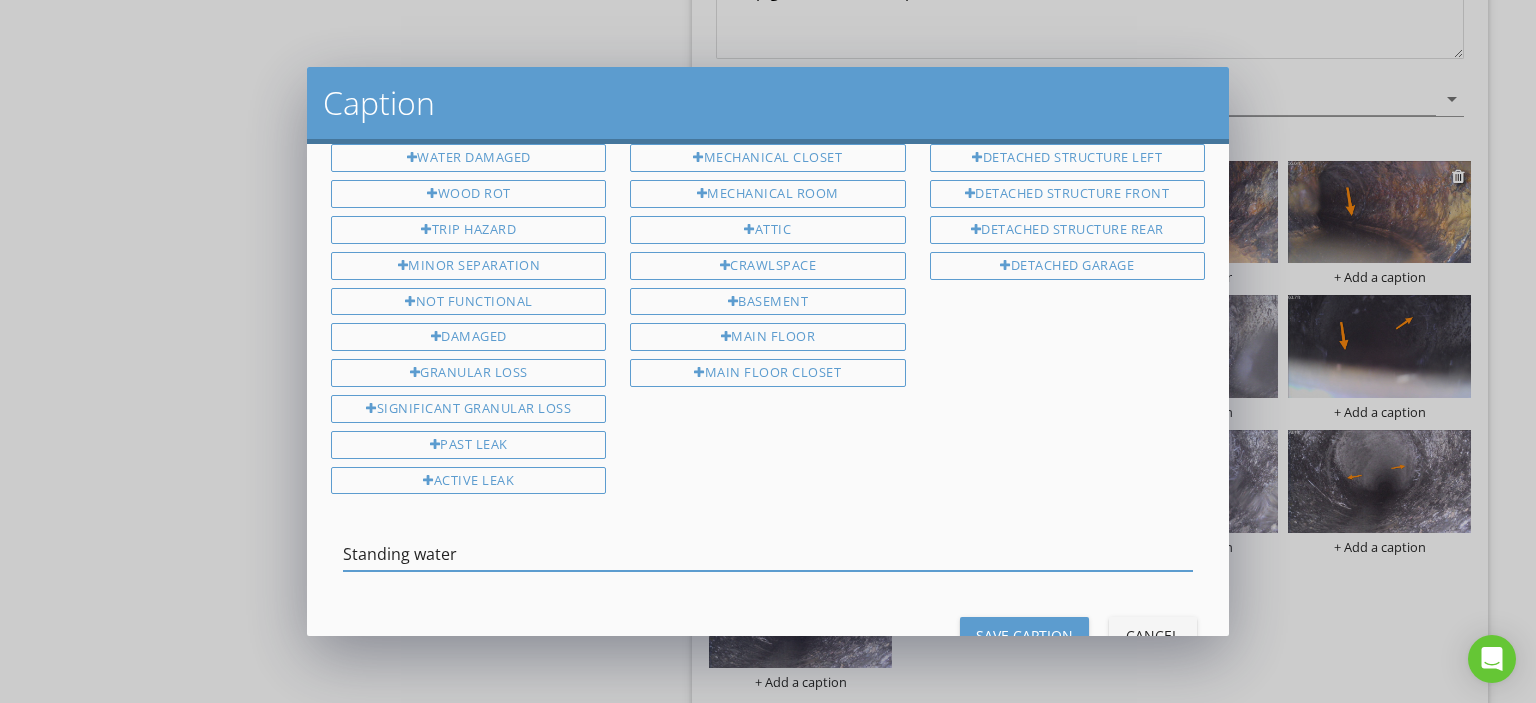 type on "Standing water" 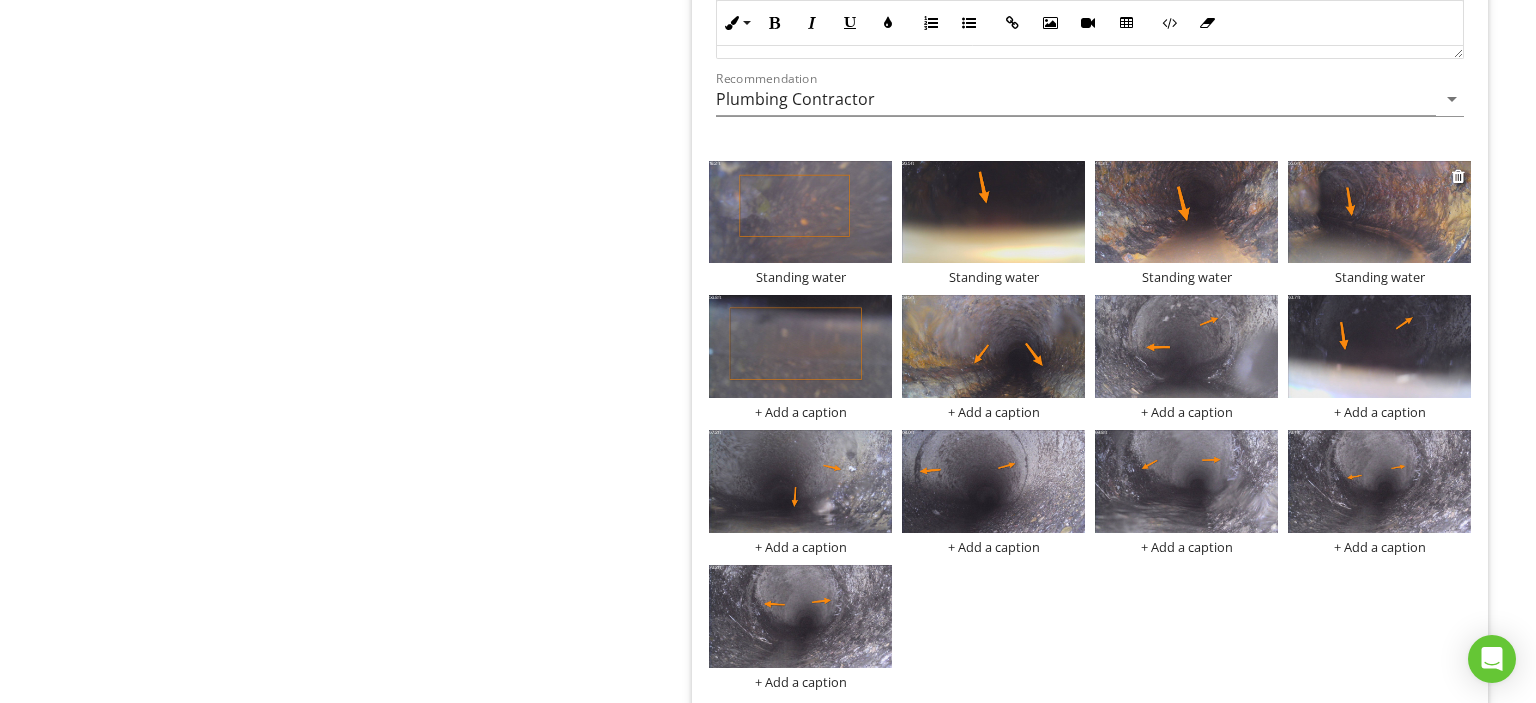 scroll, scrollTop: 1348, scrollLeft: 0, axis: vertical 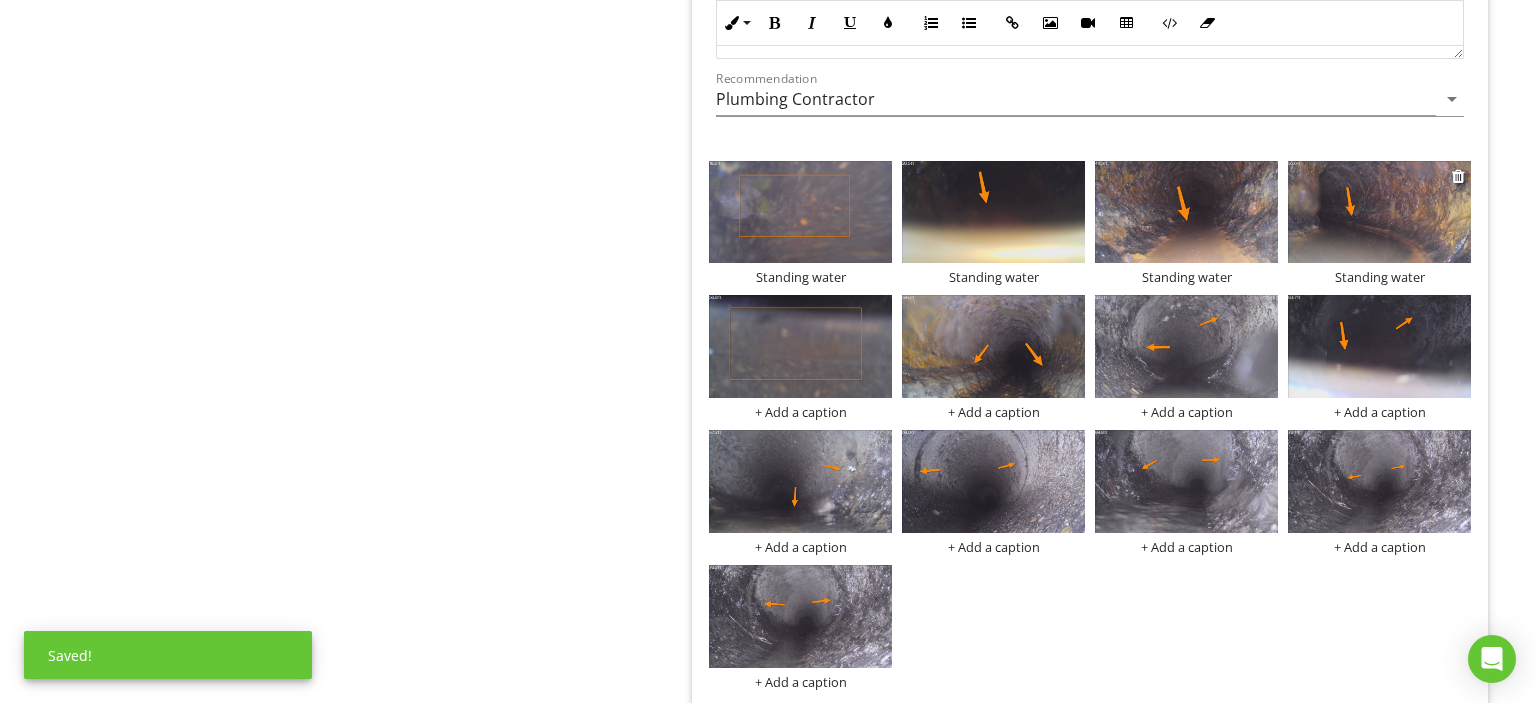 click on "Standing water" at bounding box center [1379, 277] 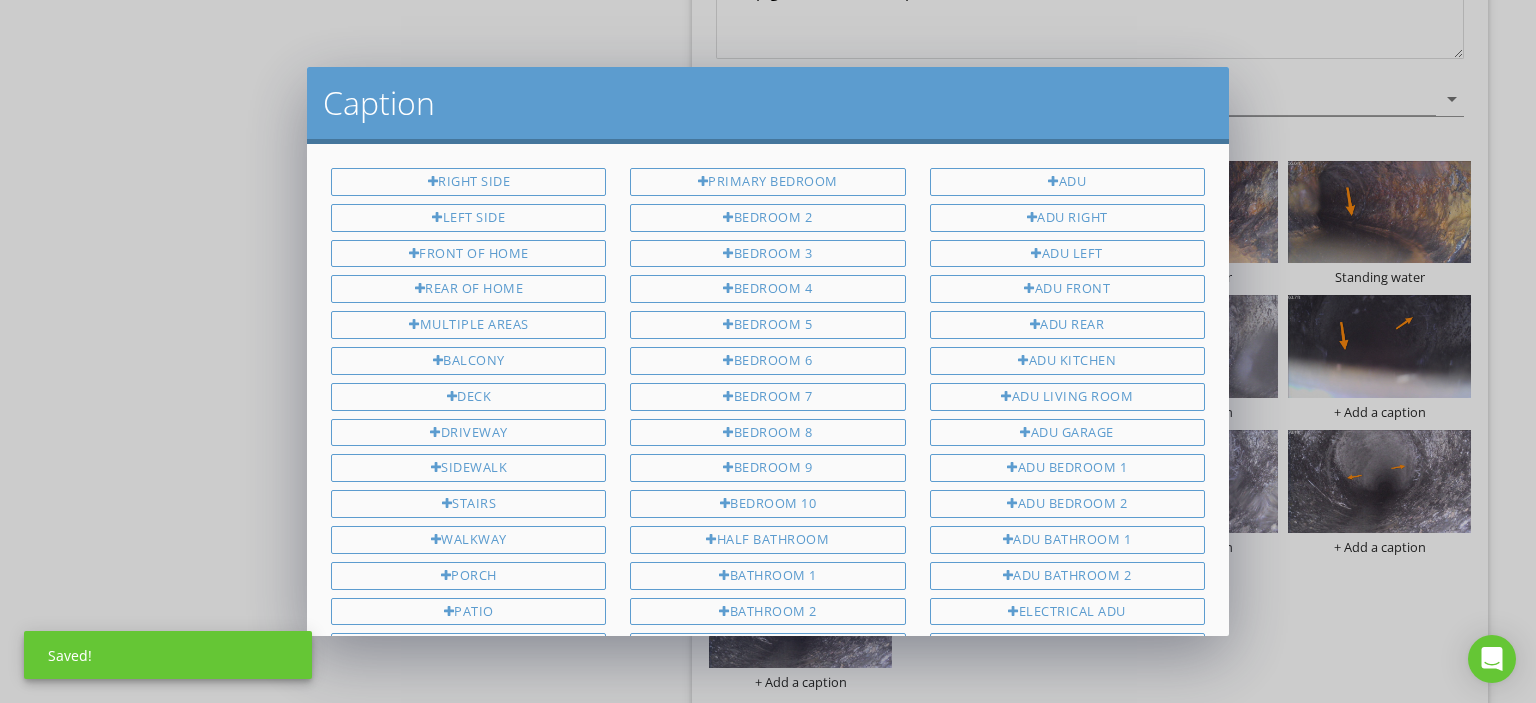 scroll, scrollTop: 0, scrollLeft: 0, axis: both 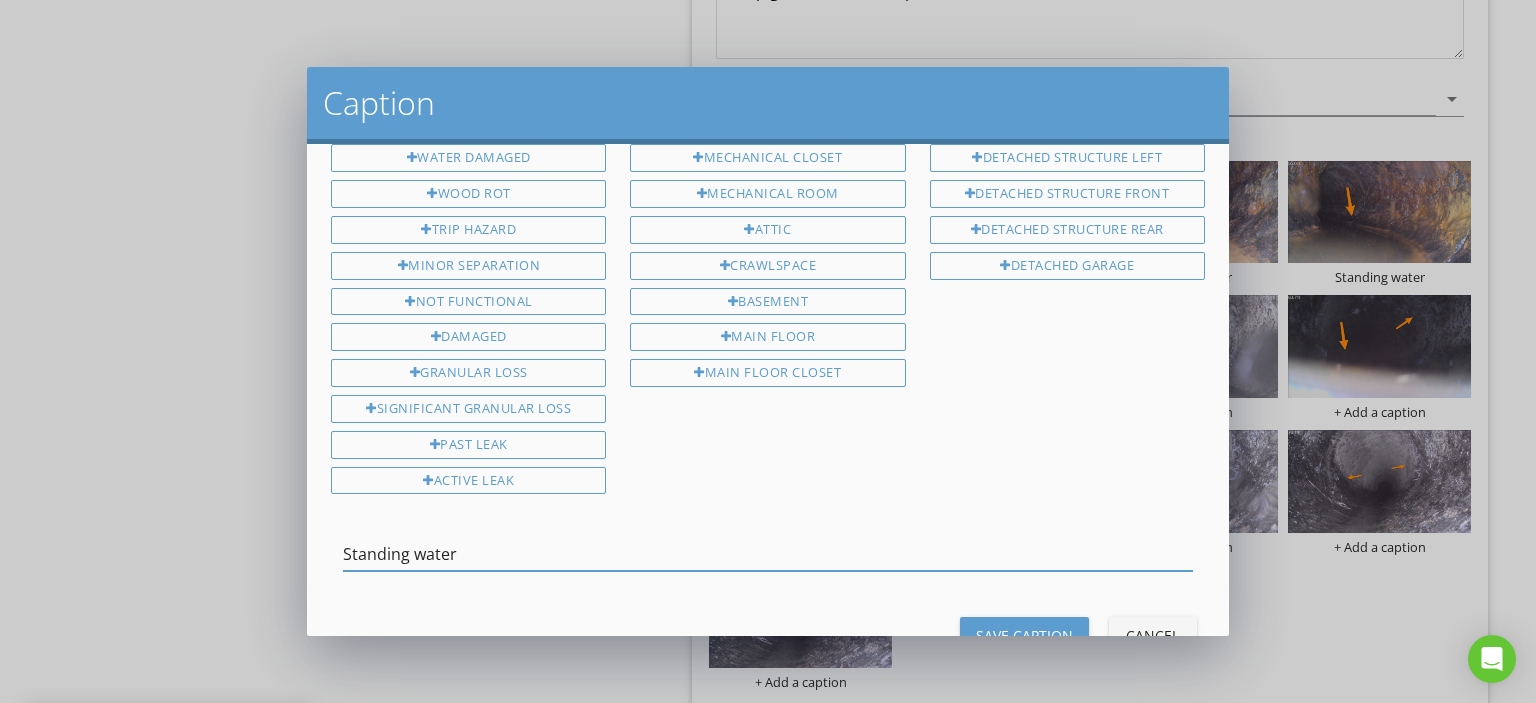 click on "Standing water" at bounding box center [768, 554] 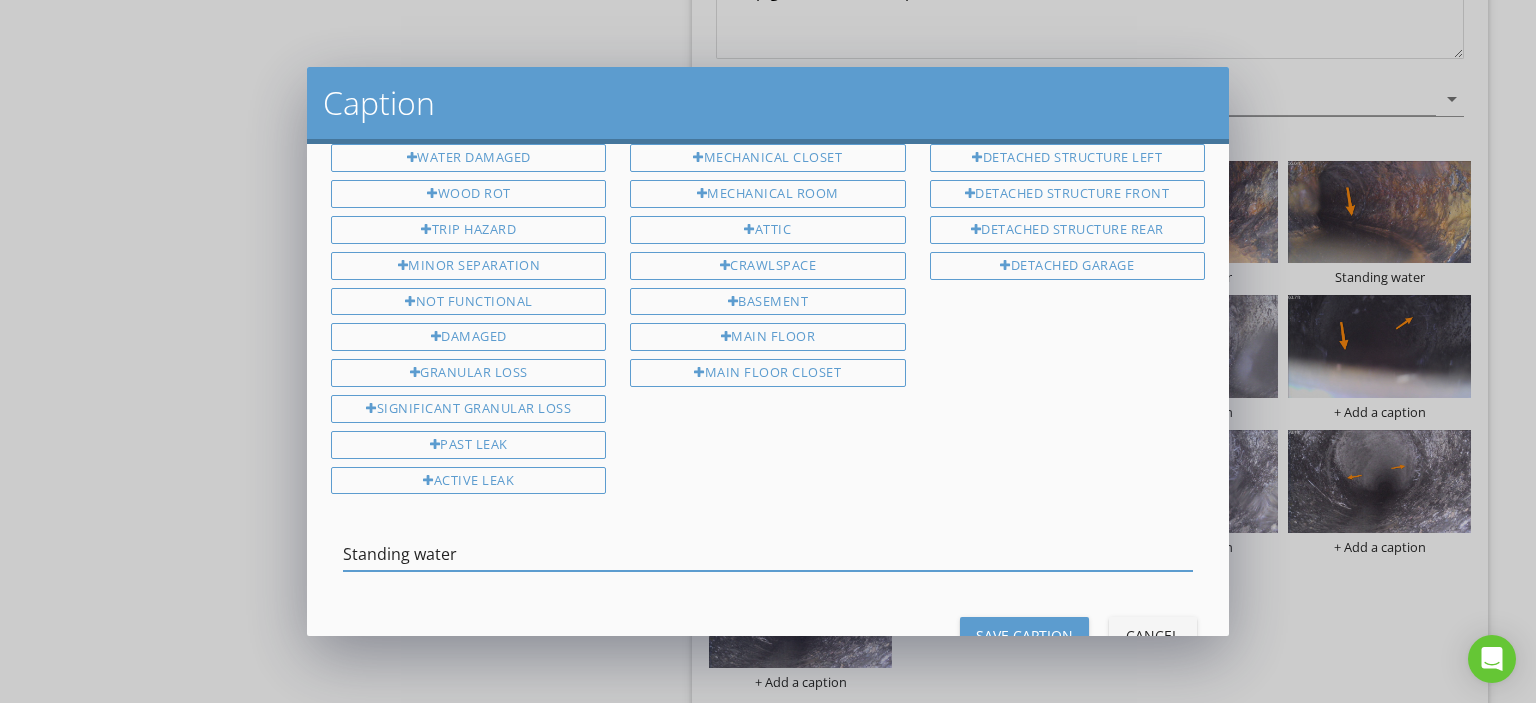 click on "Standing water" at bounding box center [768, 554] 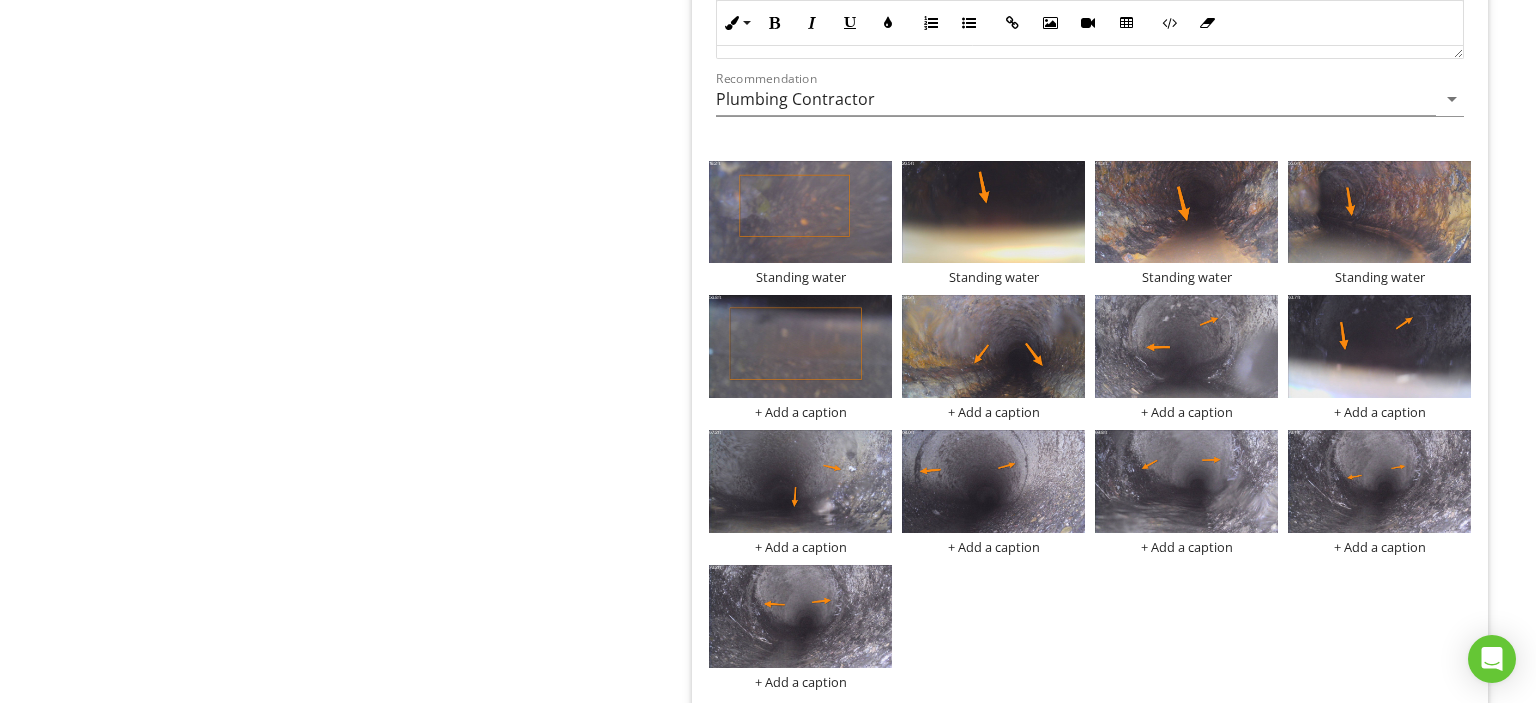 scroll, scrollTop: 1348, scrollLeft: 0, axis: vertical 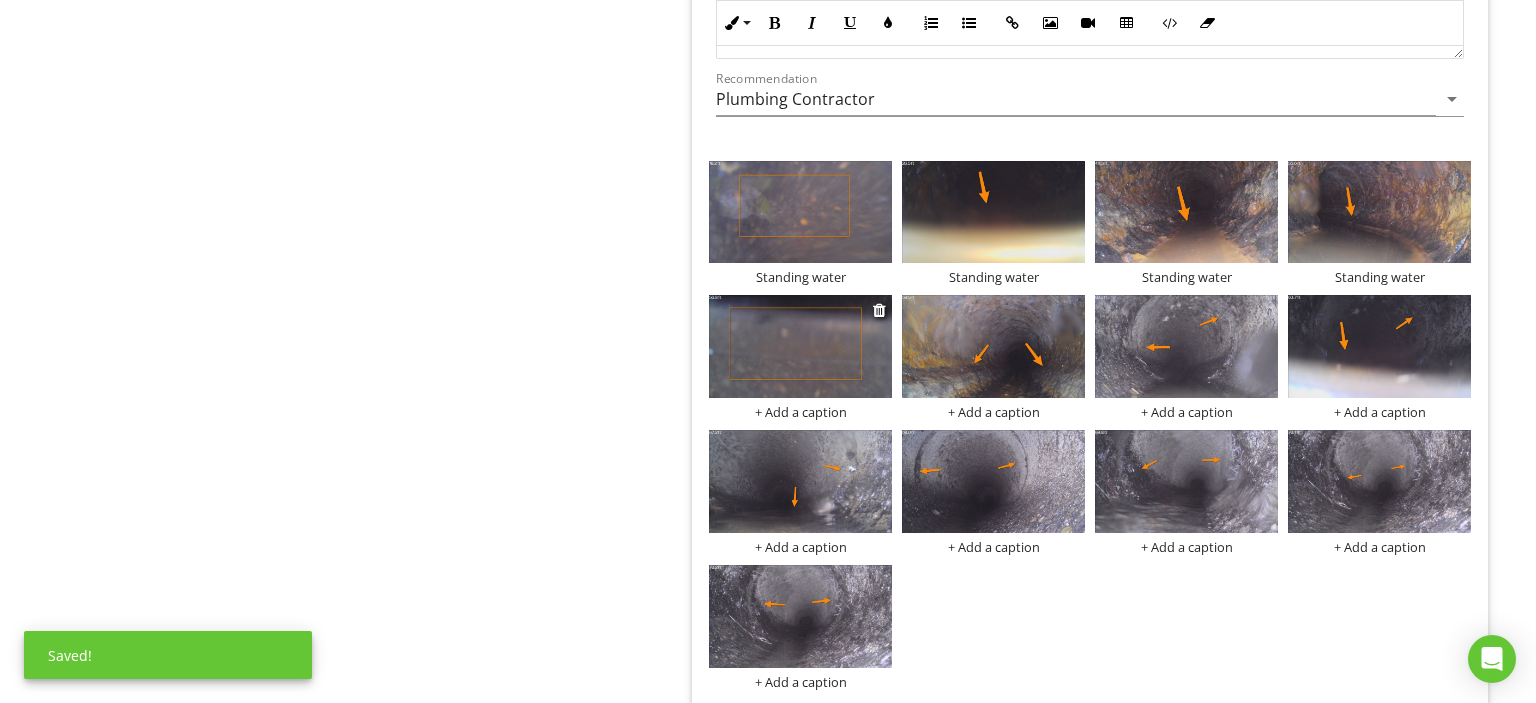 click on "+ Add a caption" at bounding box center [800, 412] 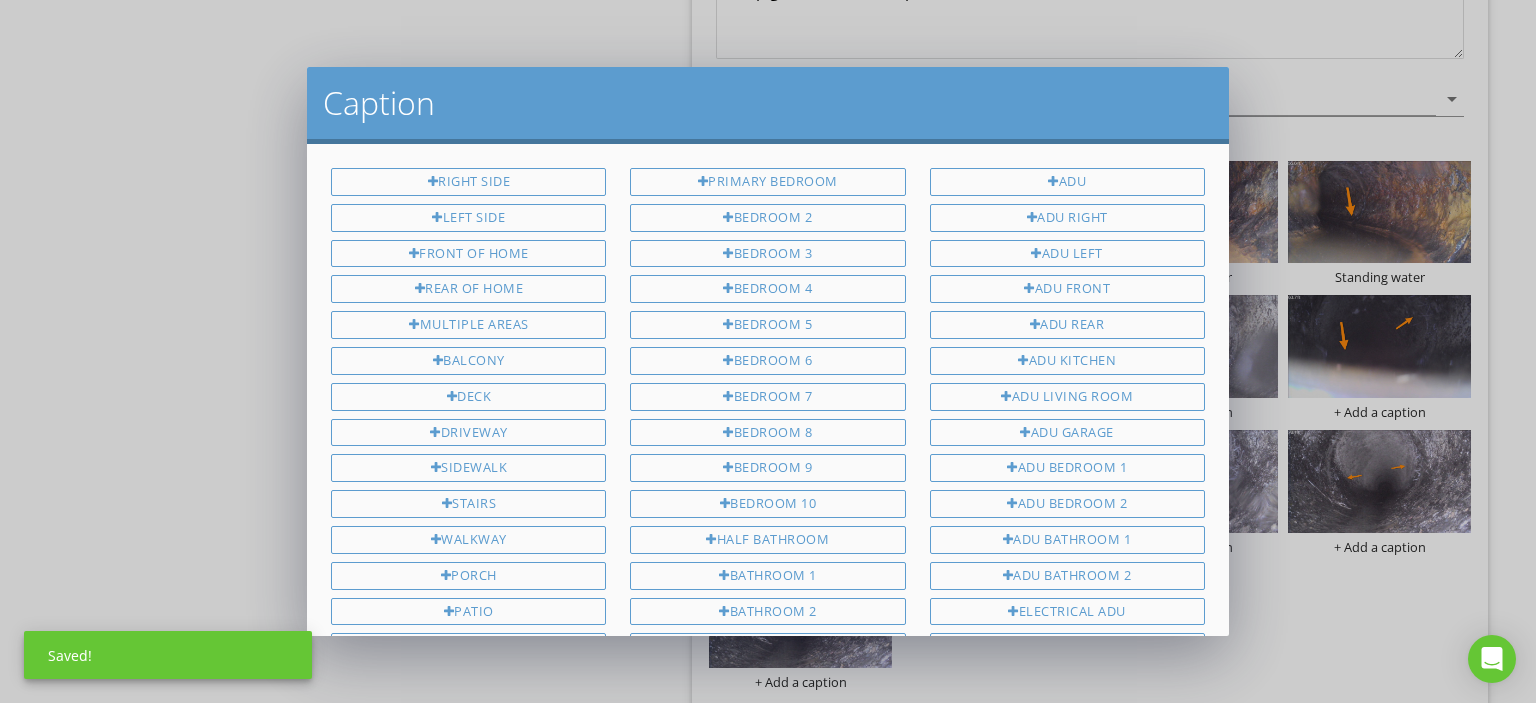 scroll, scrollTop: 1348, scrollLeft: 0, axis: vertical 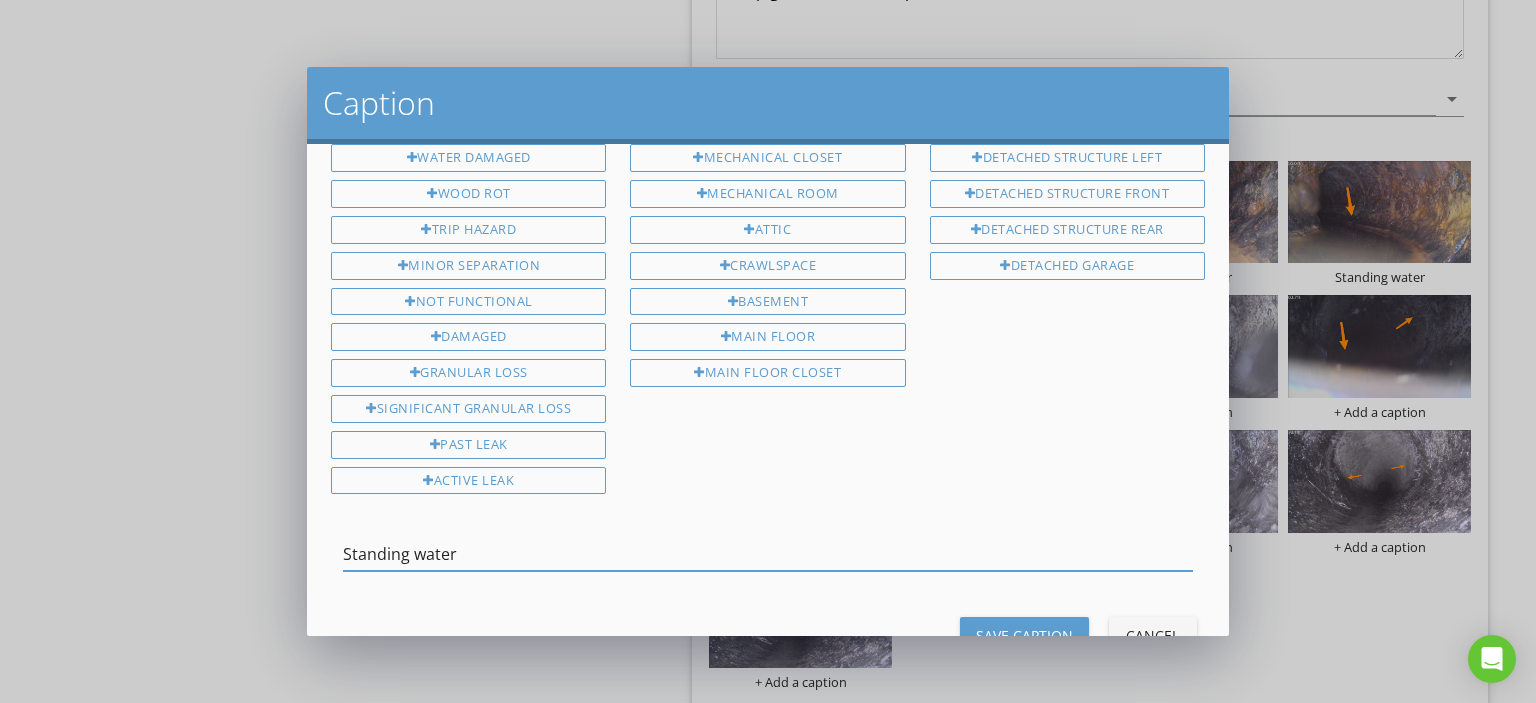 type on "Standing water" 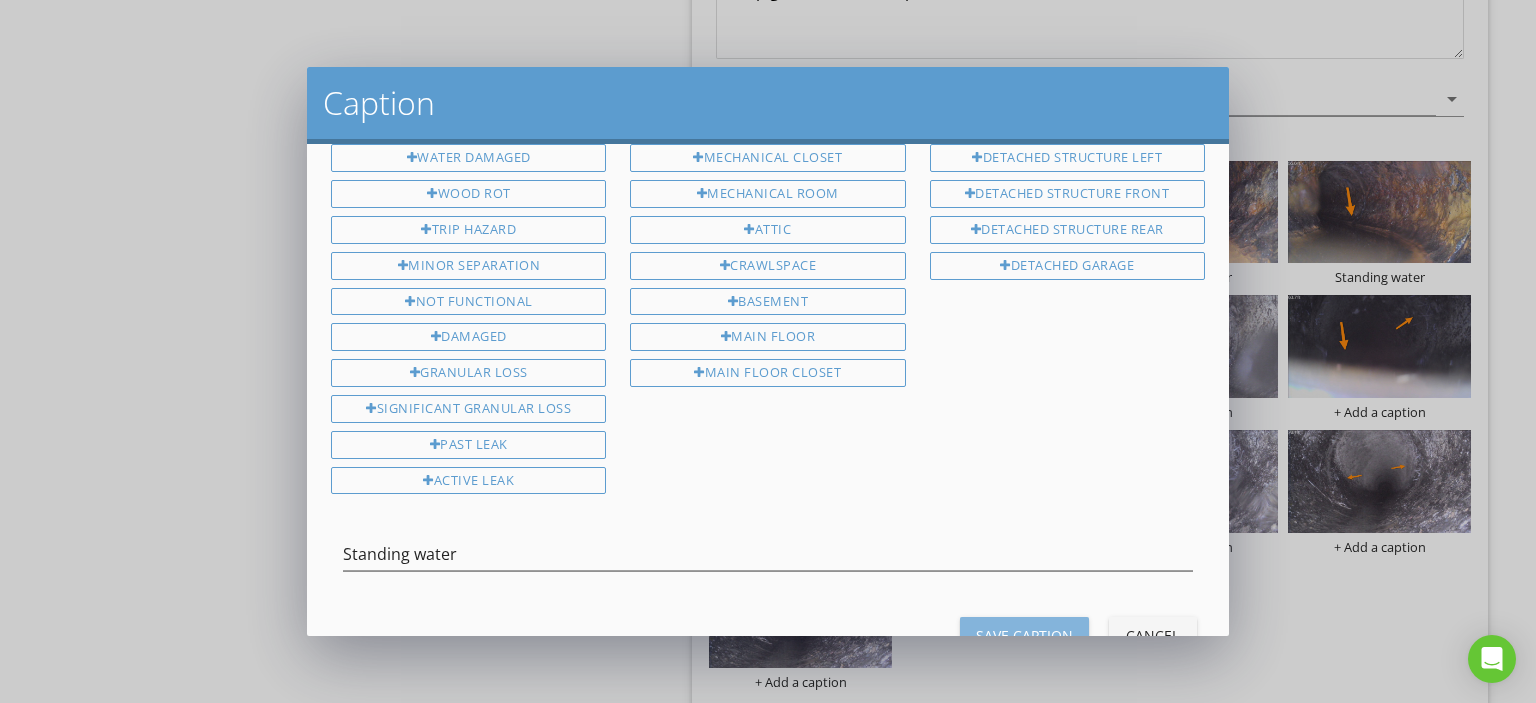 click on "Save Caption" at bounding box center [1024, 635] 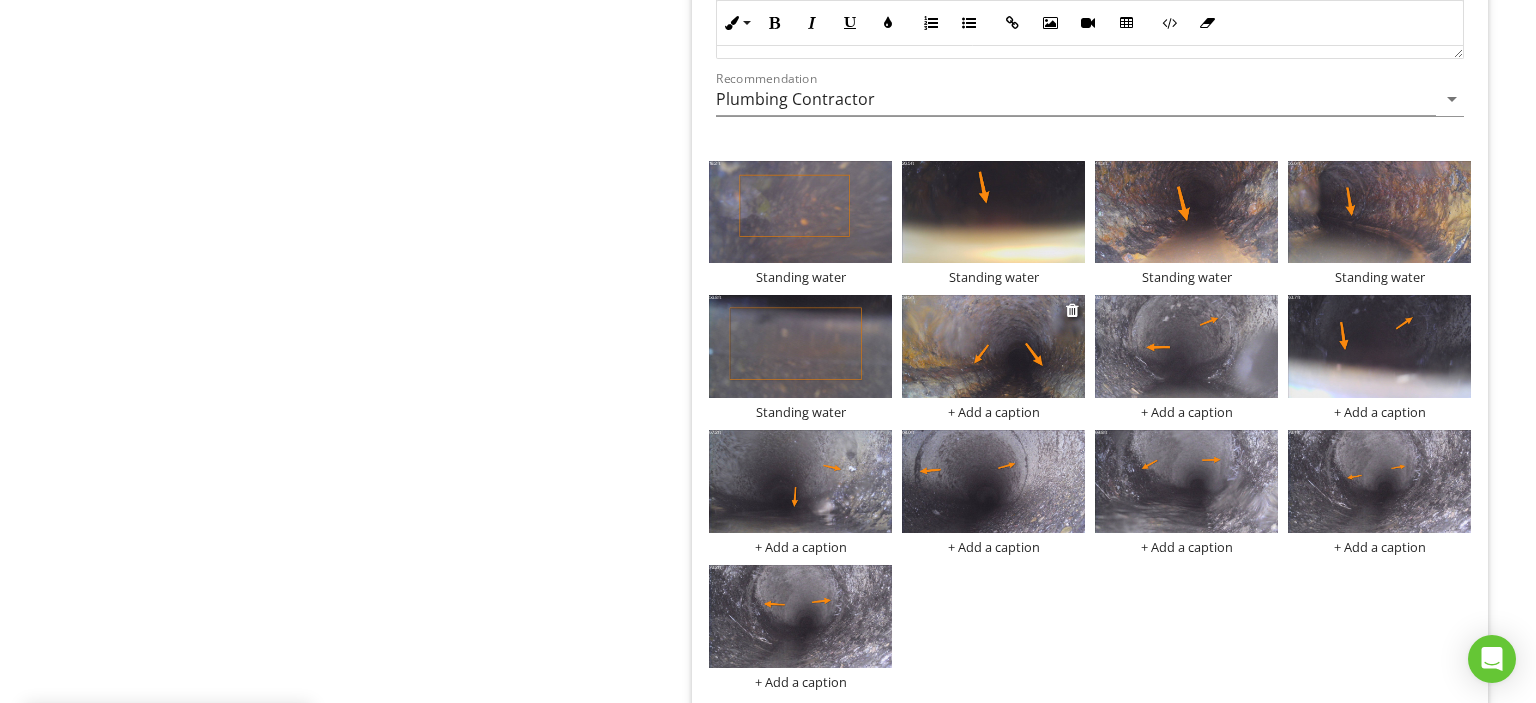 click on "+ Add a caption" at bounding box center [993, 412] 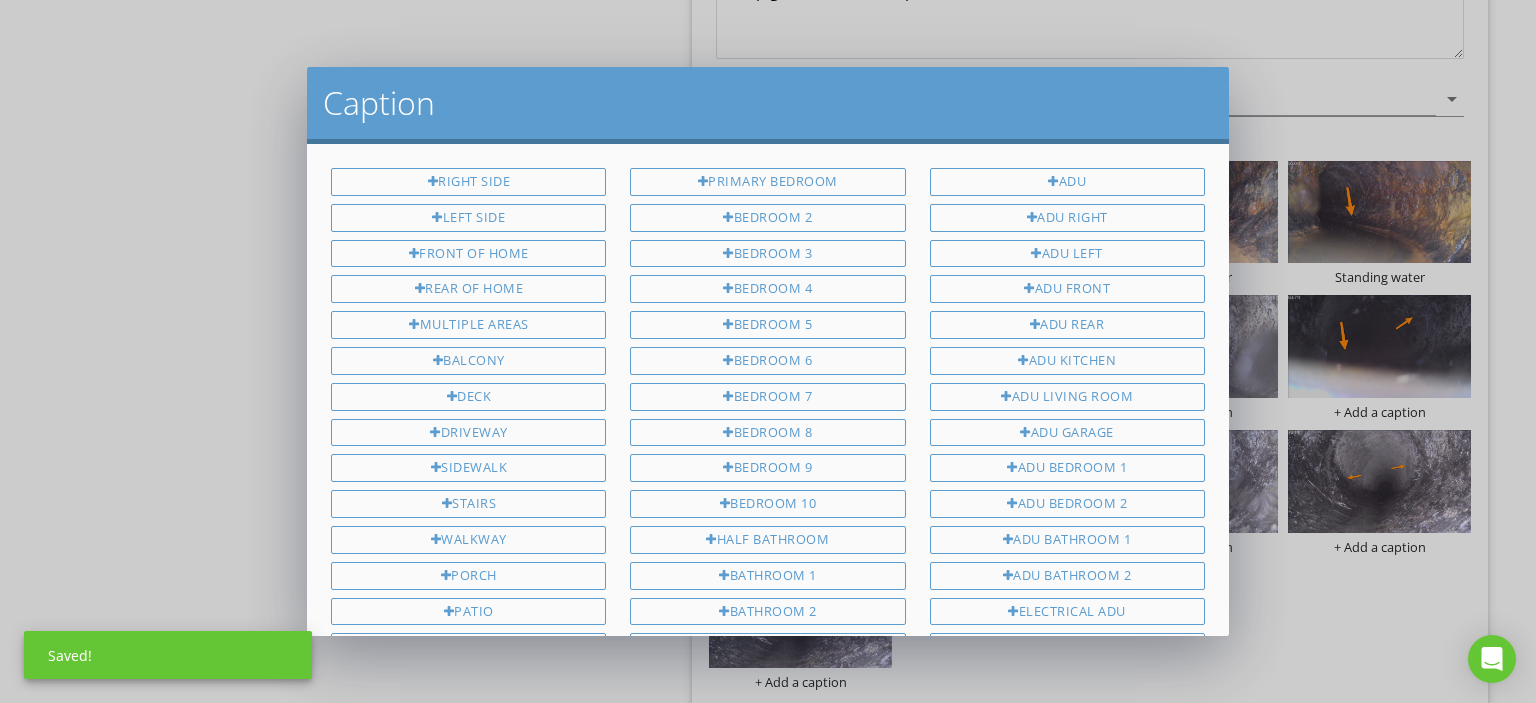 scroll, scrollTop: 1348, scrollLeft: 0, axis: vertical 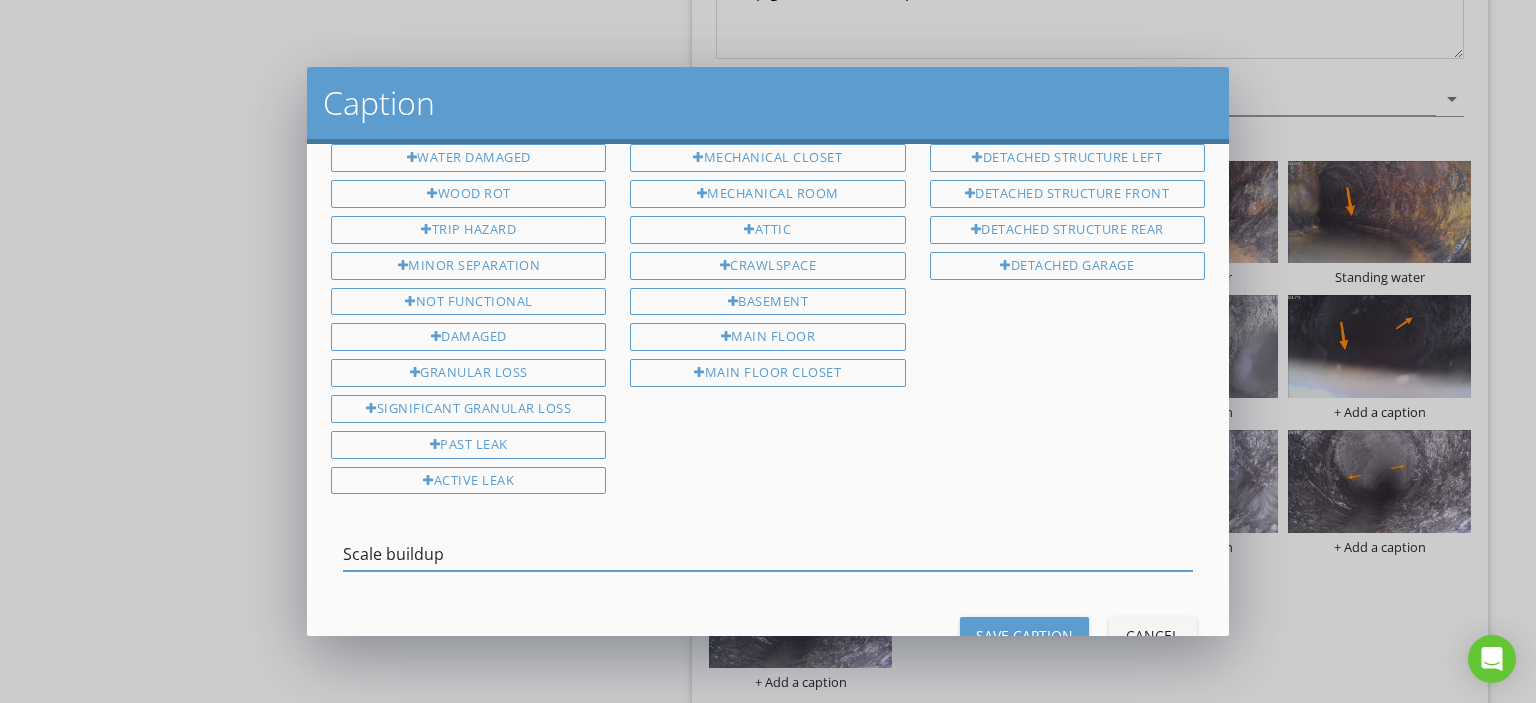 type on "Scale buildup" 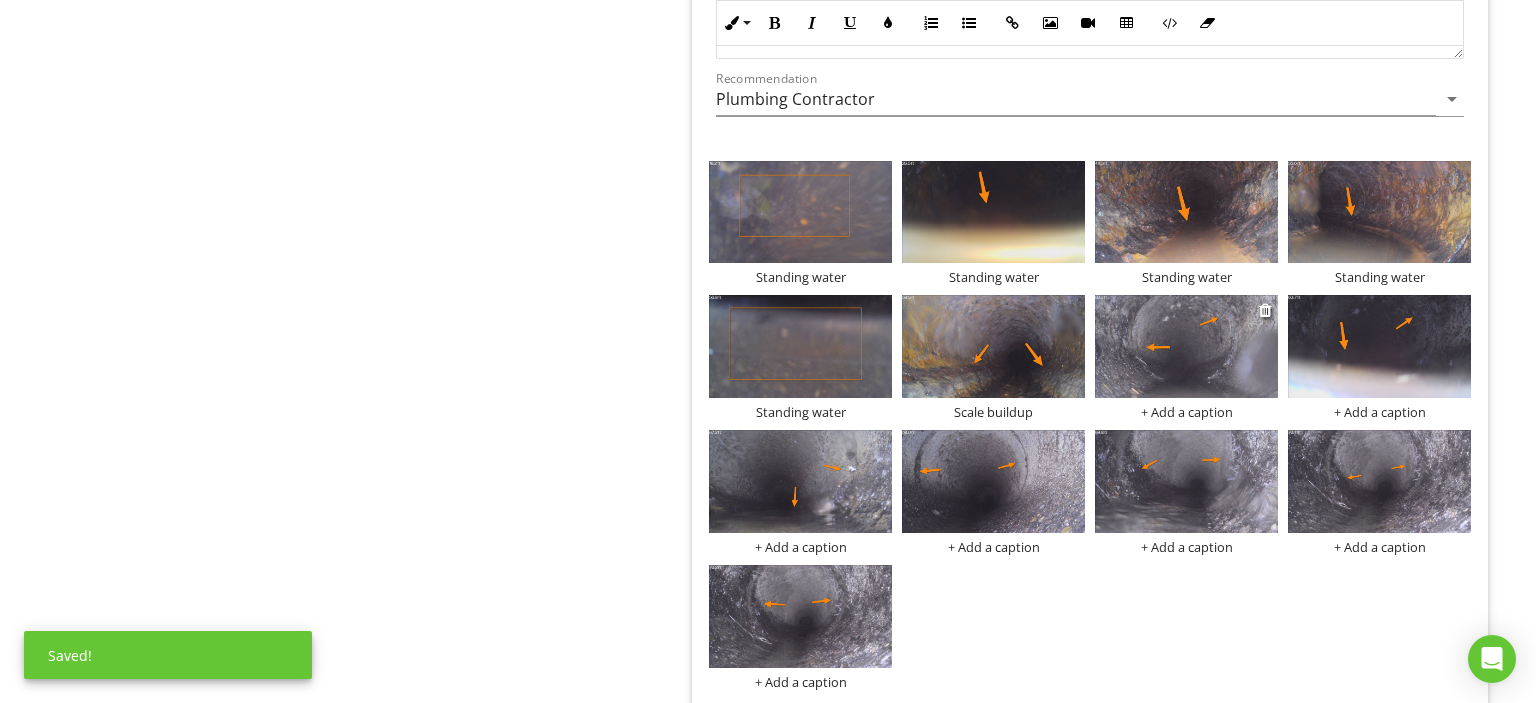 click on "+ Add a caption" at bounding box center (1186, 412) 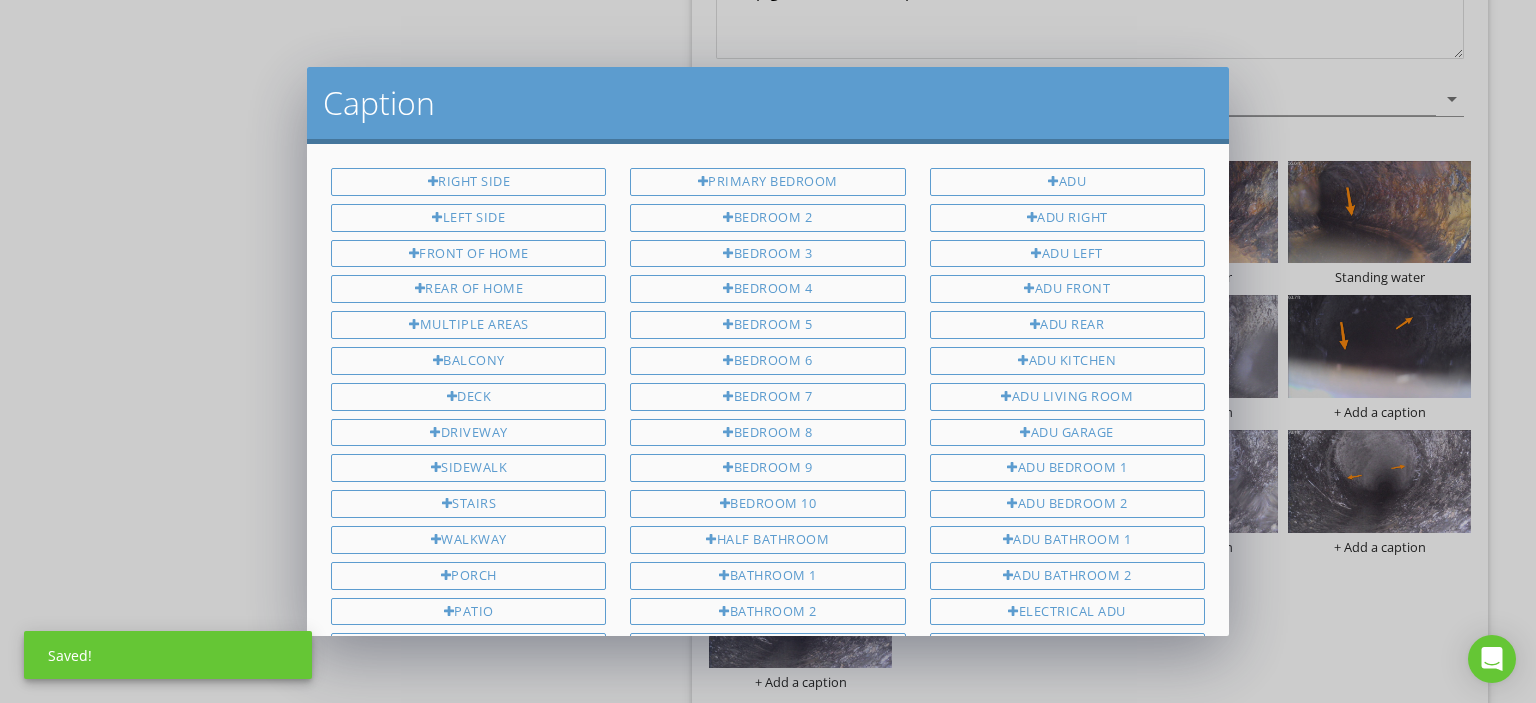 scroll, scrollTop: 1348, scrollLeft: 0, axis: vertical 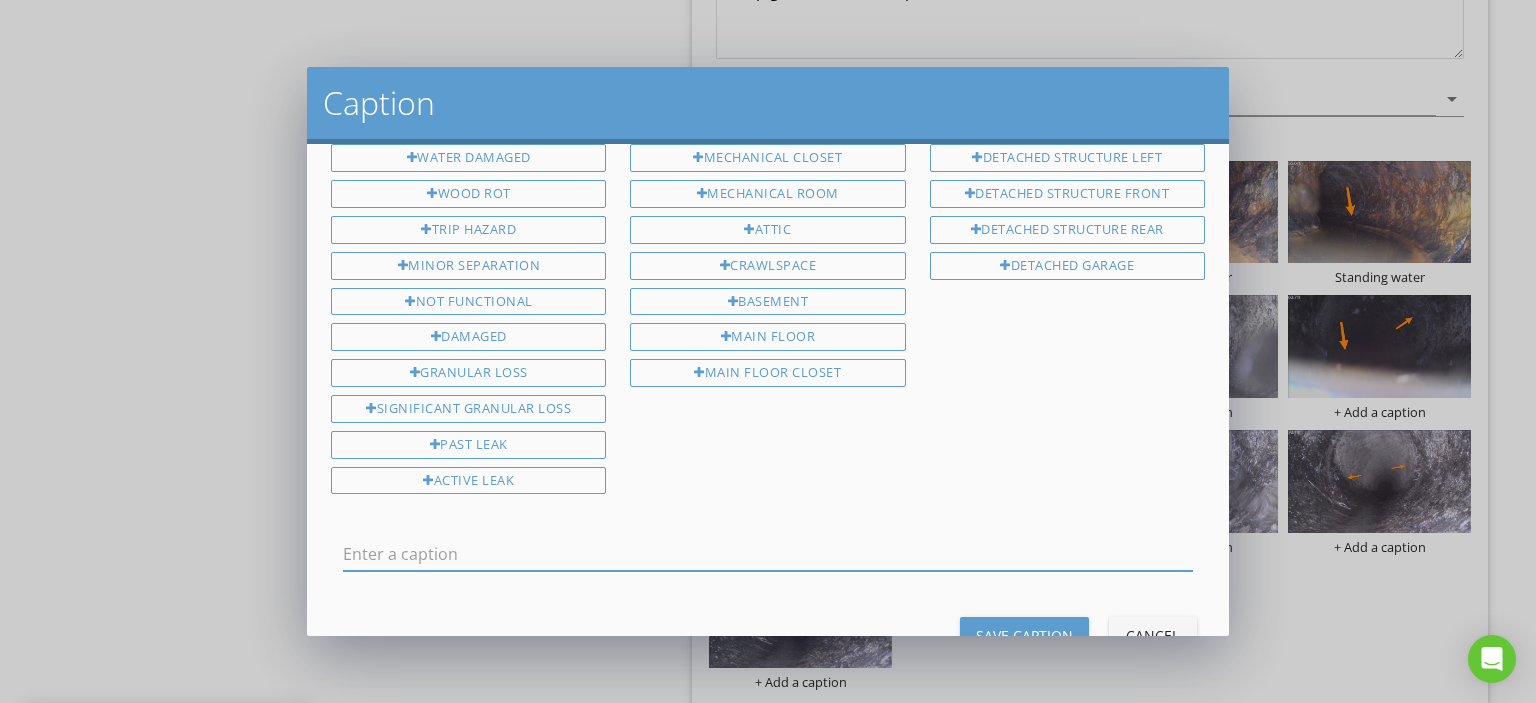 click at bounding box center [768, 554] 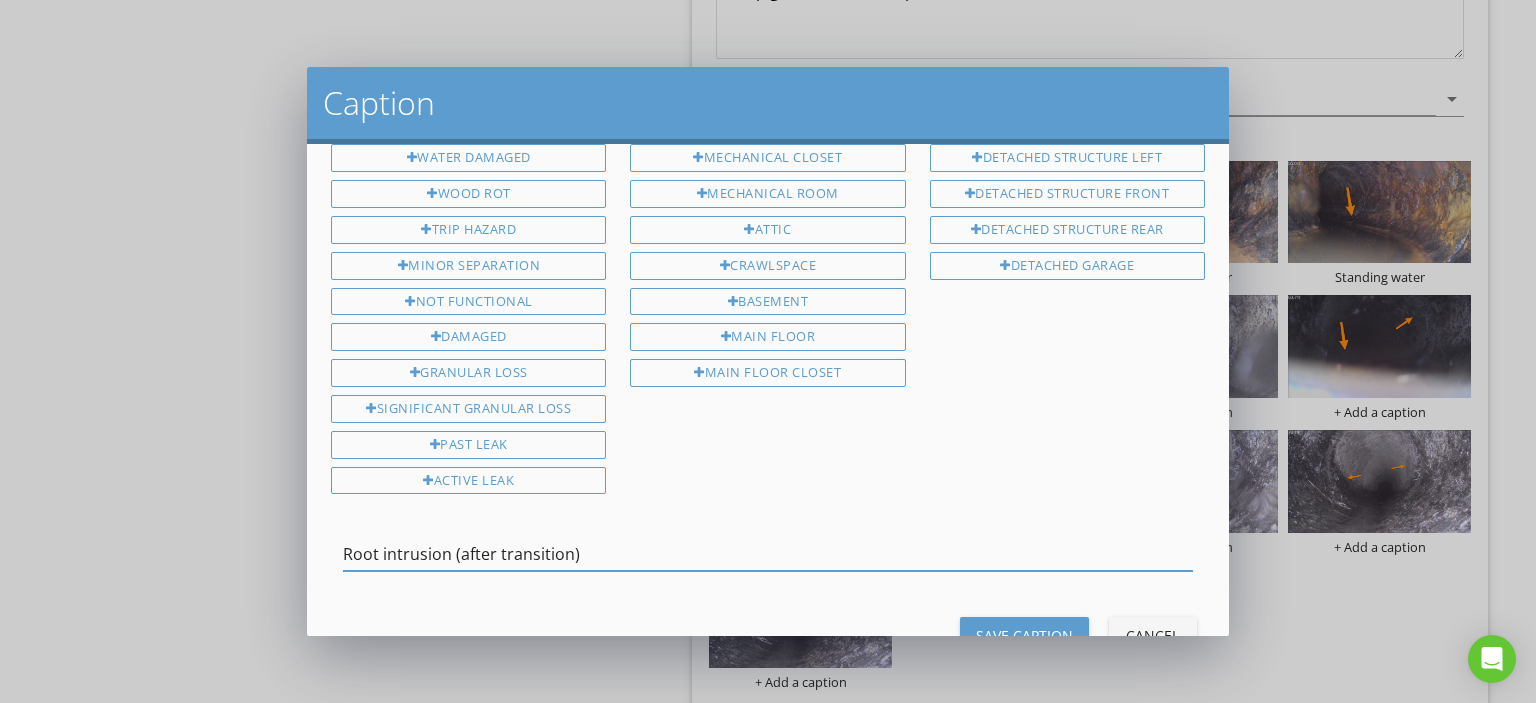 click on "Root intrusion (after transition)" at bounding box center (768, 554) 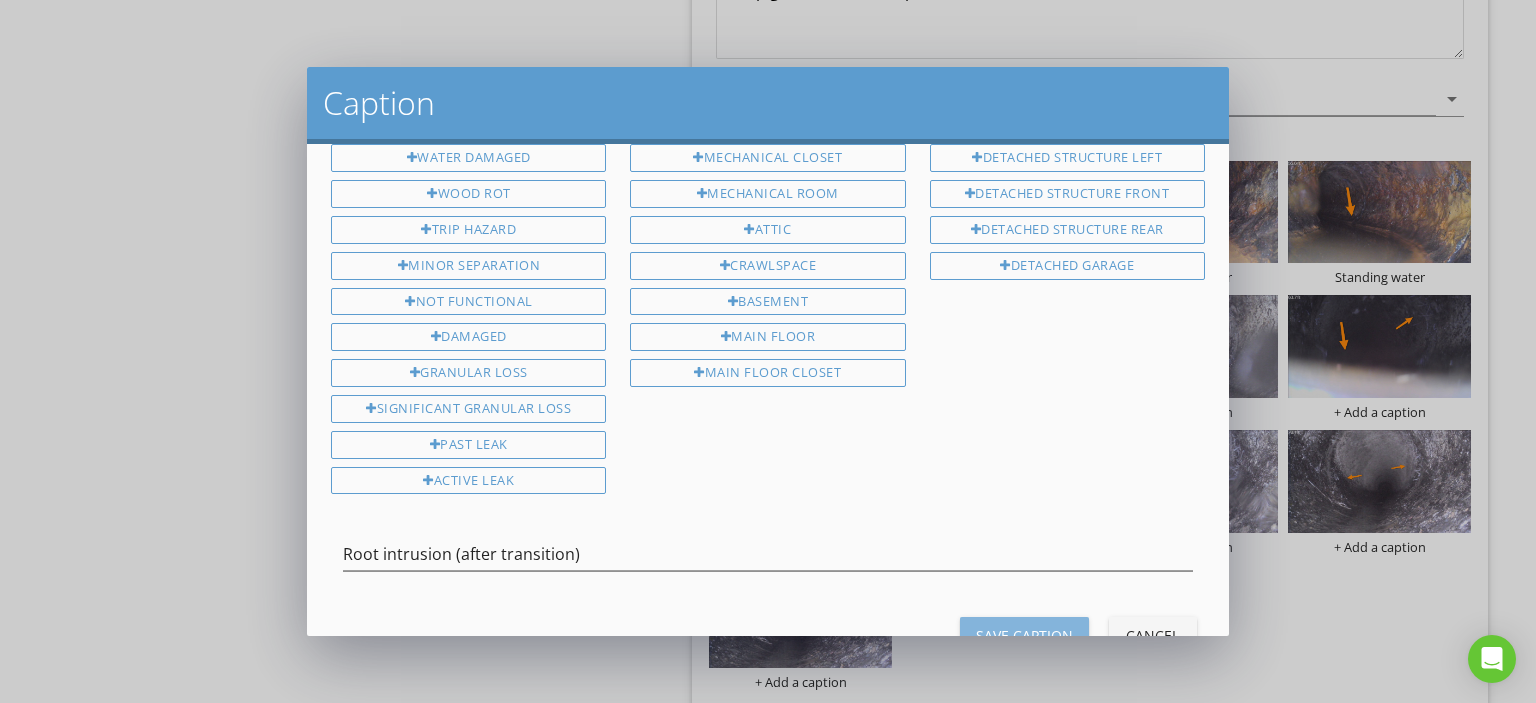 click on "Save Caption" at bounding box center (1024, 635) 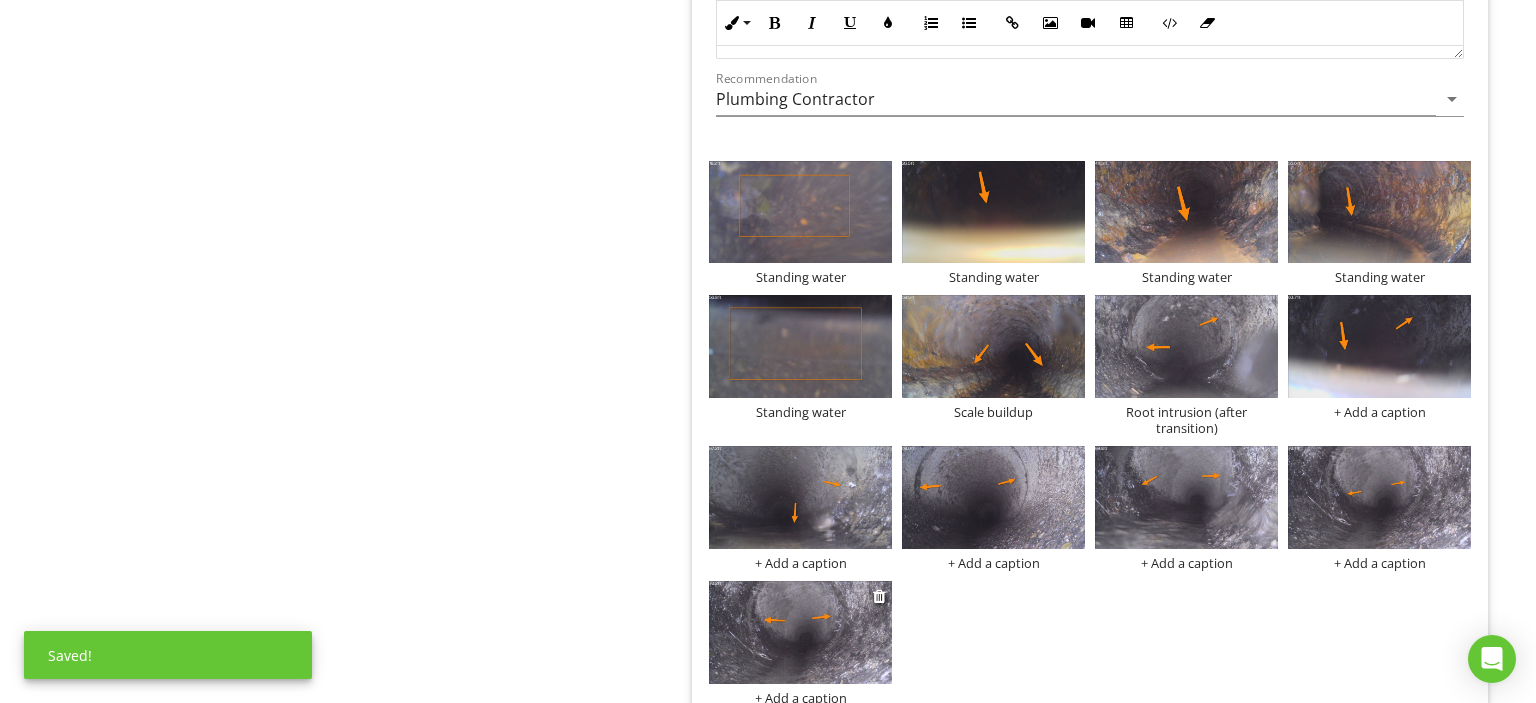 click on "+ Add a caption" at bounding box center (800, 698) 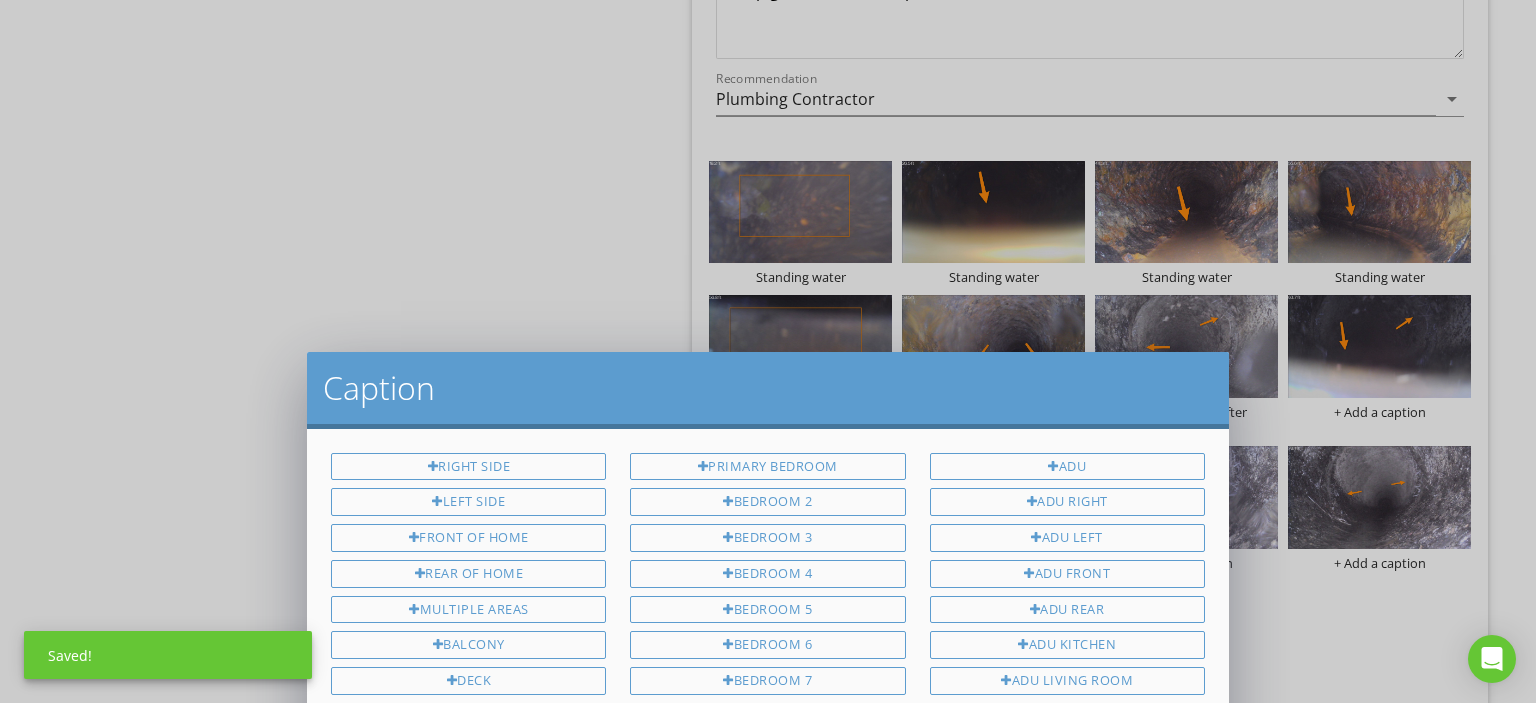 scroll, scrollTop: 0, scrollLeft: 0, axis: both 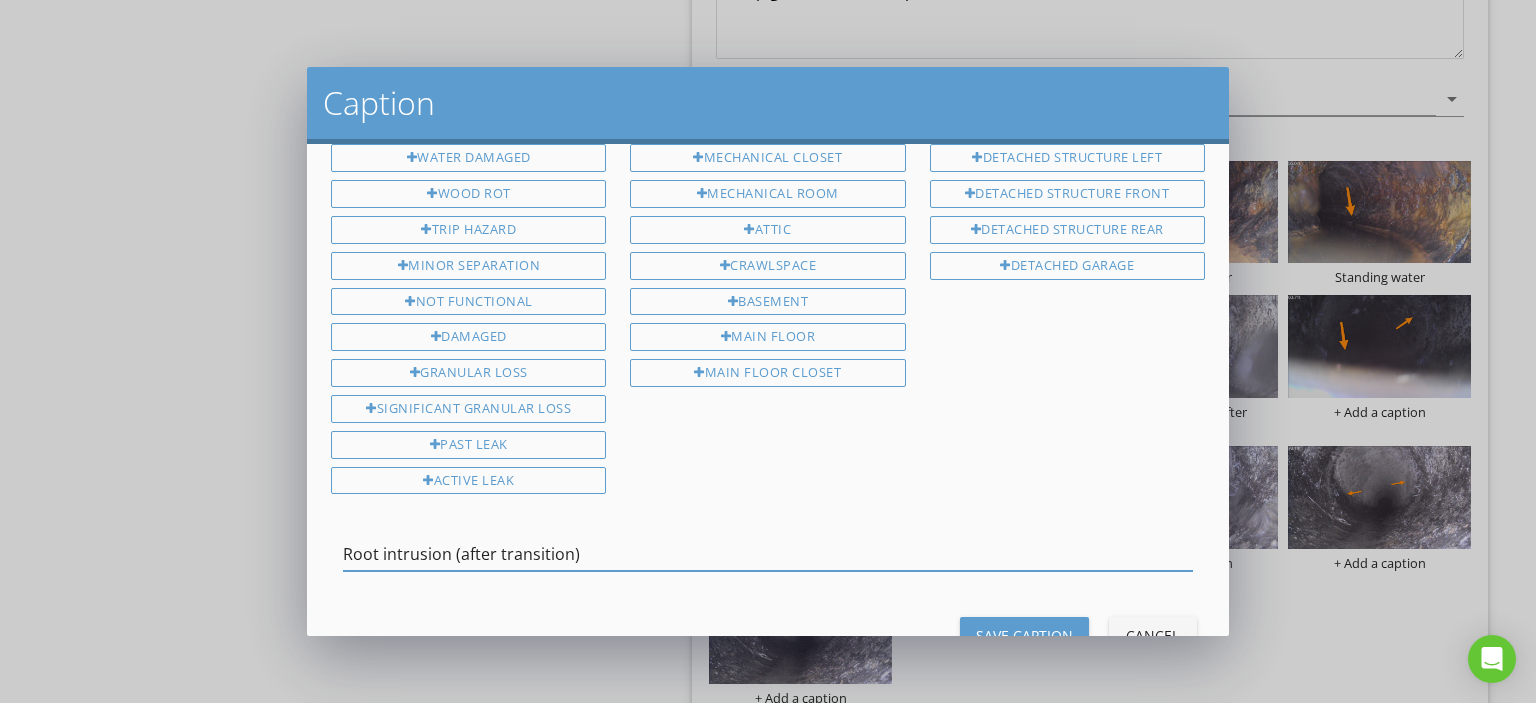 type on "Root intrusion (after transition)" 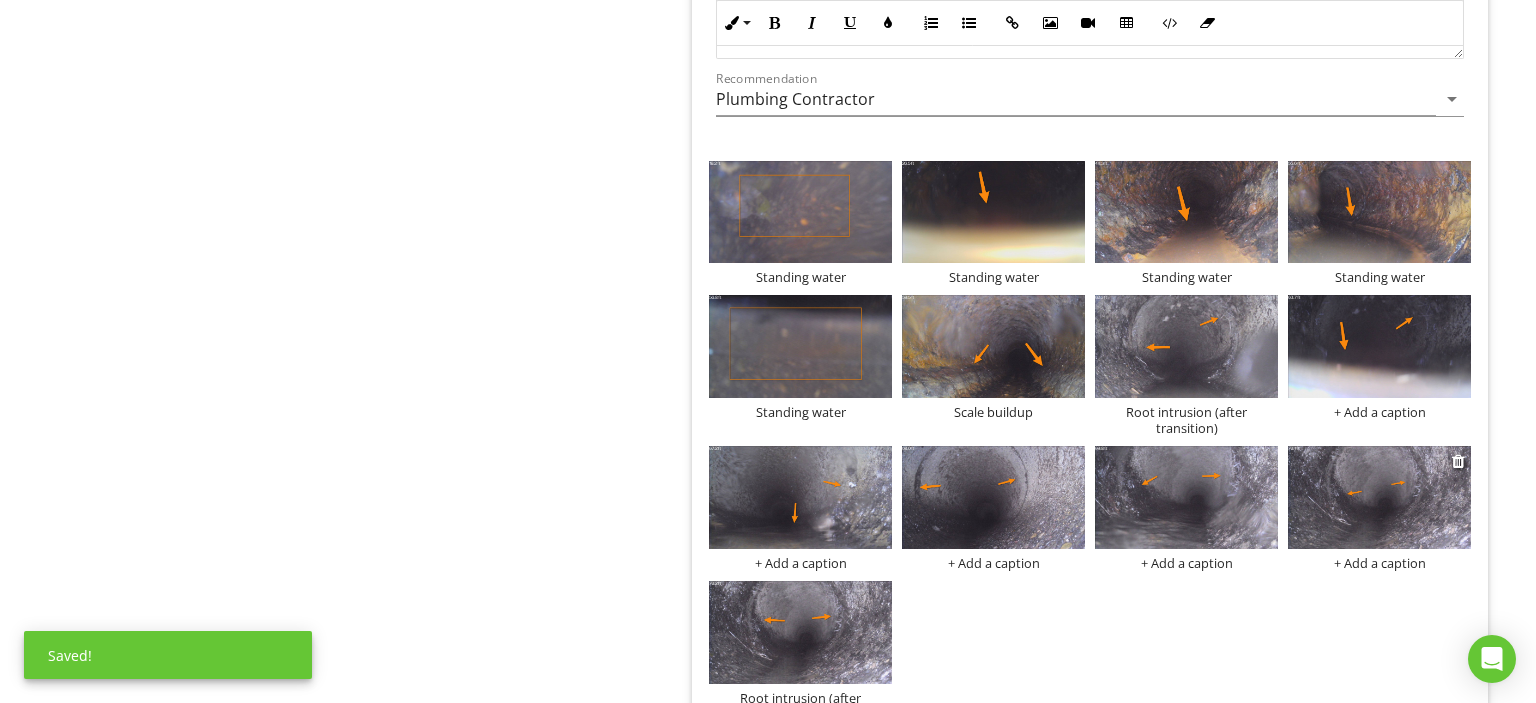 click on "+ Add a caption" at bounding box center [1379, 563] 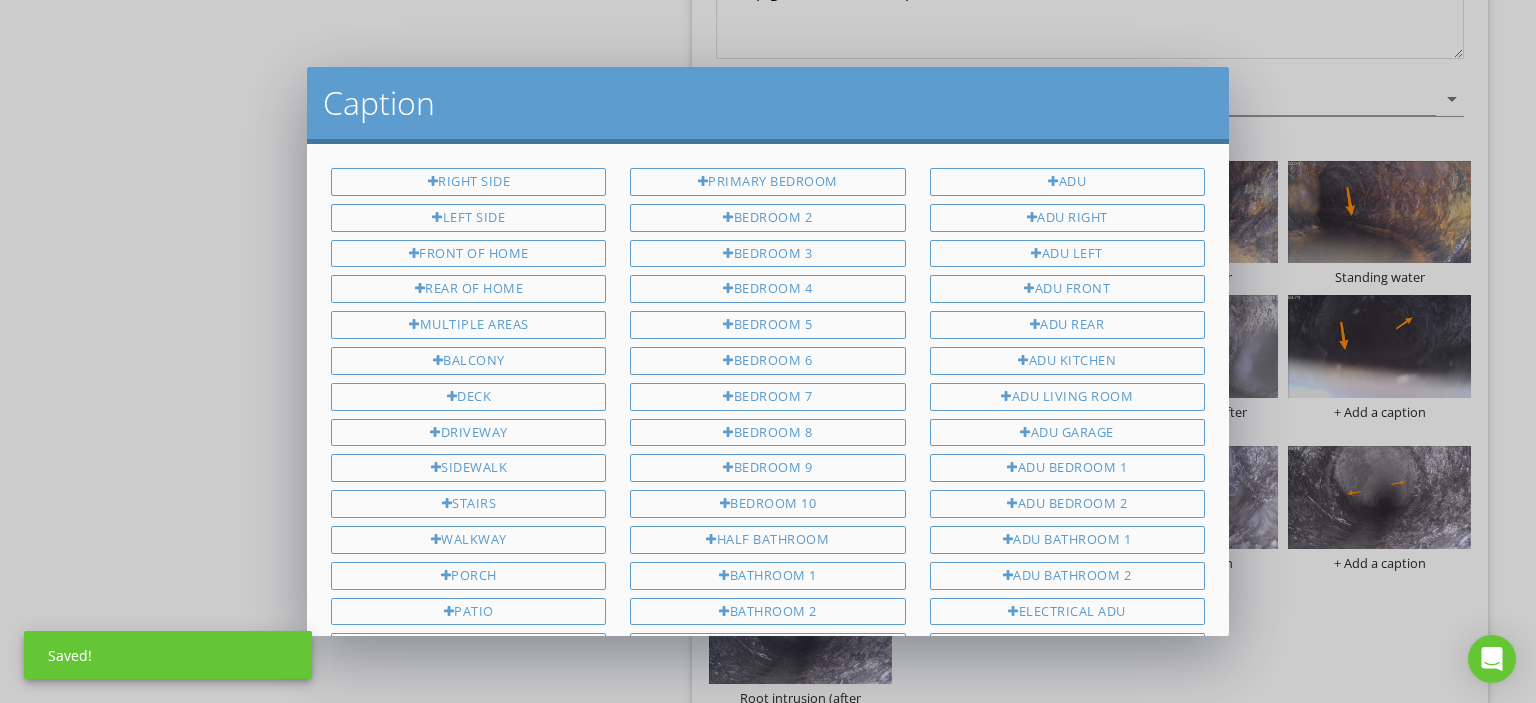 scroll, scrollTop: 1348, scrollLeft: 0, axis: vertical 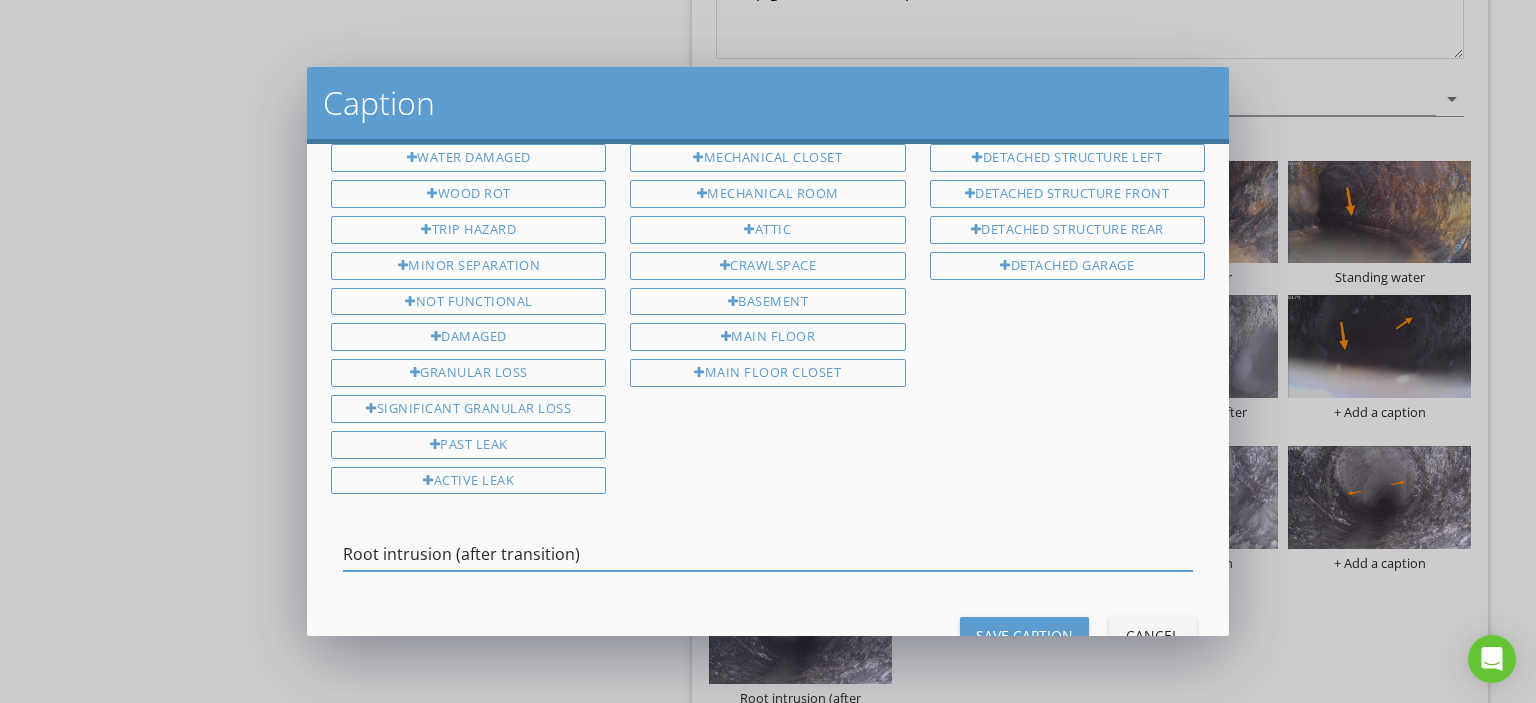 type on "Root intrusion (after transition)" 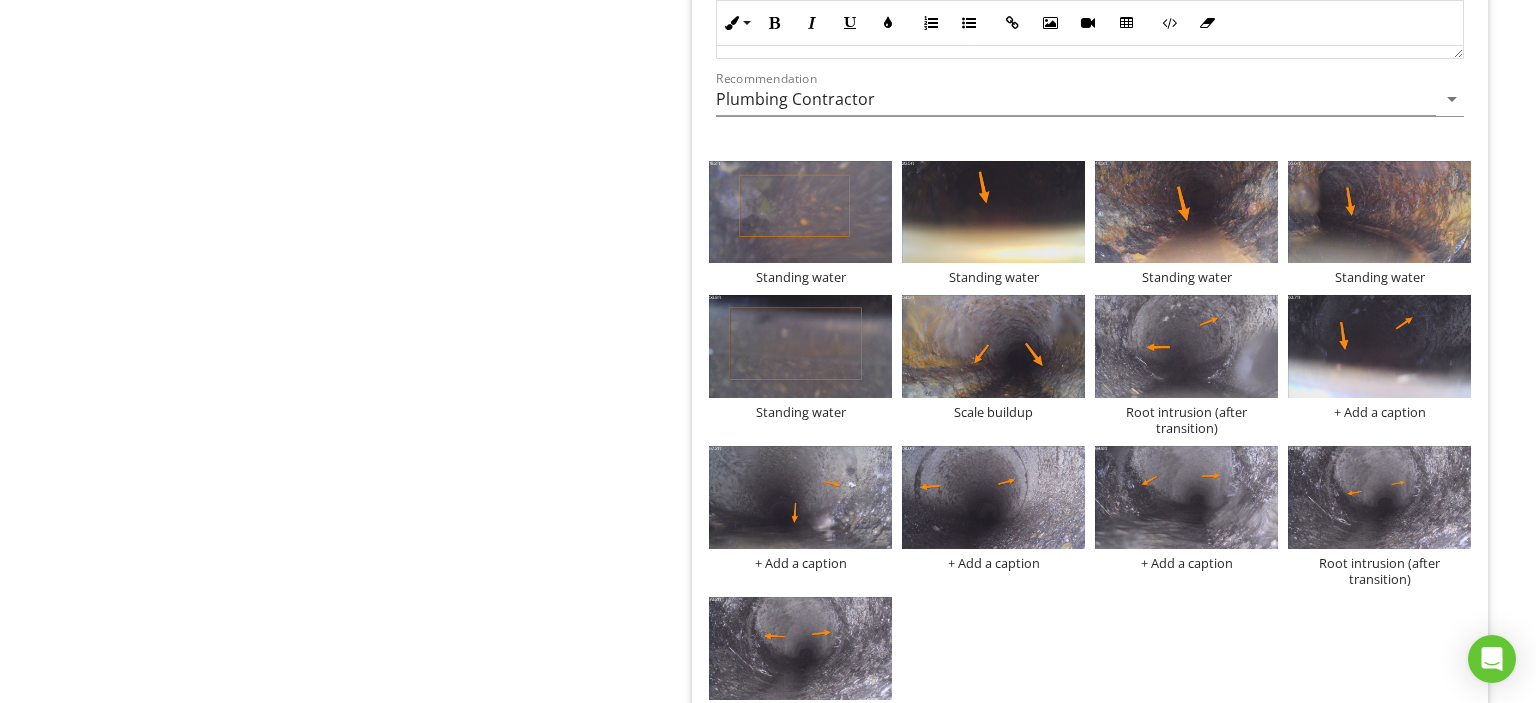 scroll, scrollTop: 1348, scrollLeft: 0, axis: vertical 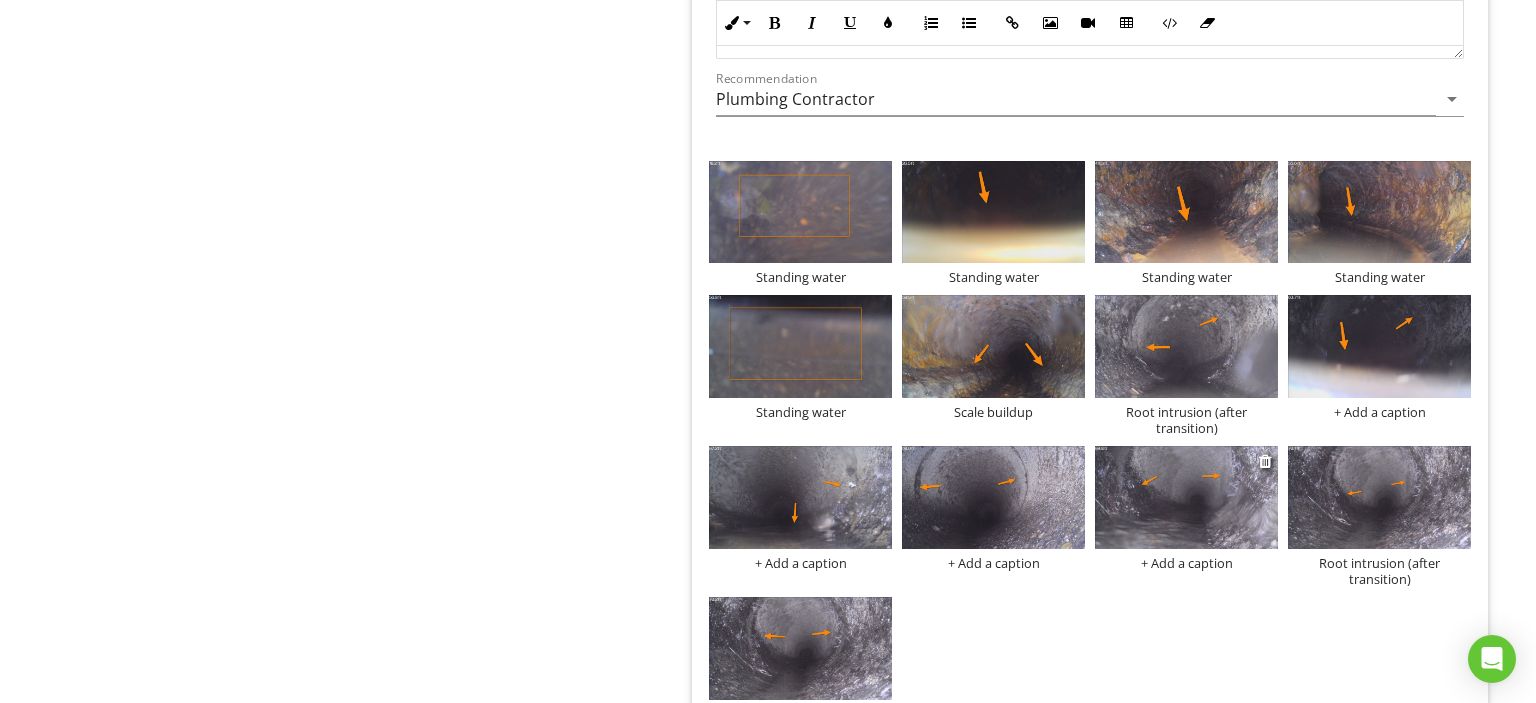 click on "+ Add a caption" at bounding box center [1186, 563] 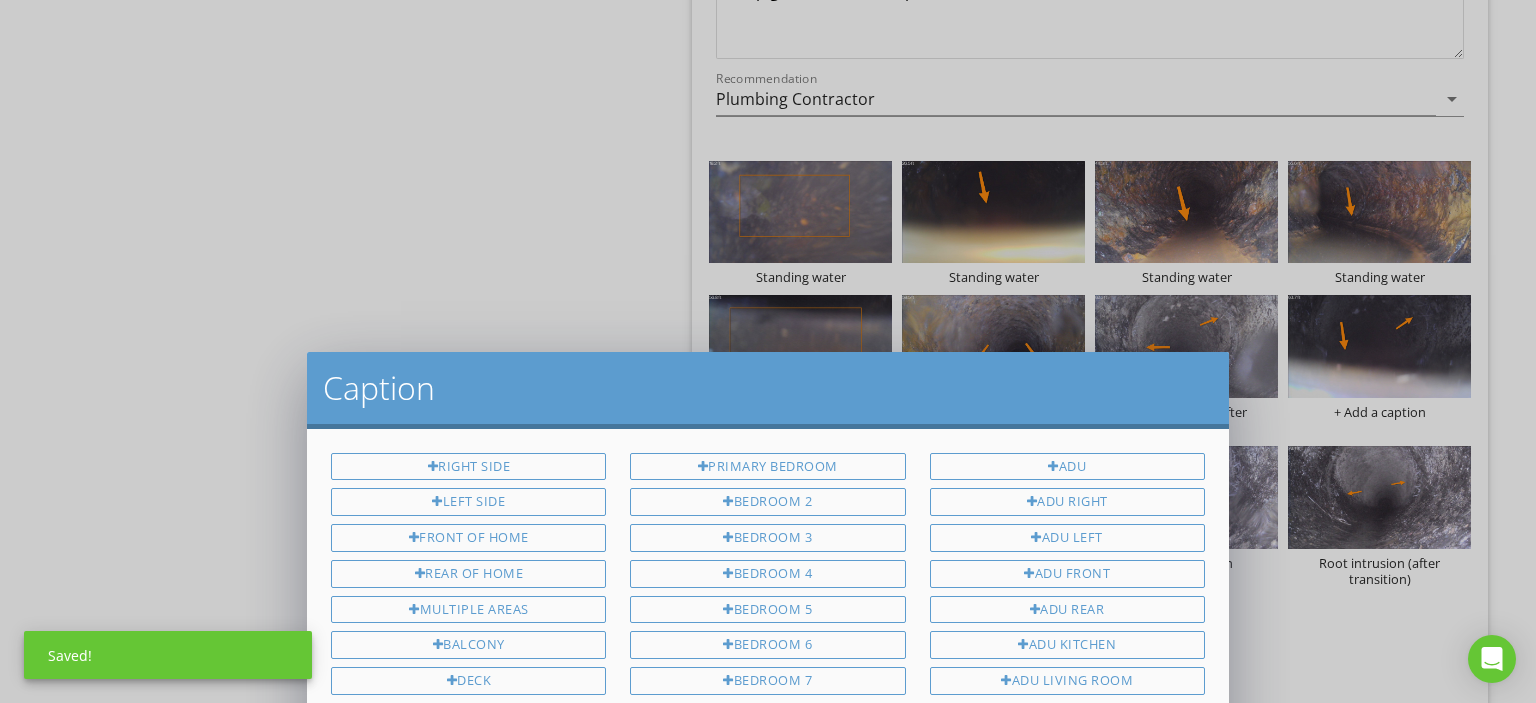 scroll, scrollTop: 0, scrollLeft: 0, axis: both 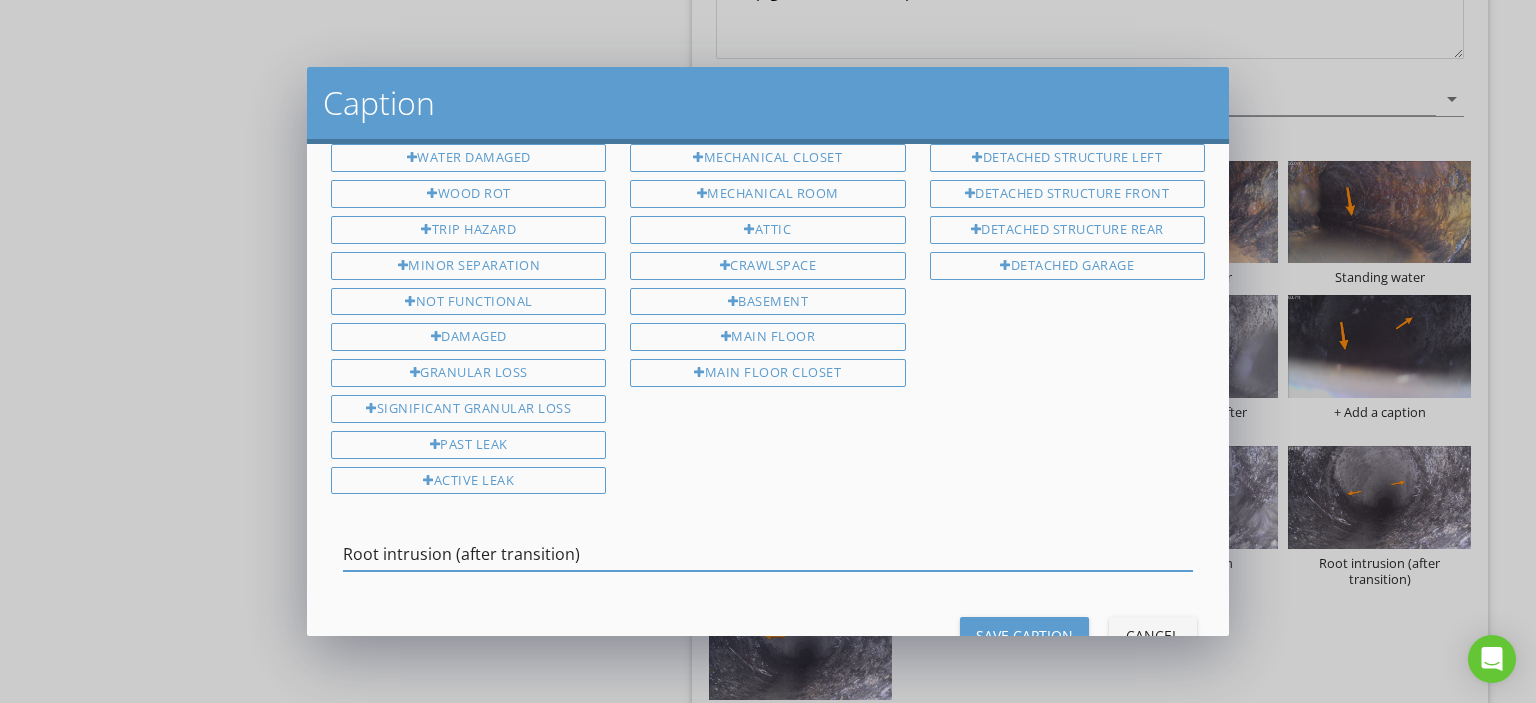 type on "Root intrusion (after transition)" 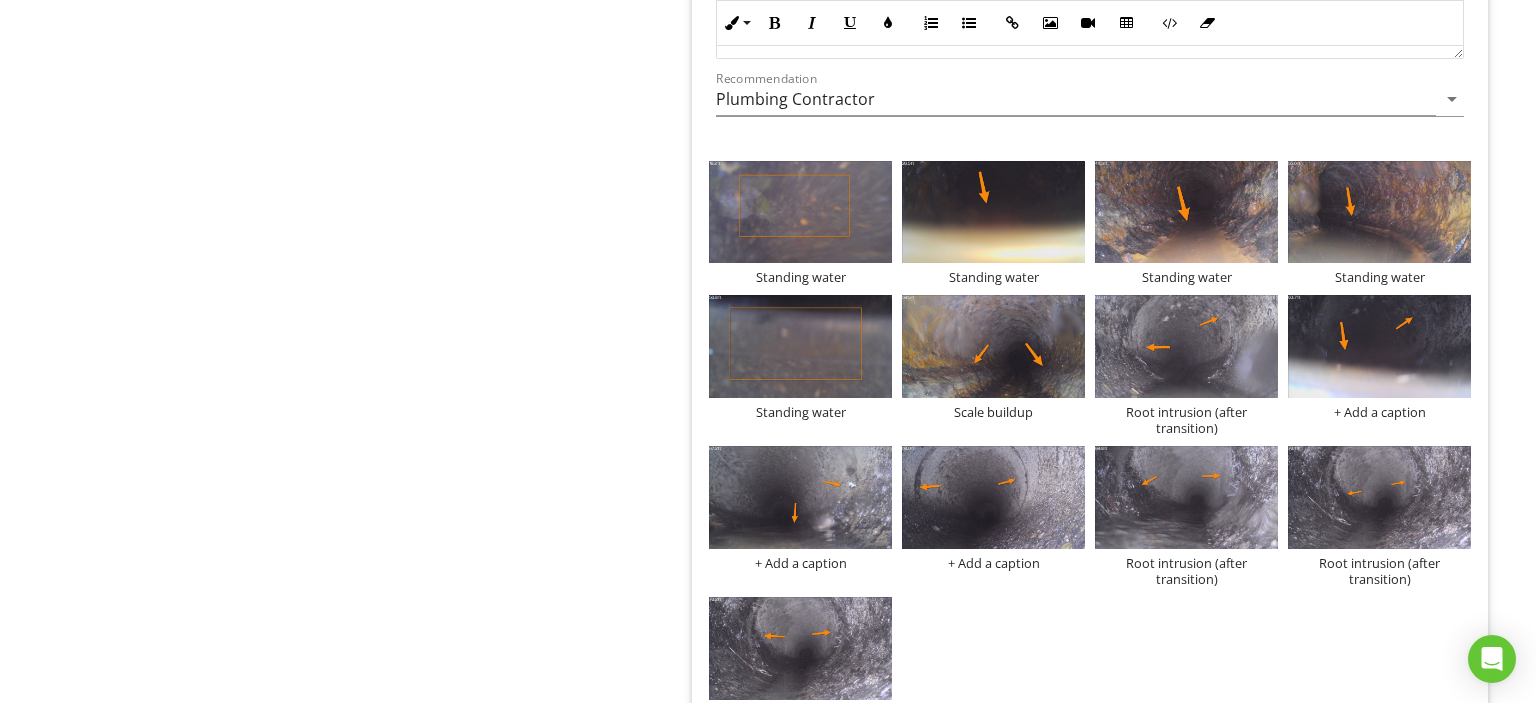 scroll, scrollTop: 1348, scrollLeft: 0, axis: vertical 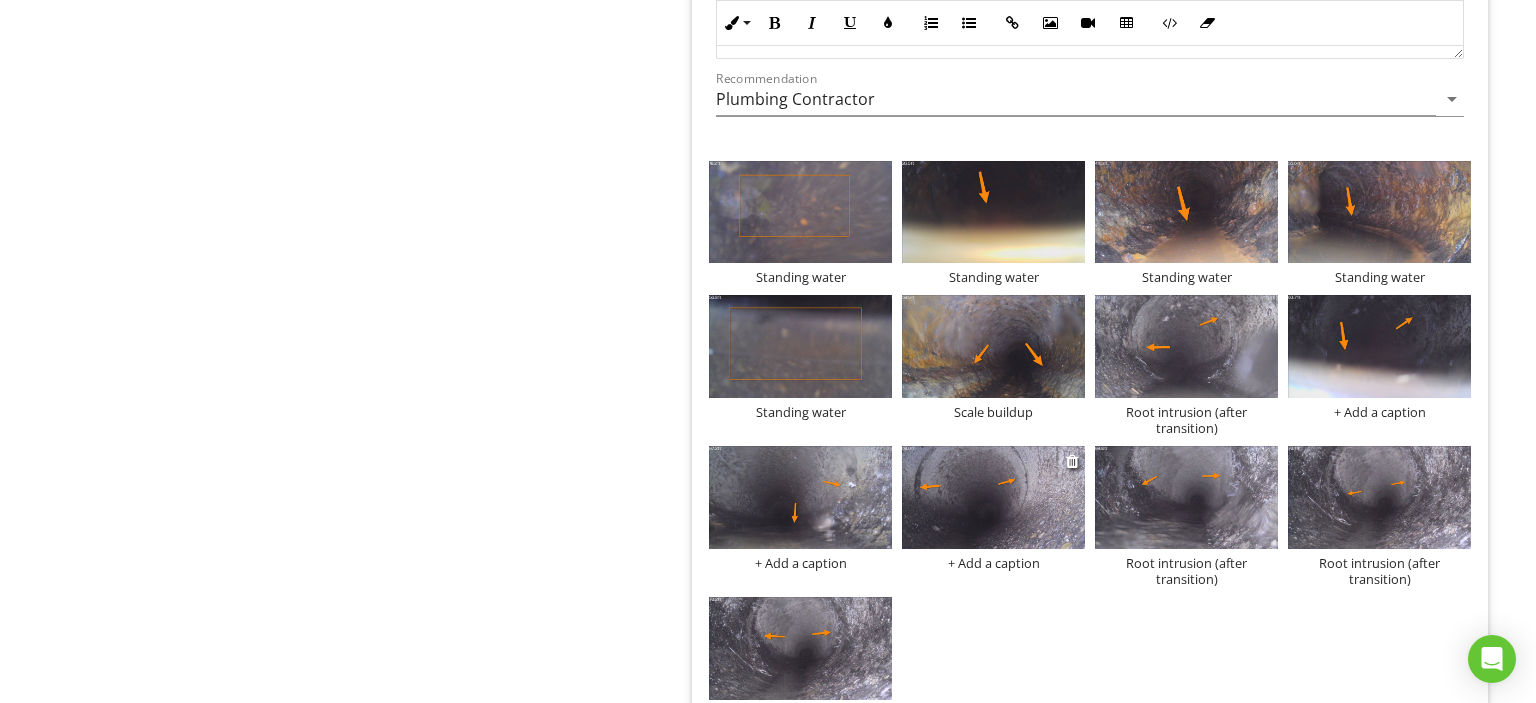 click on "+ Add a caption" at bounding box center [993, 563] 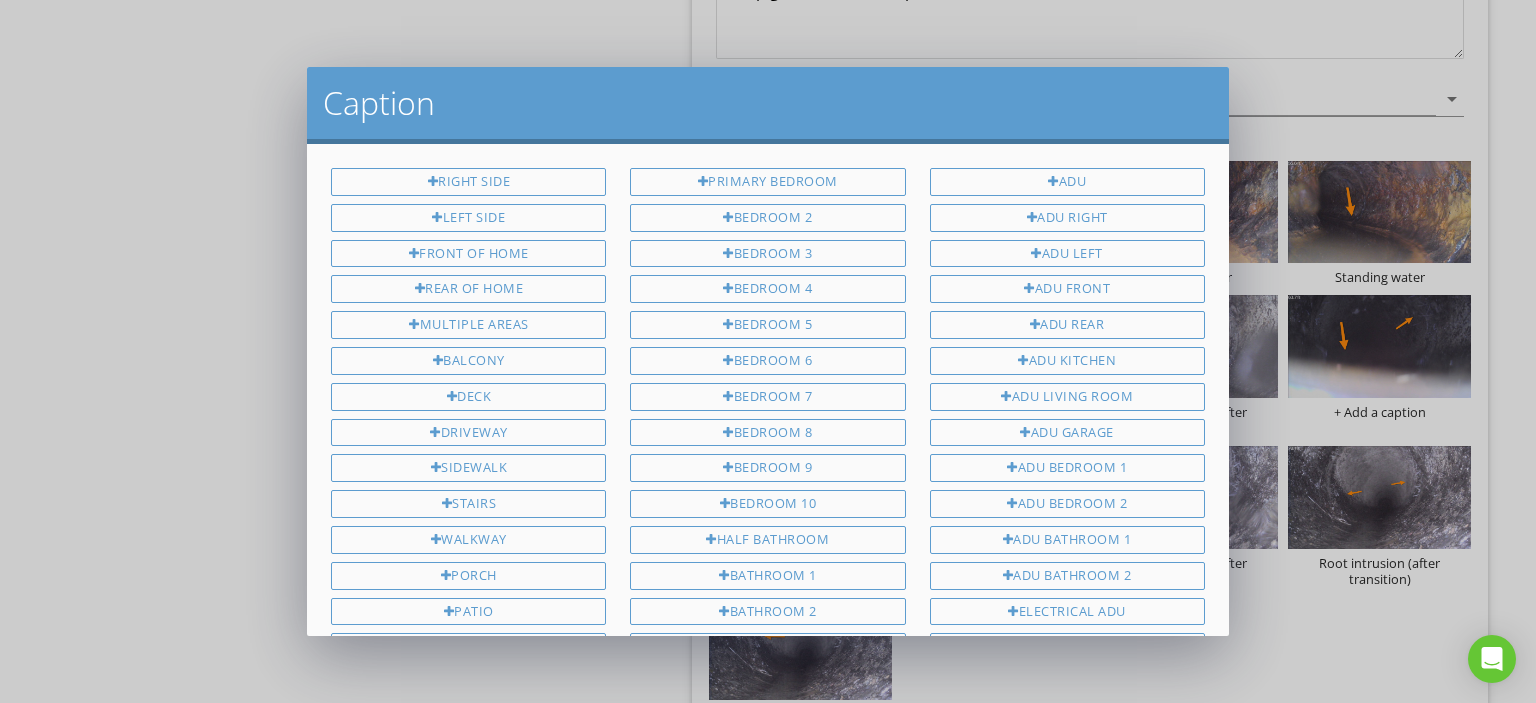 scroll, scrollTop: 1348, scrollLeft: 0, axis: vertical 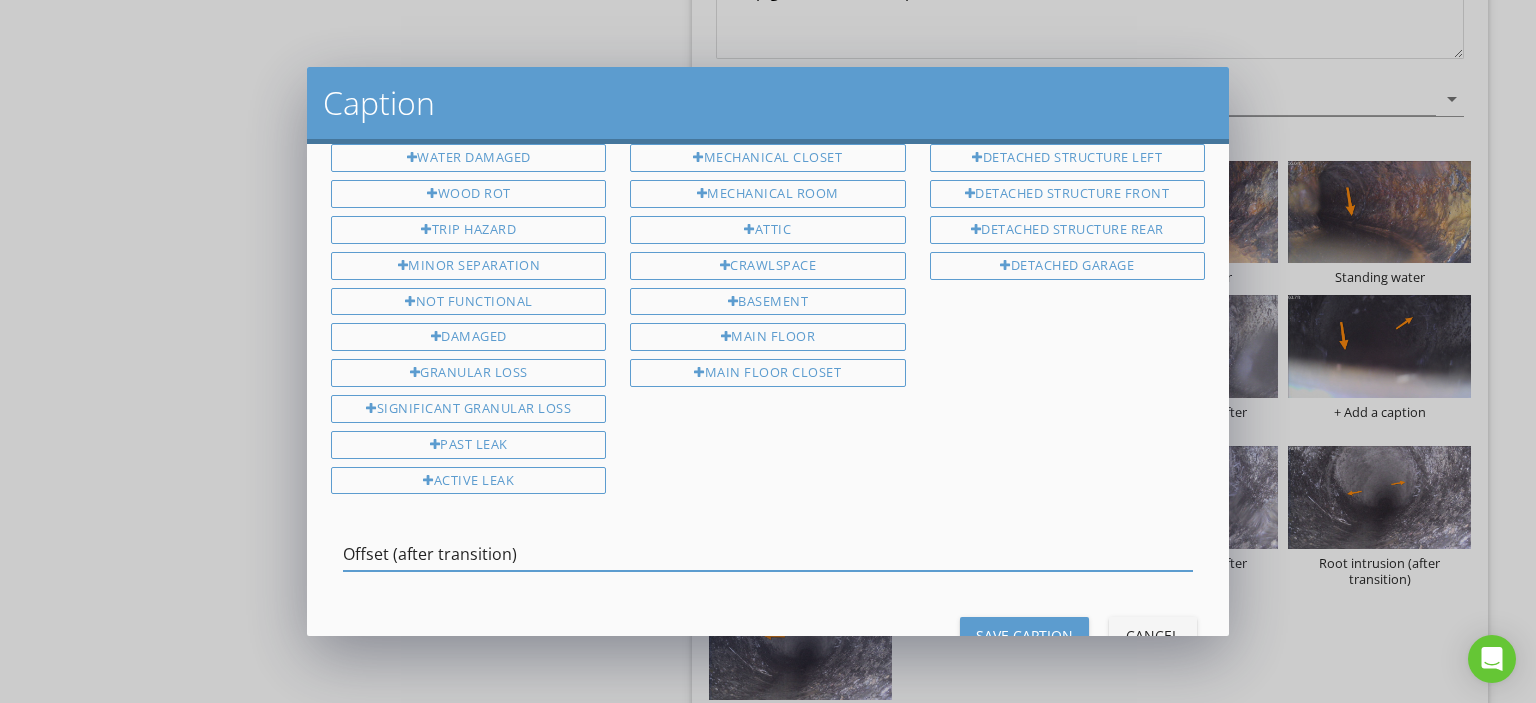 type on "Offset (after transition)" 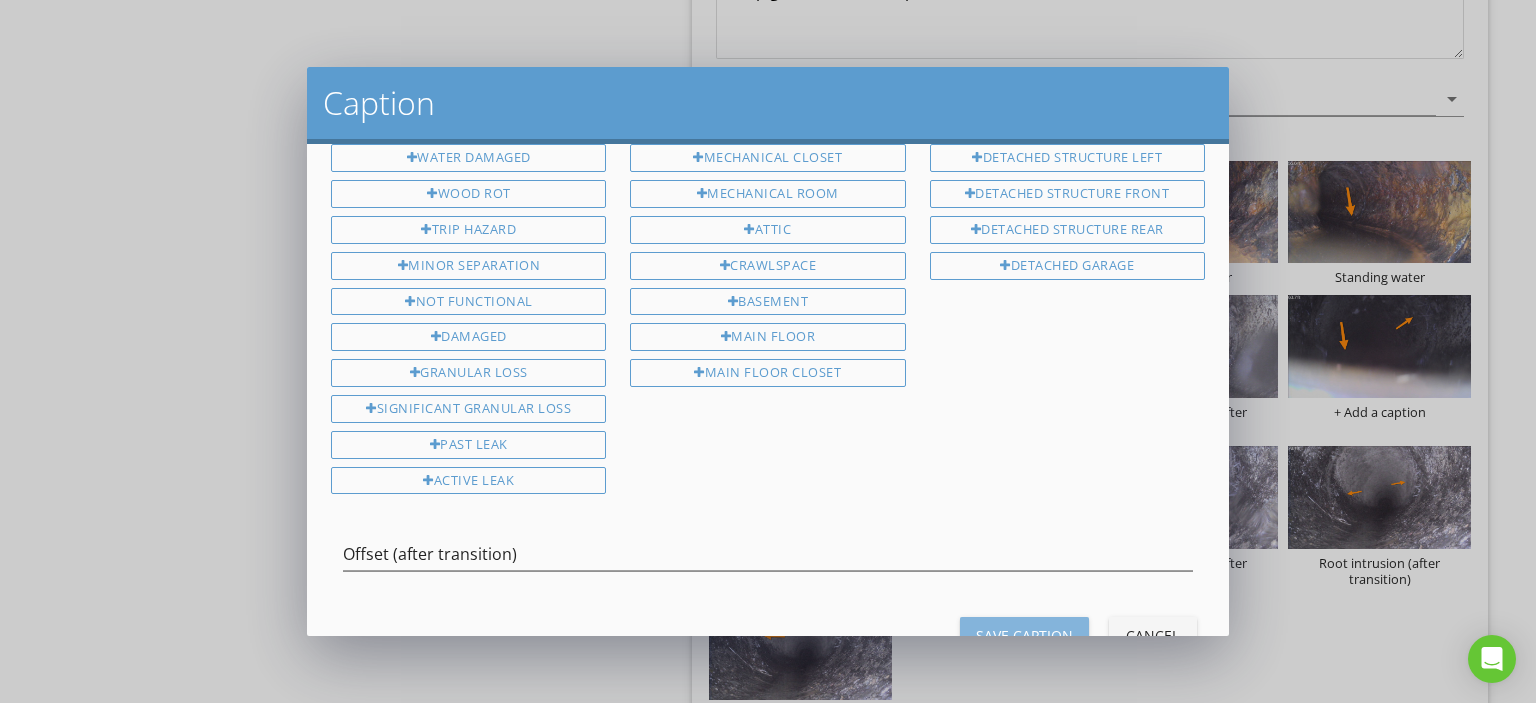 click on "Save Caption" at bounding box center (1024, 635) 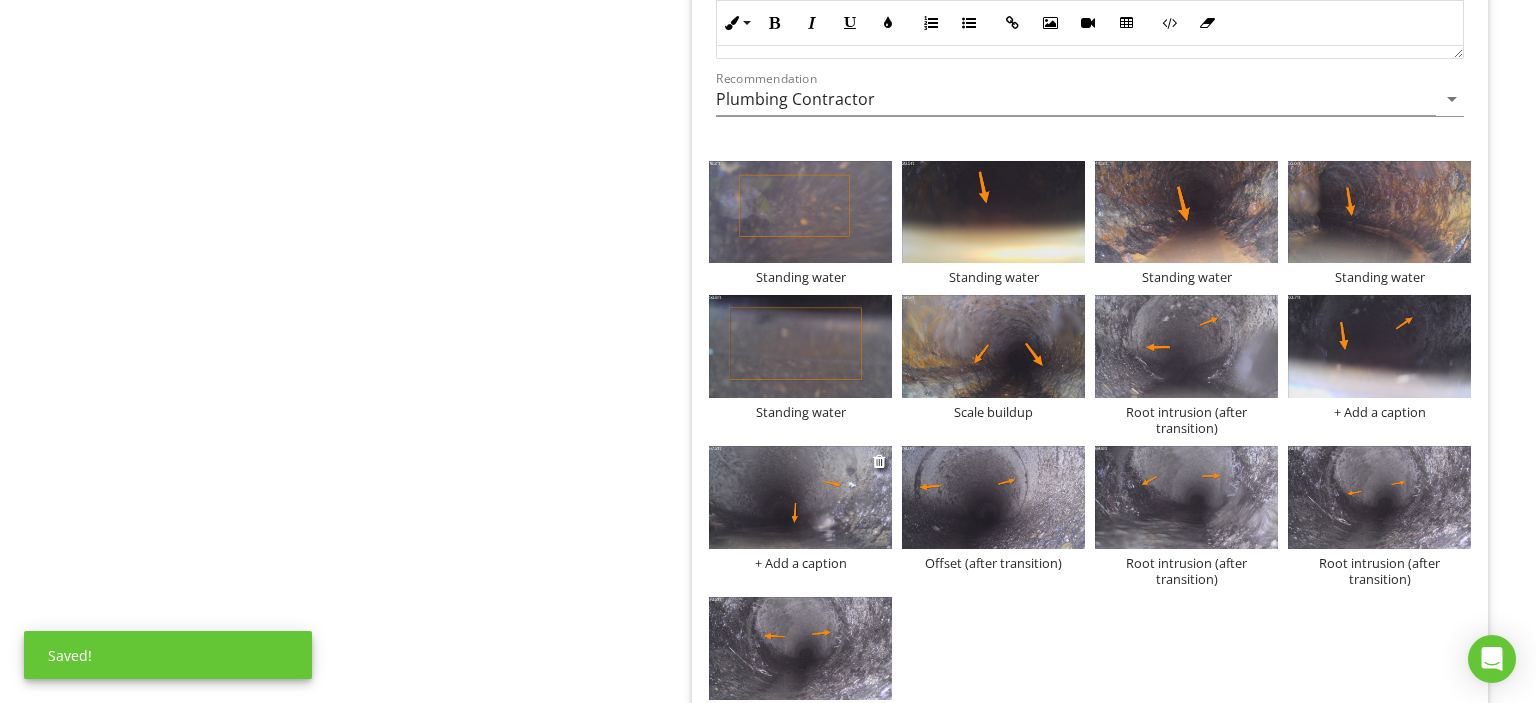 click on "+ Add a caption" at bounding box center (800, 563) 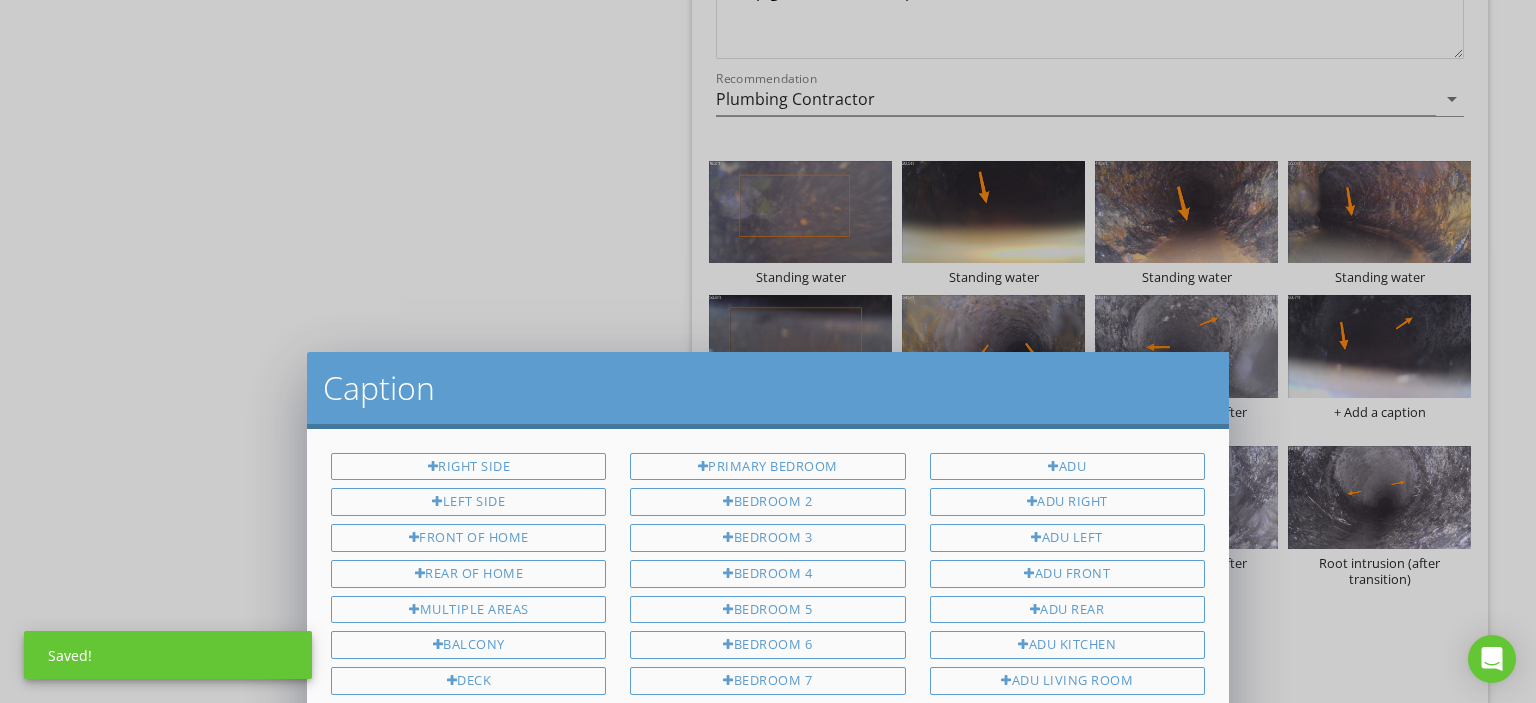 scroll, scrollTop: 0, scrollLeft: 0, axis: both 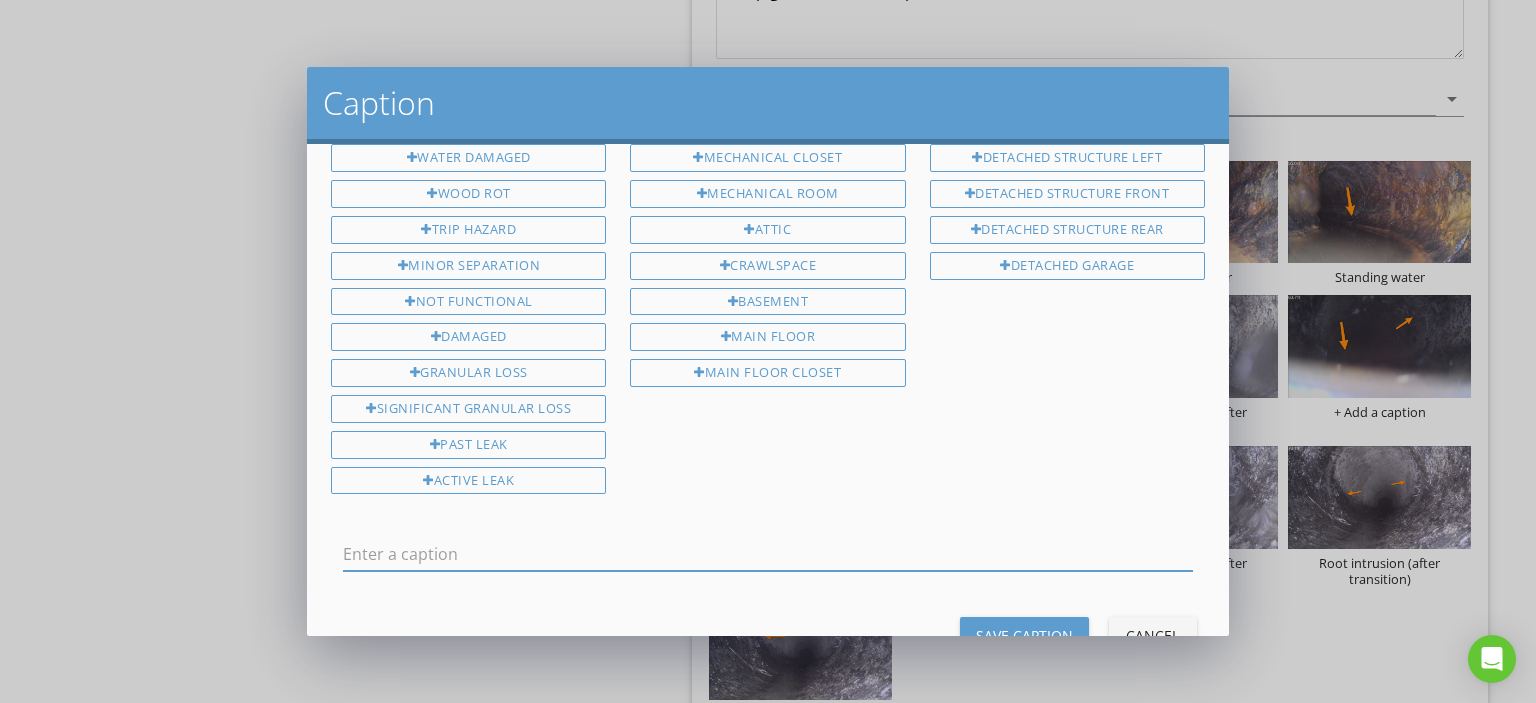 click at bounding box center [768, 554] 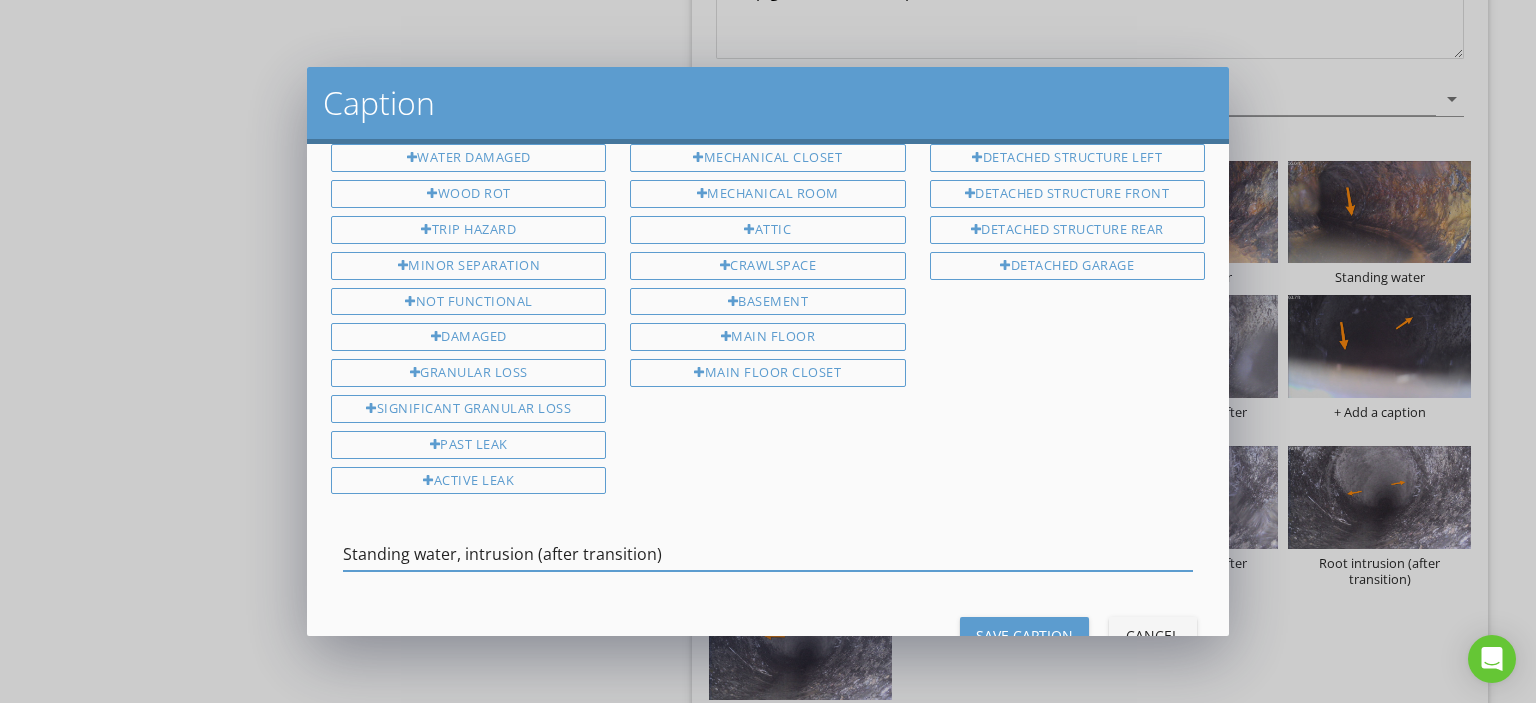 type on "Standing water, intrusion (after transition)" 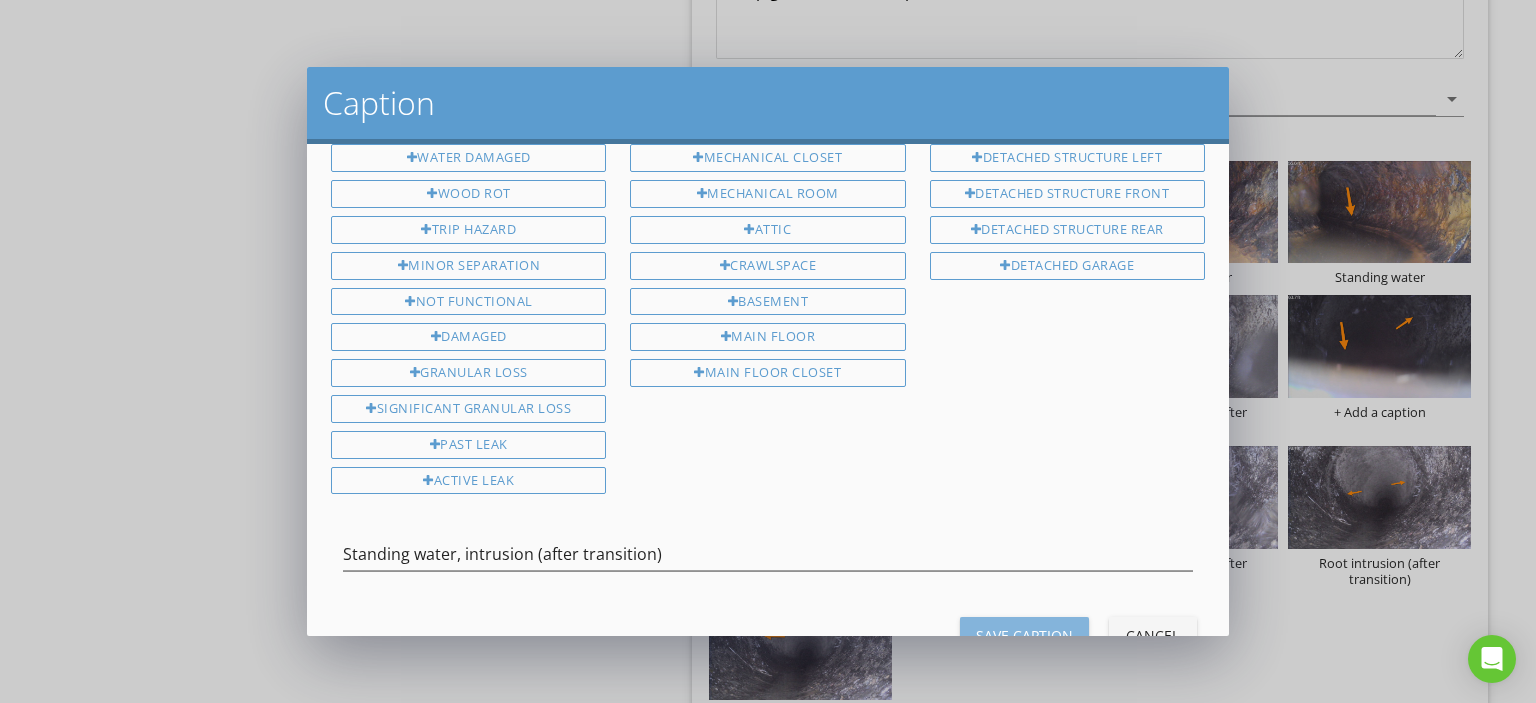 click on "Save Caption" at bounding box center [1024, 635] 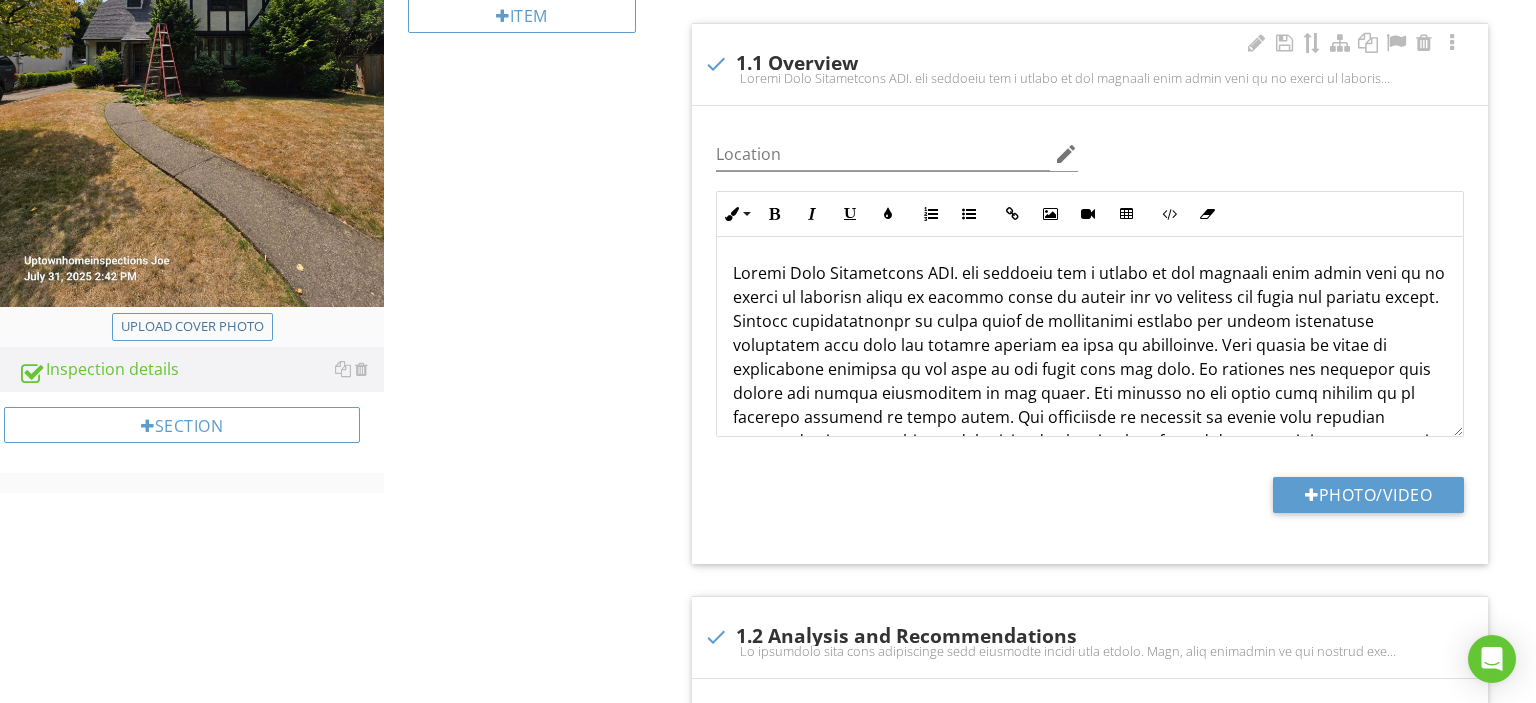 scroll, scrollTop: 211, scrollLeft: 0, axis: vertical 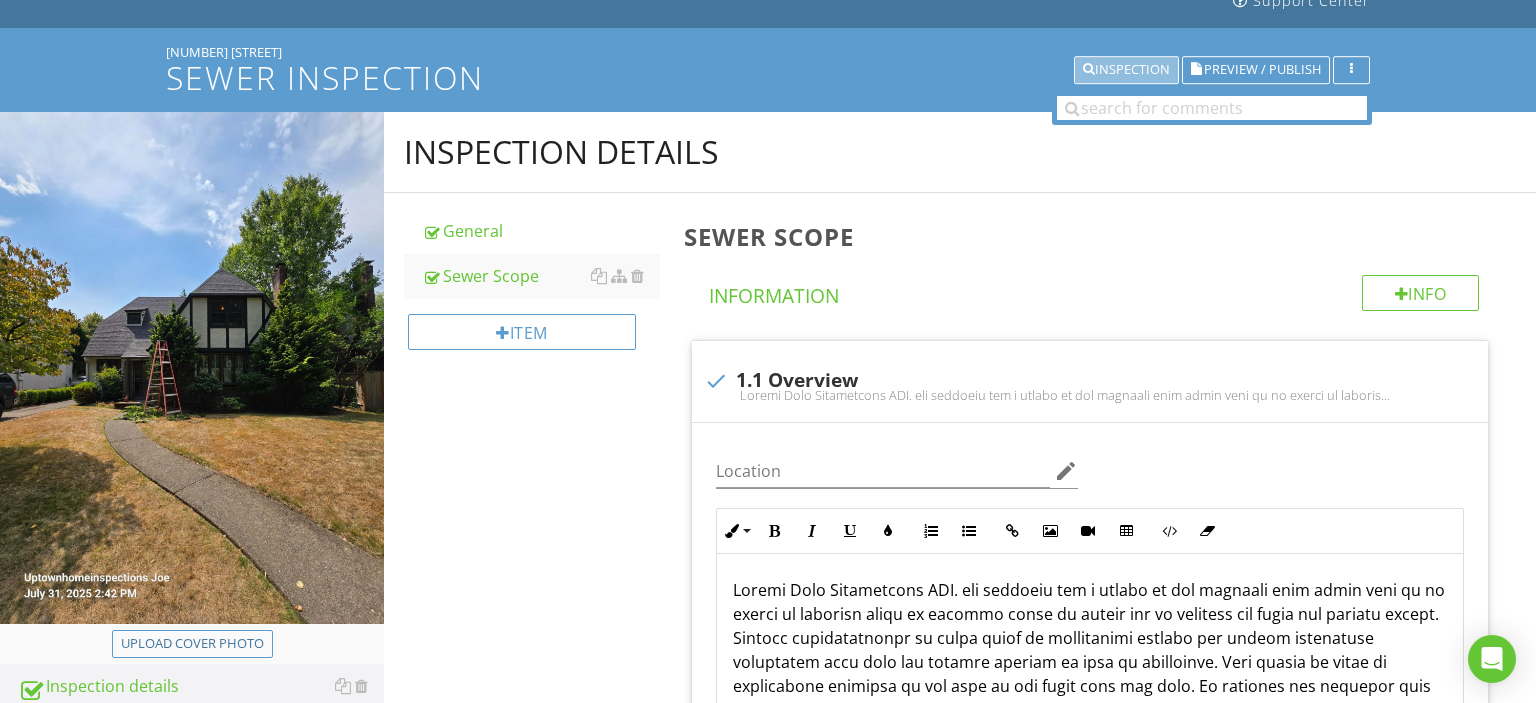click on "Inspection" at bounding box center [1126, 70] 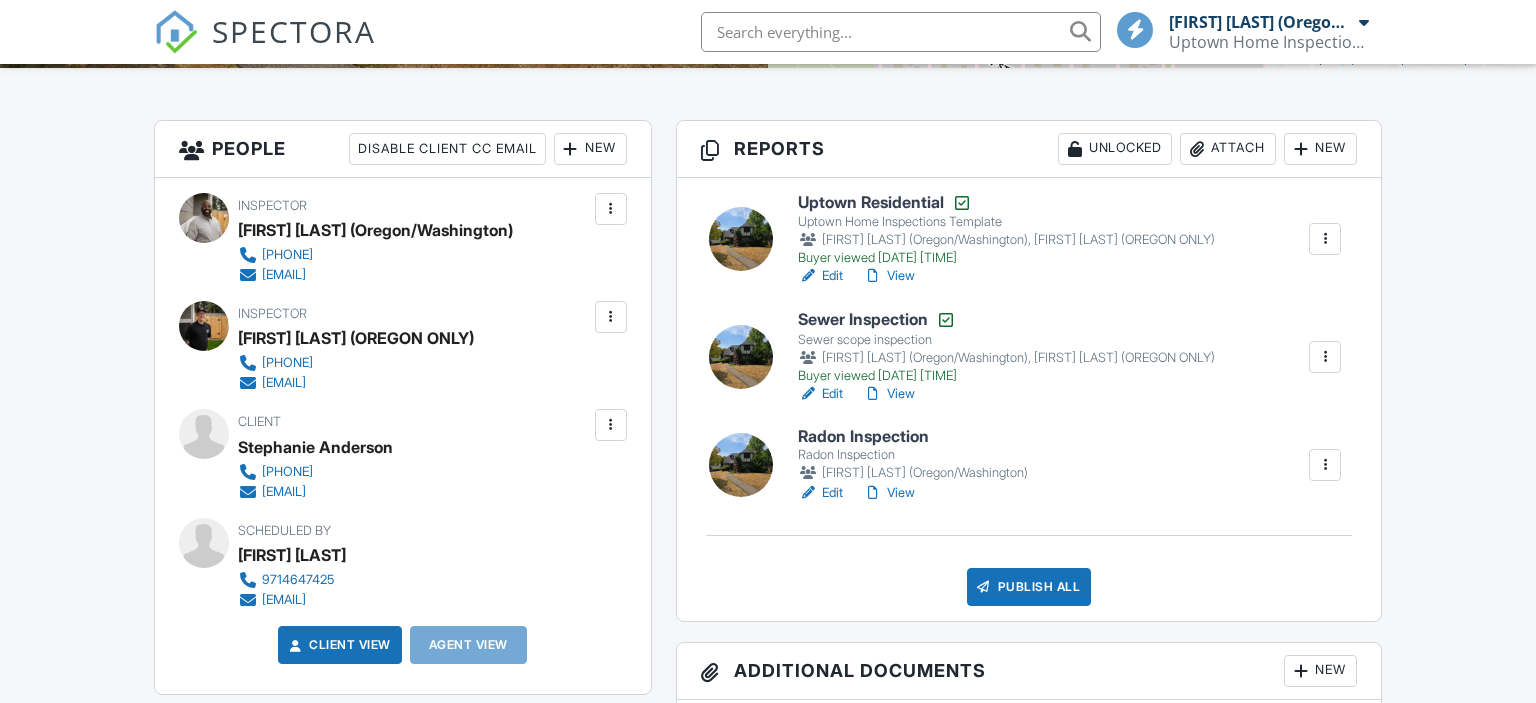 scroll, scrollTop: 528, scrollLeft: 0, axis: vertical 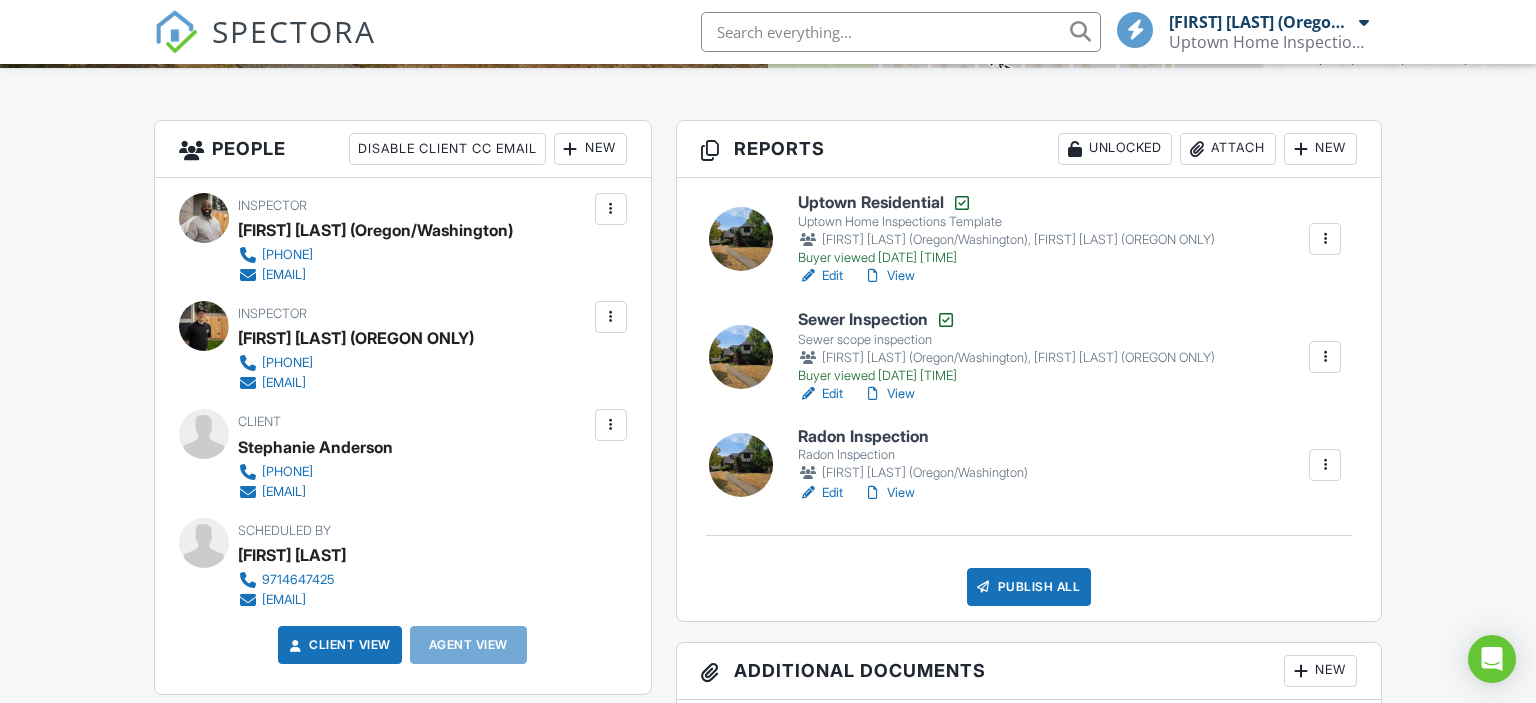 click on "Attach" at bounding box center [1228, 149] 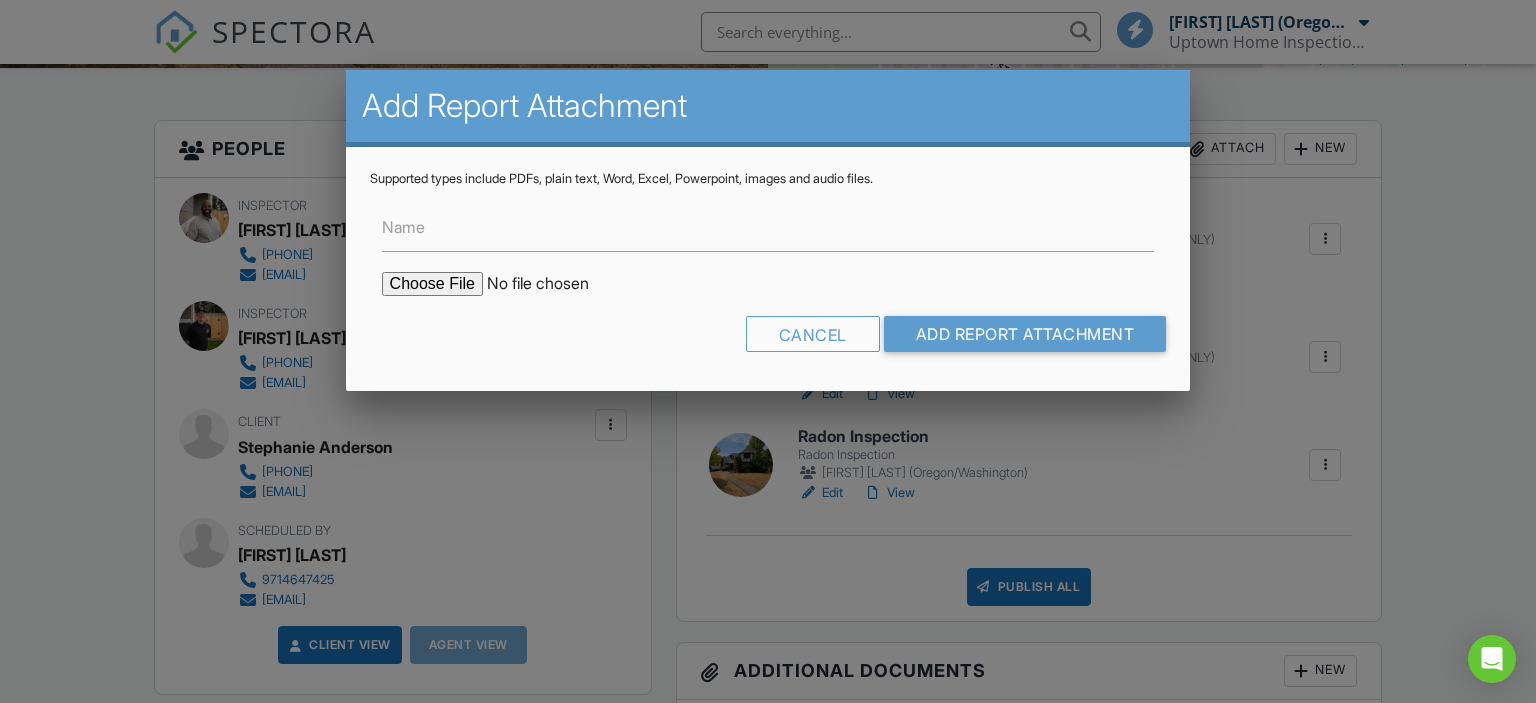 click at bounding box center (552, 284) 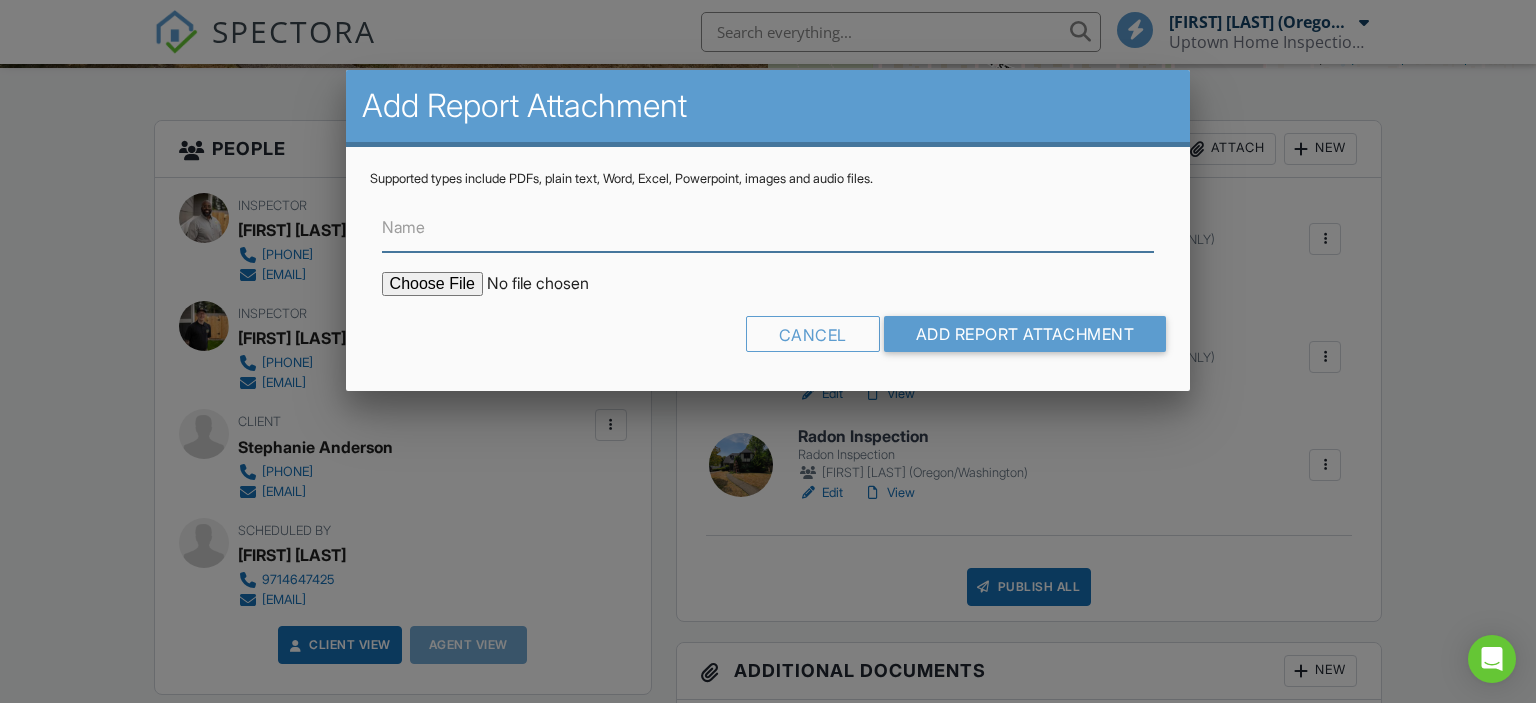 click on "Name" at bounding box center [768, 227] 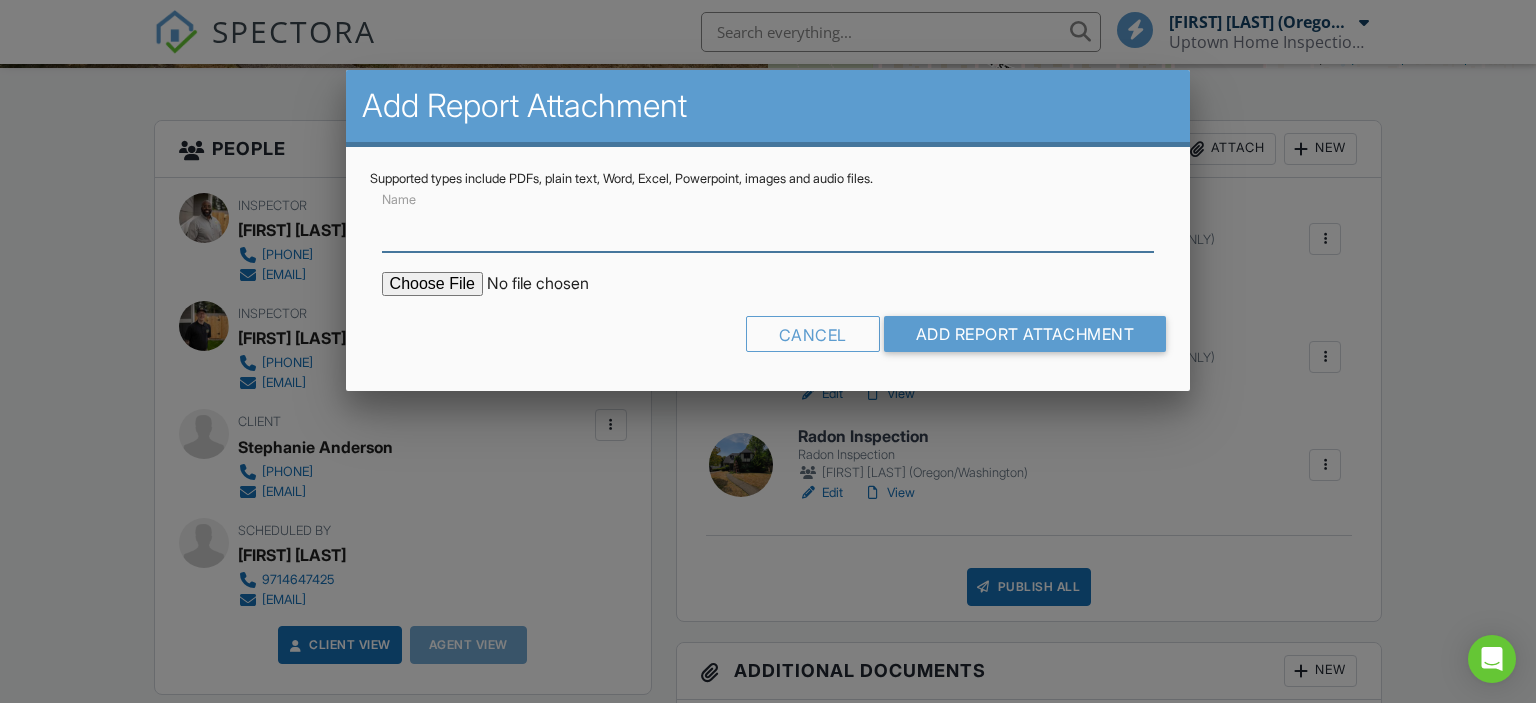 click on "Name" at bounding box center [768, 227] 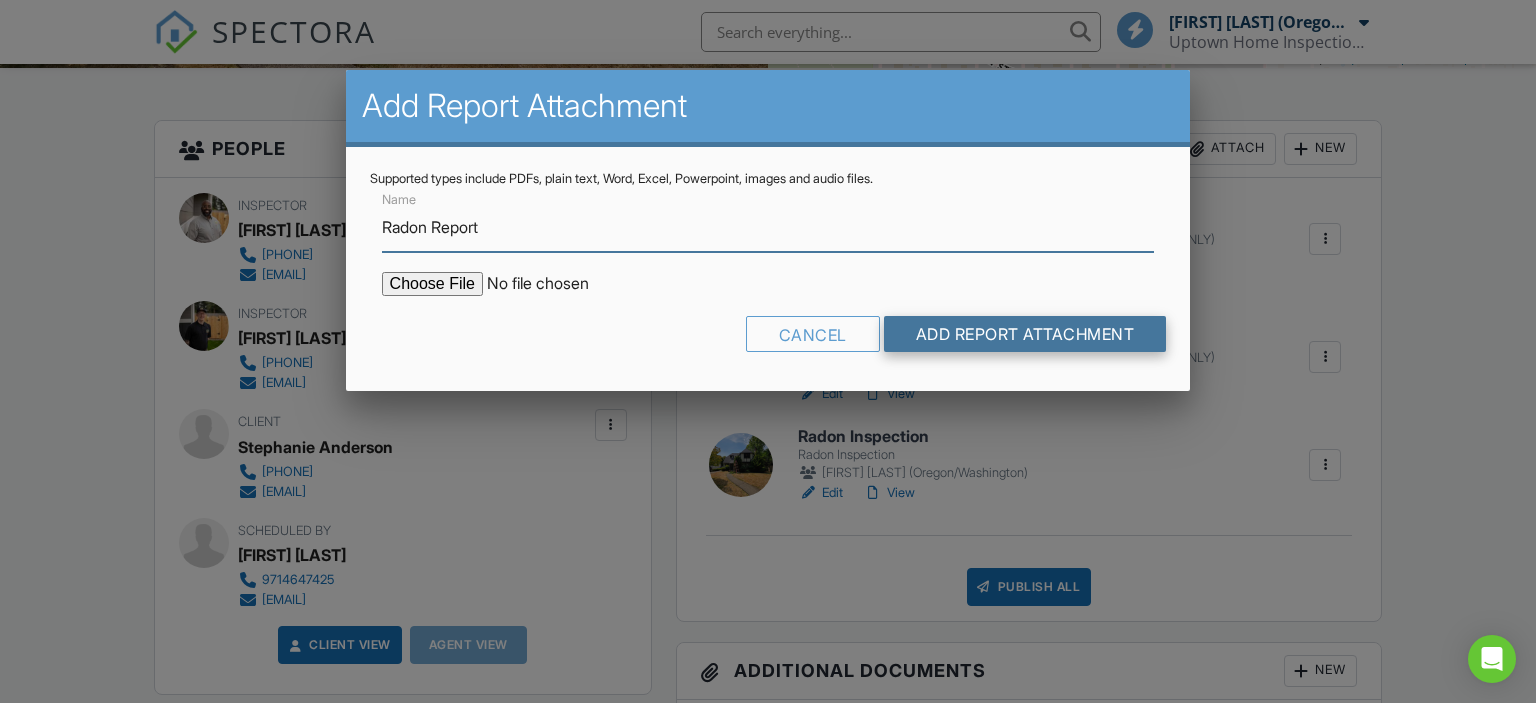 type on "Radon Report" 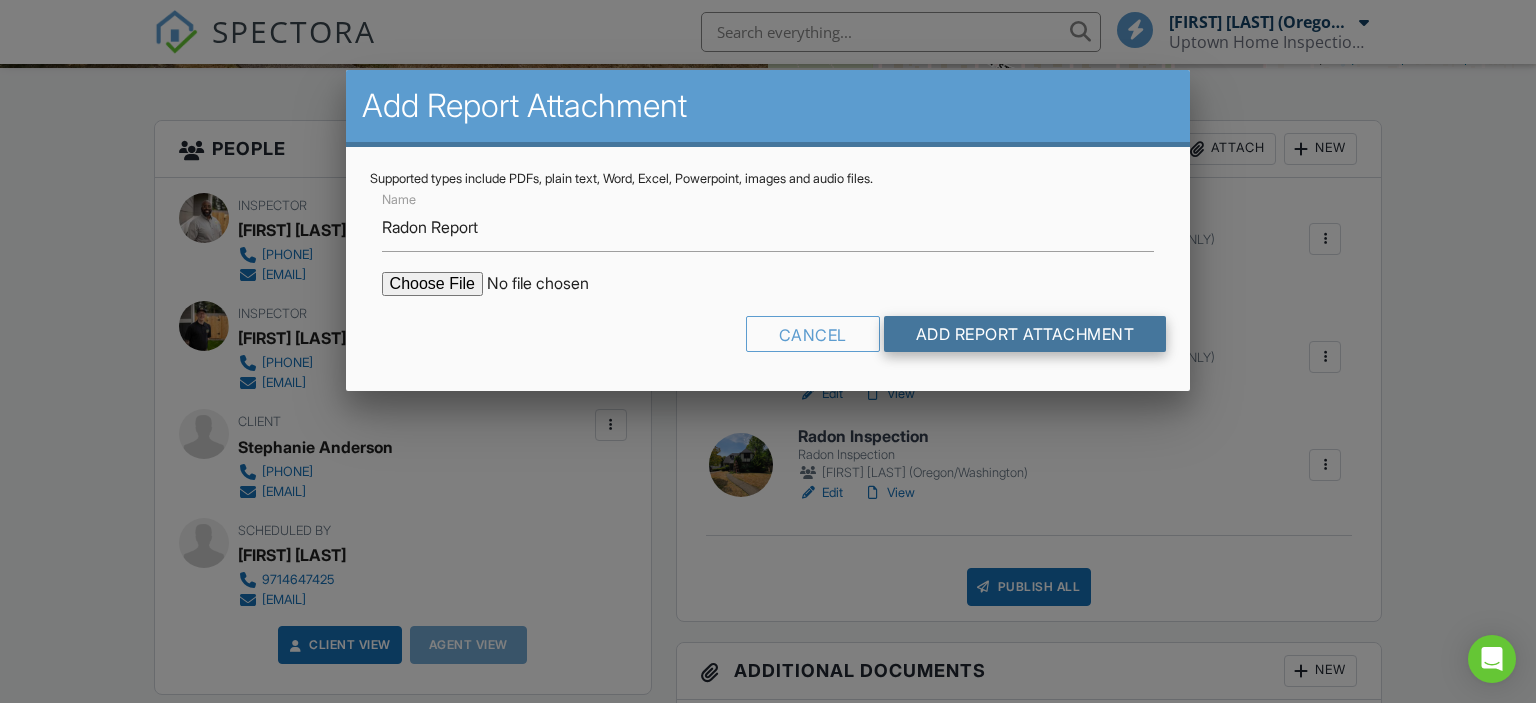 click on "Add Report Attachment" at bounding box center (1025, 334) 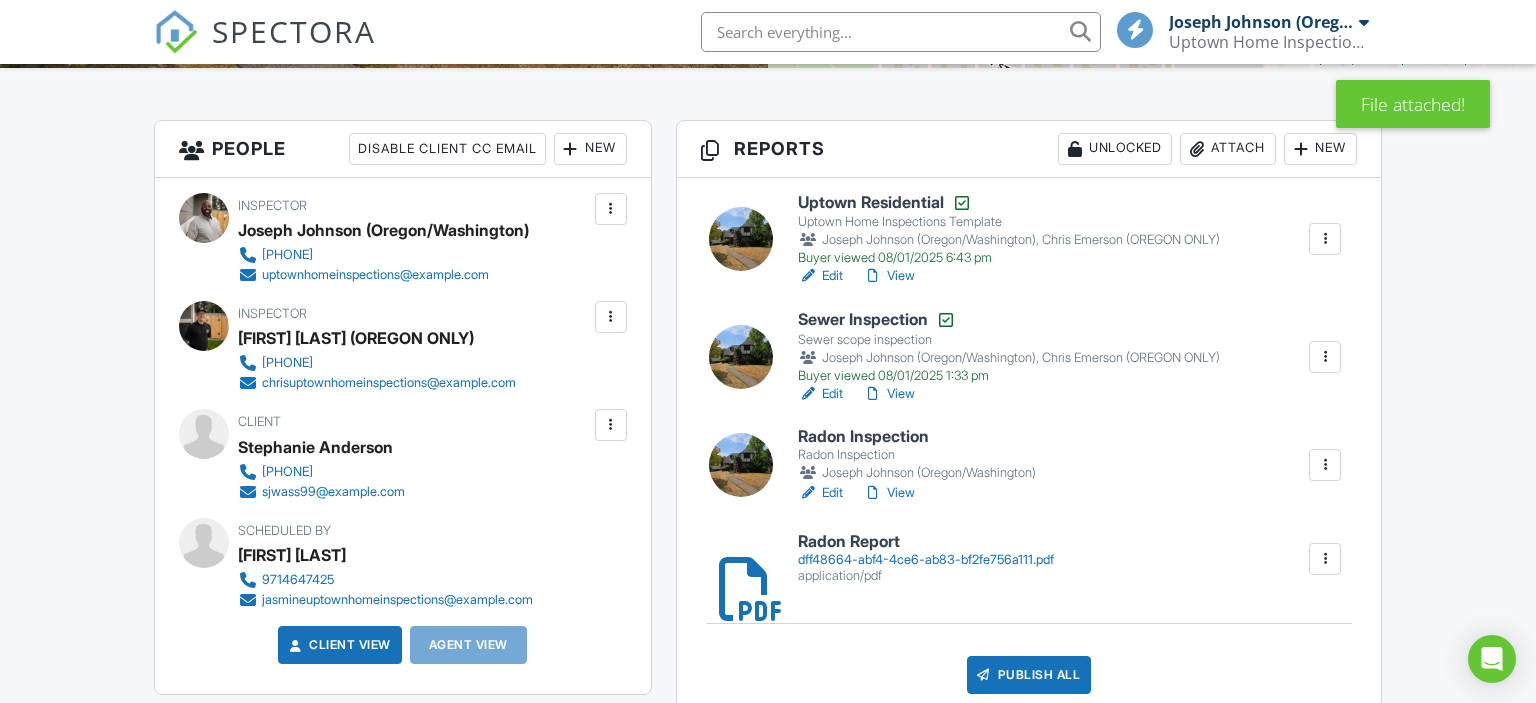 scroll, scrollTop: 422, scrollLeft: 0, axis: vertical 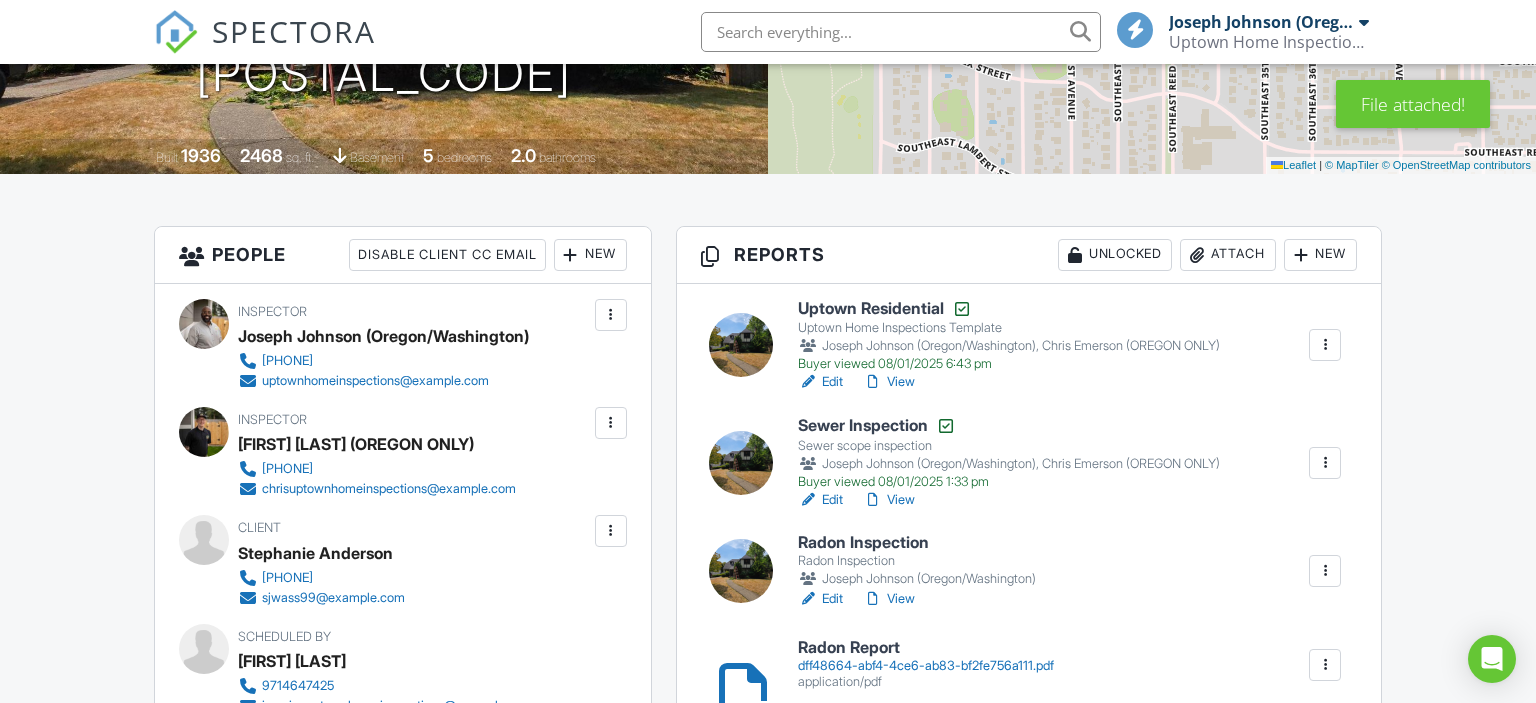 click on "Uptown Residential" at bounding box center (1009, 309) 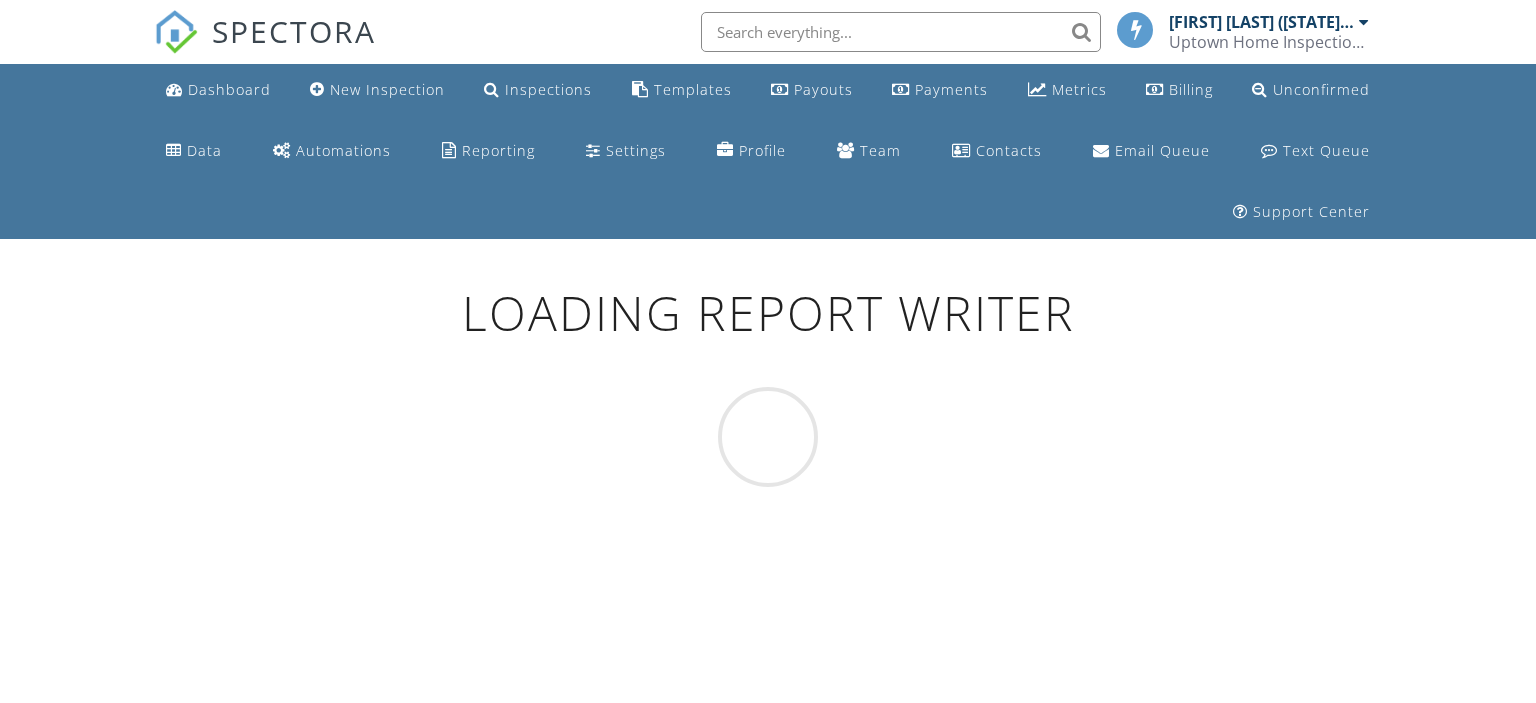 scroll, scrollTop: 0, scrollLeft: 0, axis: both 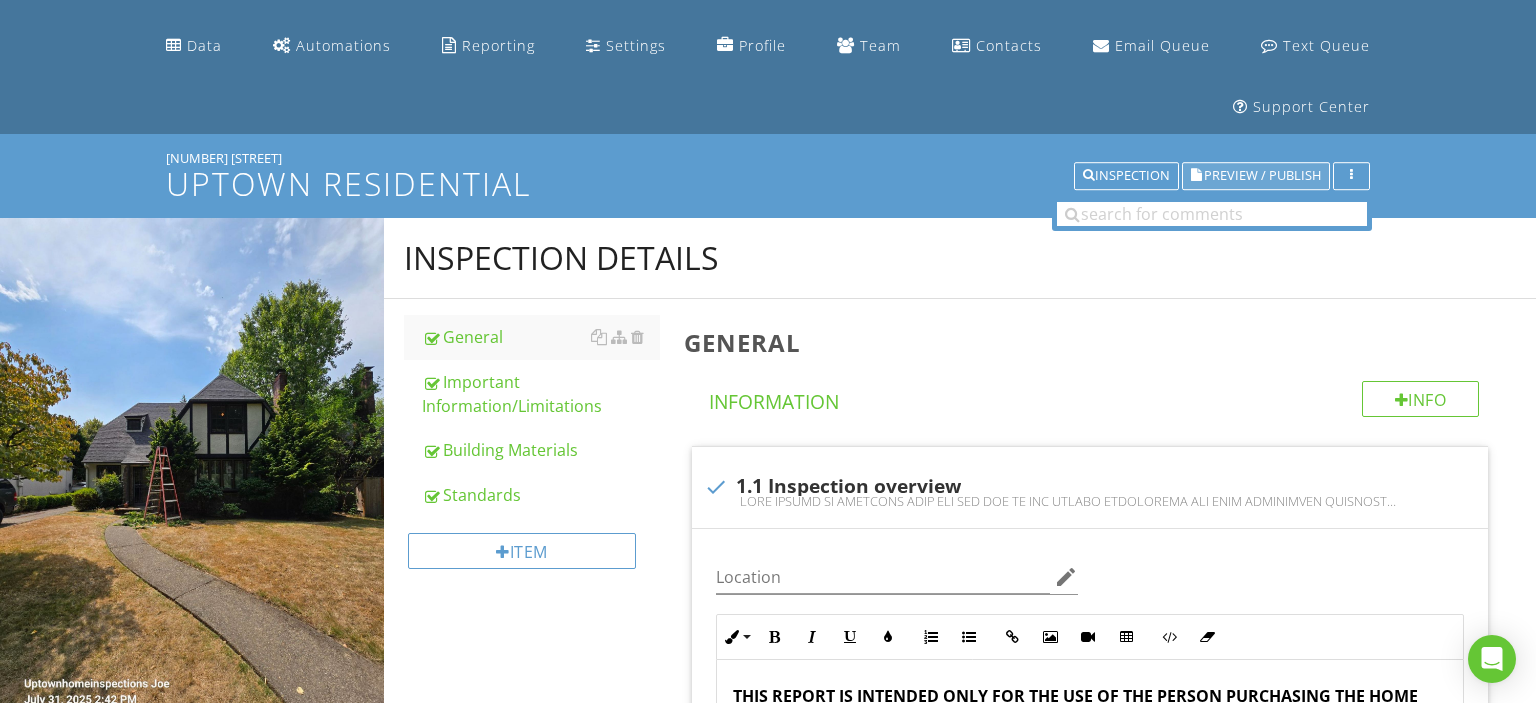 click on "Preview / Publish" at bounding box center [1262, 176] 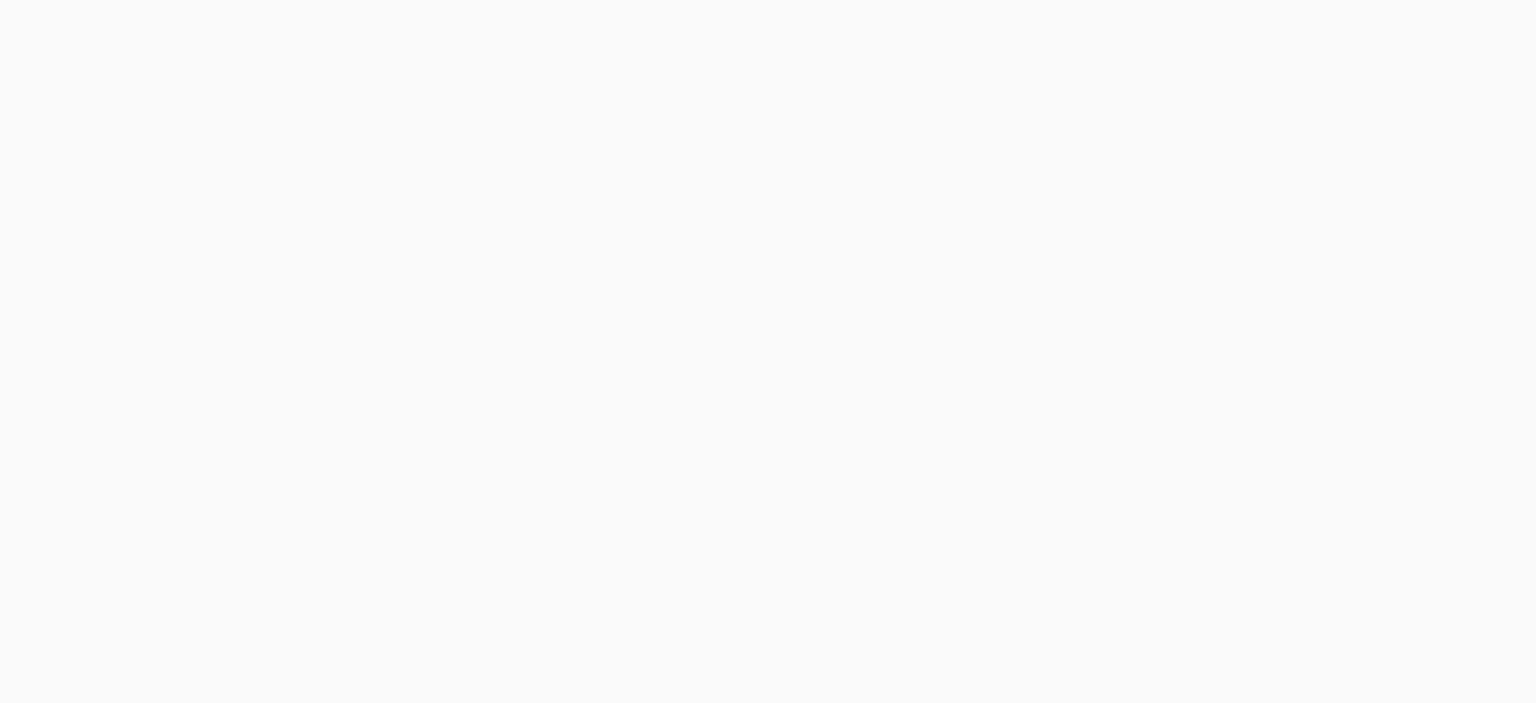 scroll, scrollTop: 0, scrollLeft: 0, axis: both 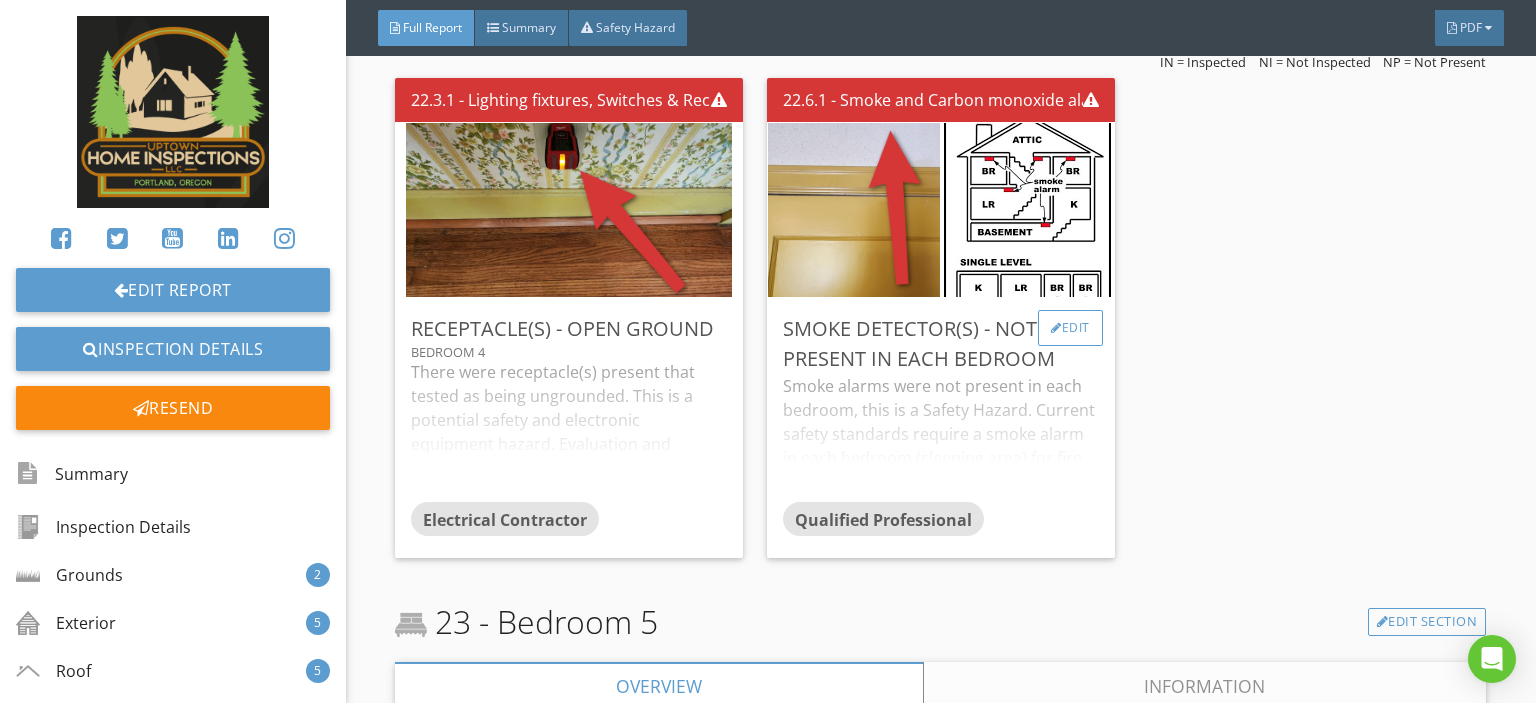 click at bounding box center (1056, 328) 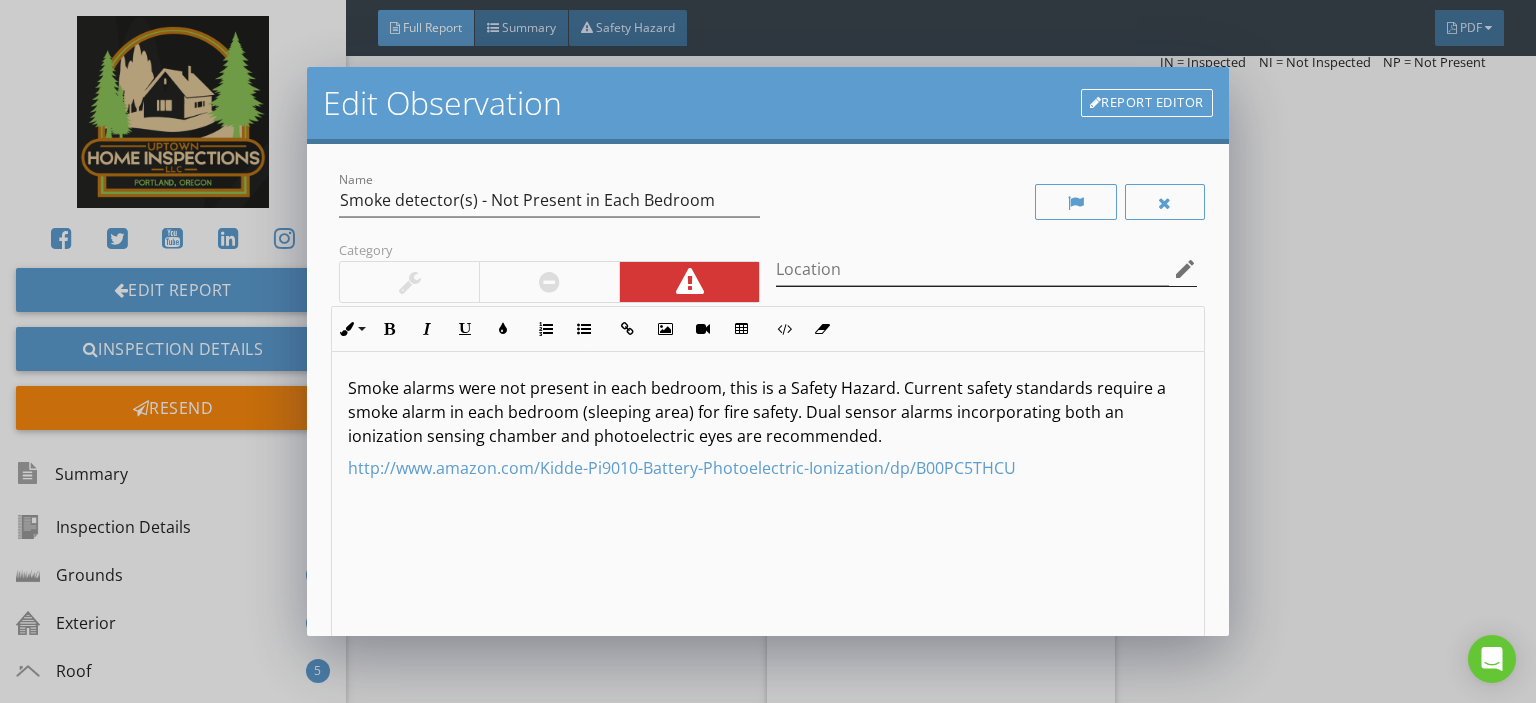 click on "edit" at bounding box center (1185, 269) 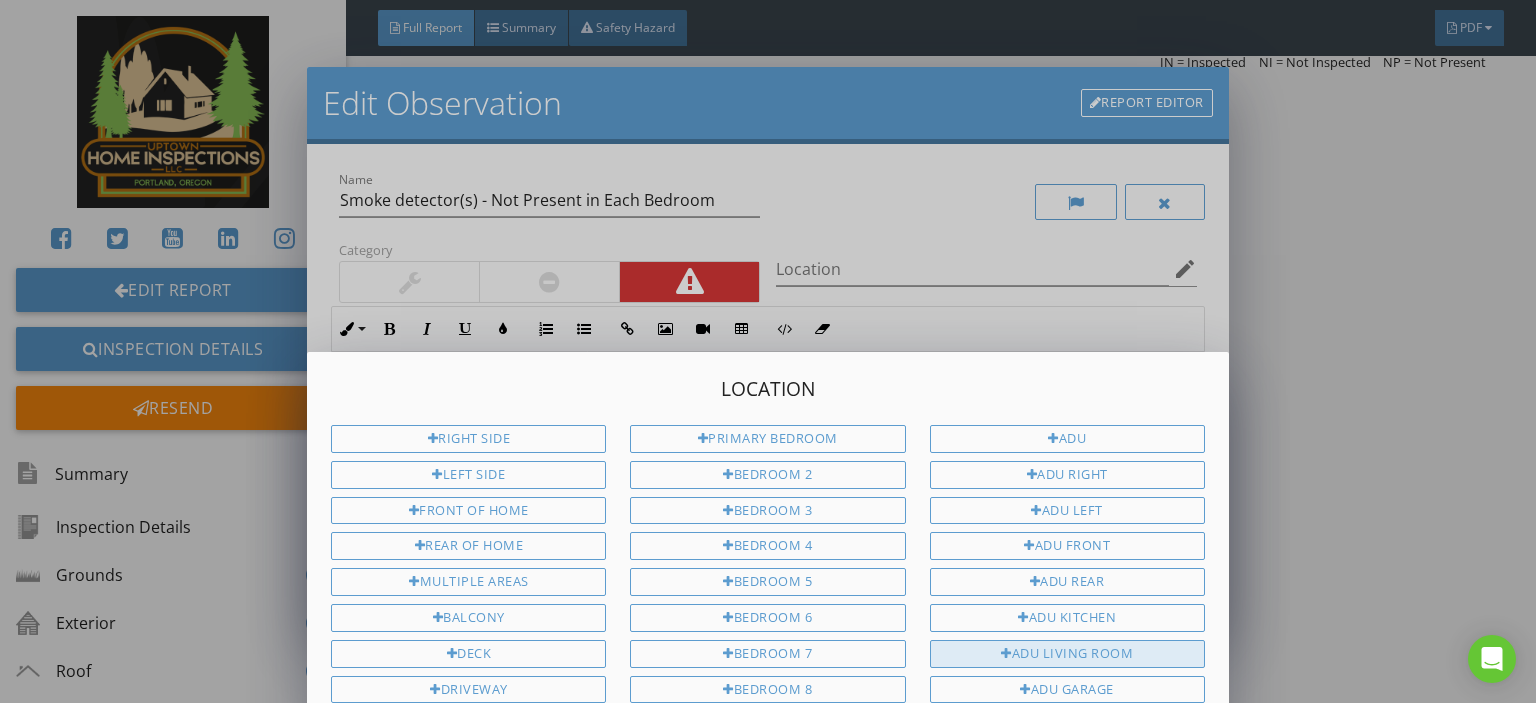 scroll, scrollTop: 28382, scrollLeft: 0, axis: vertical 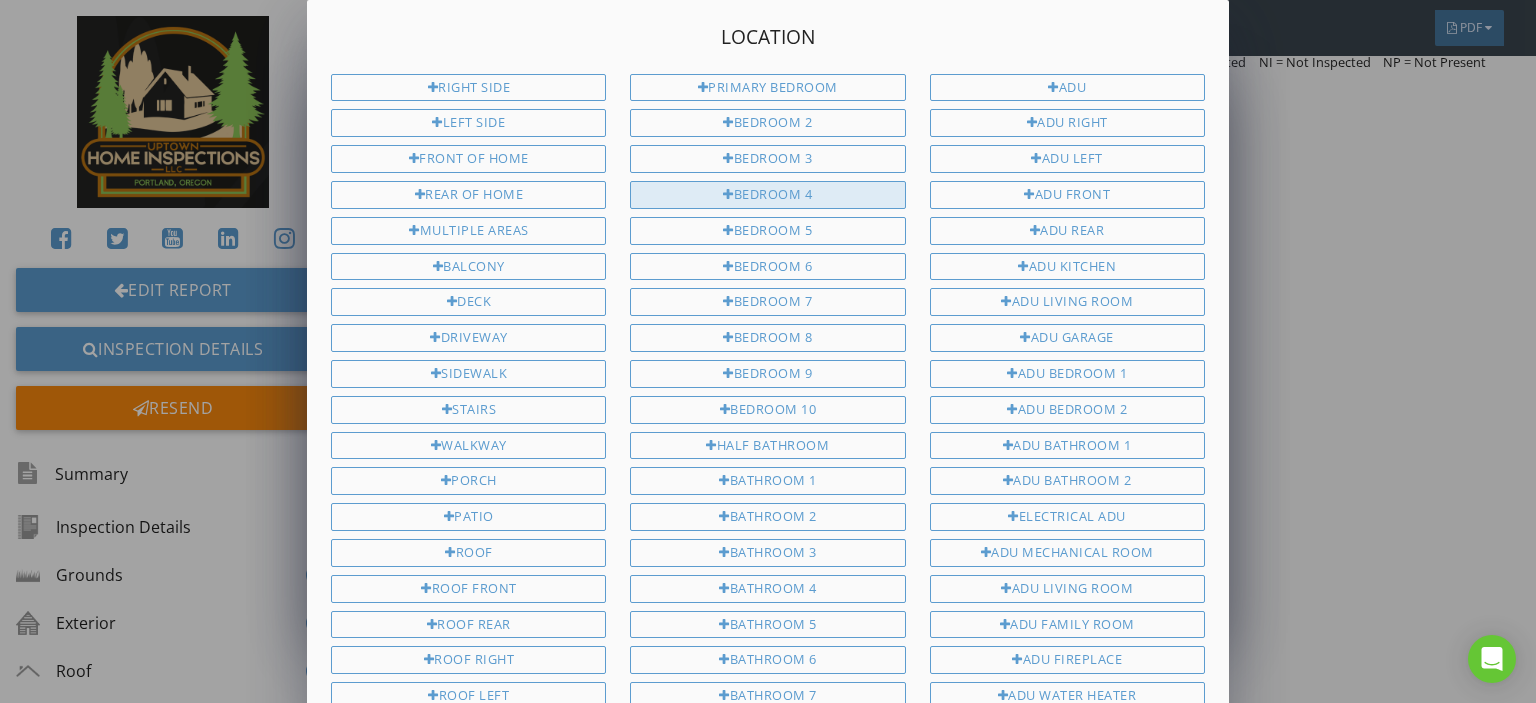 click on "Bedroom 4" at bounding box center (767, 195) 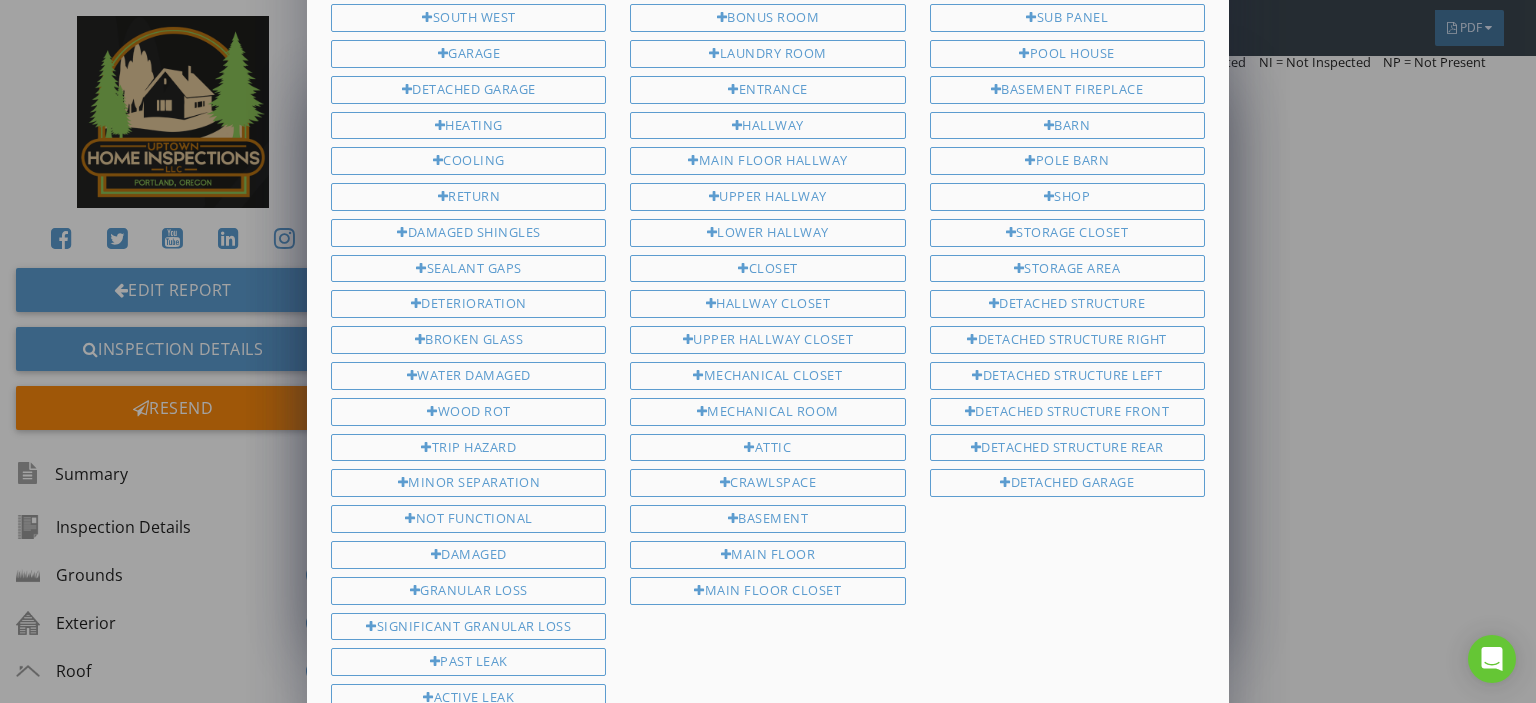 scroll, scrollTop: 1200, scrollLeft: 0, axis: vertical 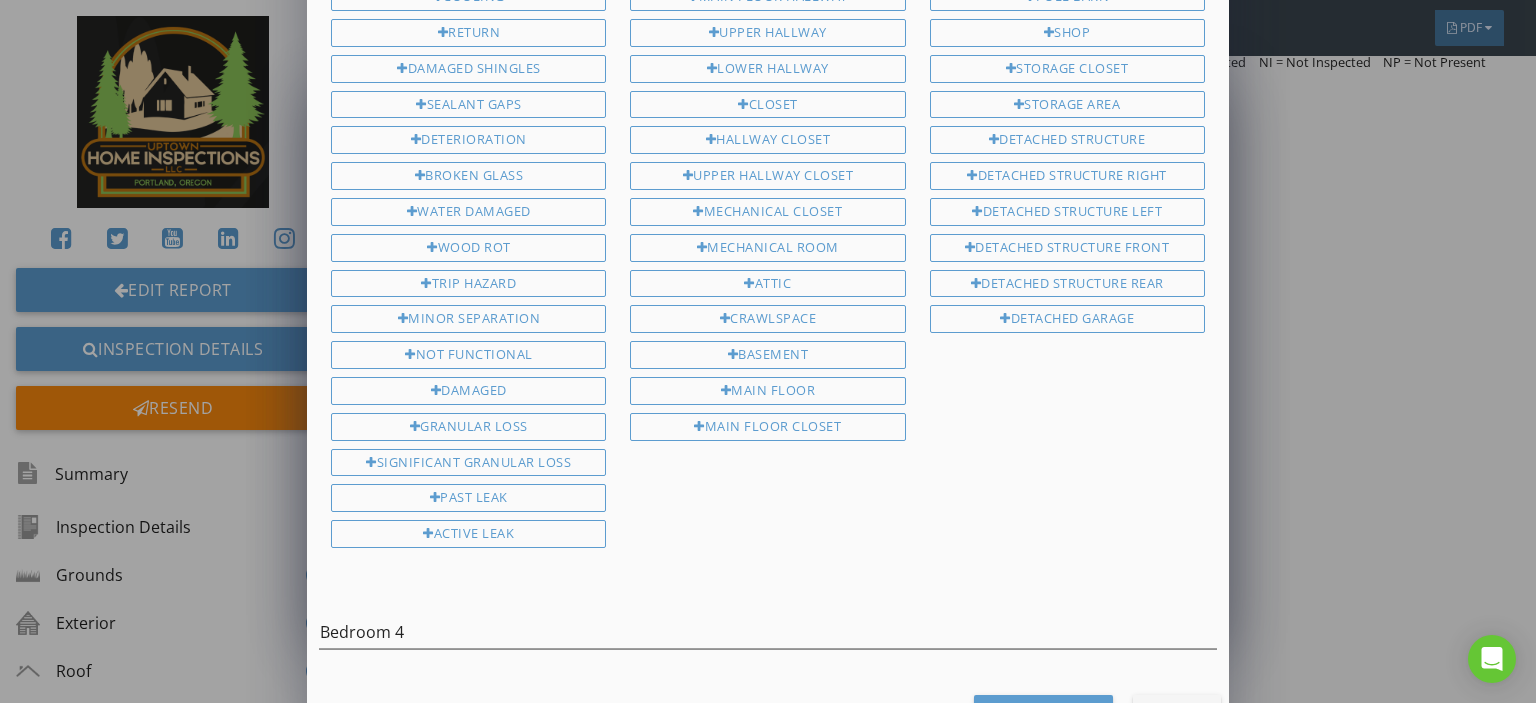 click on "Save Location" at bounding box center [1043, 713] 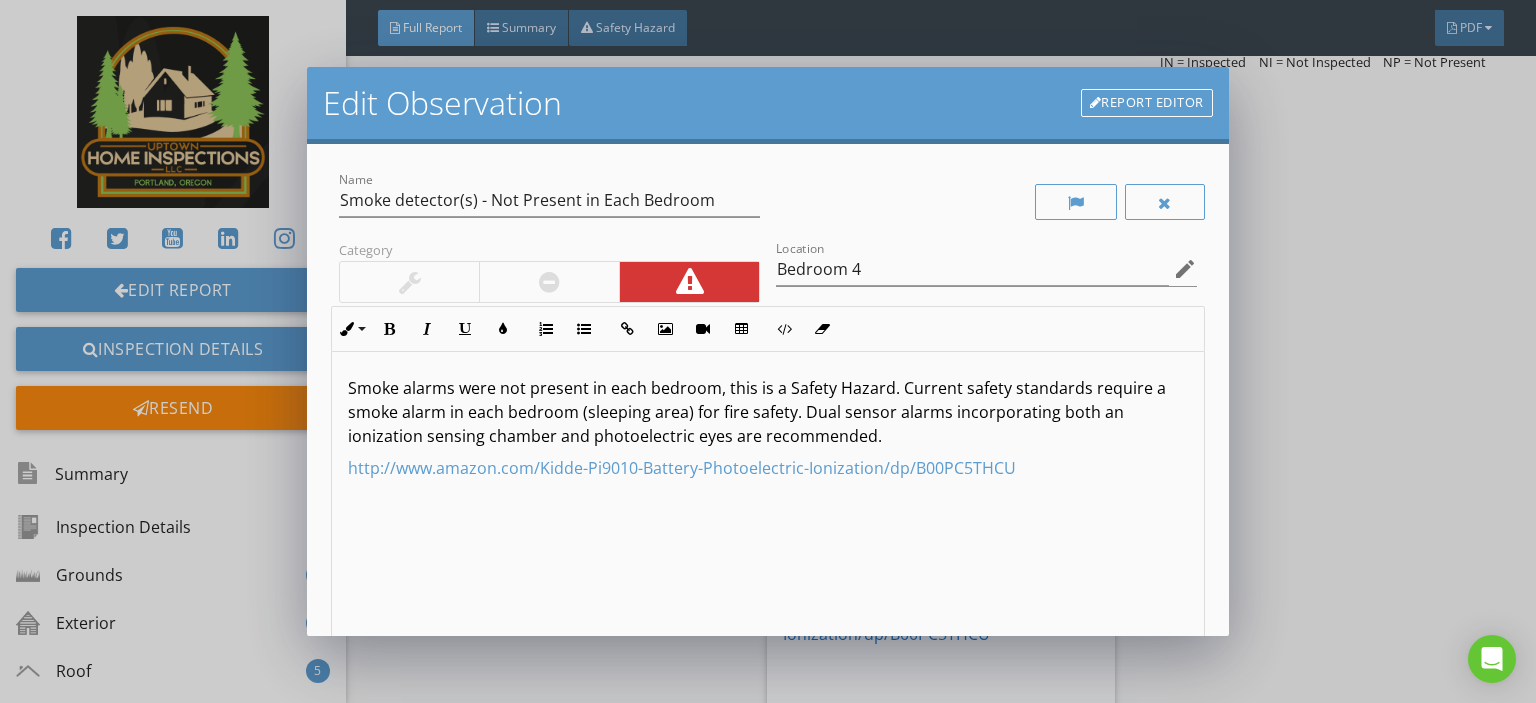 scroll, scrollTop: 28382, scrollLeft: 0, axis: vertical 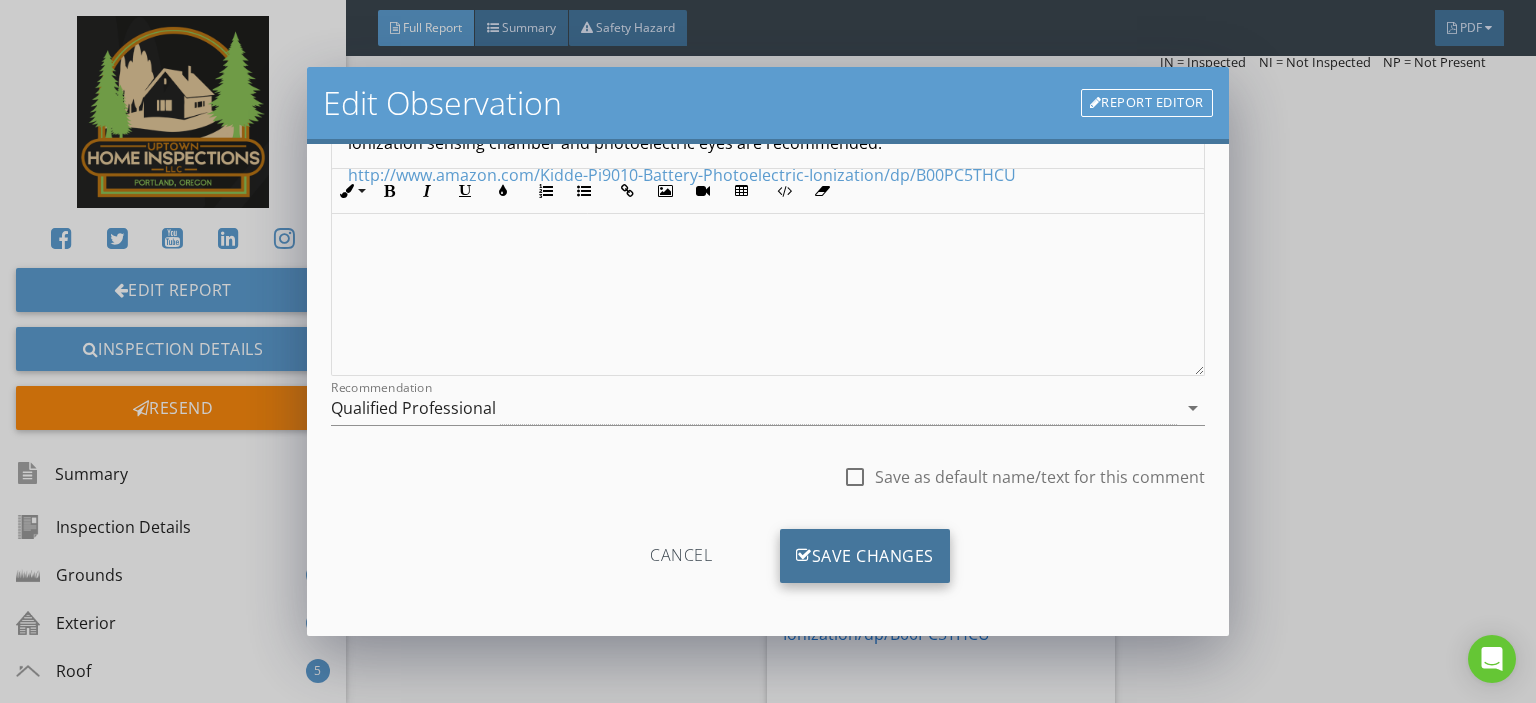 click on "Save Changes" at bounding box center (865, 556) 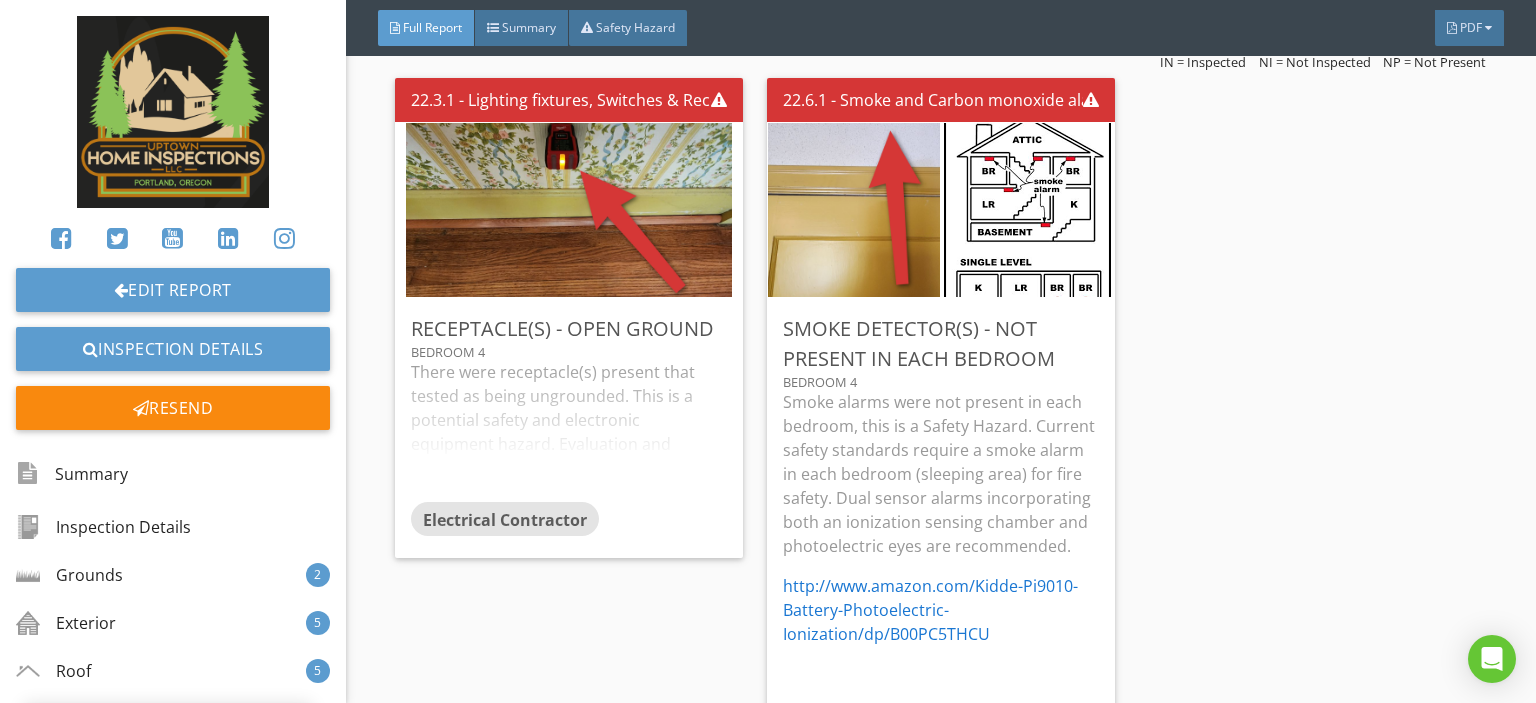 scroll, scrollTop: 52, scrollLeft: 0, axis: vertical 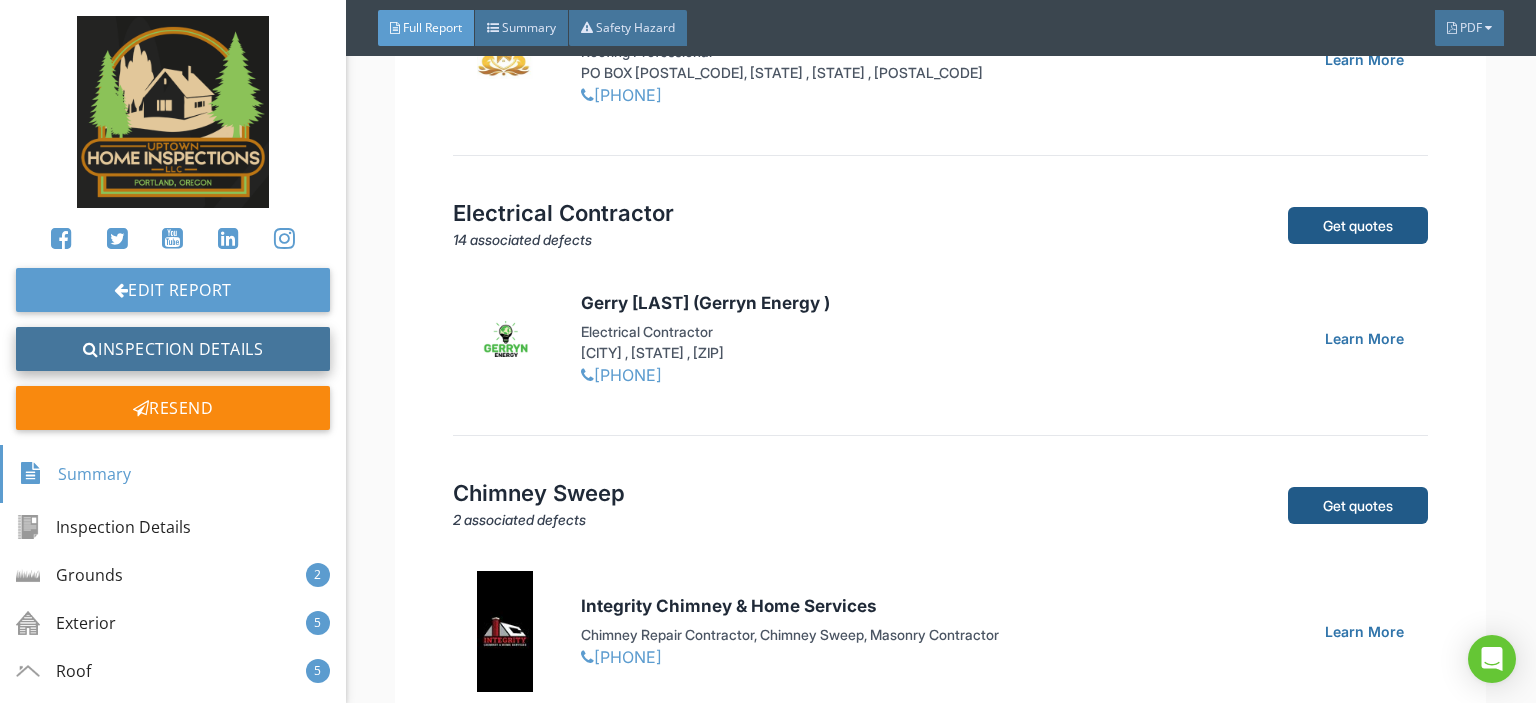click on "Inspection Details" at bounding box center (173, 349) 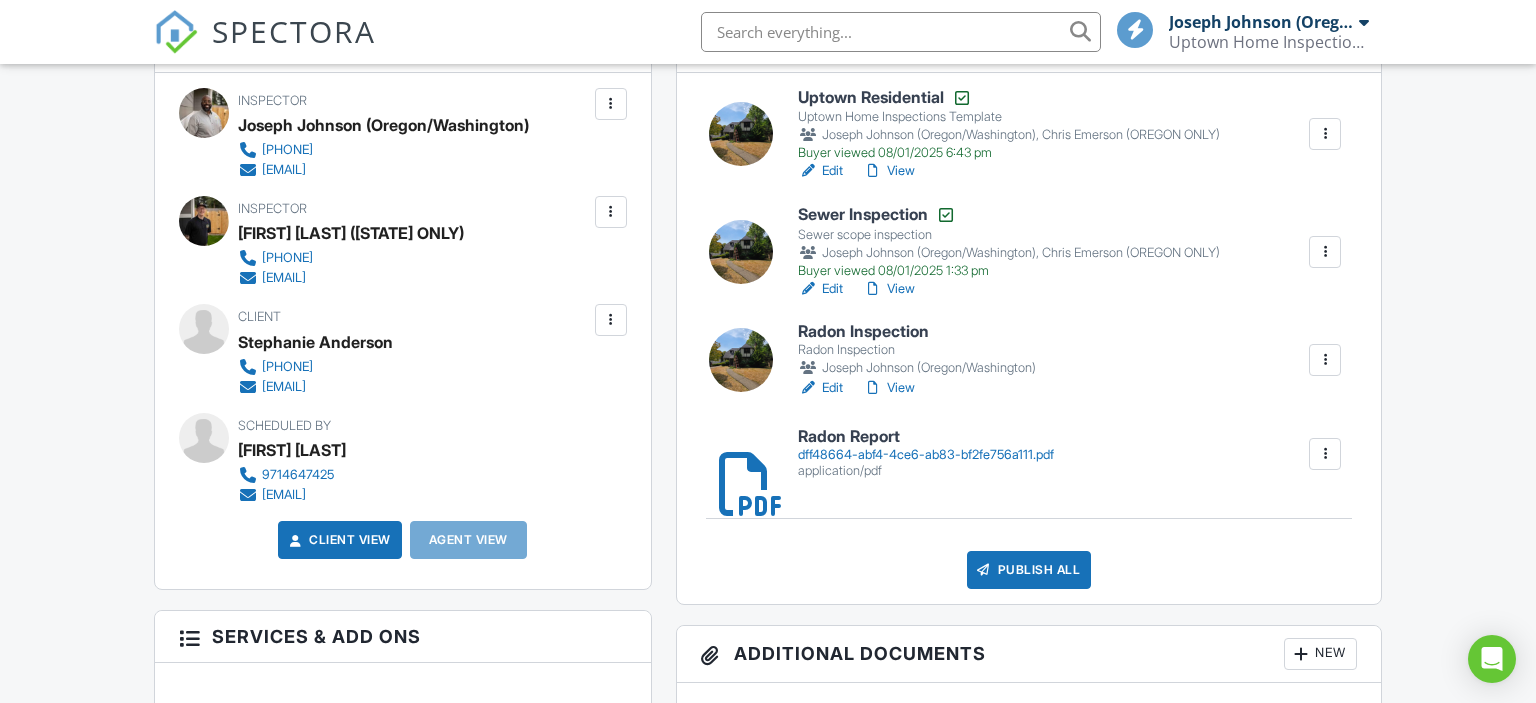 scroll, scrollTop: 633, scrollLeft: 0, axis: vertical 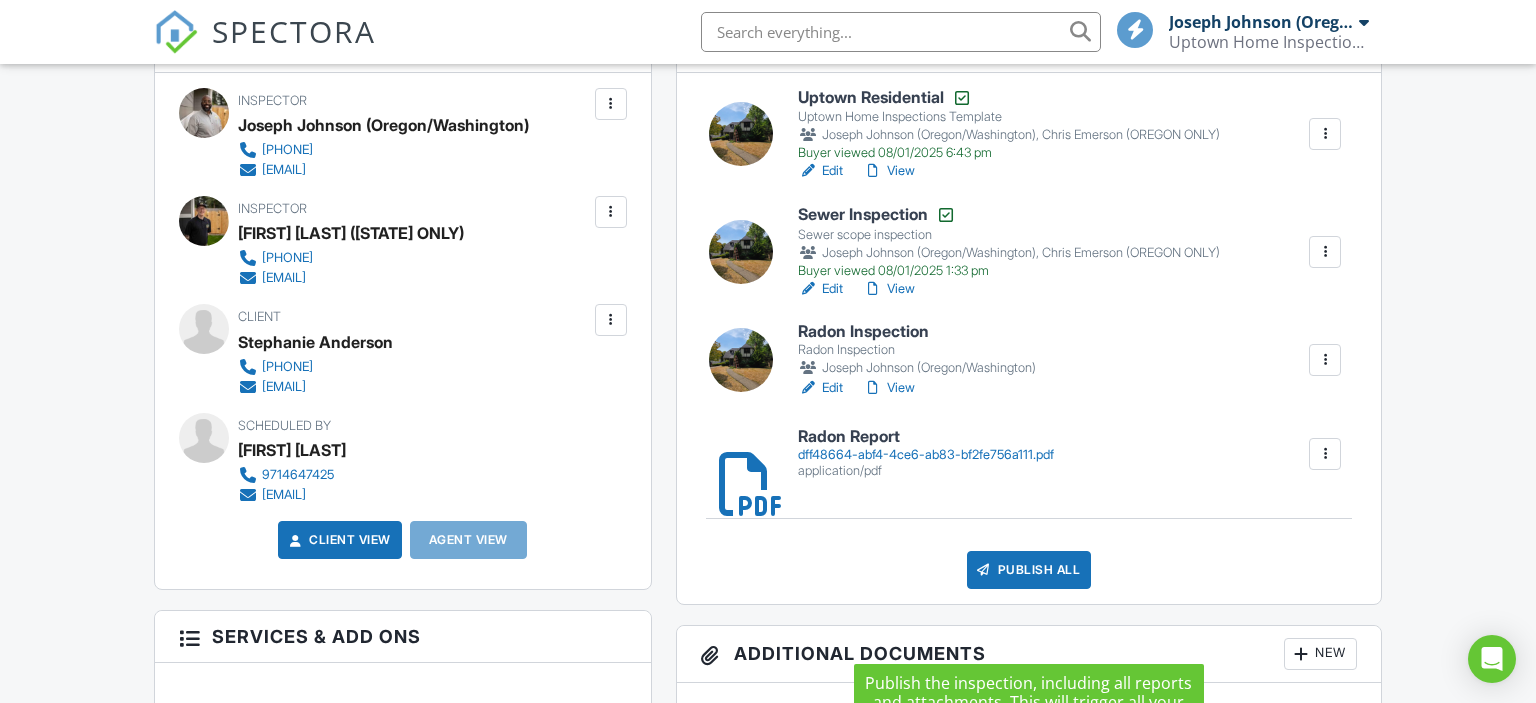 click on "Publish All" at bounding box center (1029, 570) 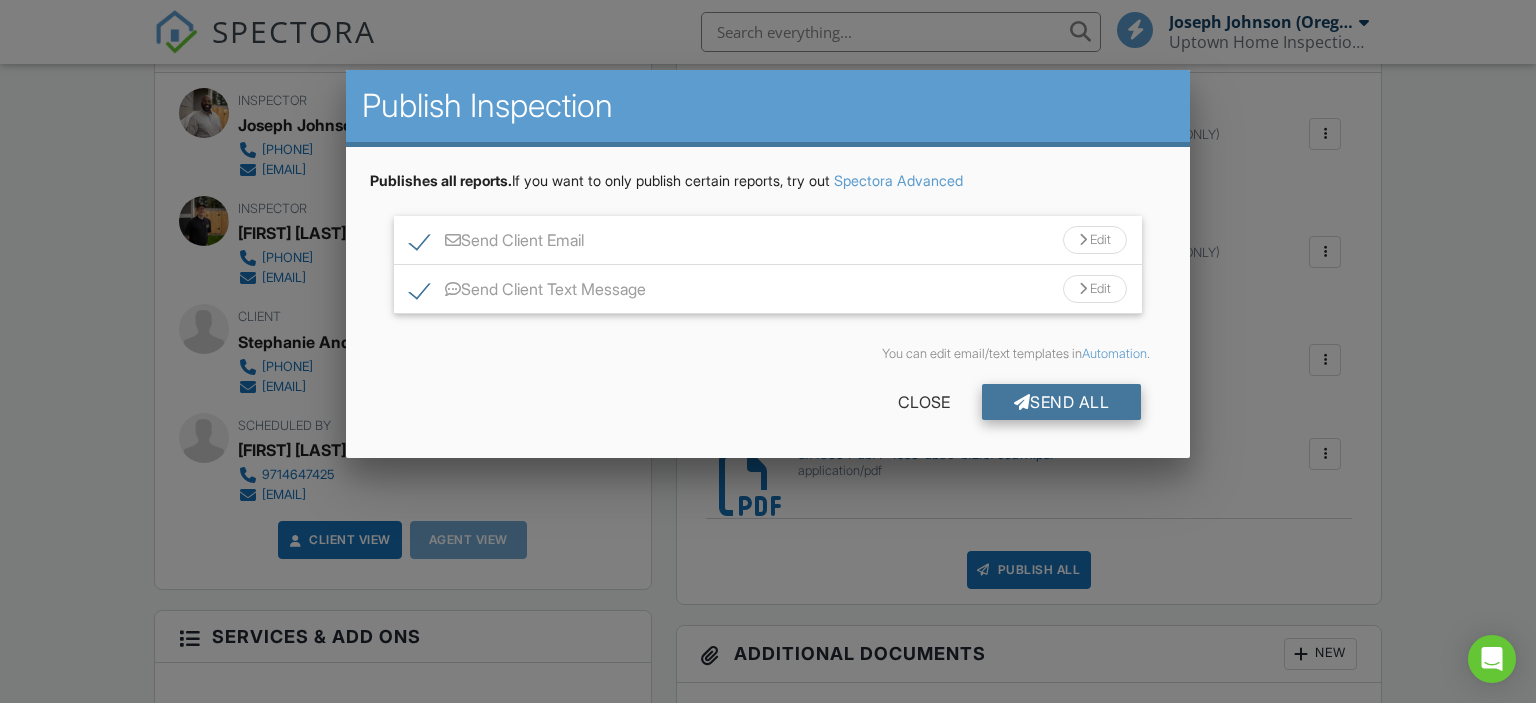 click on "Send All" at bounding box center [1062, 402] 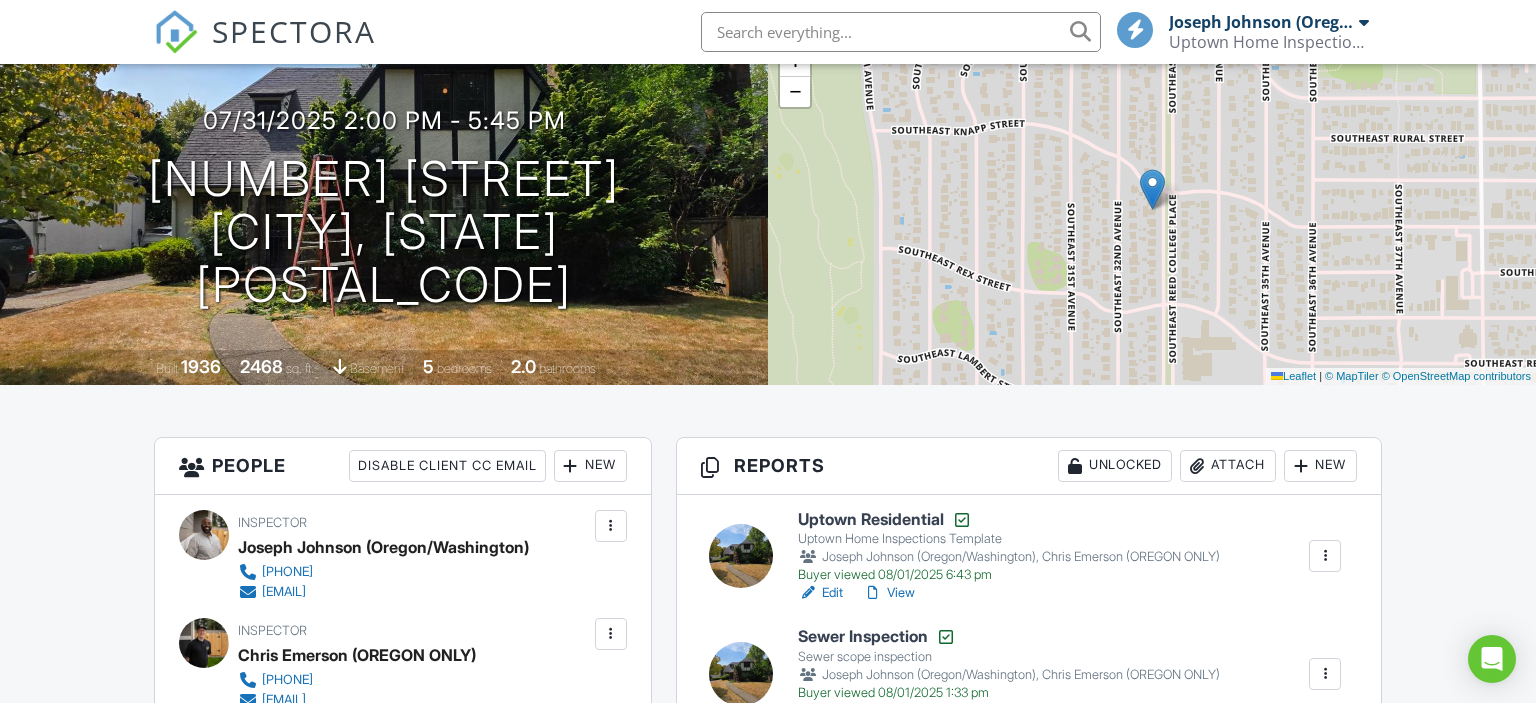 scroll, scrollTop: 0, scrollLeft: 0, axis: both 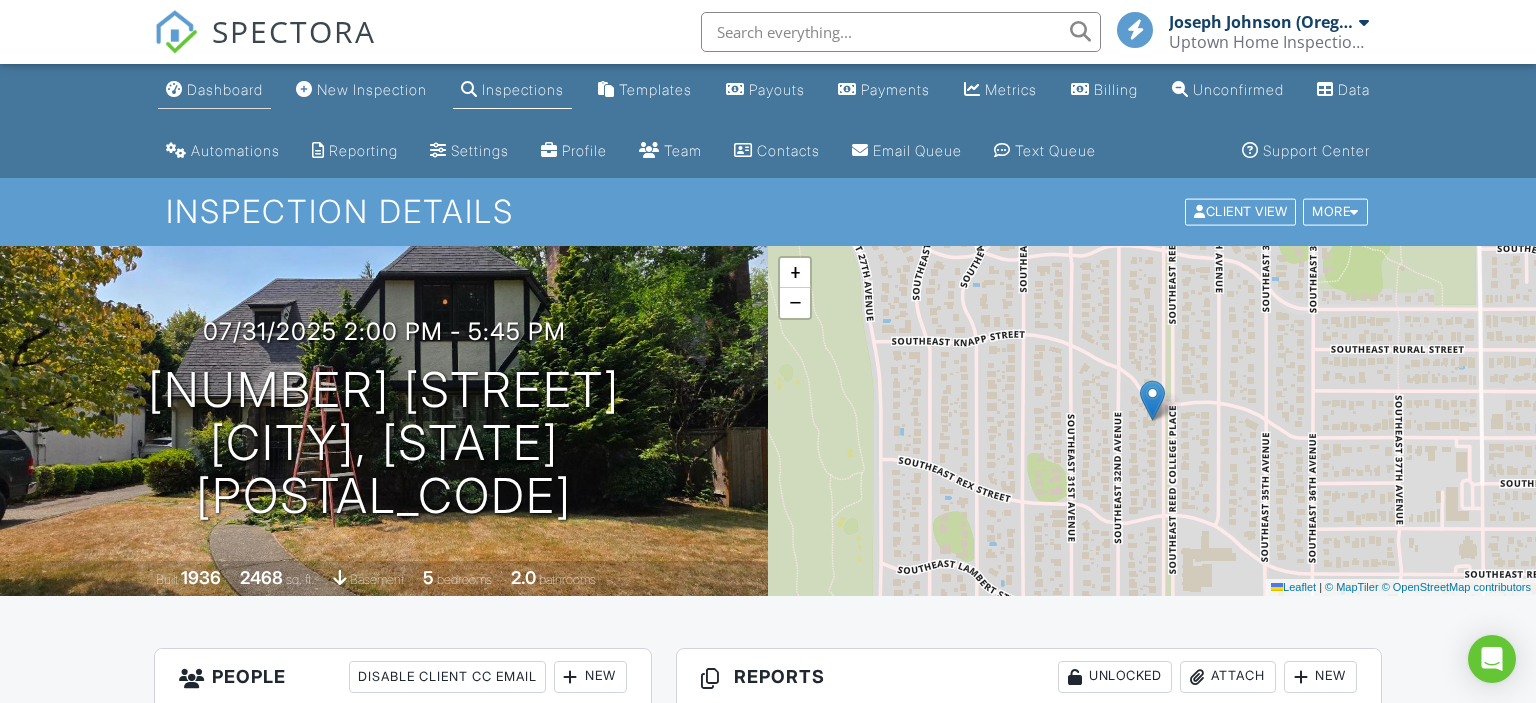 click on "Dashboard" at bounding box center [225, 89] 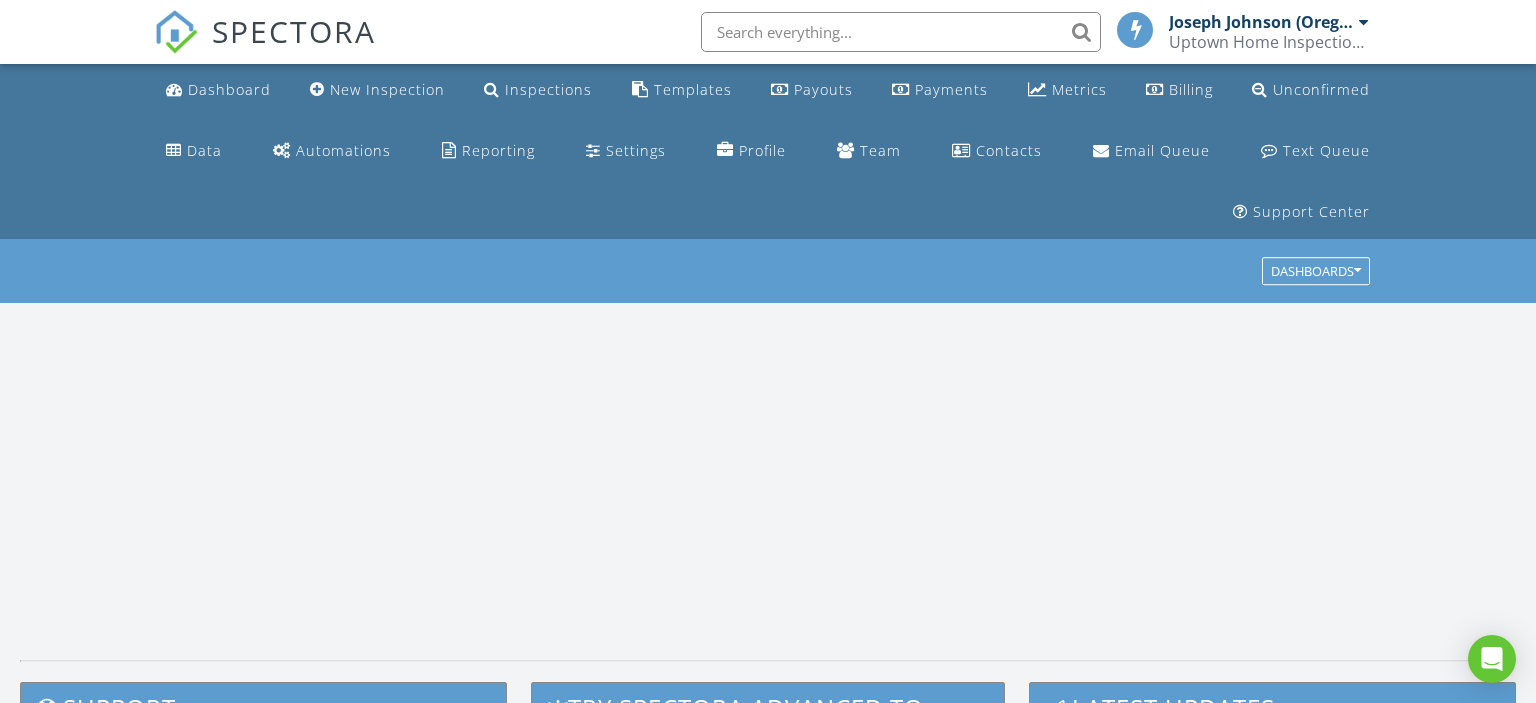 scroll, scrollTop: 0, scrollLeft: 0, axis: both 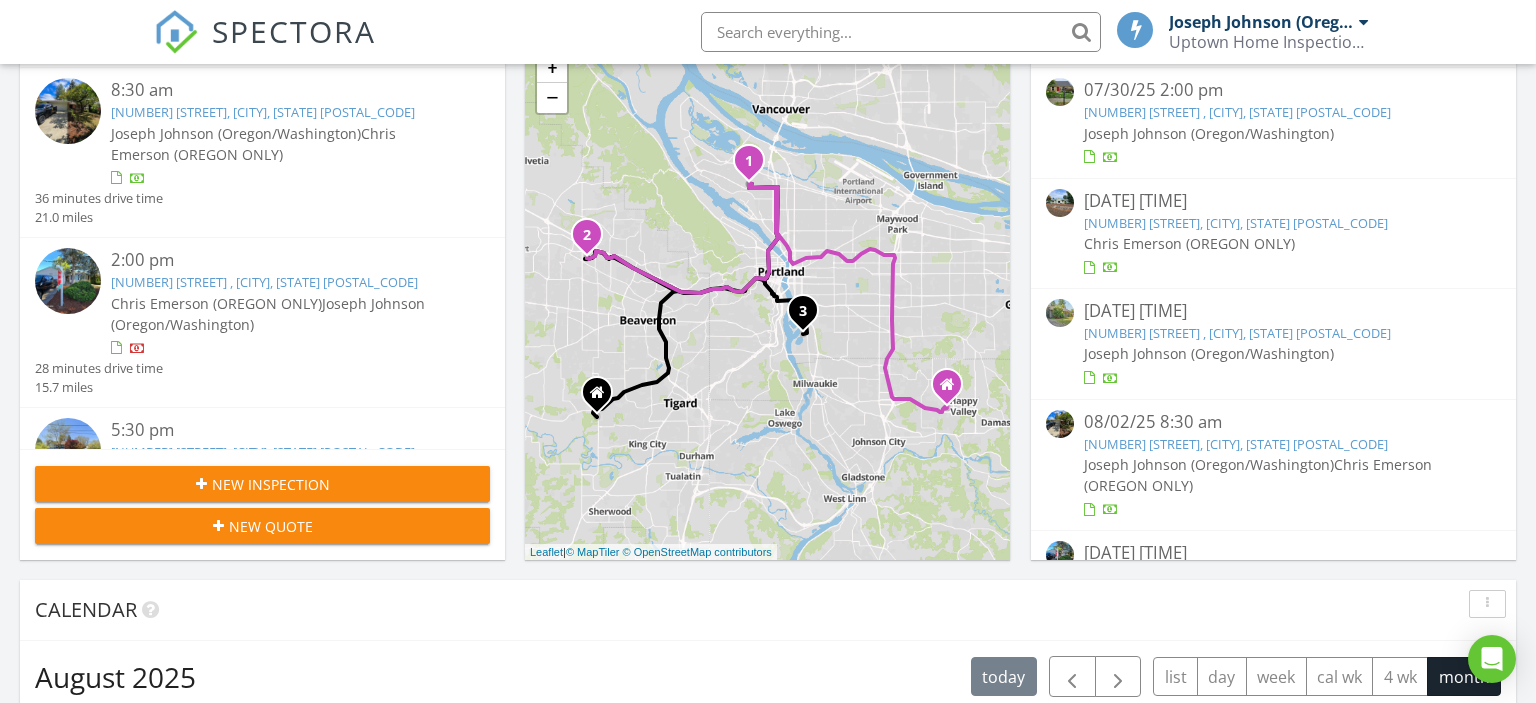 click on "Chris Emerson (OREGON ONLY)" at bounding box center [216, 303] 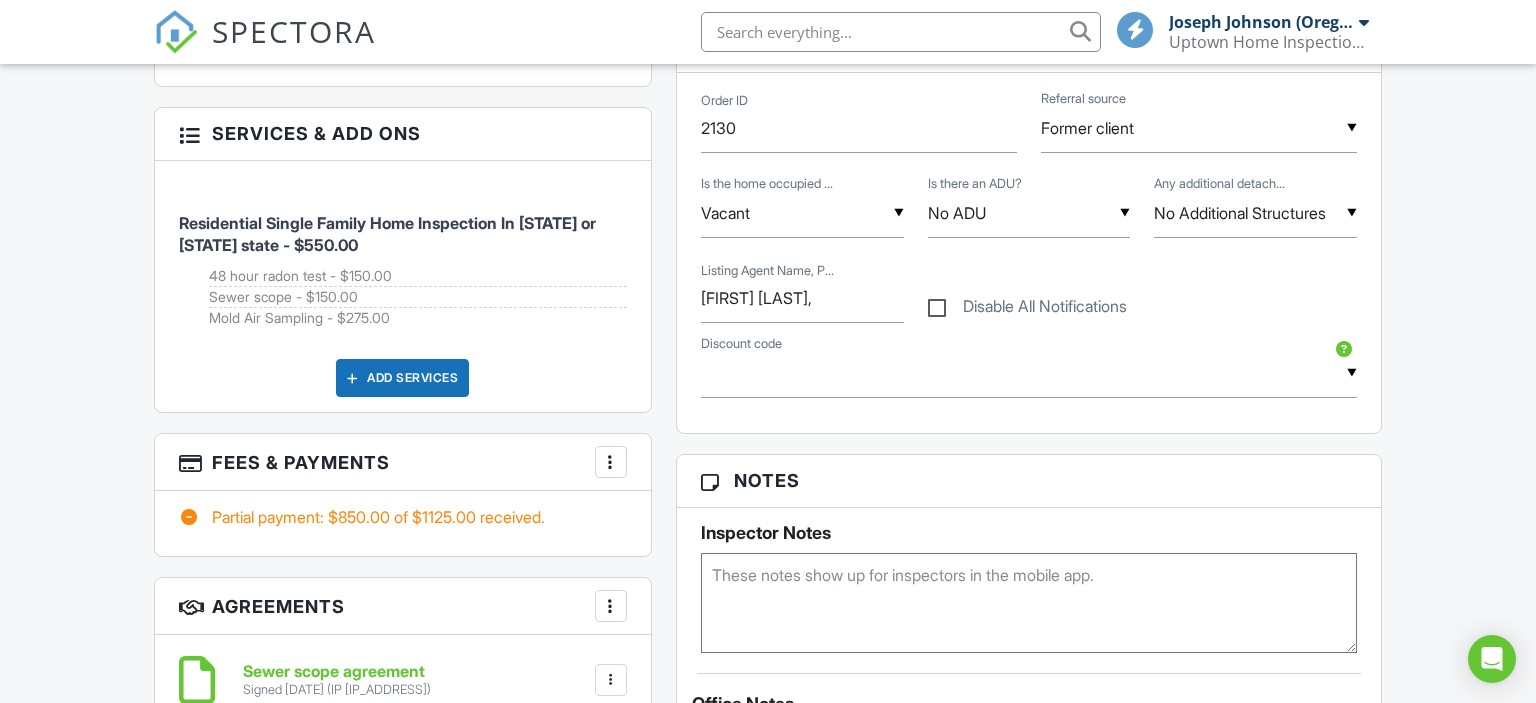 scroll, scrollTop: 1267, scrollLeft: 0, axis: vertical 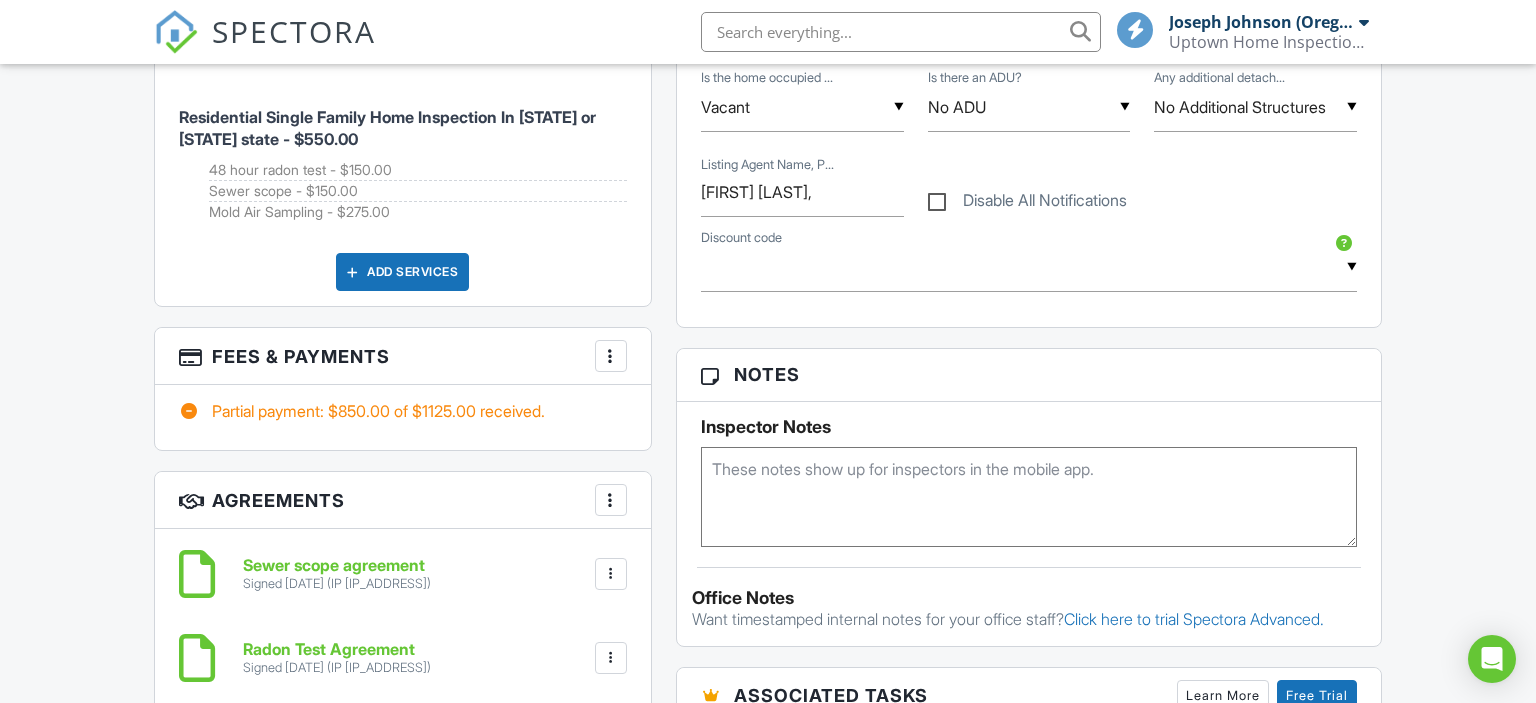 click on "More" at bounding box center (611, 356) 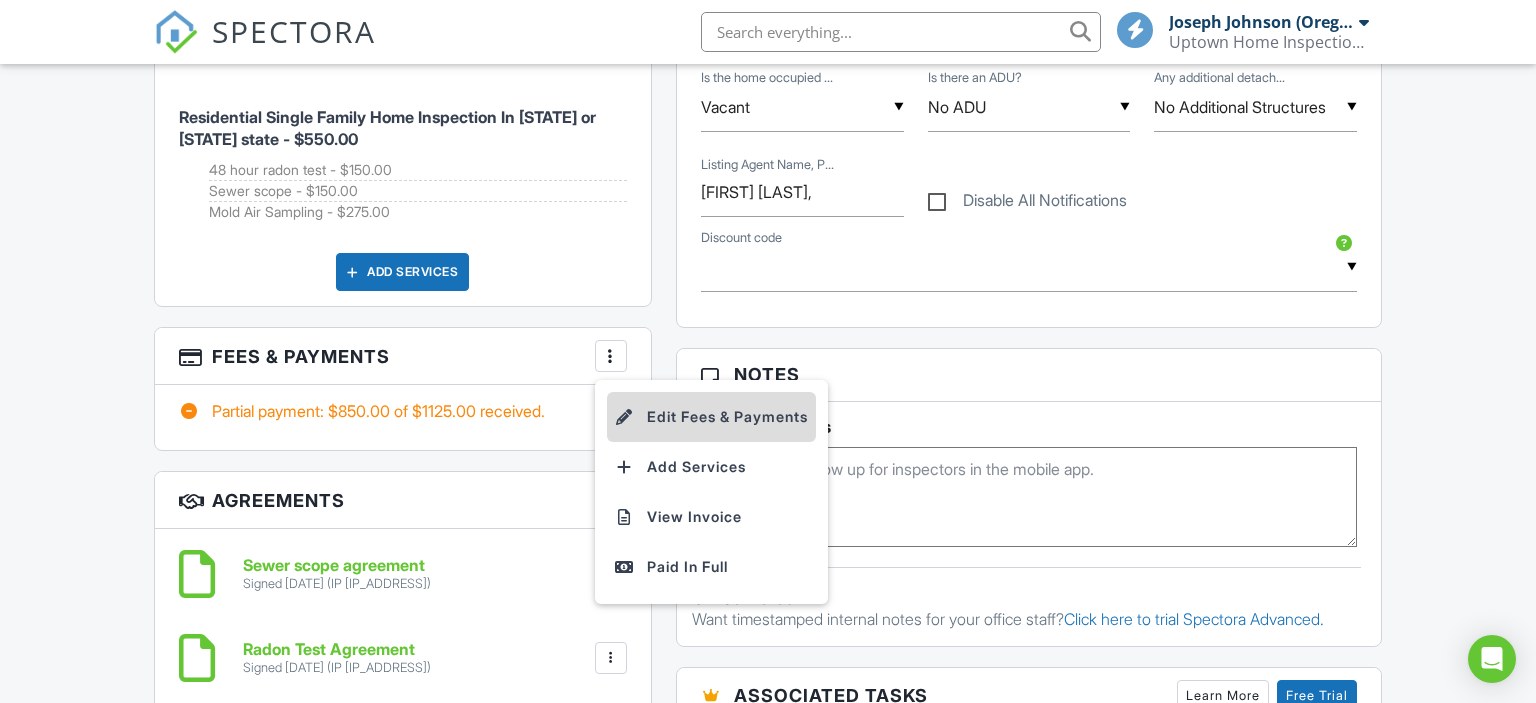 click at bounding box center [625, 417] 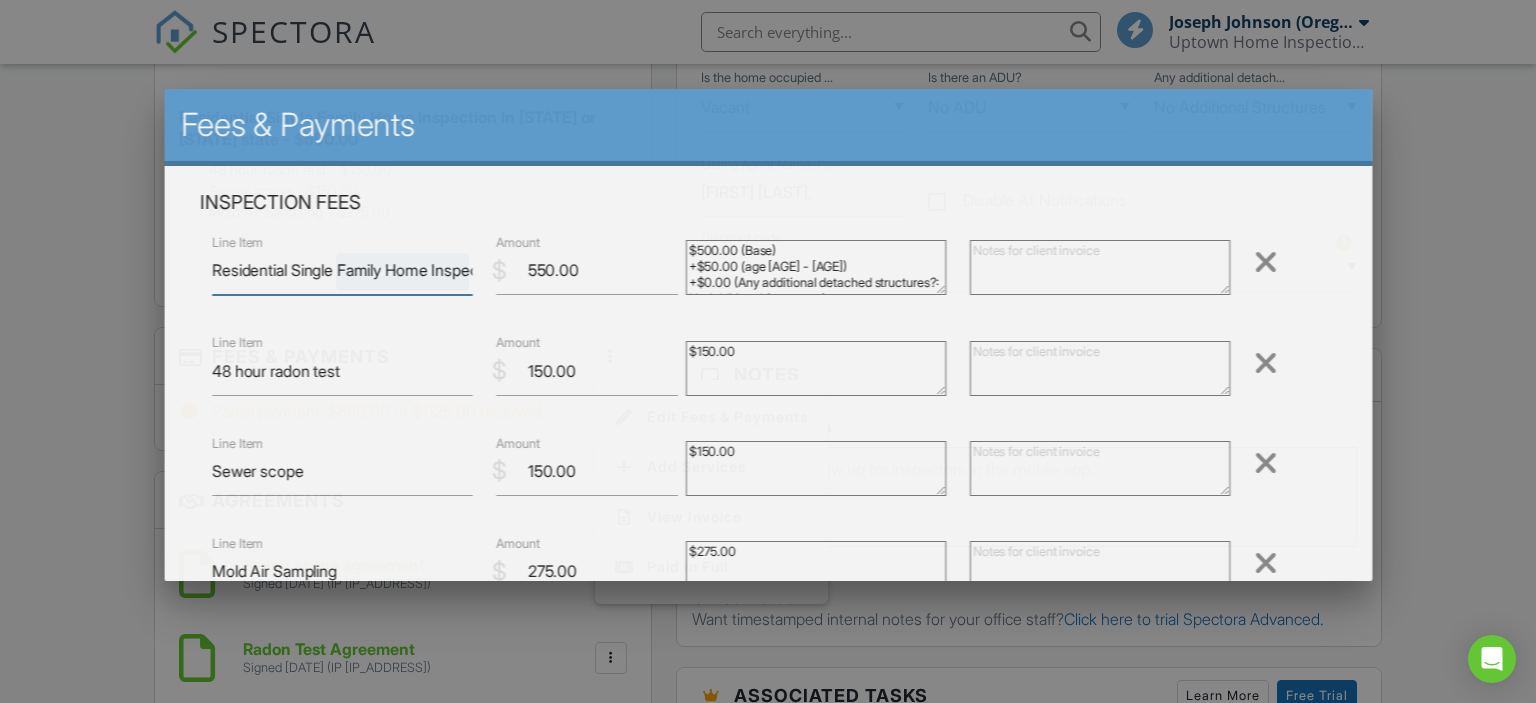 scroll, scrollTop: 0, scrollLeft: 296, axis: horizontal 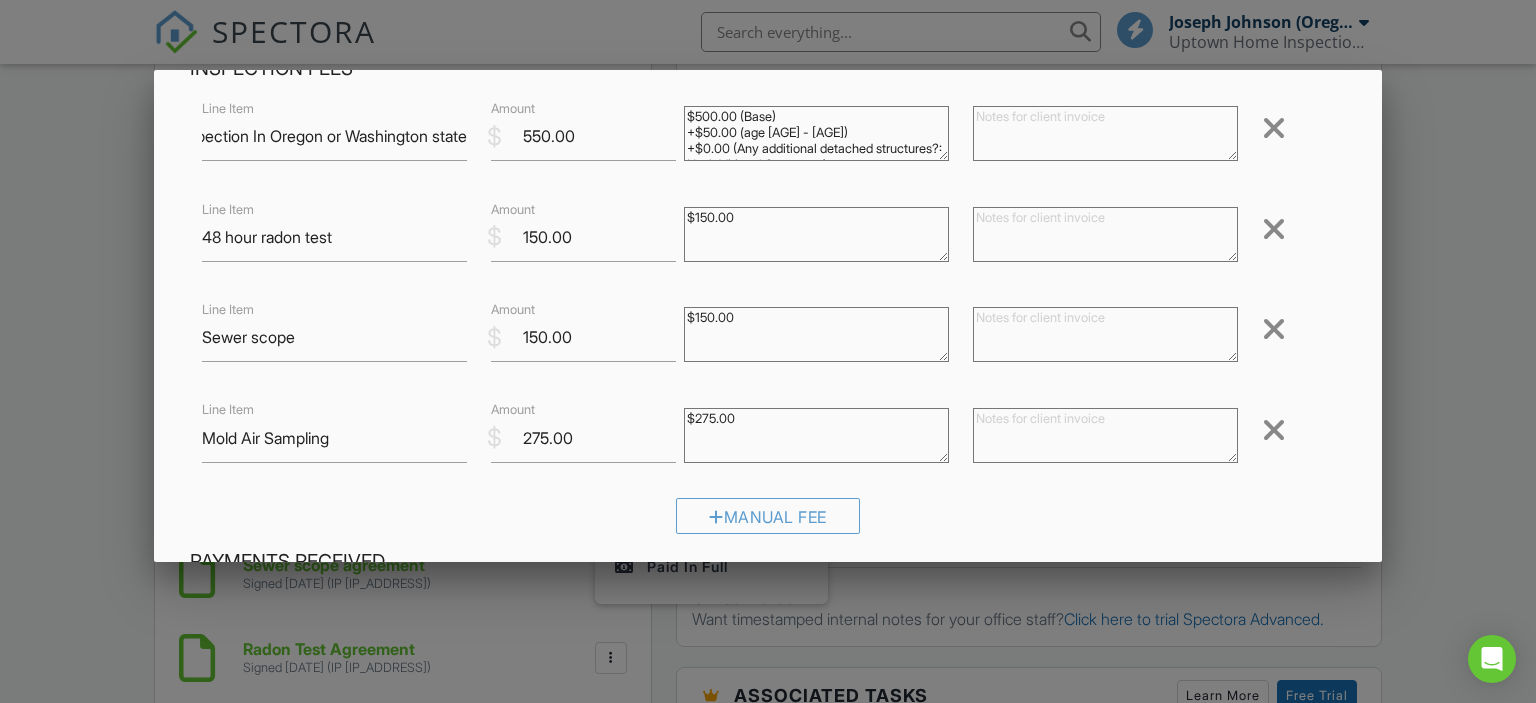 click at bounding box center [1274, 329] 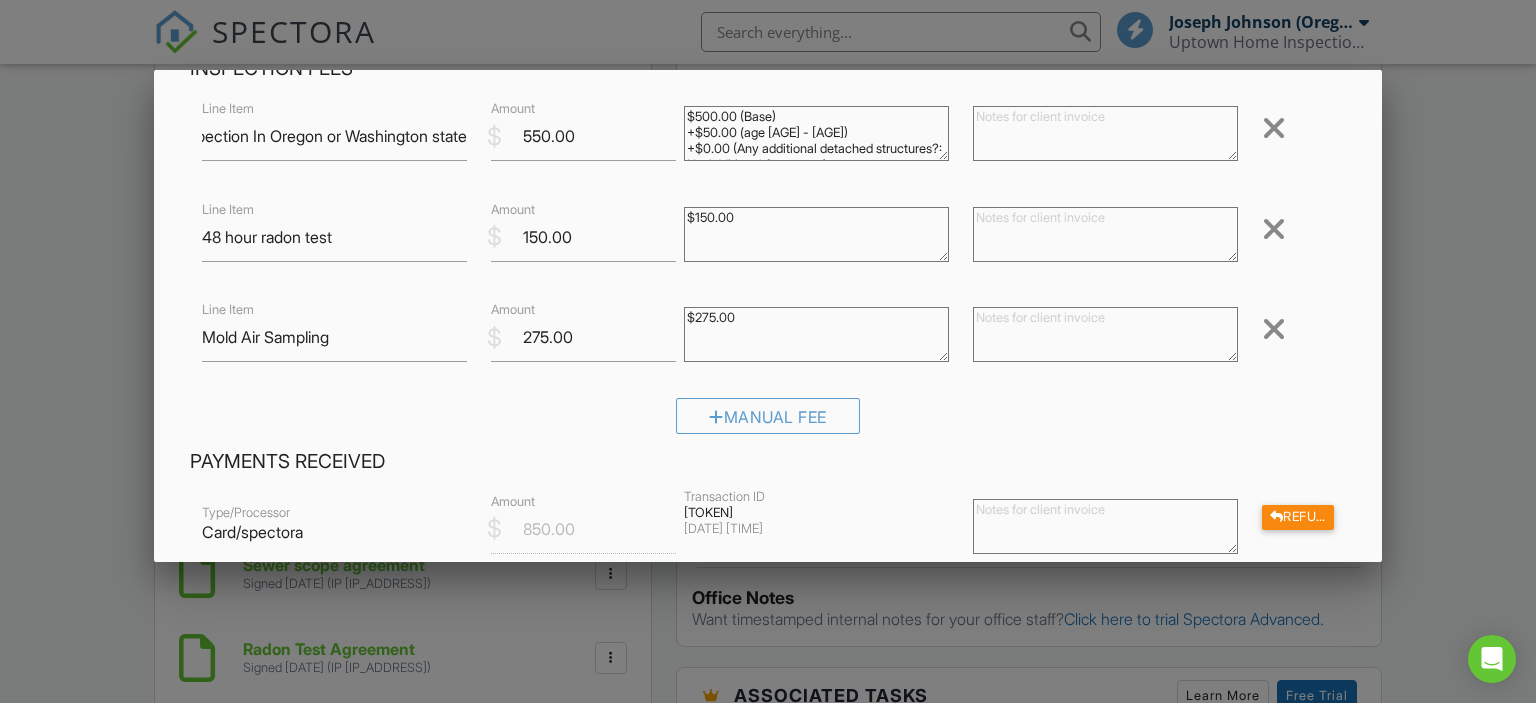 click at bounding box center [1274, 329] 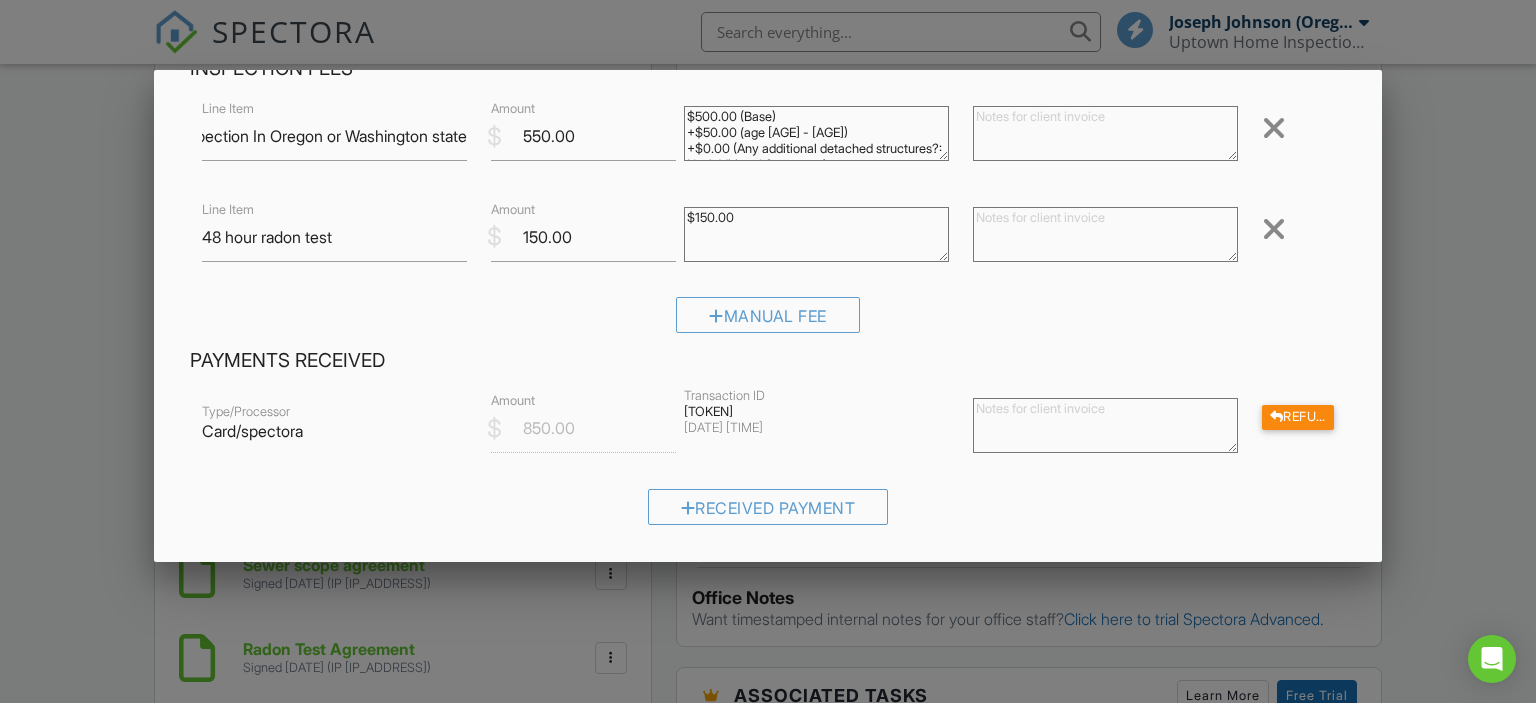 scroll, scrollTop: 408, scrollLeft: 0, axis: vertical 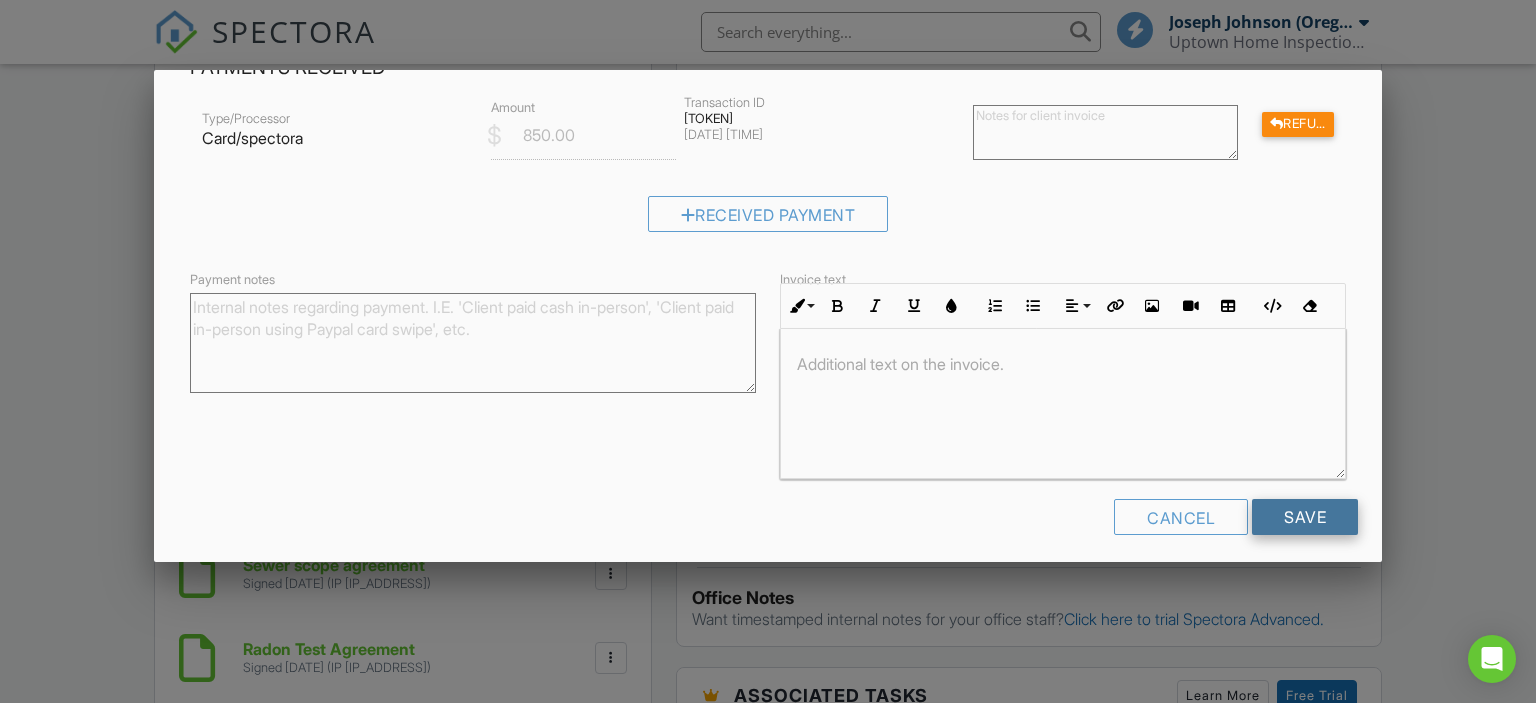 click on "Save" at bounding box center [1305, 517] 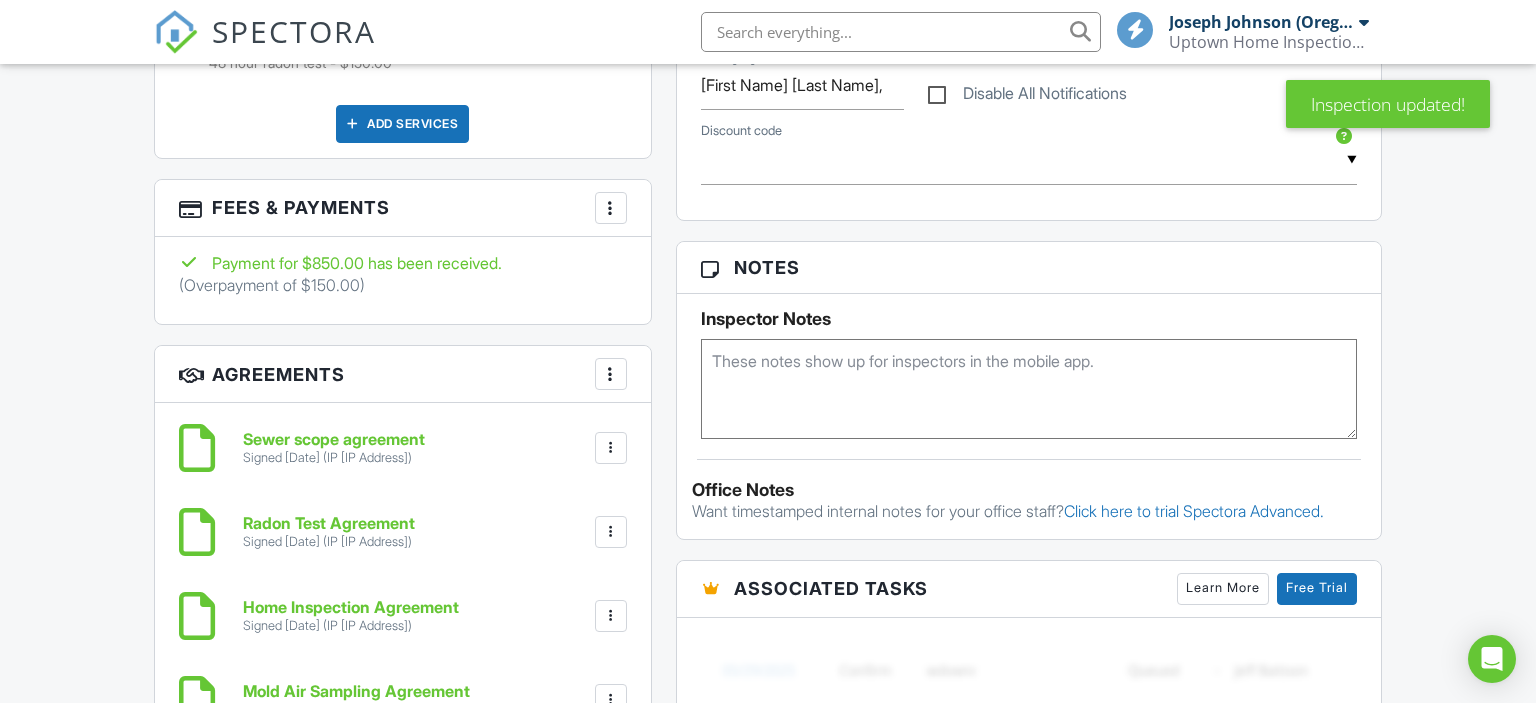 scroll, scrollTop: 1478, scrollLeft: 0, axis: vertical 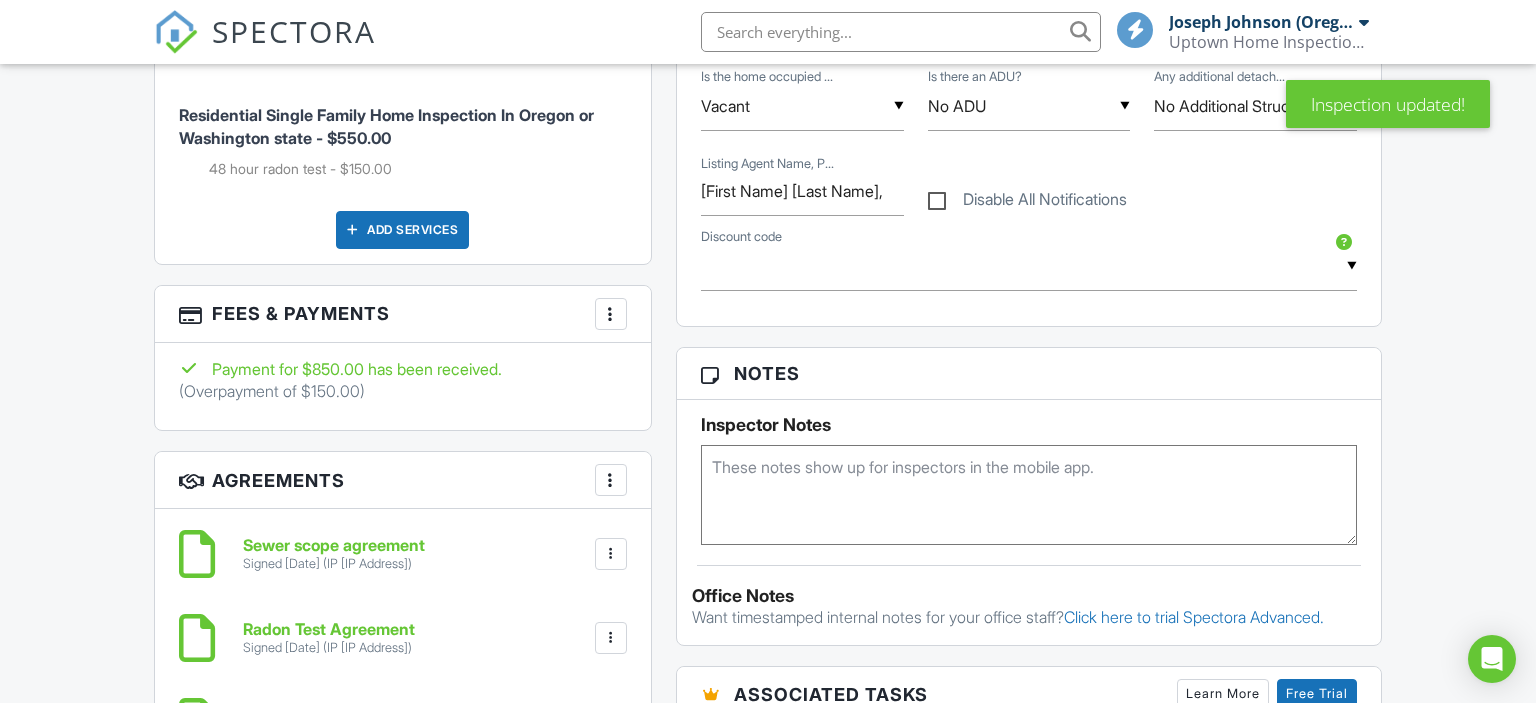 click at bounding box center (611, 314) 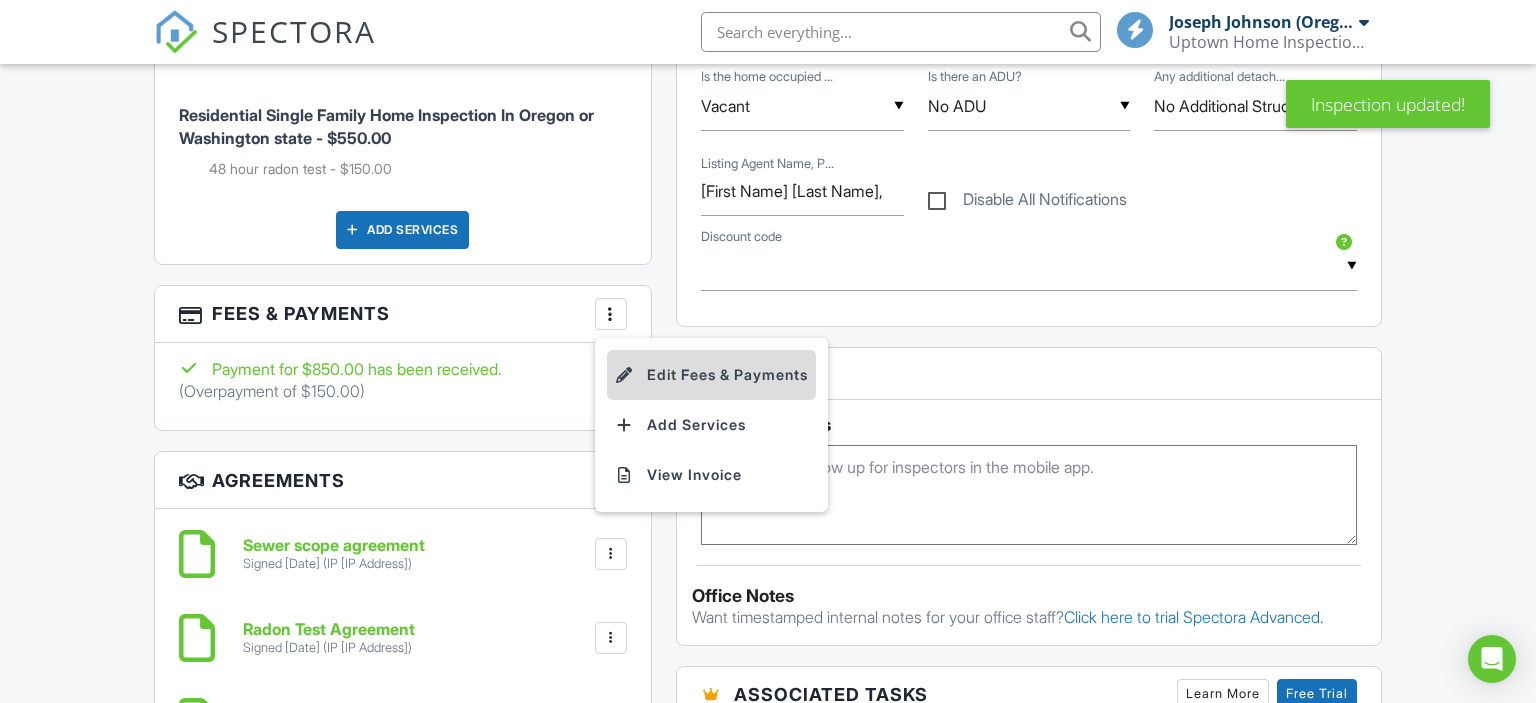 click on "Edit Fees & Payments" at bounding box center (711, 375) 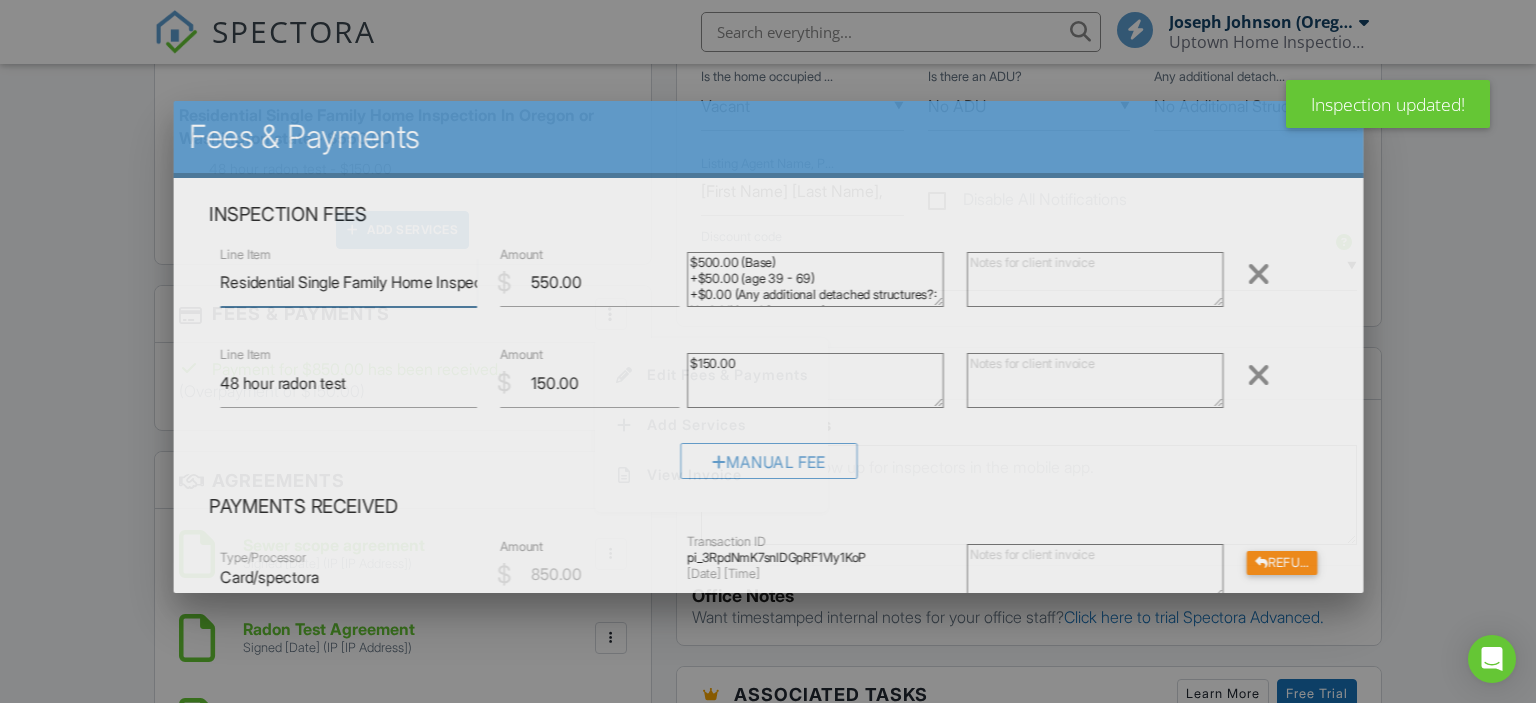 scroll, scrollTop: 0, scrollLeft: 296, axis: horizontal 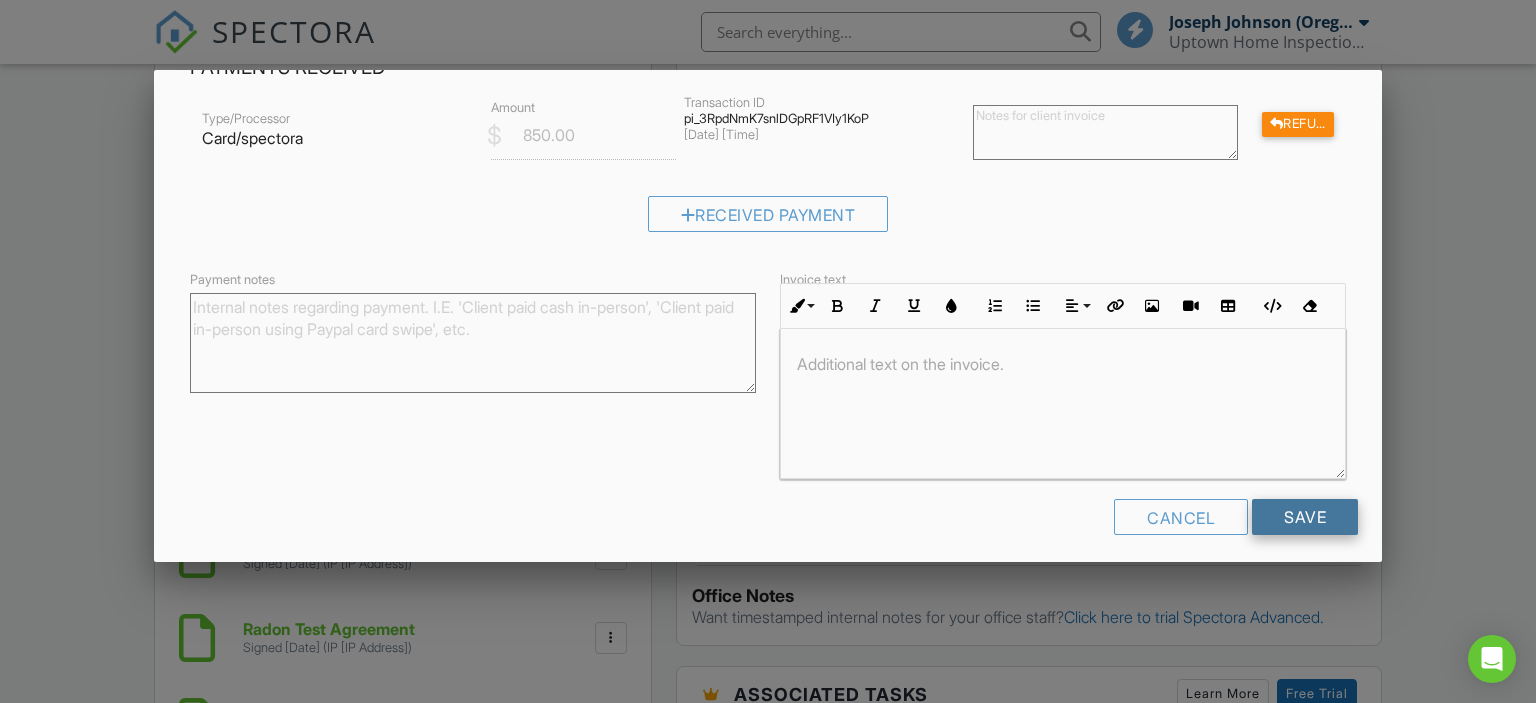 click on "Save" at bounding box center [1305, 517] 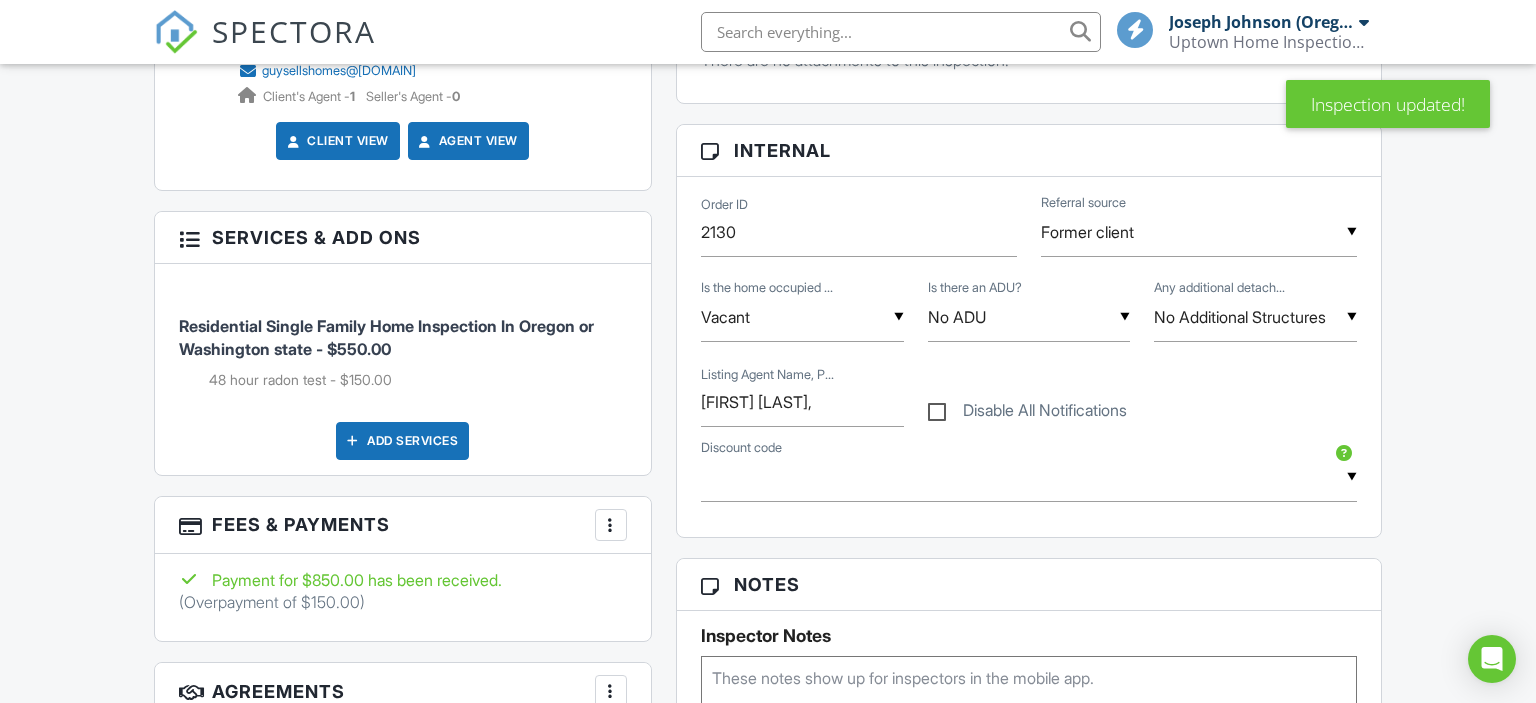 scroll, scrollTop: 1372, scrollLeft: 0, axis: vertical 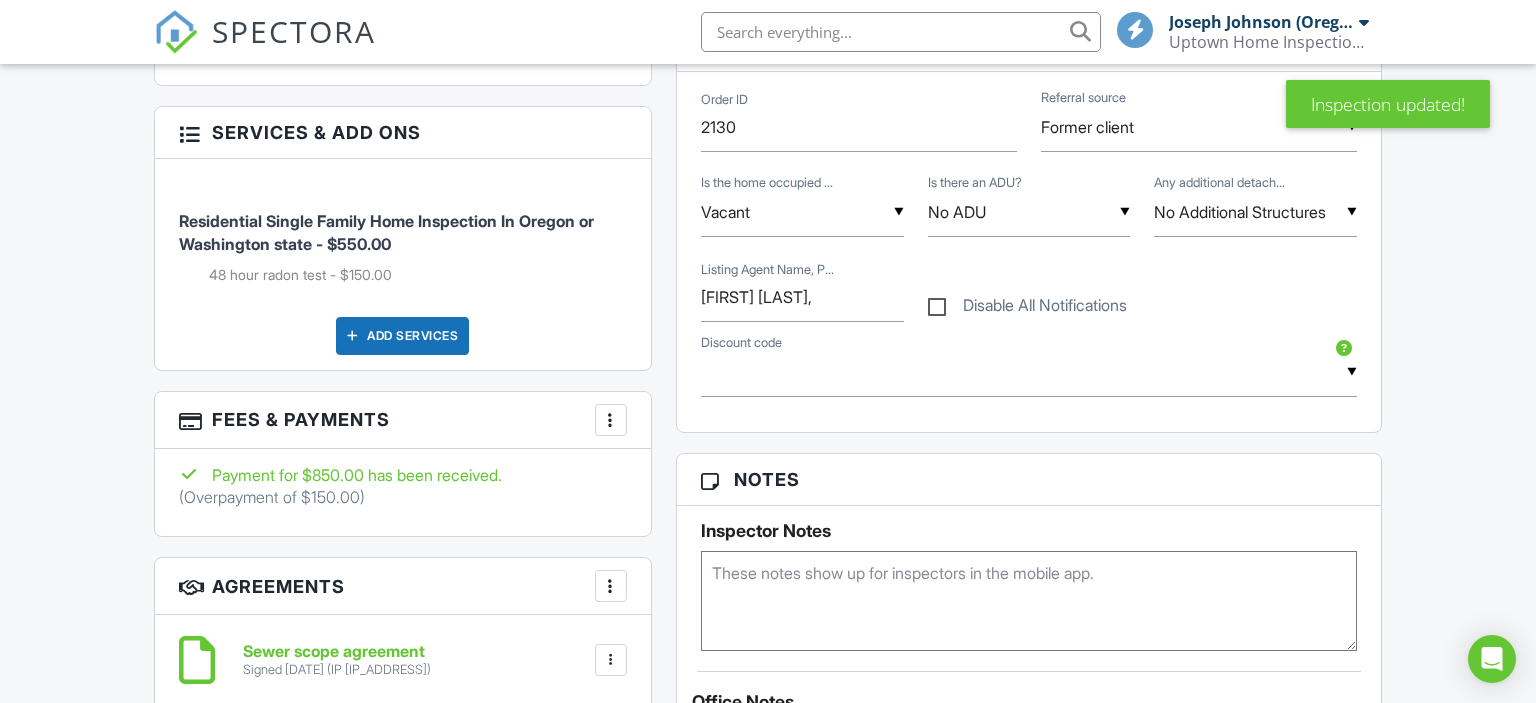 click at bounding box center [611, 420] 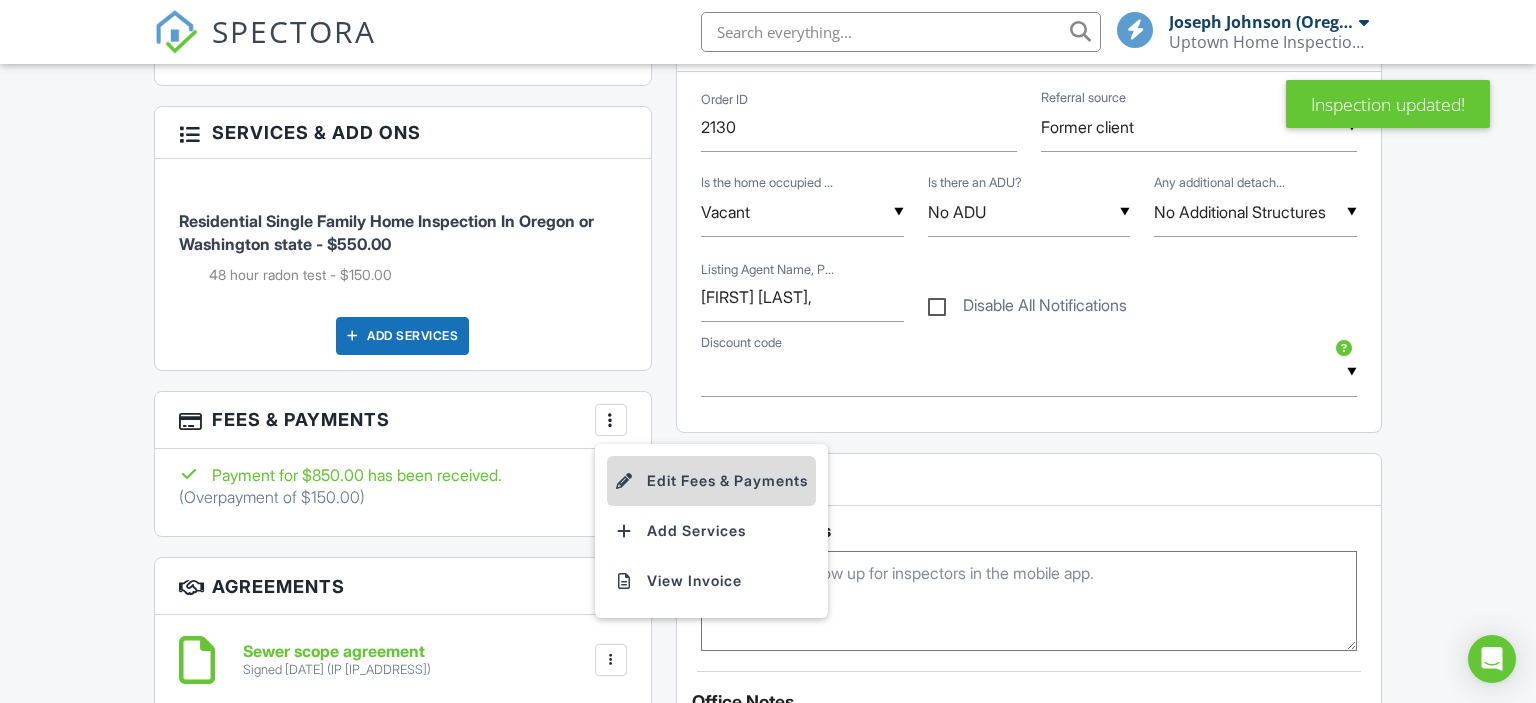click on "Edit Fees & Payments" at bounding box center [711, 481] 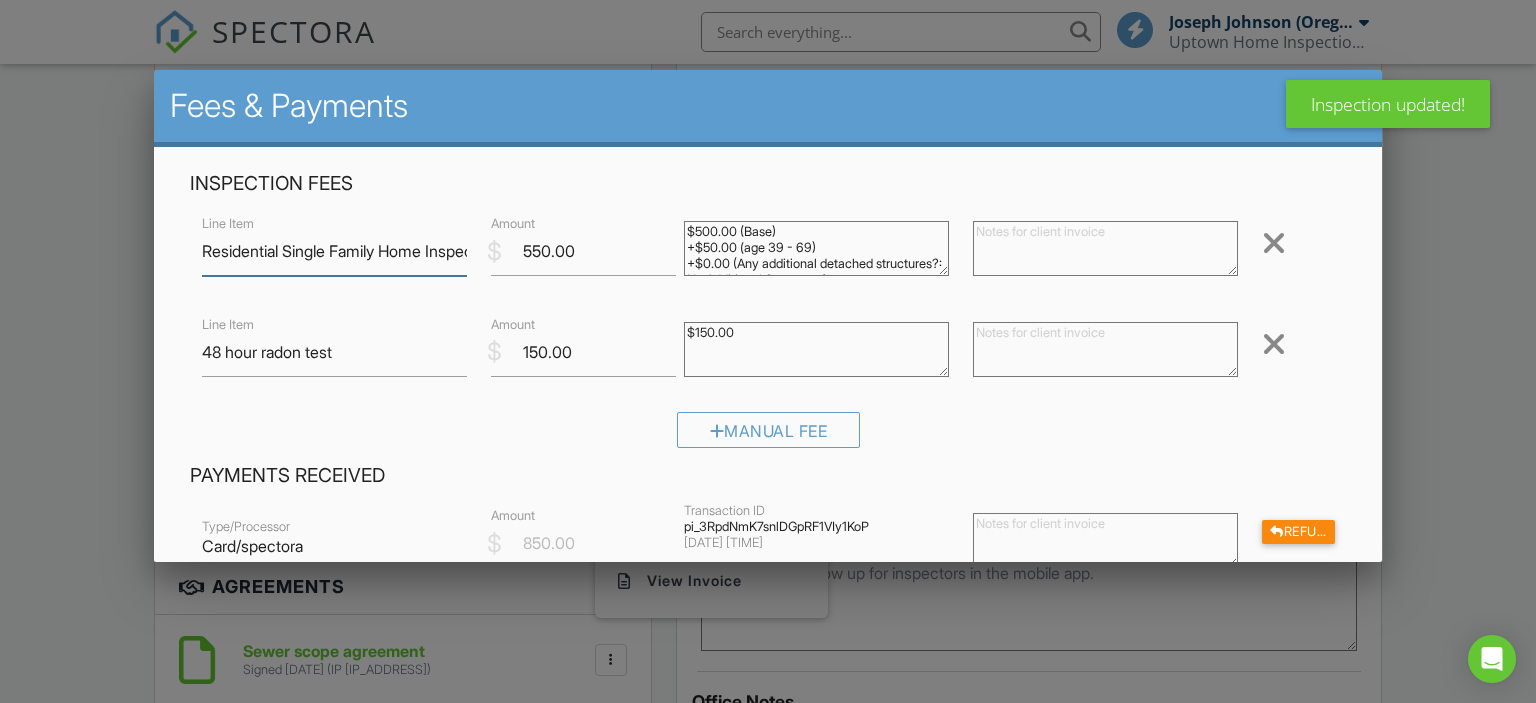 scroll, scrollTop: 0, scrollLeft: 296, axis: horizontal 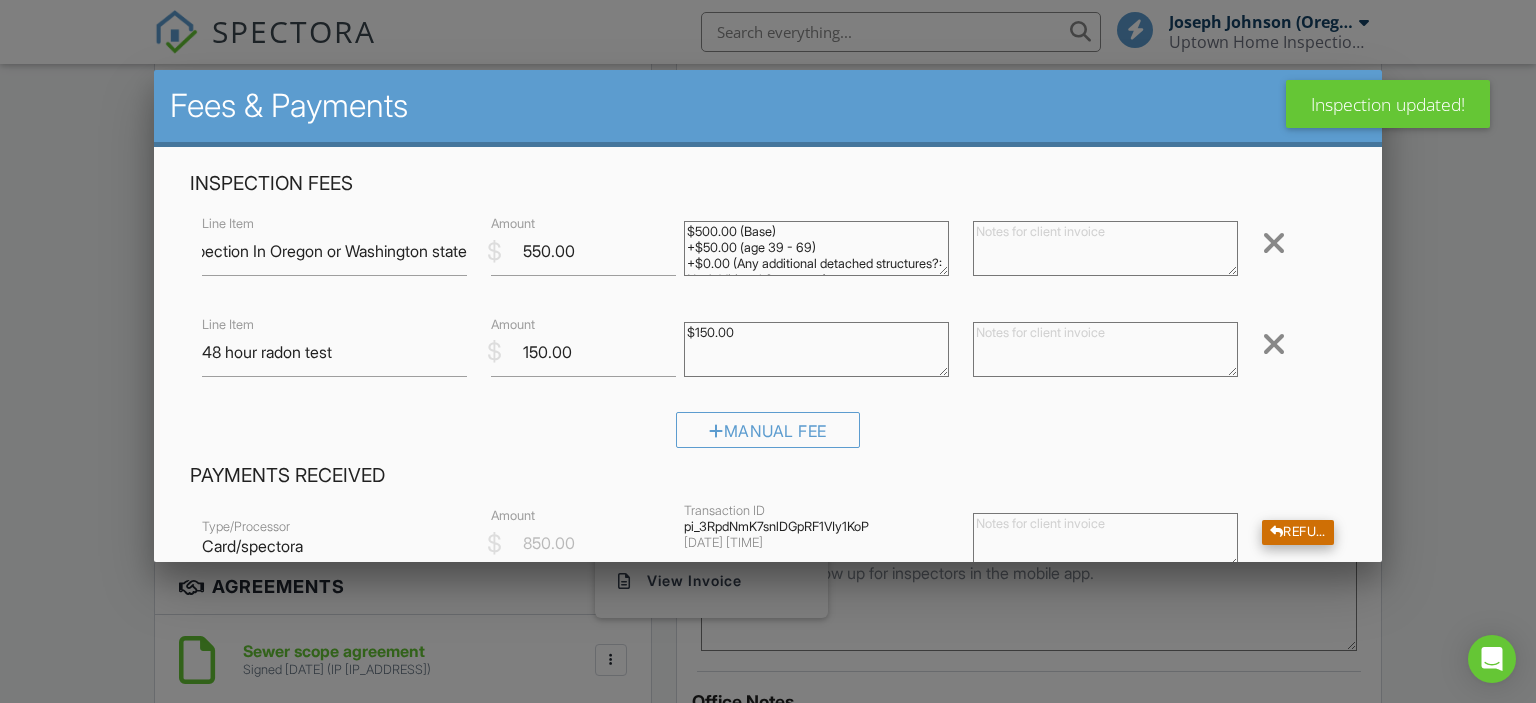 click on "Refund" at bounding box center [1298, 532] 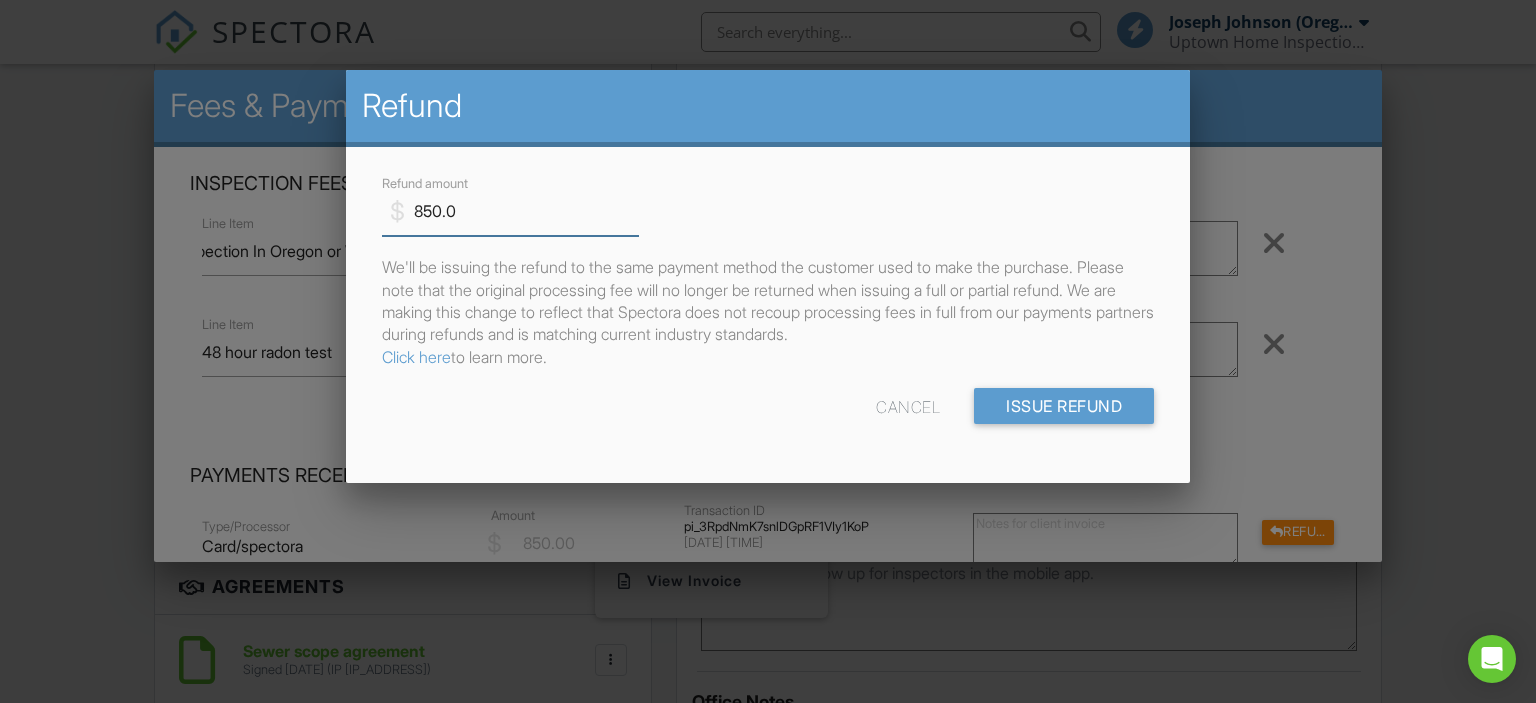 drag, startPoint x: 500, startPoint y: 215, endPoint x: 386, endPoint y: 226, distance: 114.52947 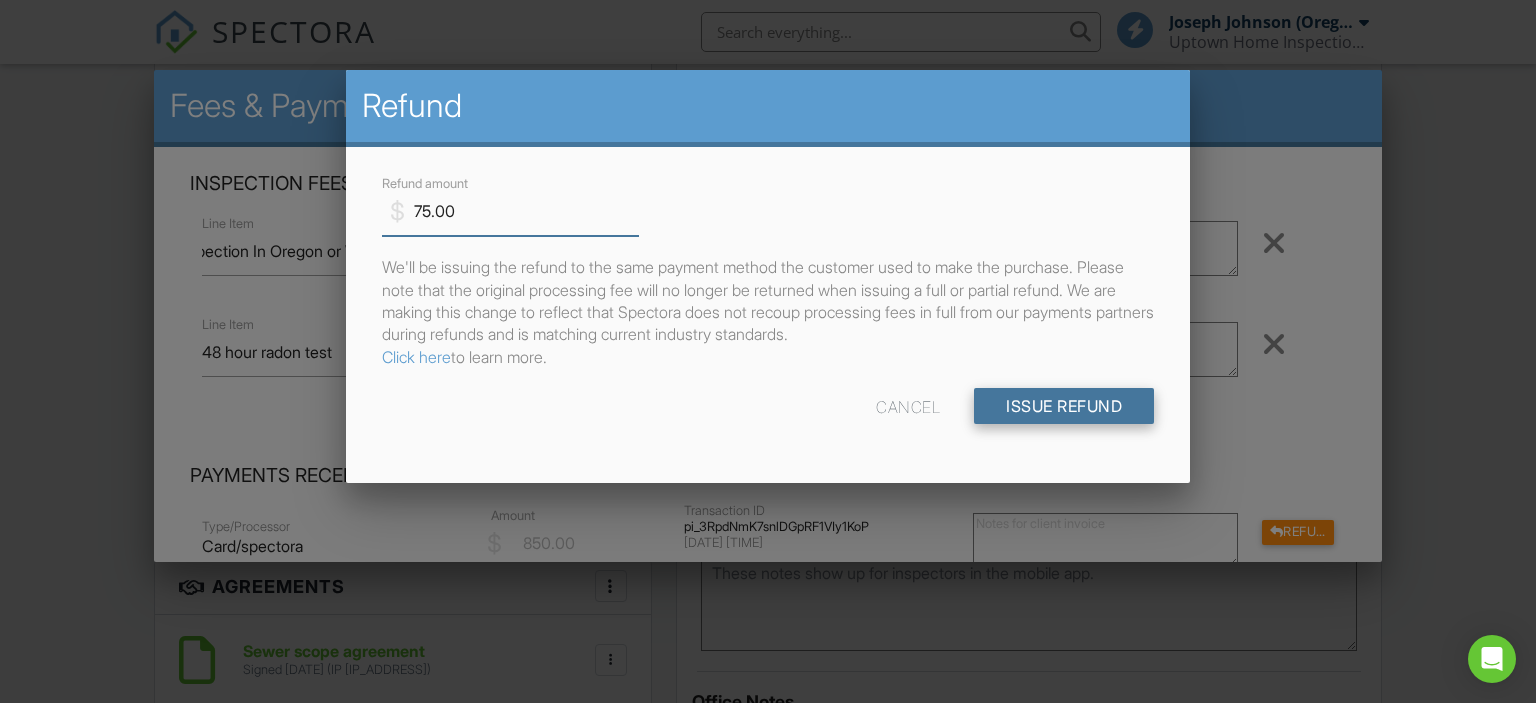 type on "75.00" 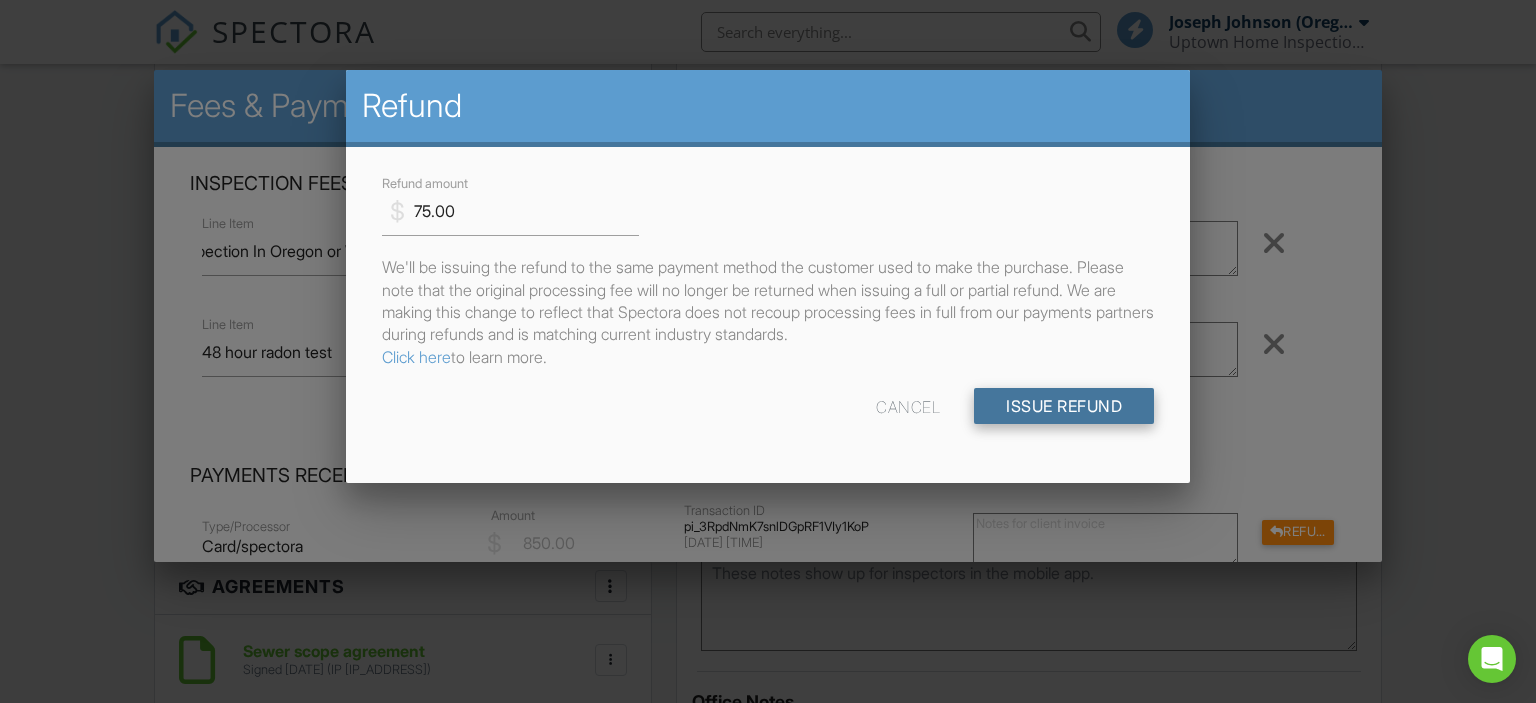 click on "Issue Refund" at bounding box center [1064, 406] 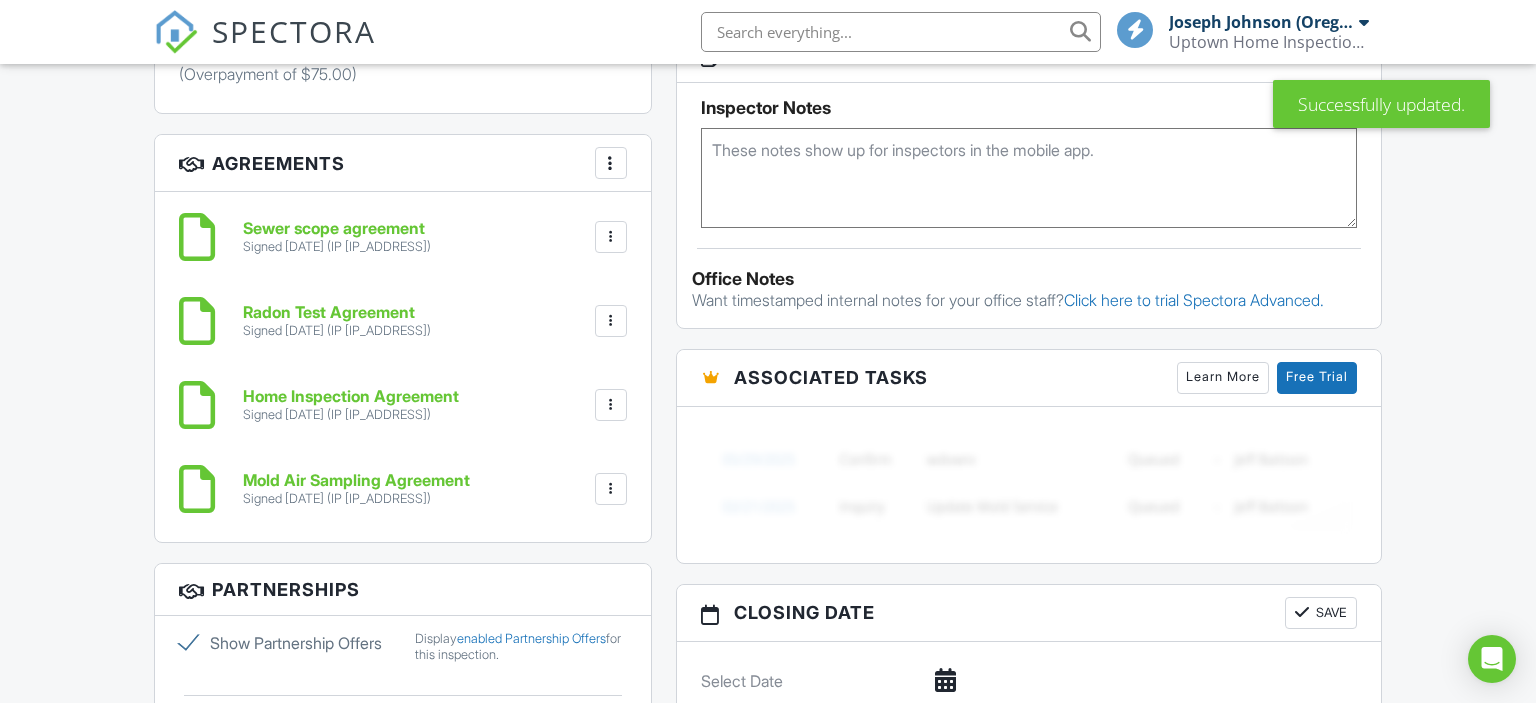 scroll, scrollTop: 1584, scrollLeft: 0, axis: vertical 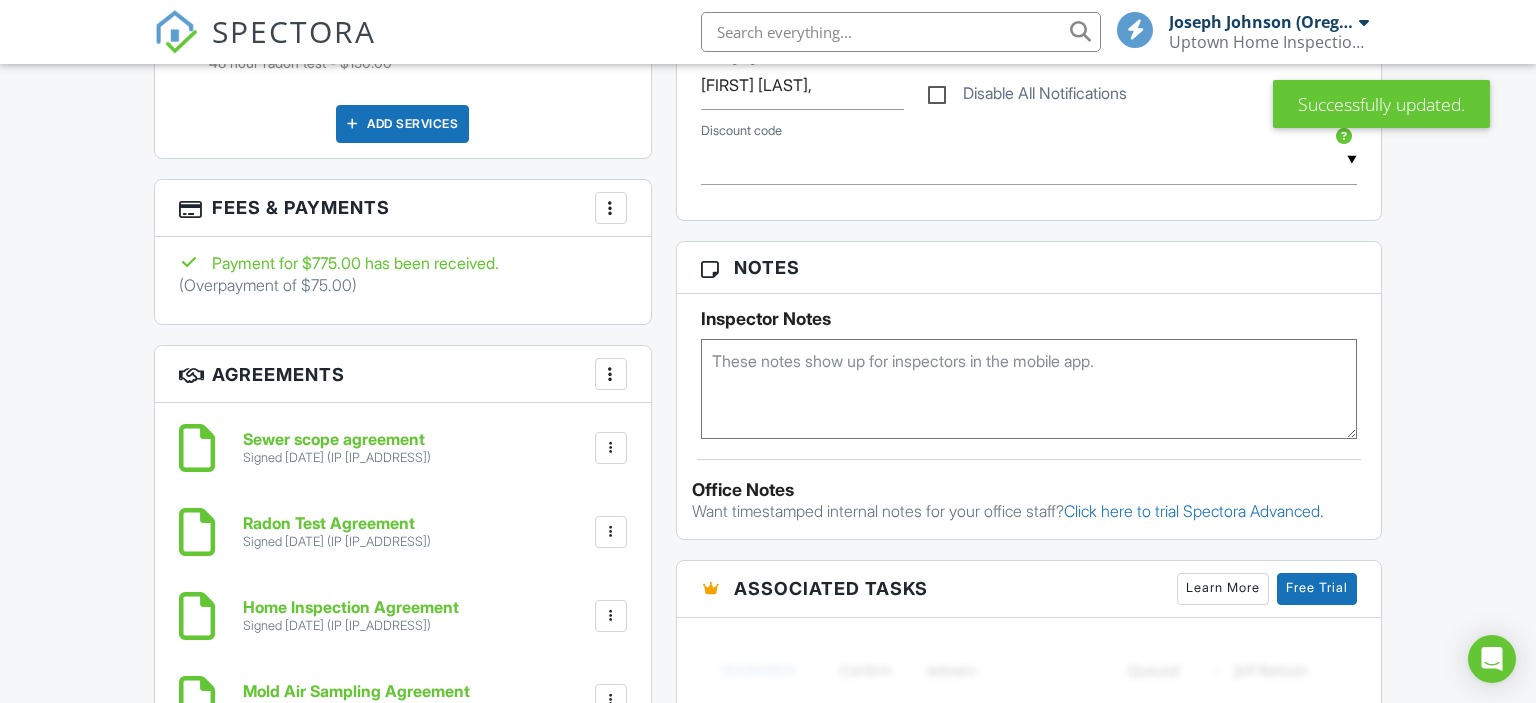 click at bounding box center [611, 208] 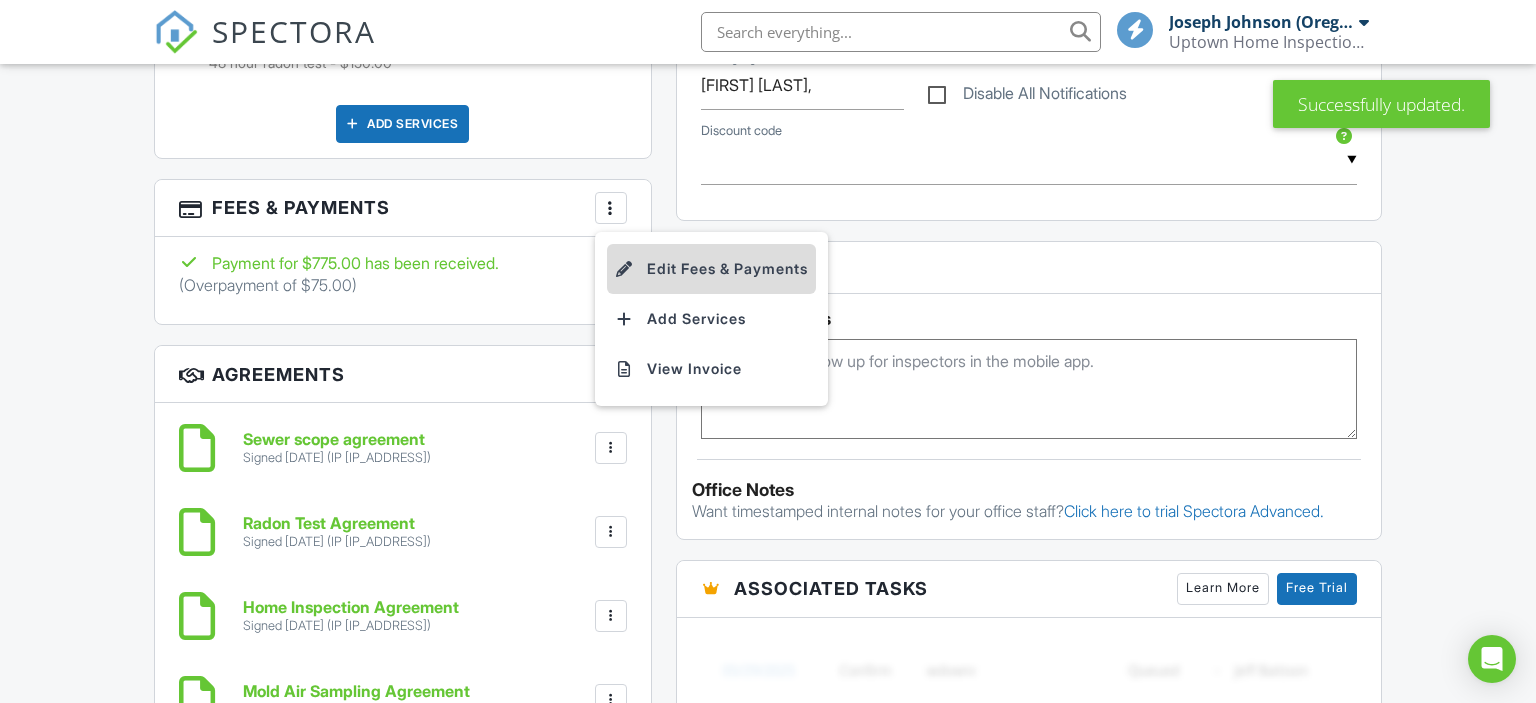 click on "Edit Fees & Payments" at bounding box center [711, 269] 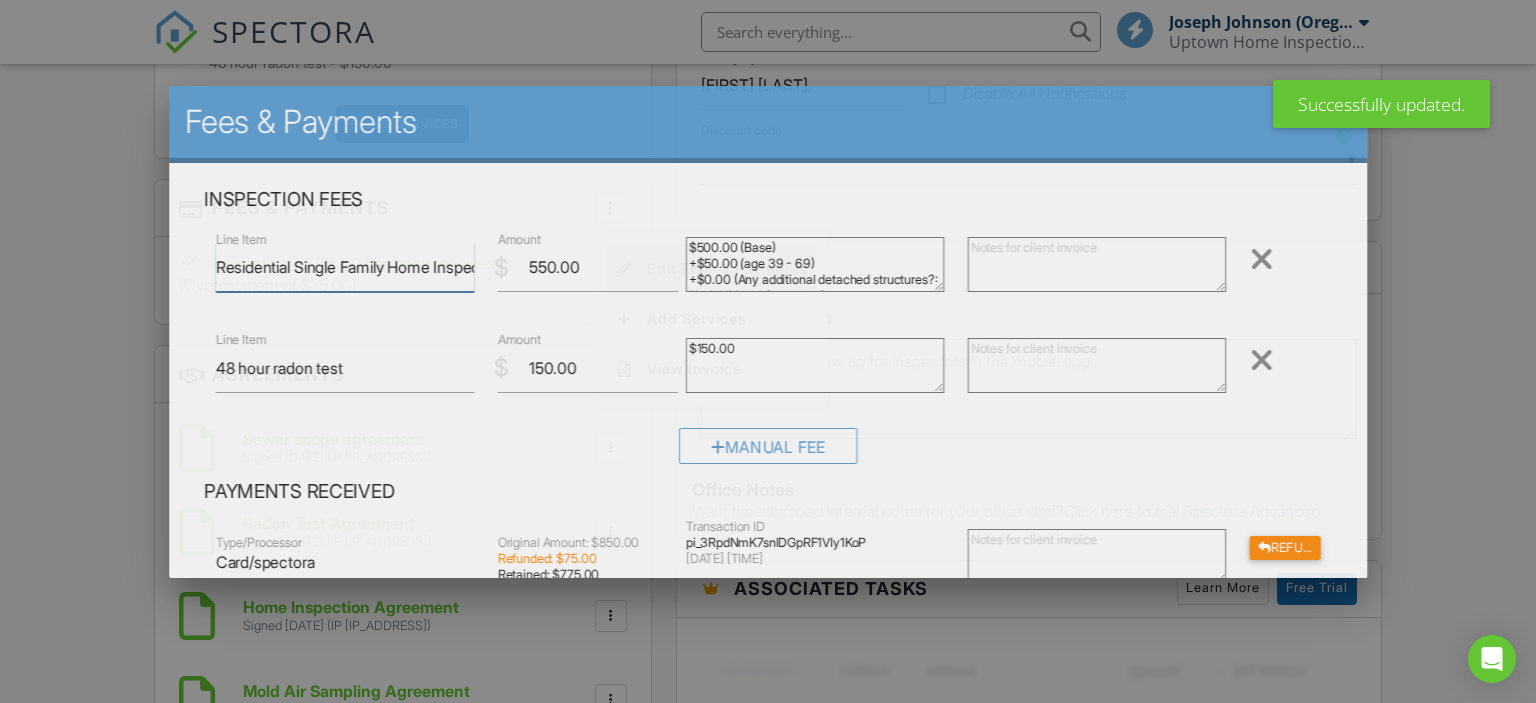 scroll, scrollTop: 0, scrollLeft: 296, axis: horizontal 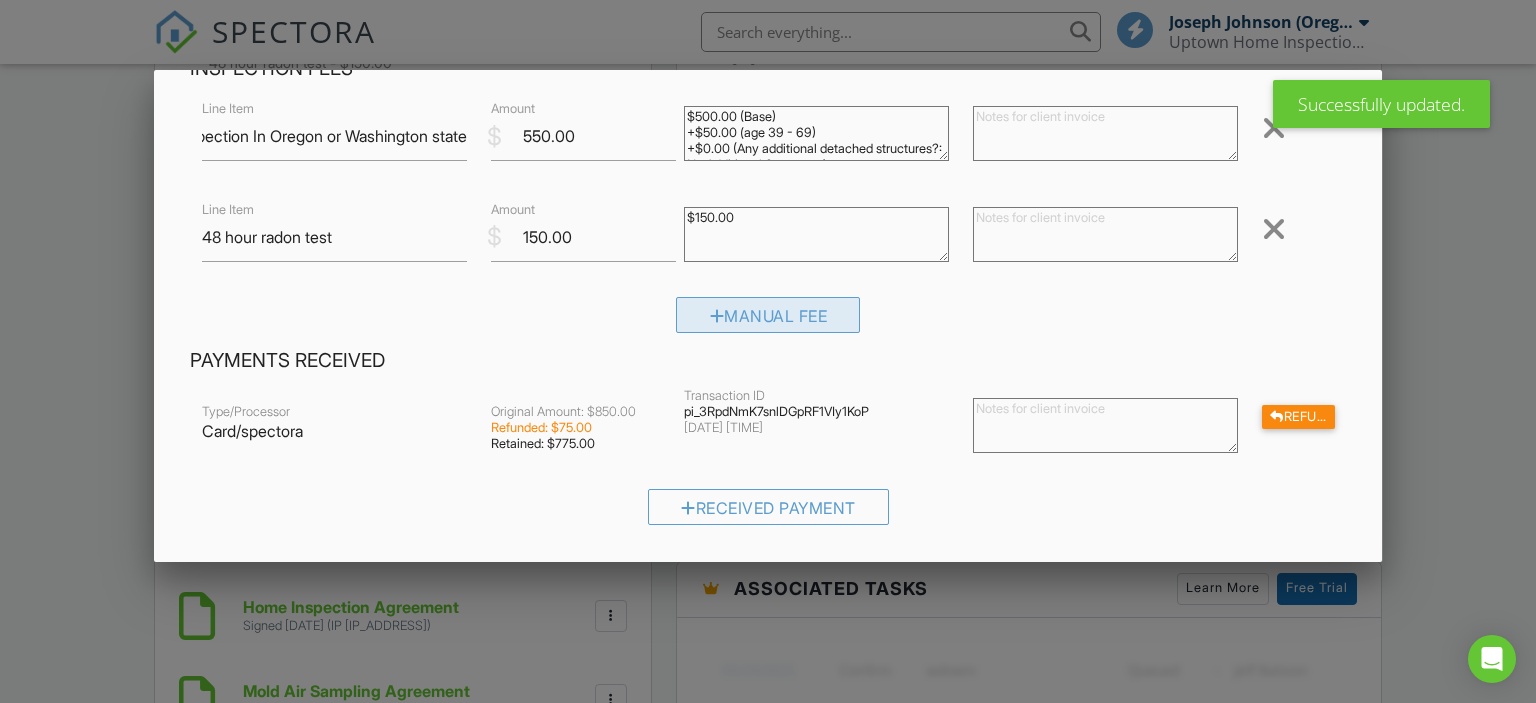 click on "Manual Fee" at bounding box center [768, 315] 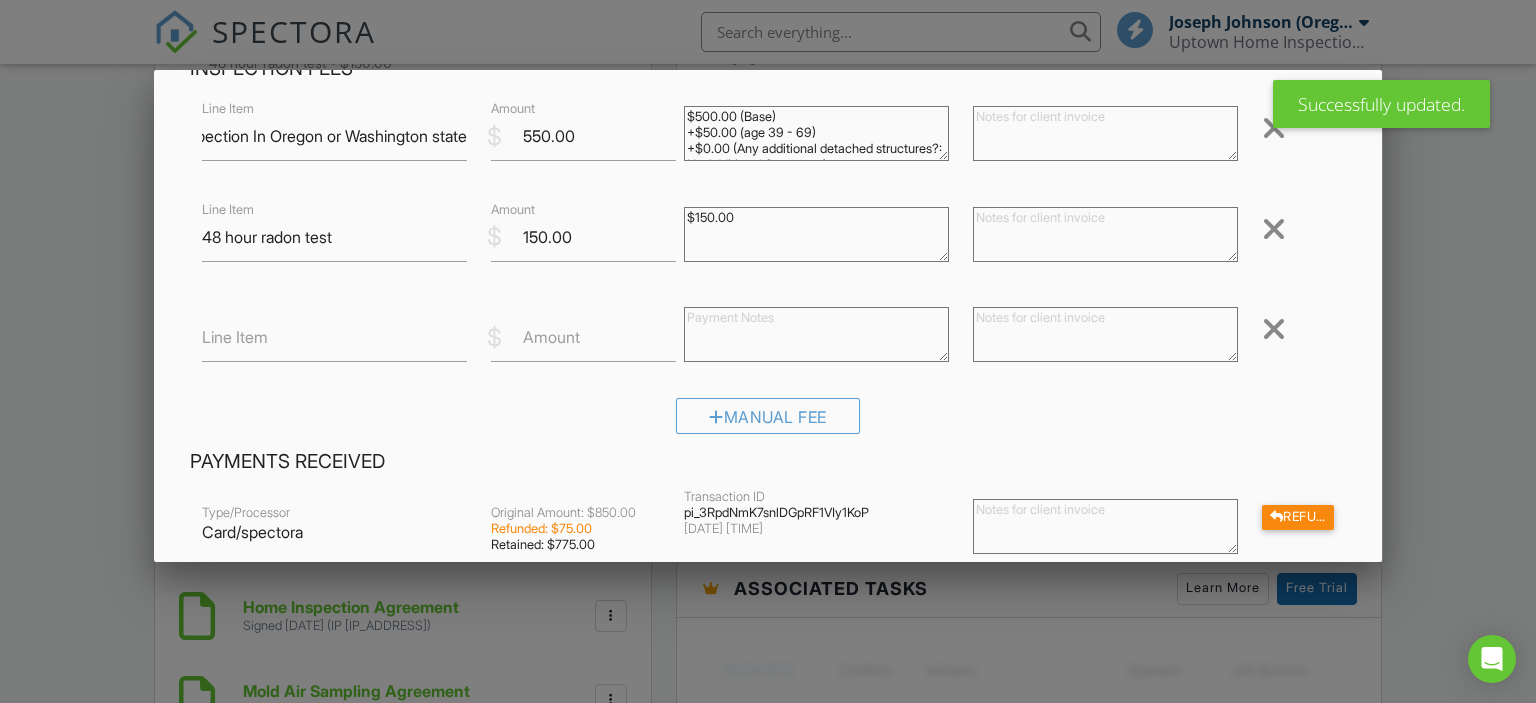 click at bounding box center (816, 334) 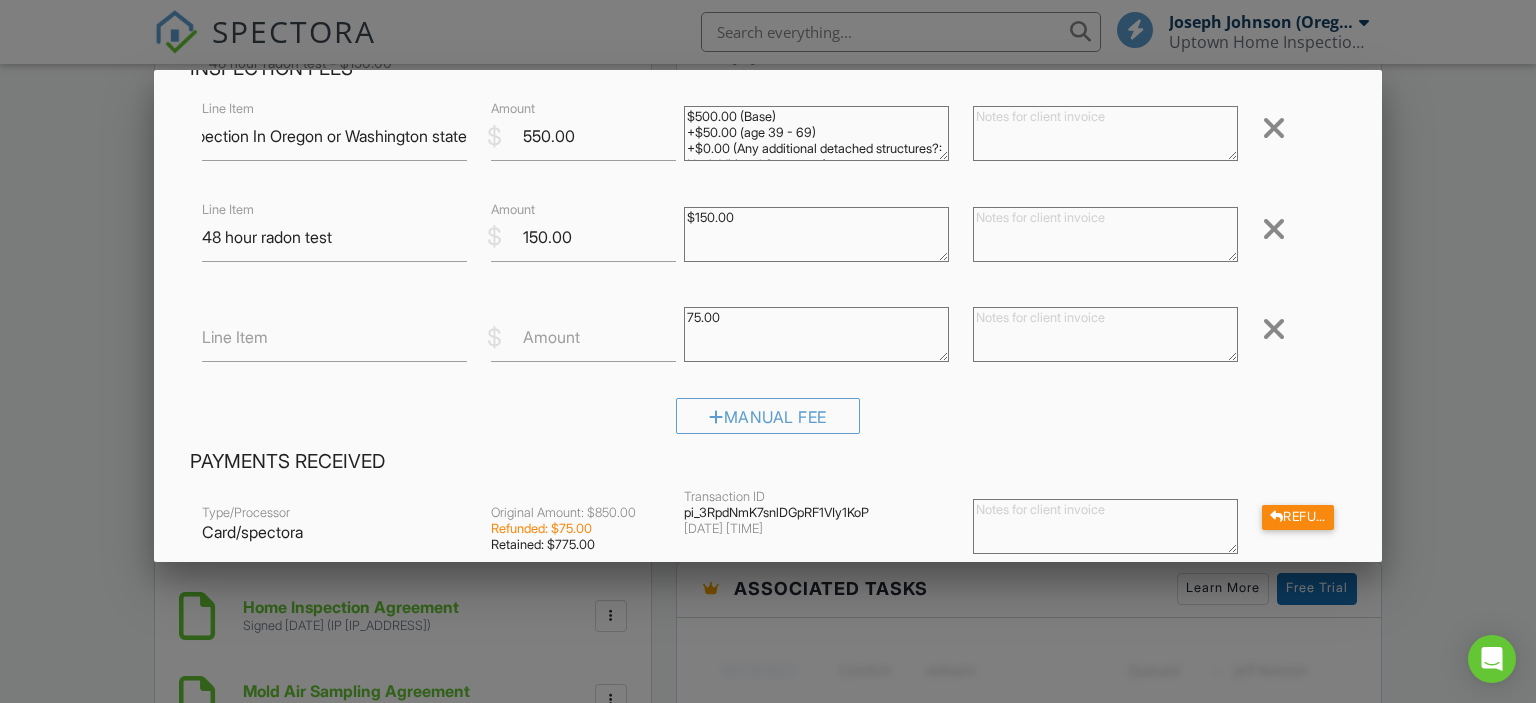 type on "75.00" 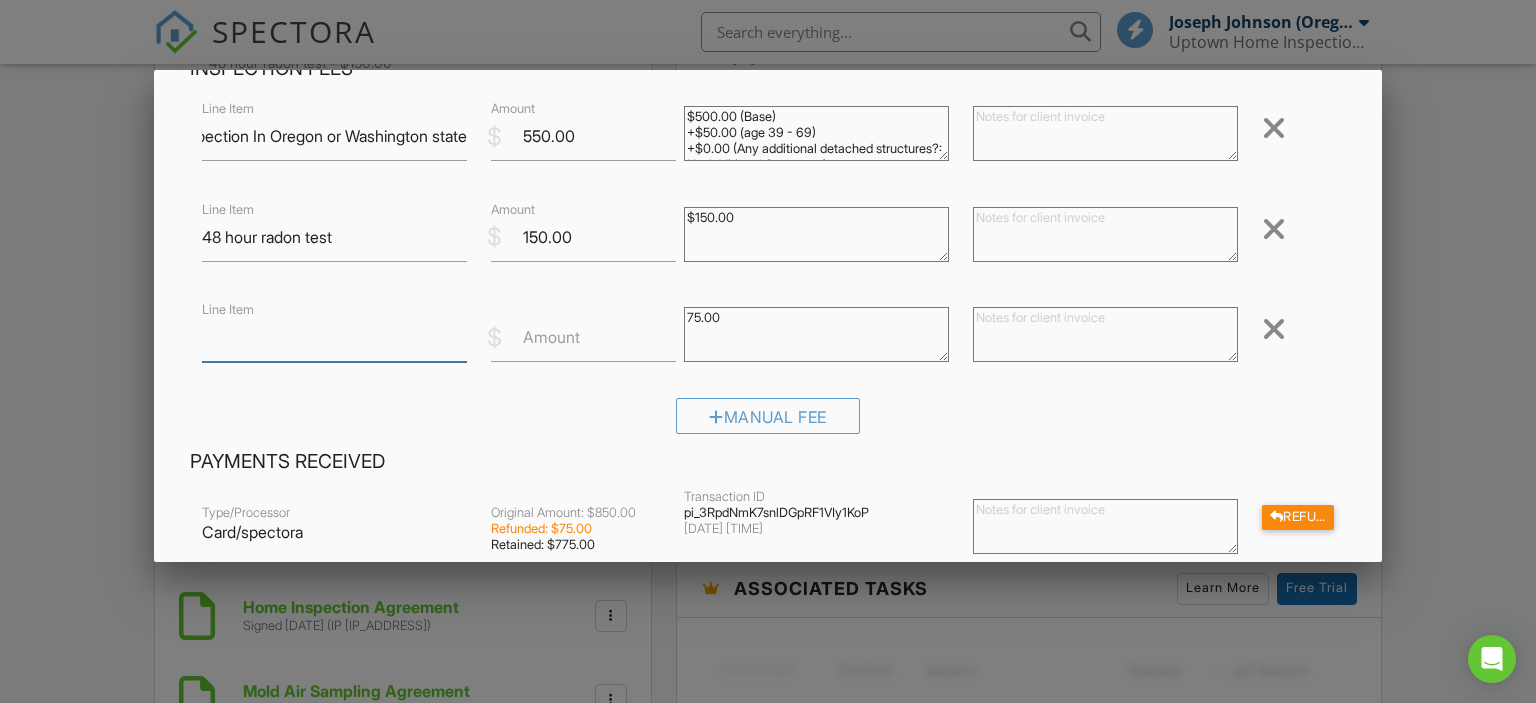 click on "Line Item" at bounding box center [334, 337] 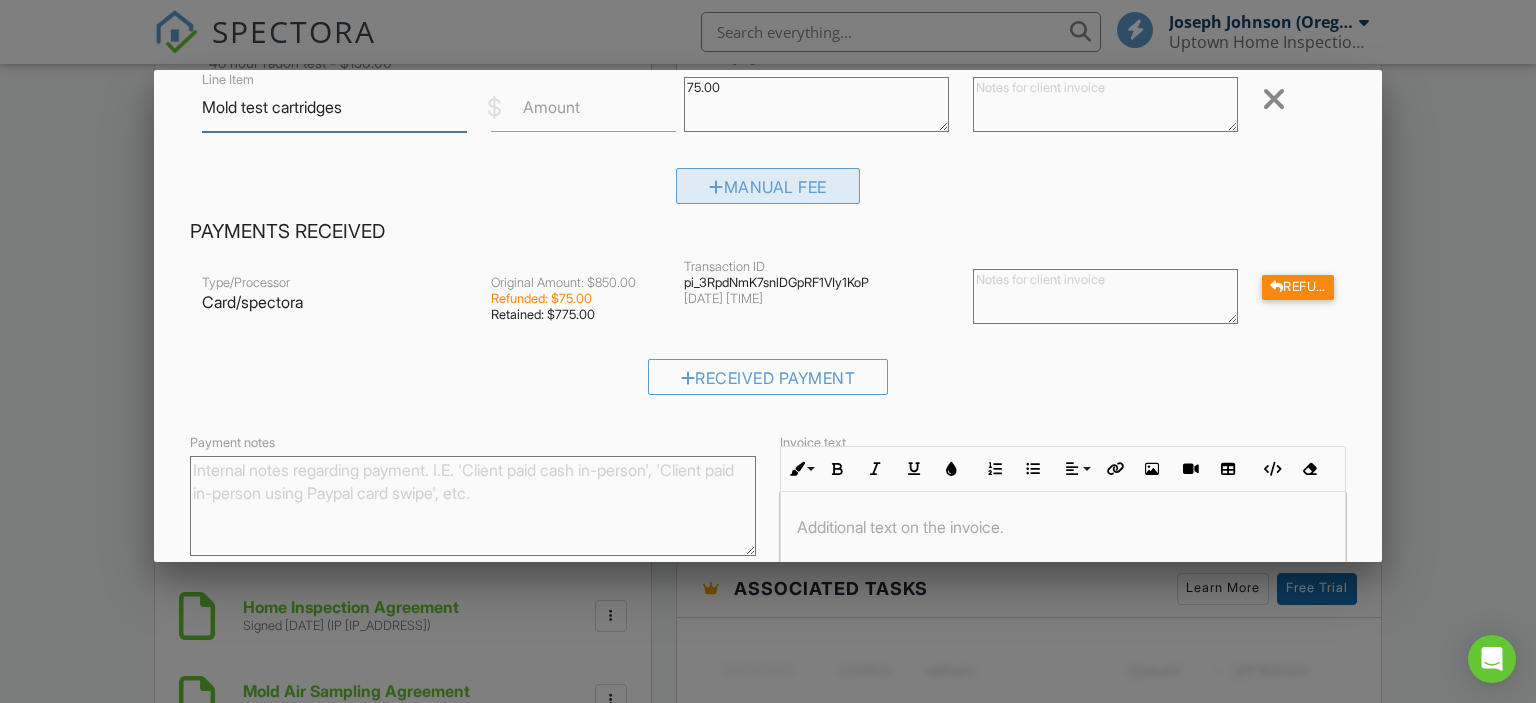 scroll, scrollTop: 504, scrollLeft: 0, axis: vertical 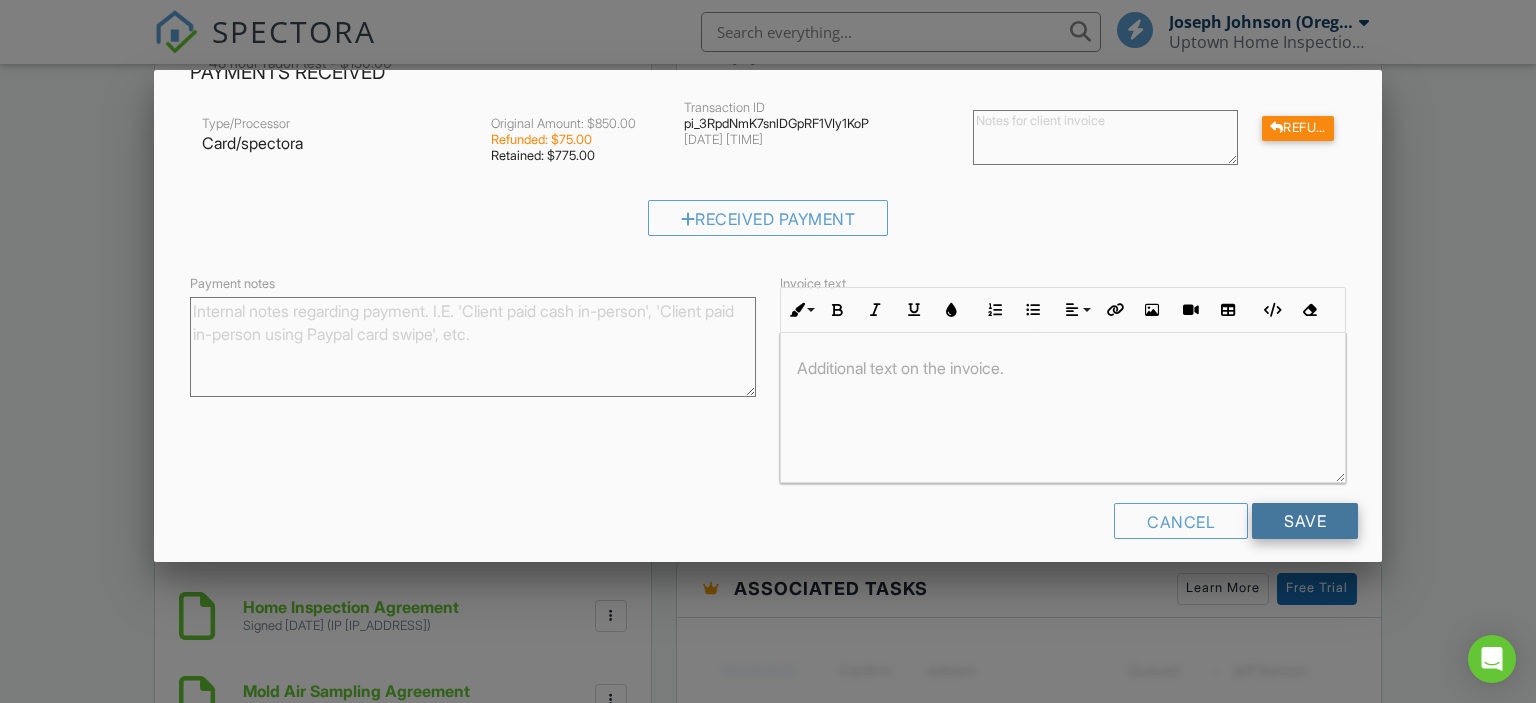 type on "Mold test cartridges" 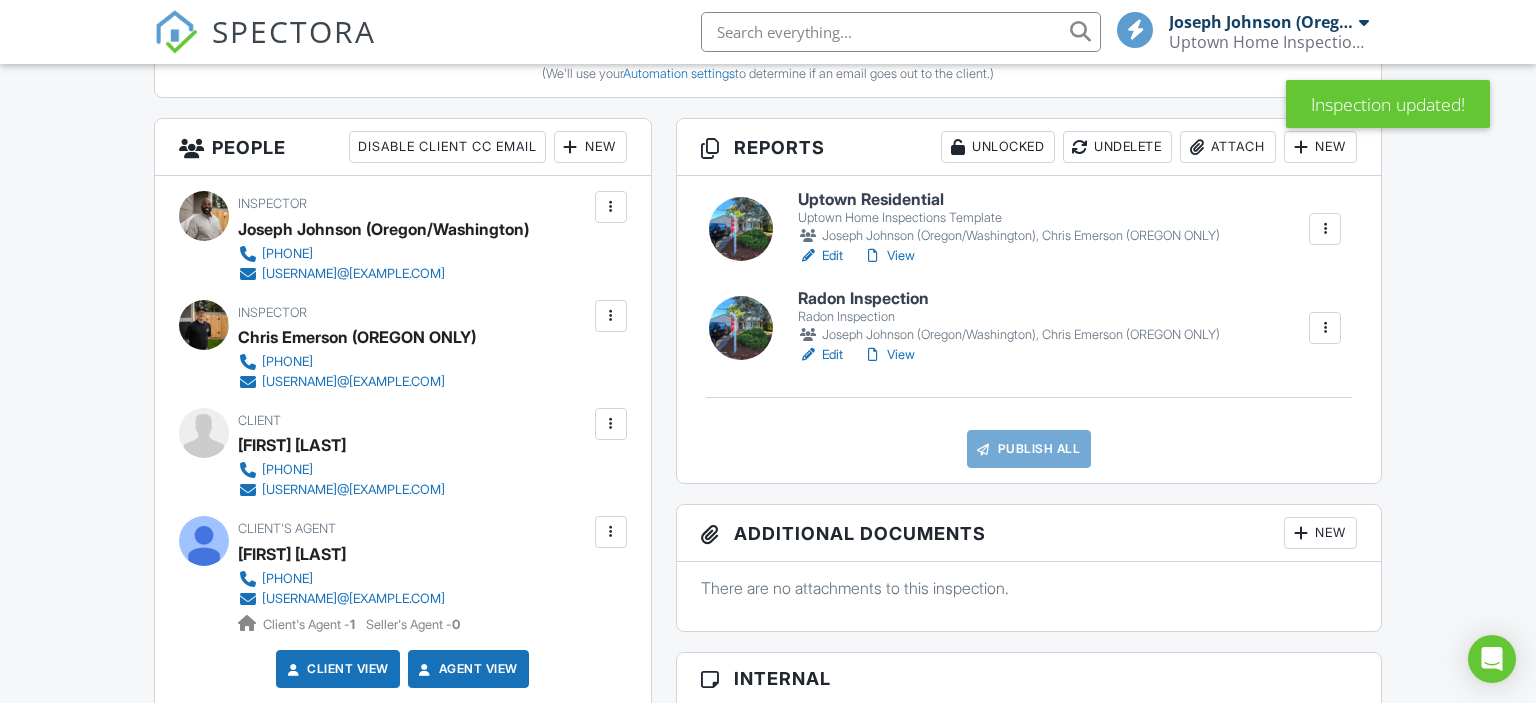 scroll, scrollTop: 528, scrollLeft: 0, axis: vertical 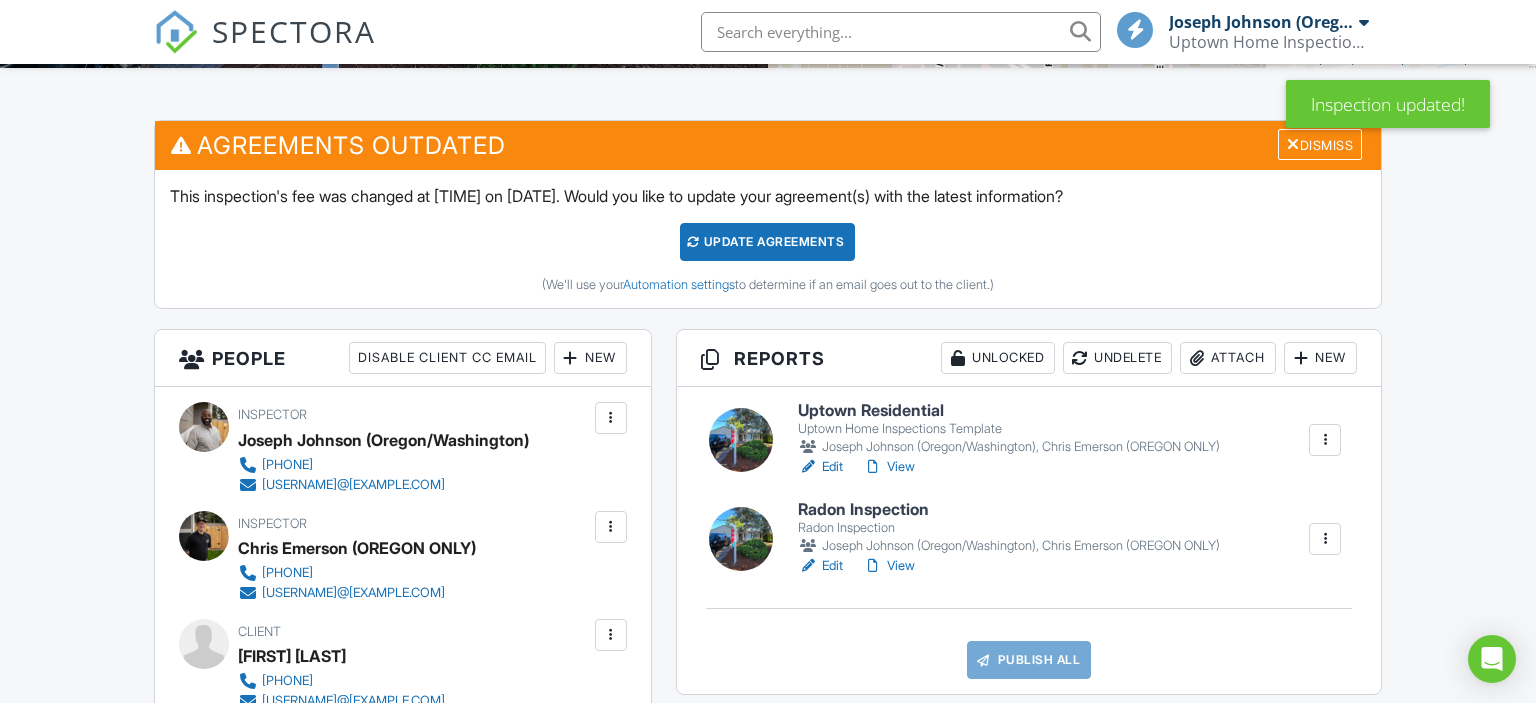 click on "Update Agreements" at bounding box center (767, 242) 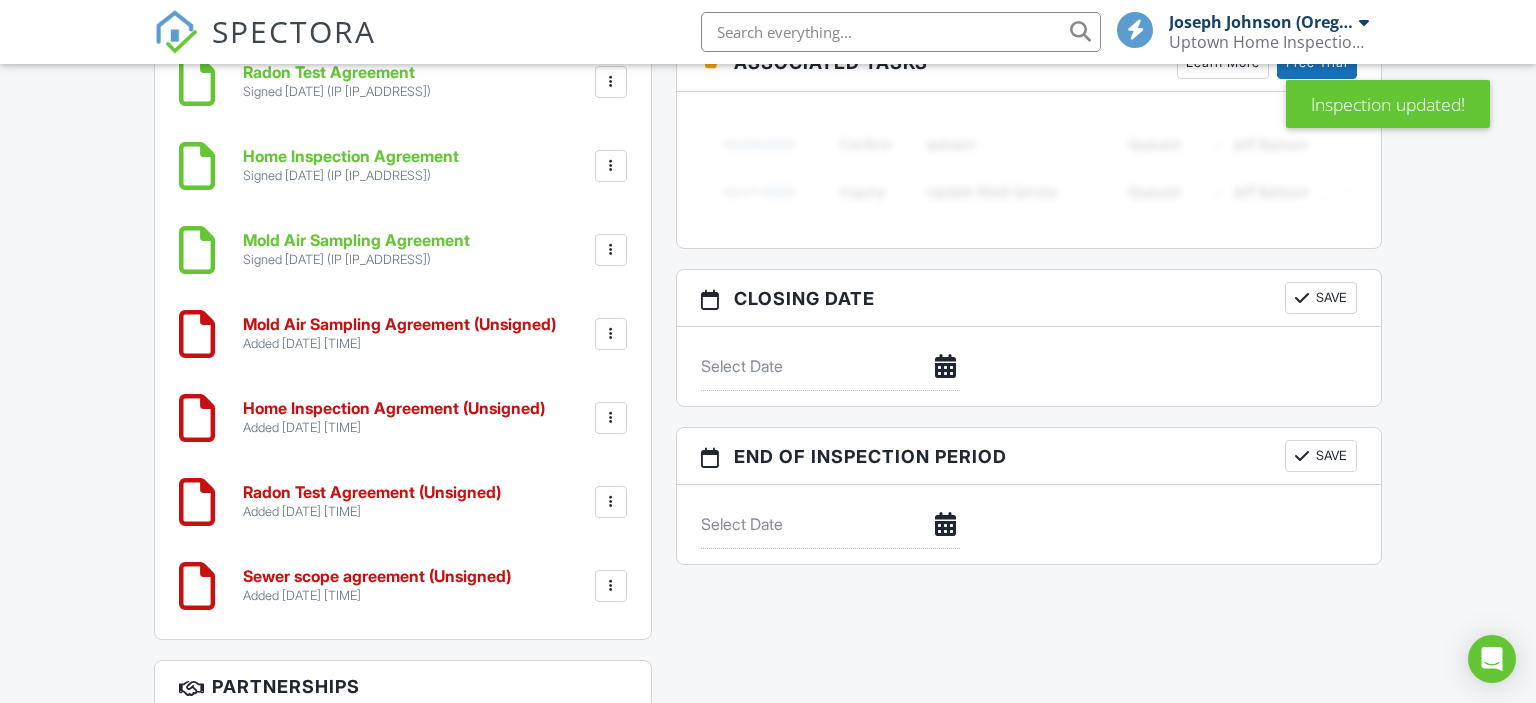 scroll, scrollTop: 2006, scrollLeft: 0, axis: vertical 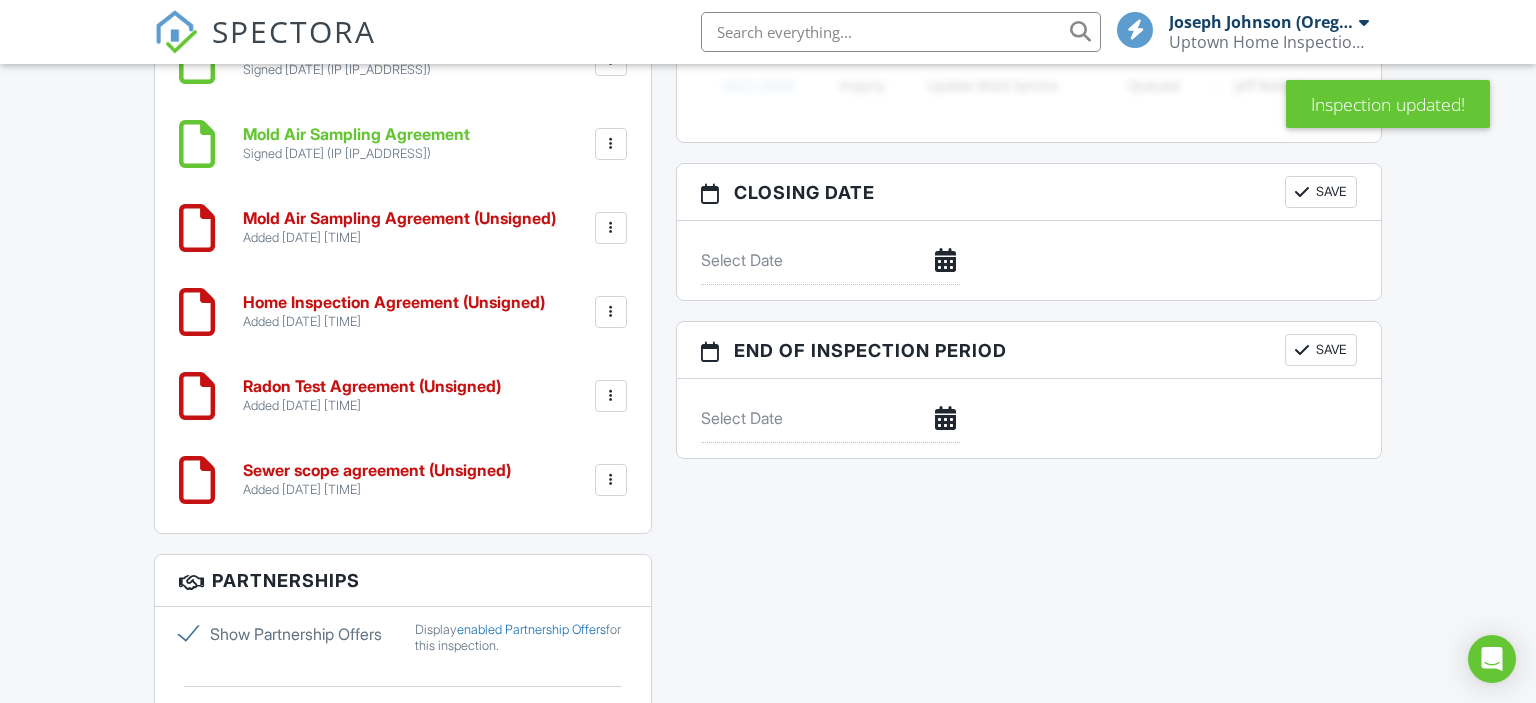 click at bounding box center (611, 228) 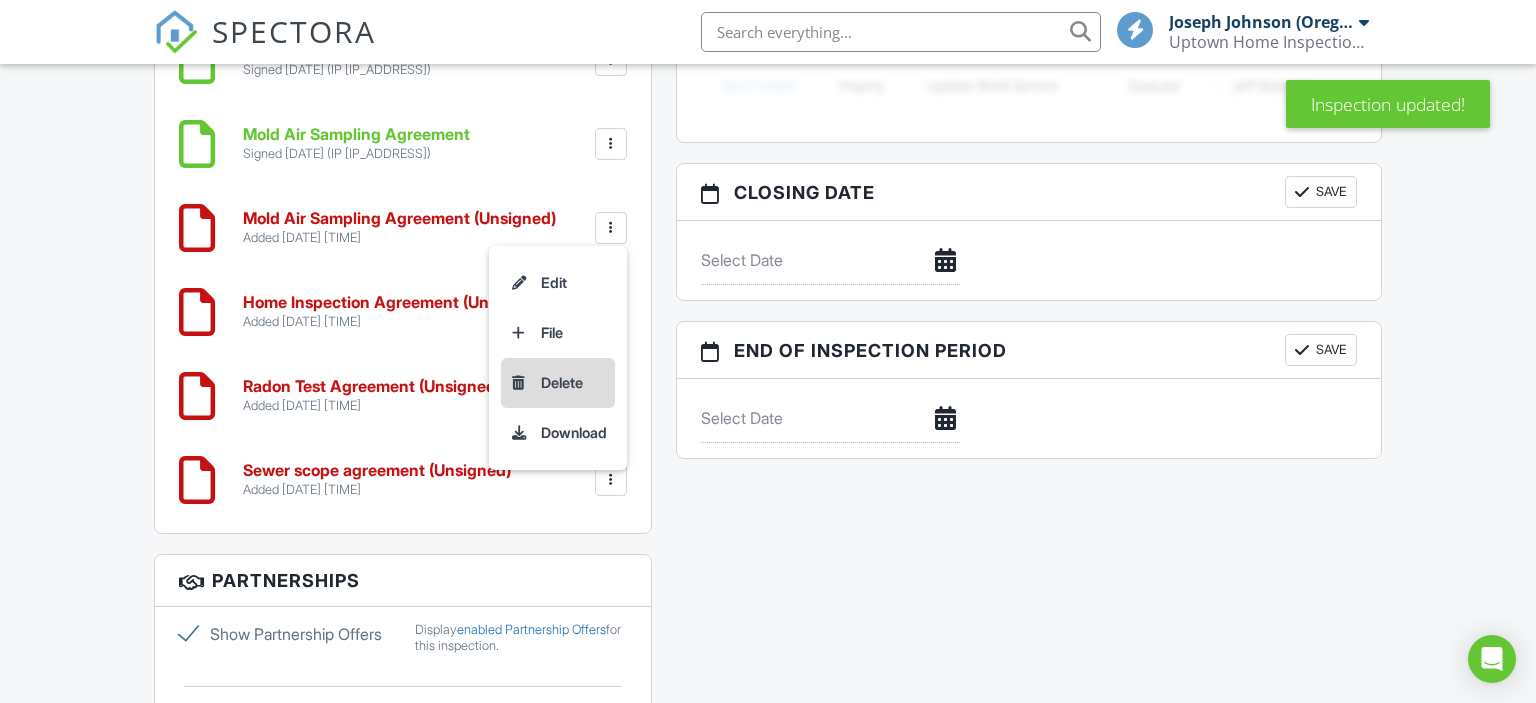 click on "Delete" at bounding box center [558, 383] 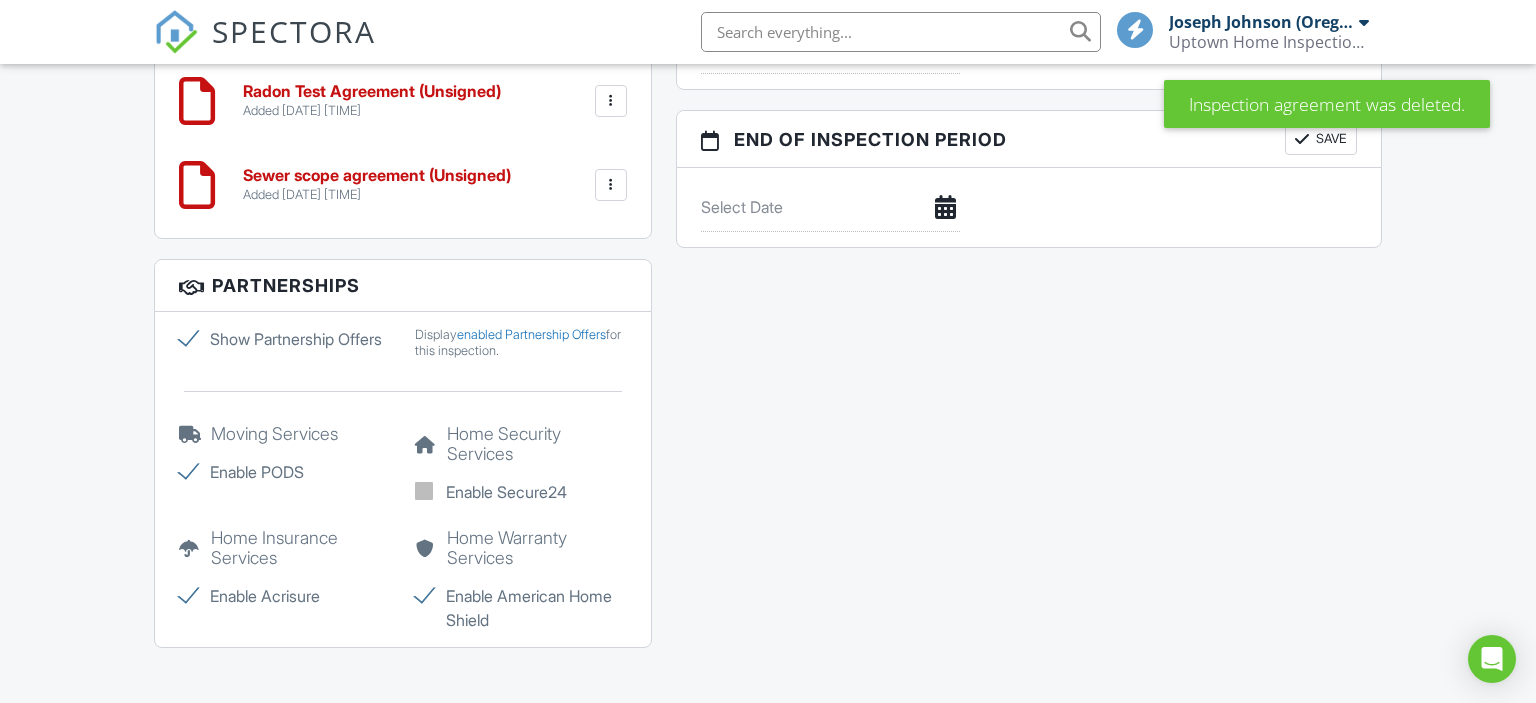 scroll, scrollTop: 2112, scrollLeft: 0, axis: vertical 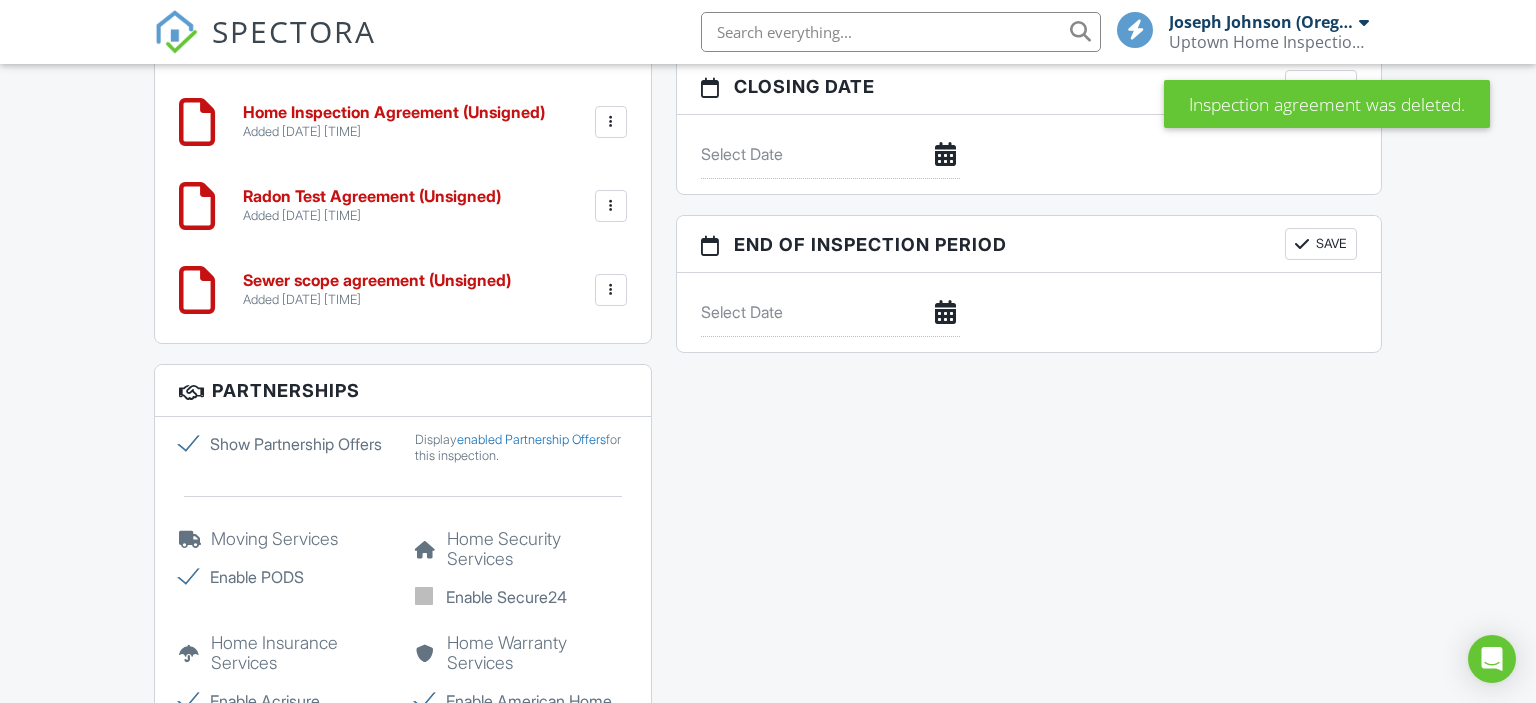 click at bounding box center (611, 290) 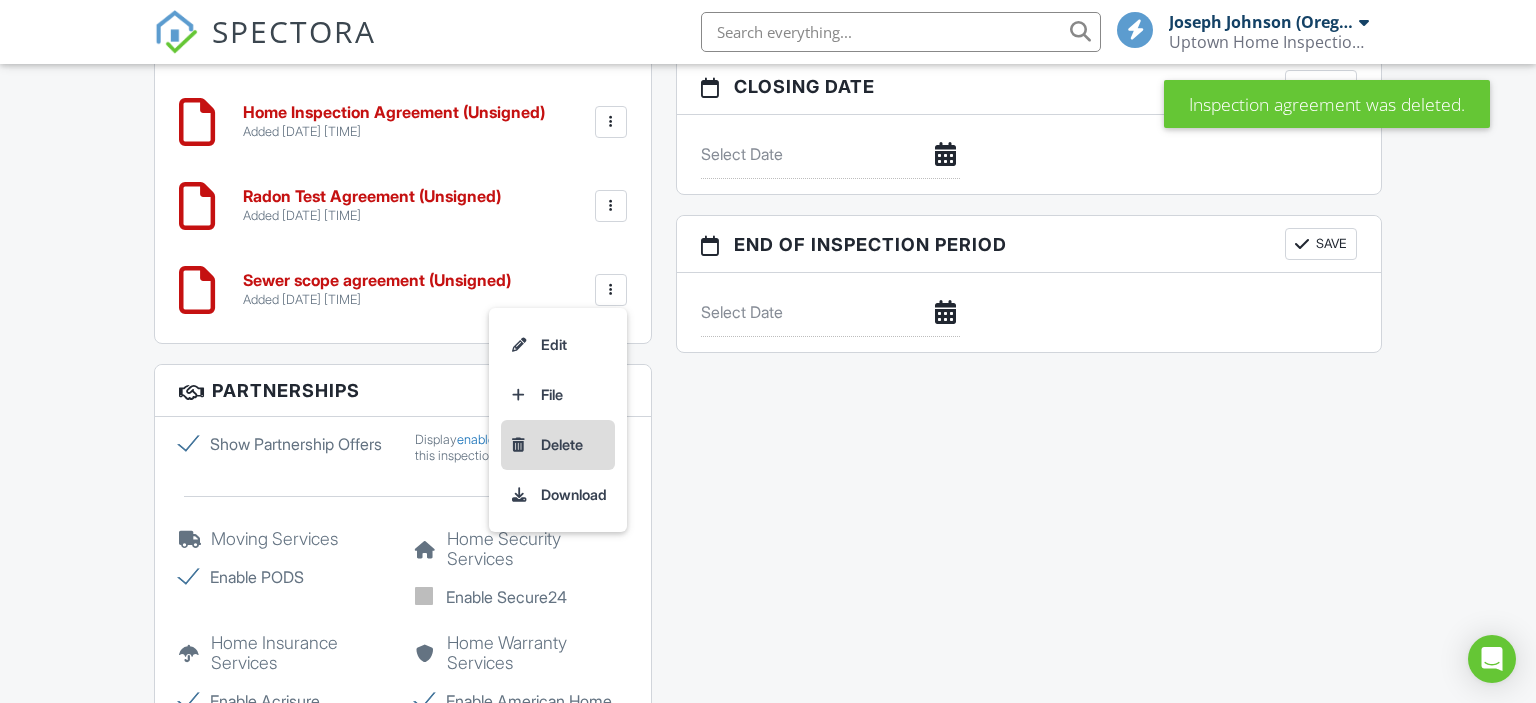 click on "Delete" at bounding box center (558, 445) 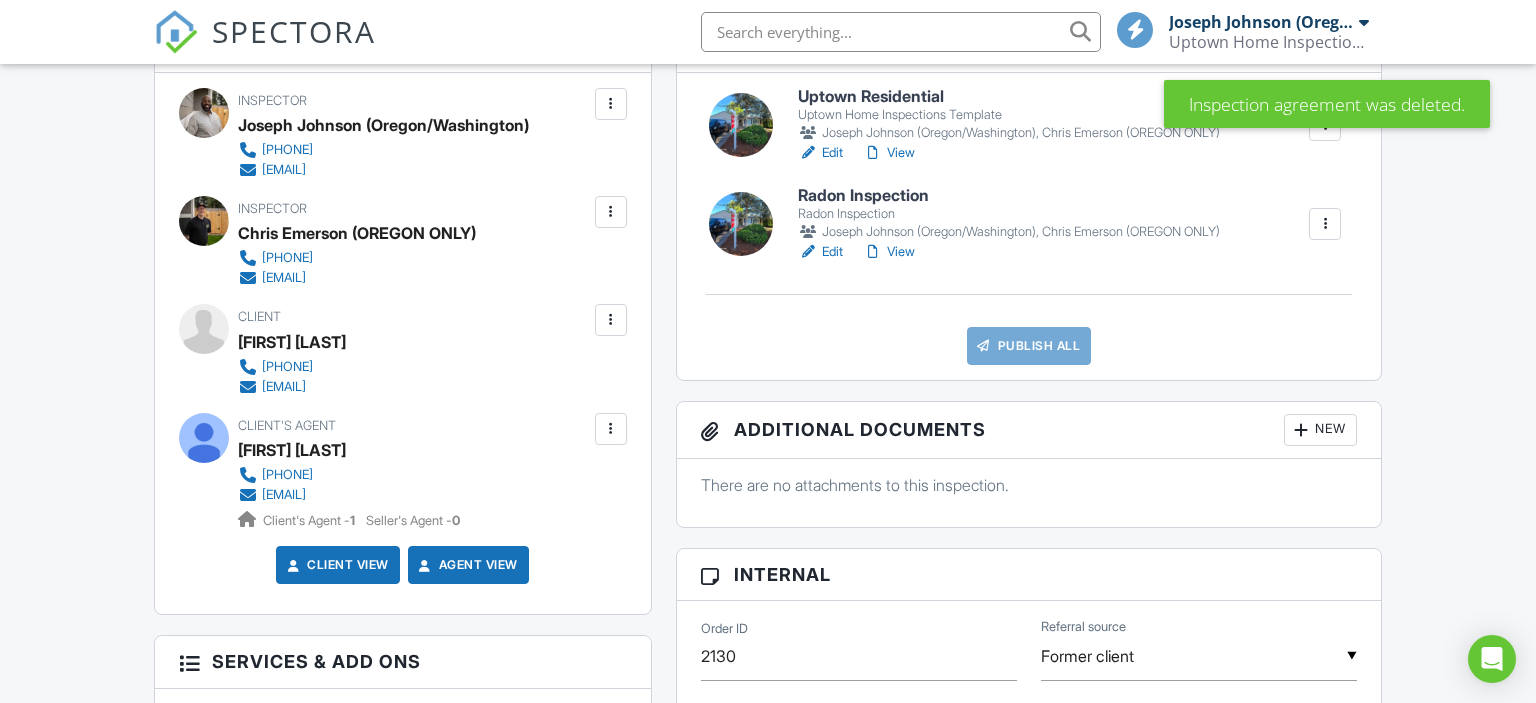 scroll, scrollTop: 633, scrollLeft: 0, axis: vertical 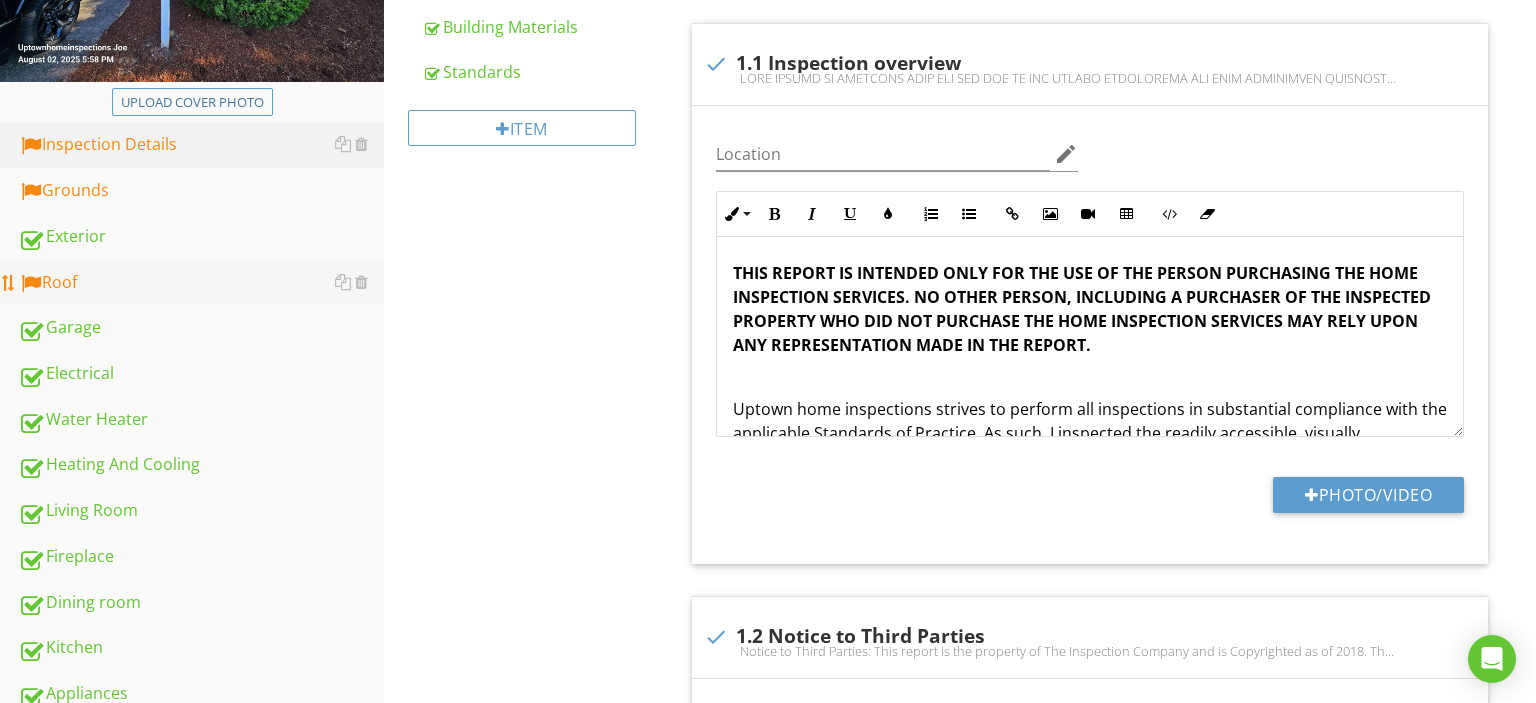 click on "Roof" at bounding box center (201, 283) 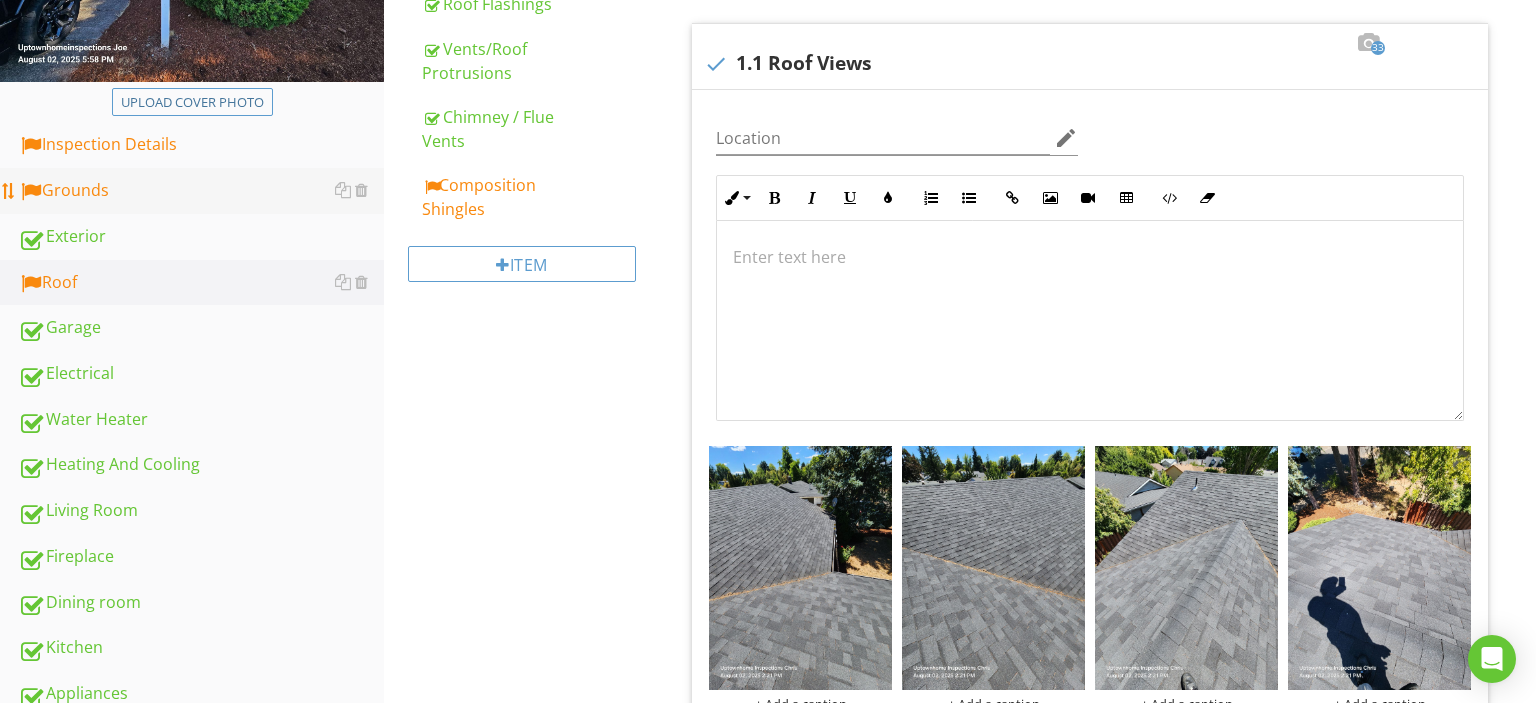 click on "Grounds" at bounding box center [201, 191] 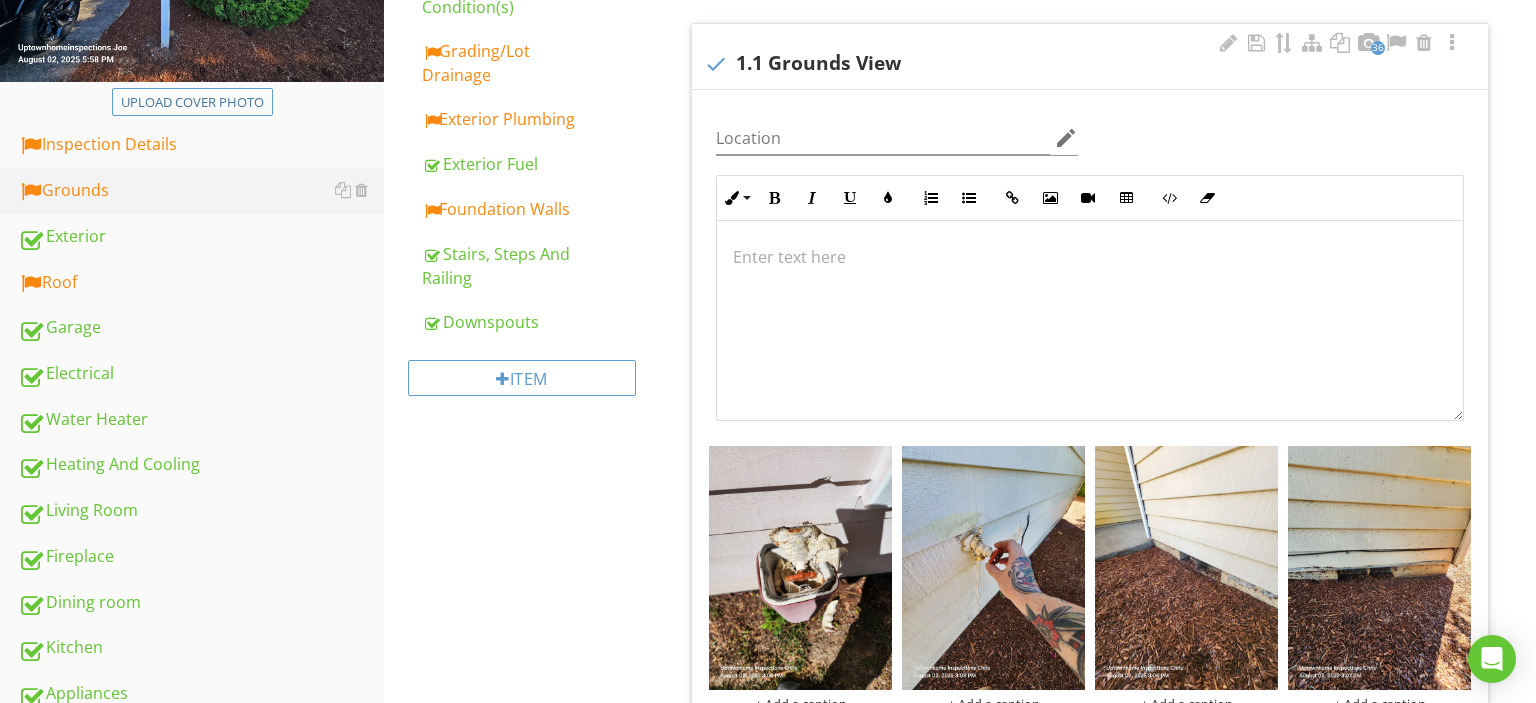 scroll, scrollTop: 422, scrollLeft: 0, axis: vertical 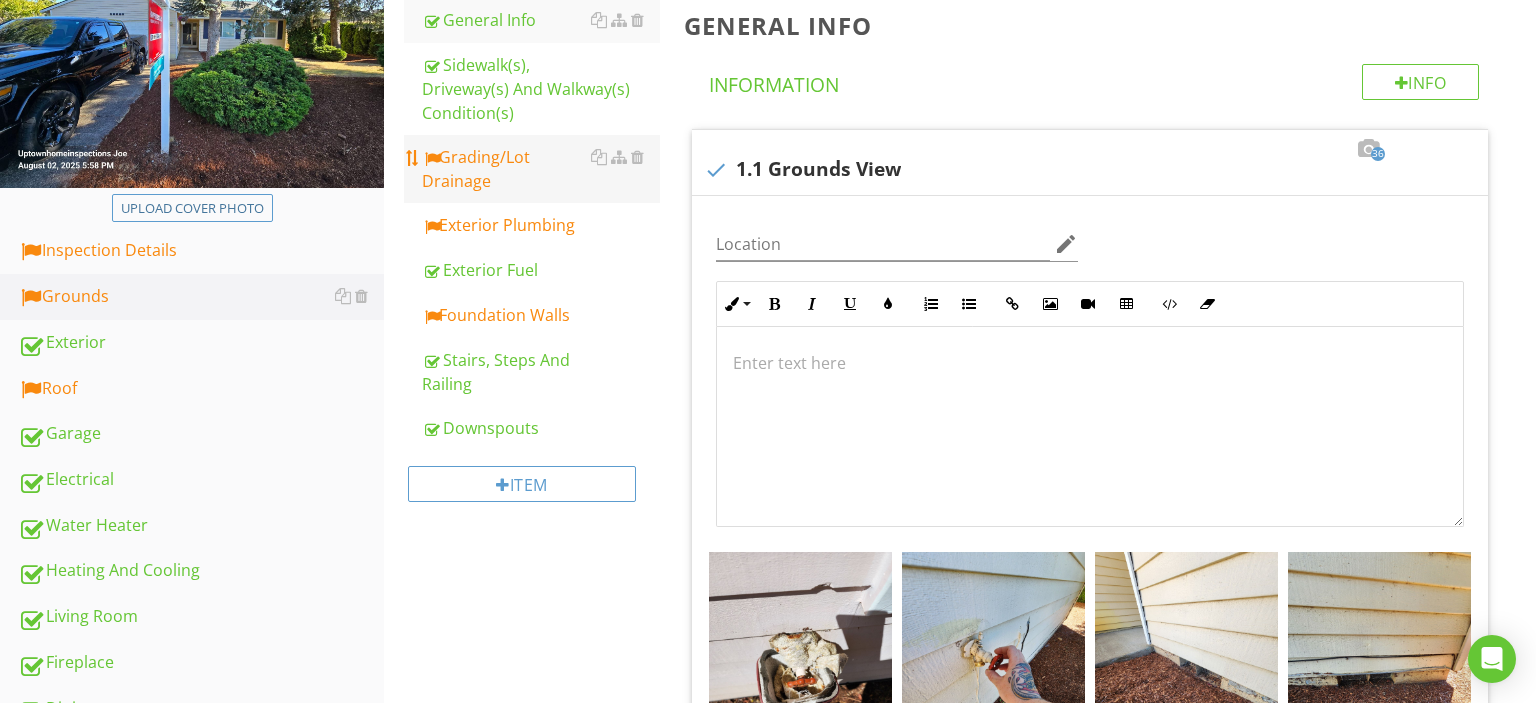 click on "Grading/Lot Drainage" at bounding box center (541, 169) 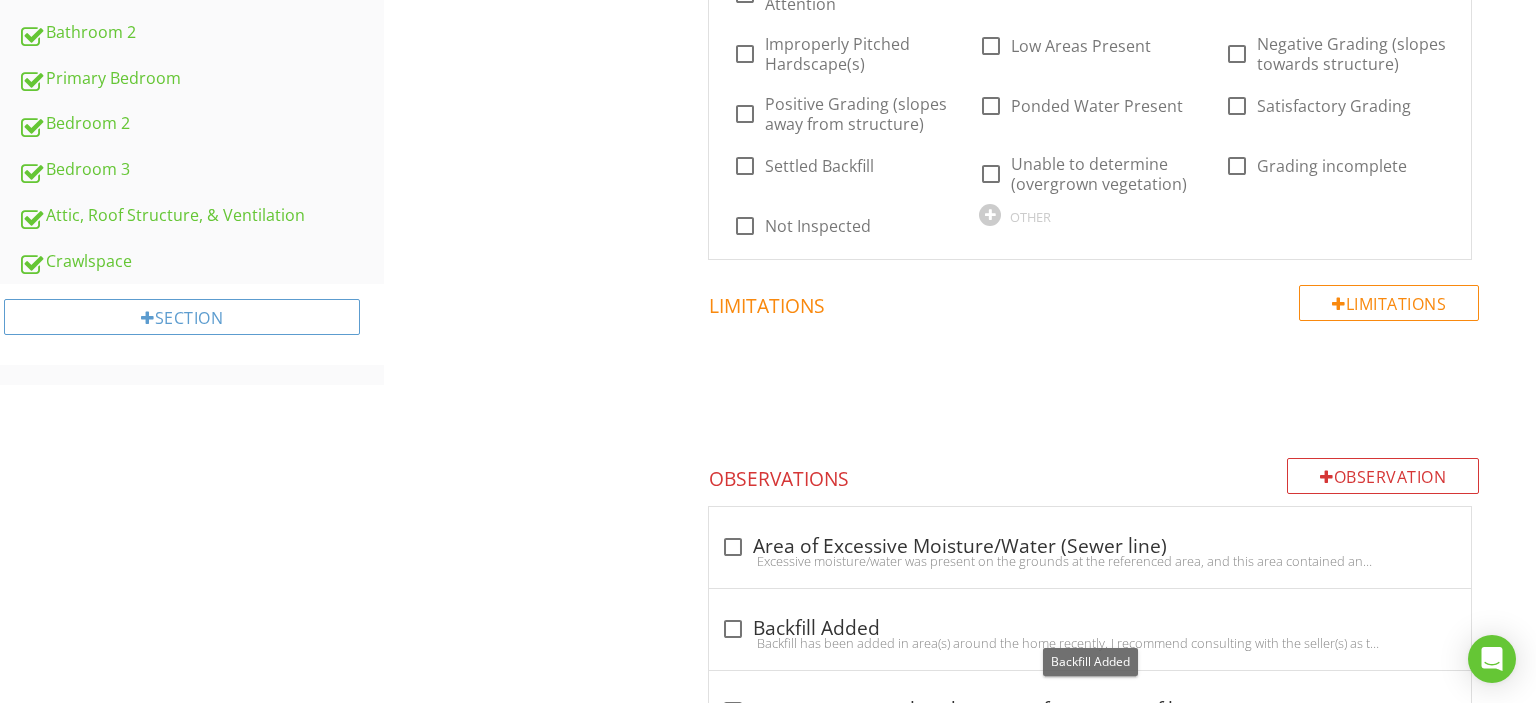 scroll, scrollTop: 1267, scrollLeft: 0, axis: vertical 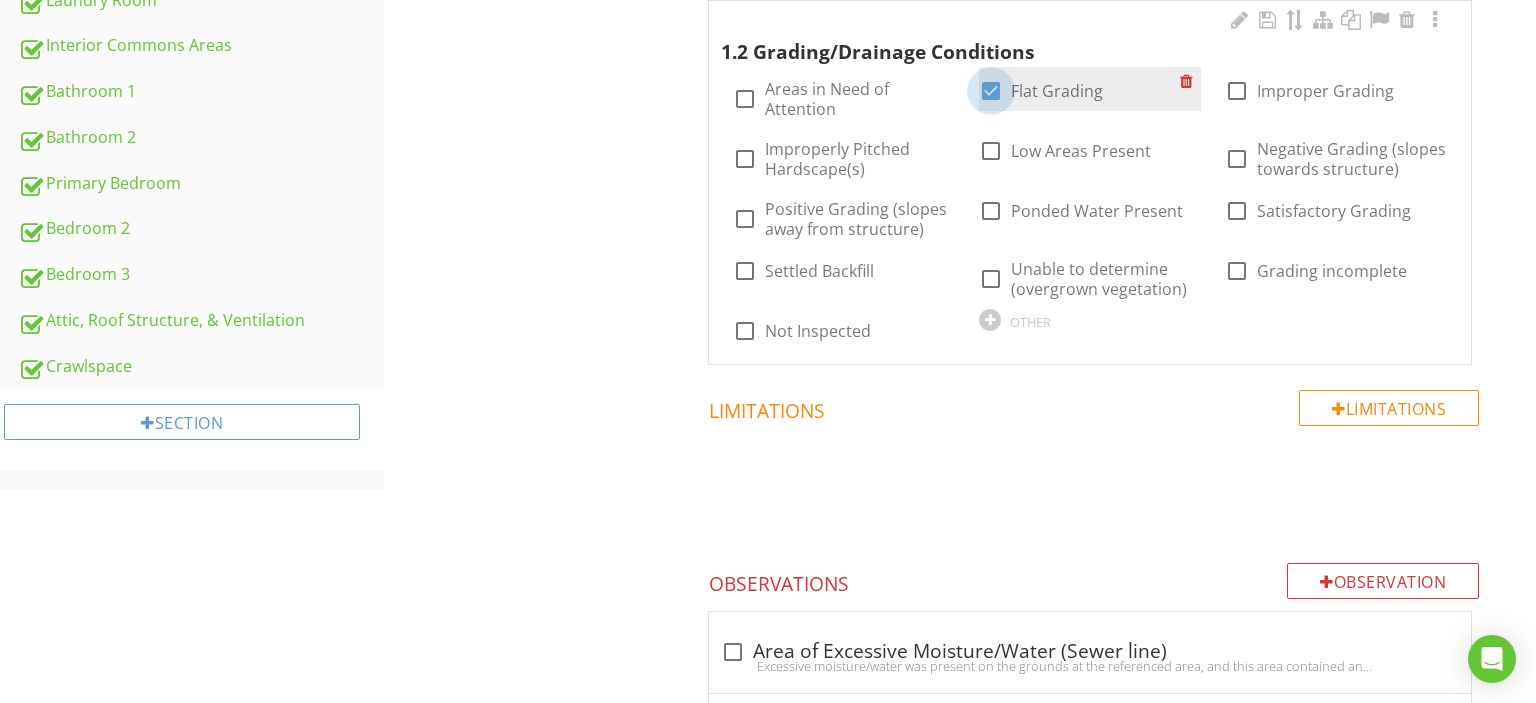 click at bounding box center [991, 91] 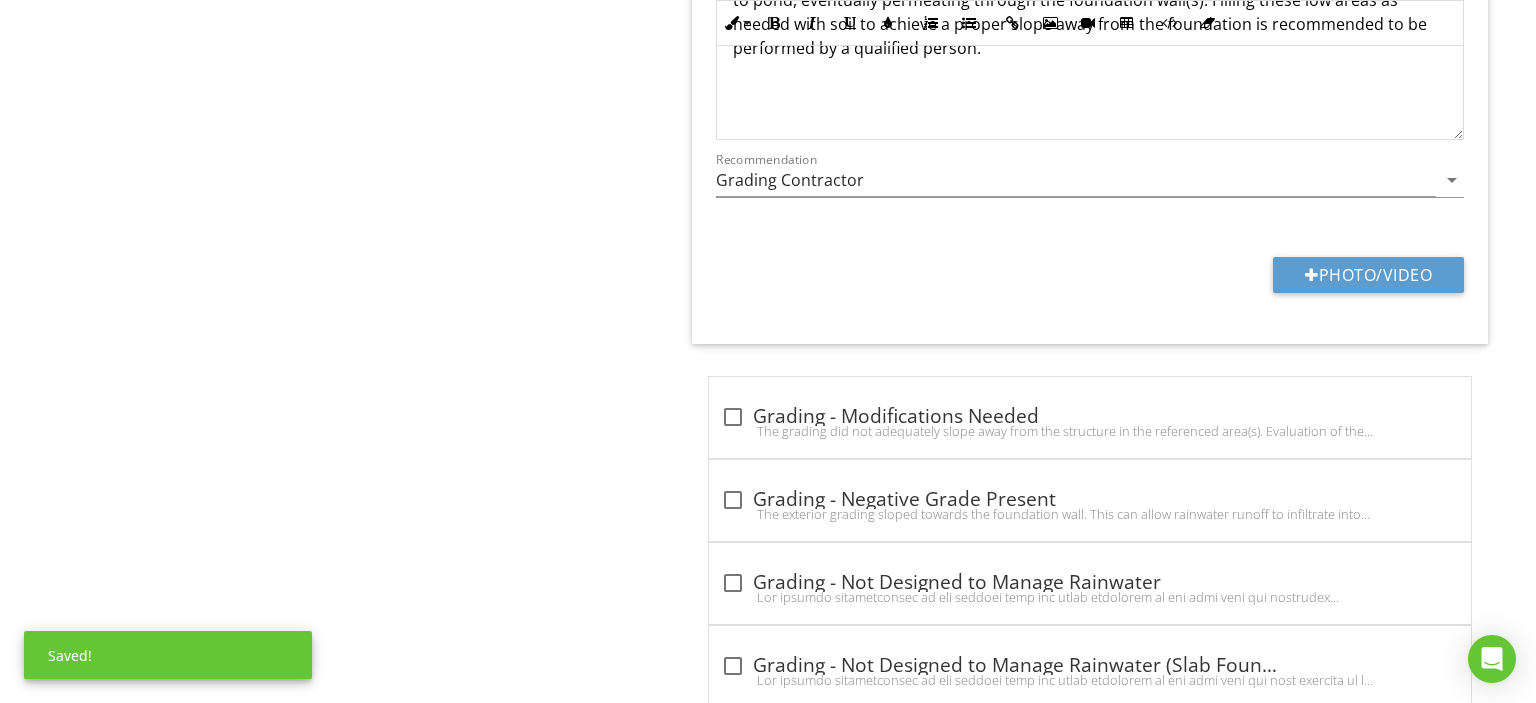 scroll, scrollTop: 3379, scrollLeft: 0, axis: vertical 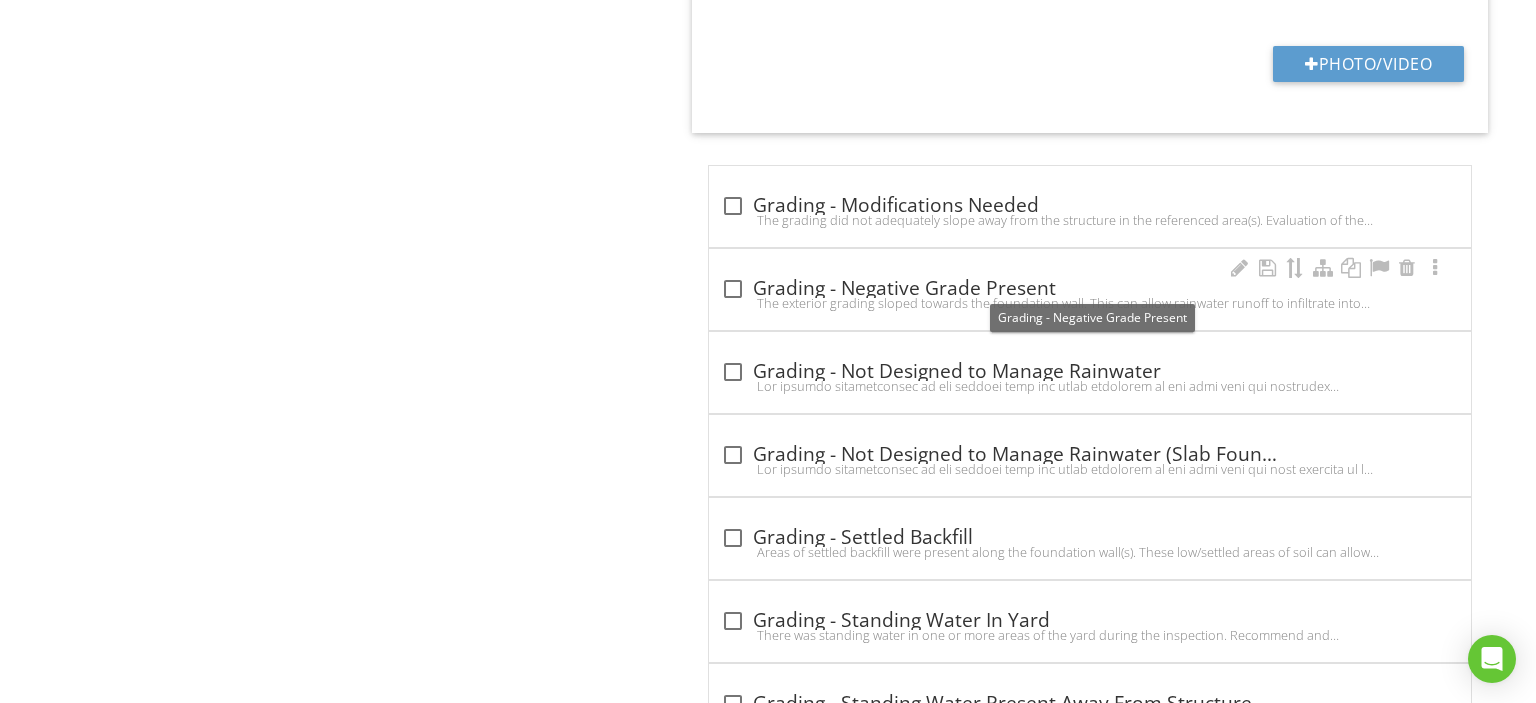 click at bounding box center [733, 289] 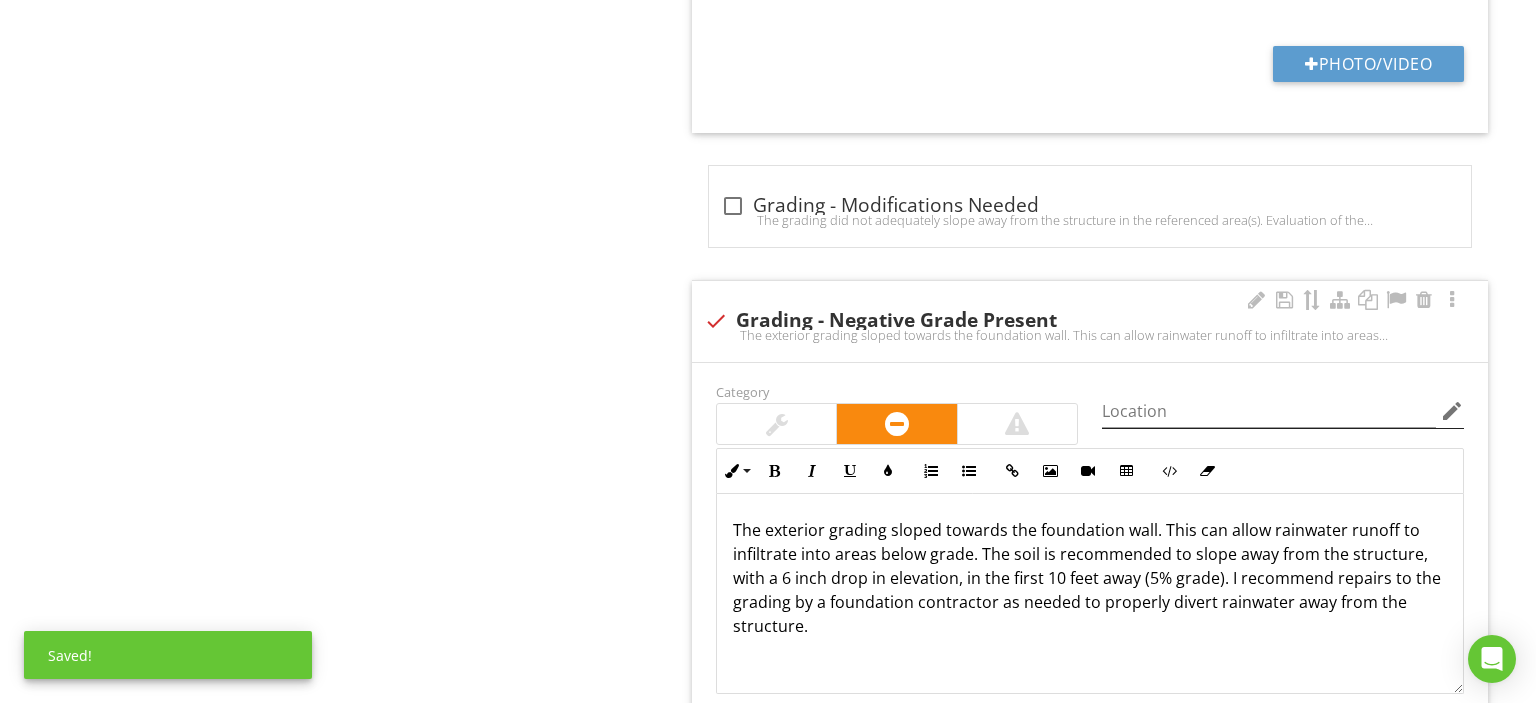 click on "edit" at bounding box center (1452, 411) 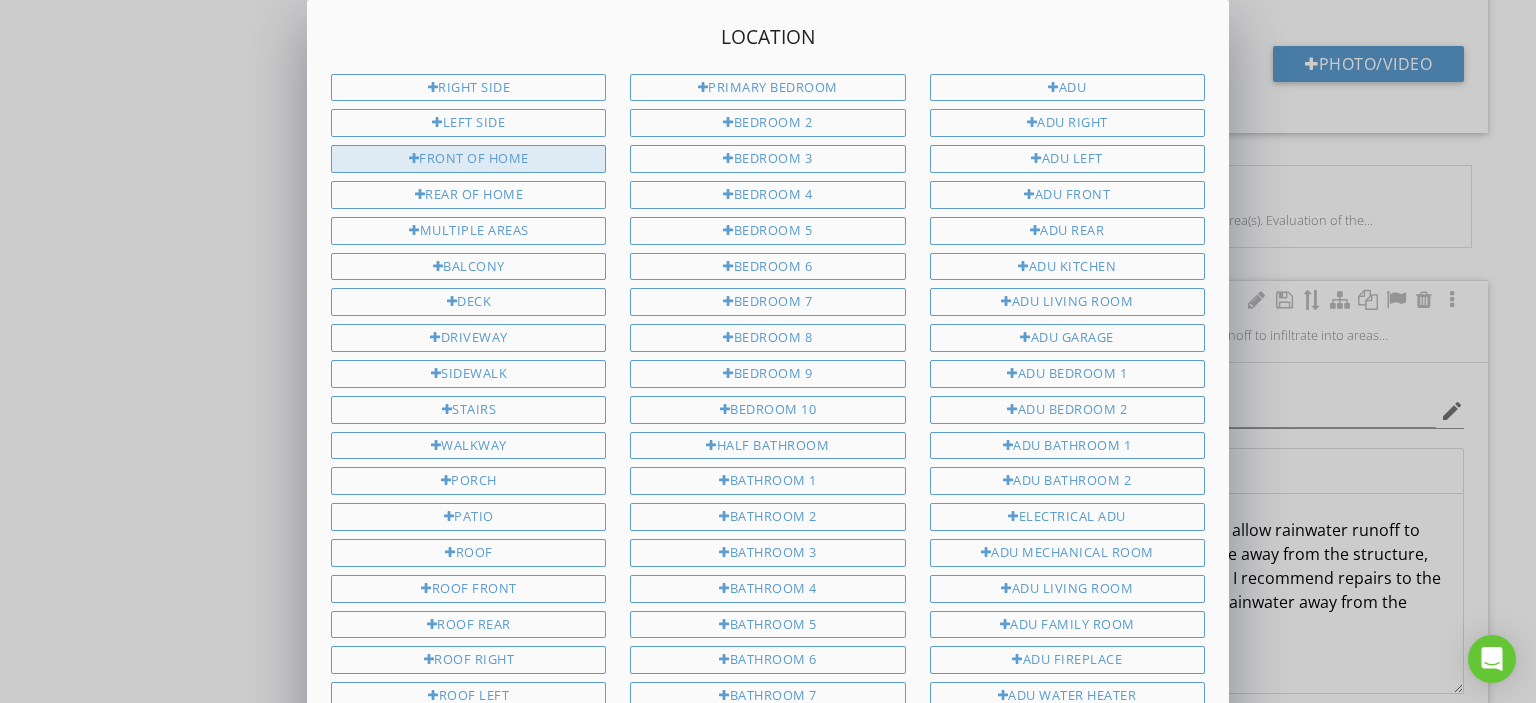 click on "Front of home" at bounding box center [468, 159] 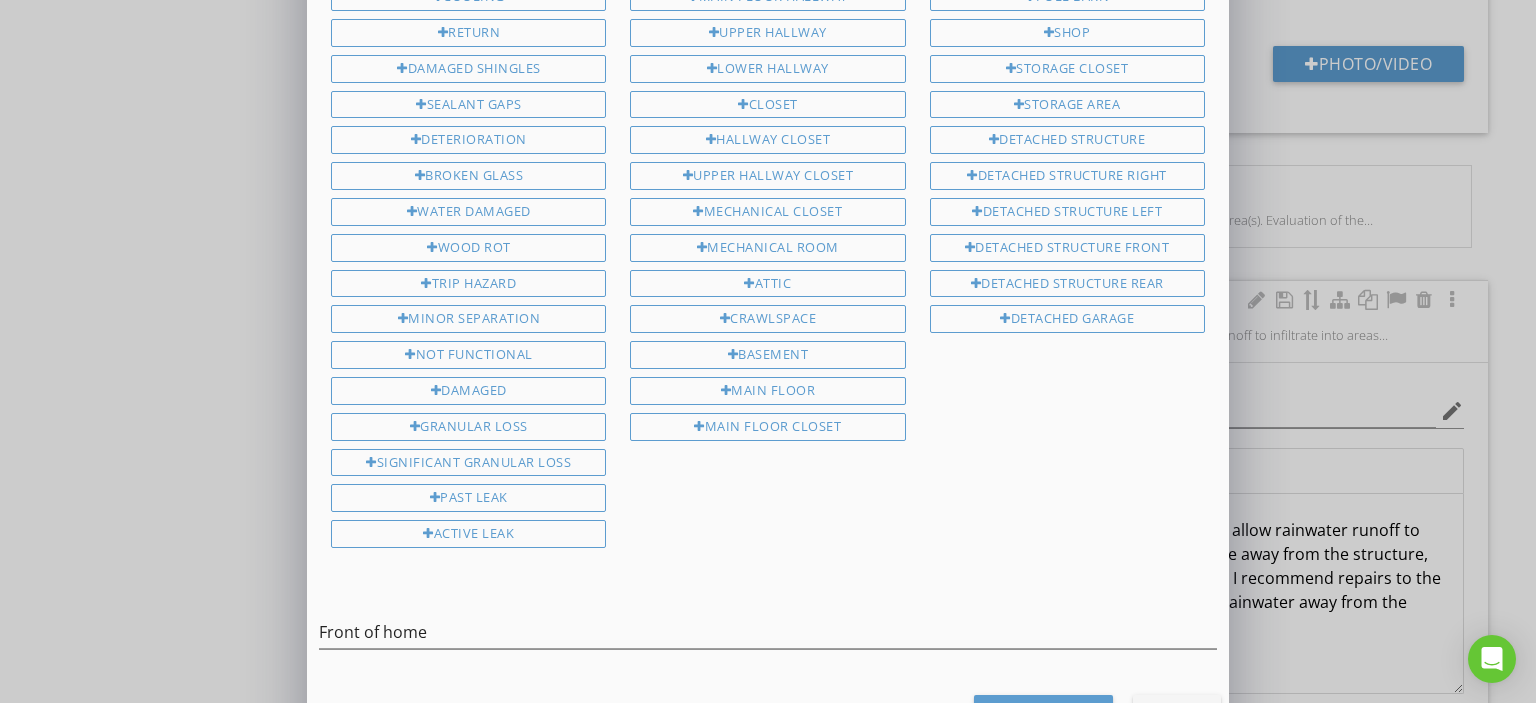 click on "Save Location" at bounding box center [1043, 713] 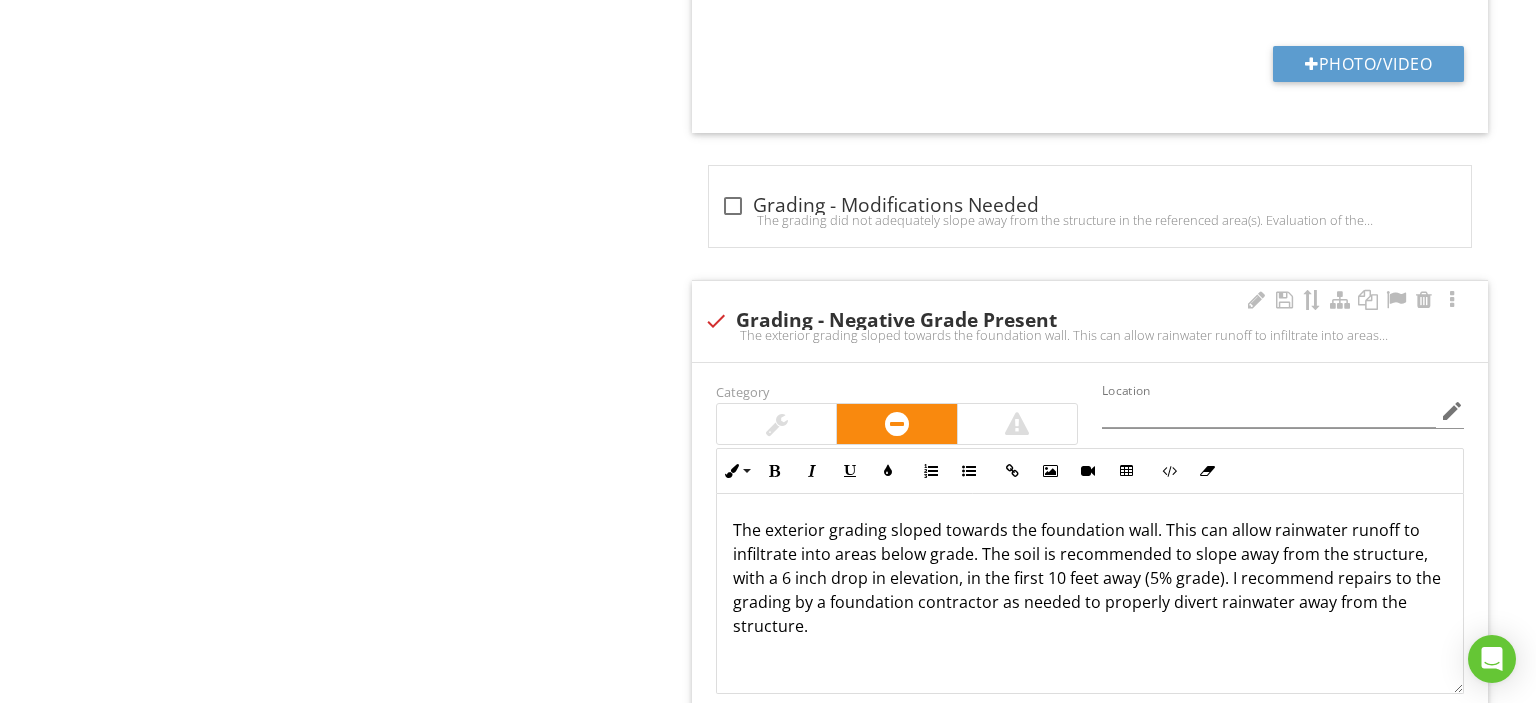 type on "Front of home" 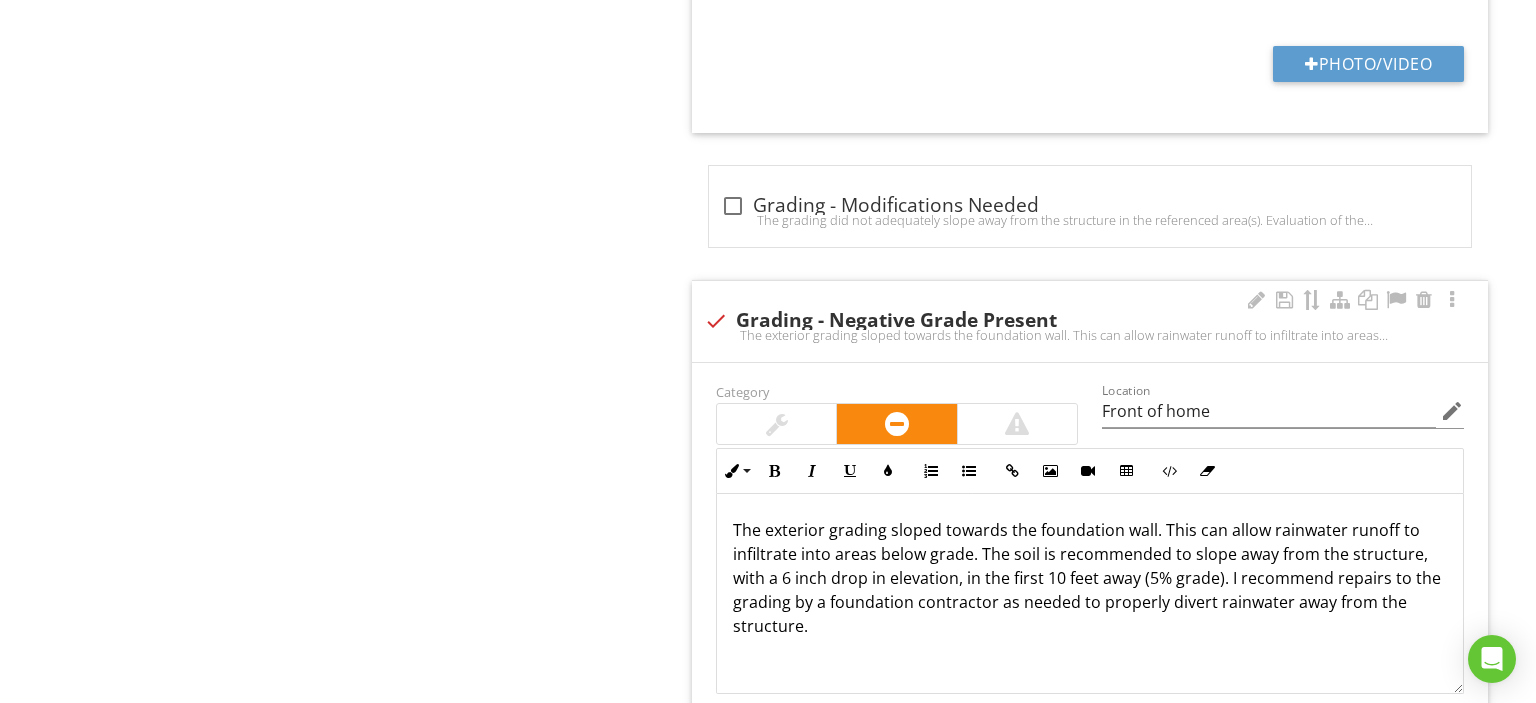 scroll, scrollTop: 1200, scrollLeft: 0, axis: vertical 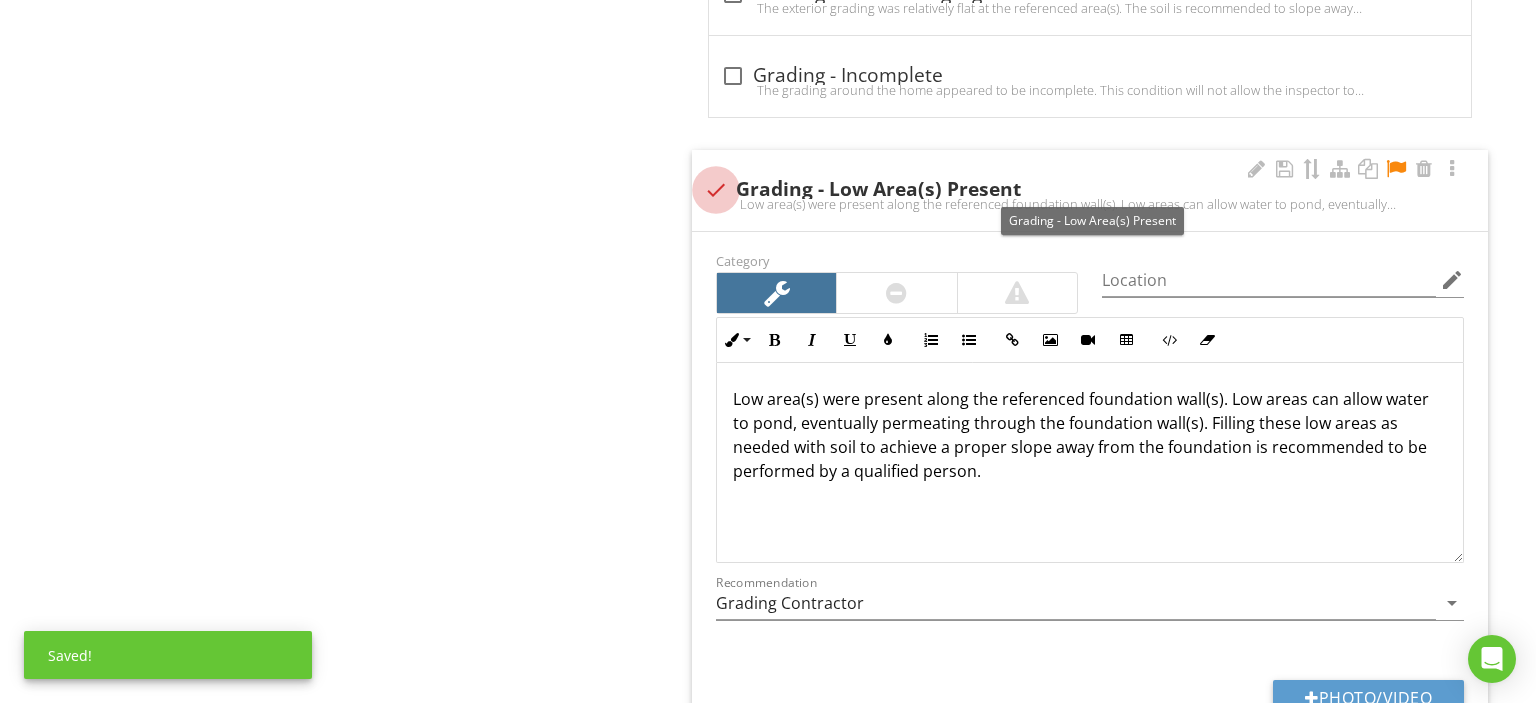 click at bounding box center [716, 190] 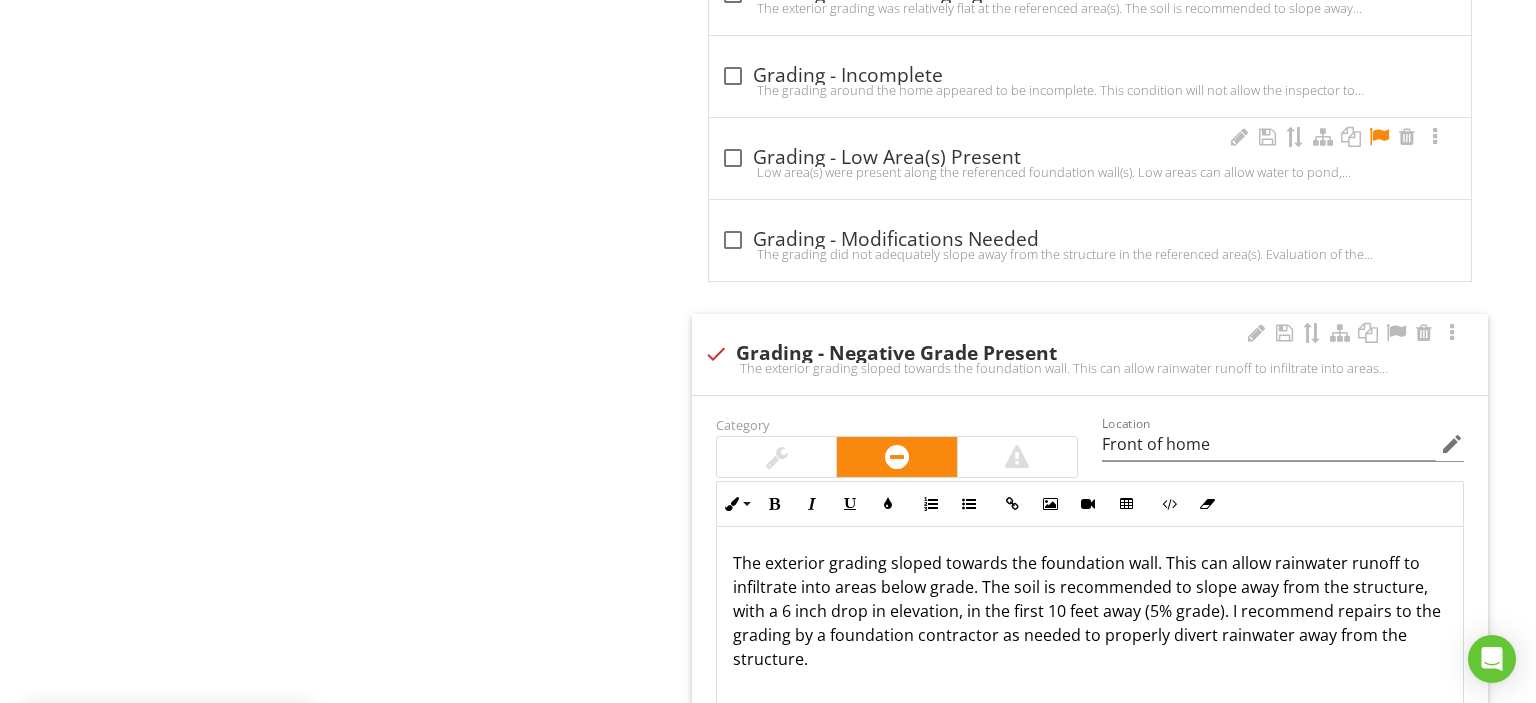 click at bounding box center [1379, 137] 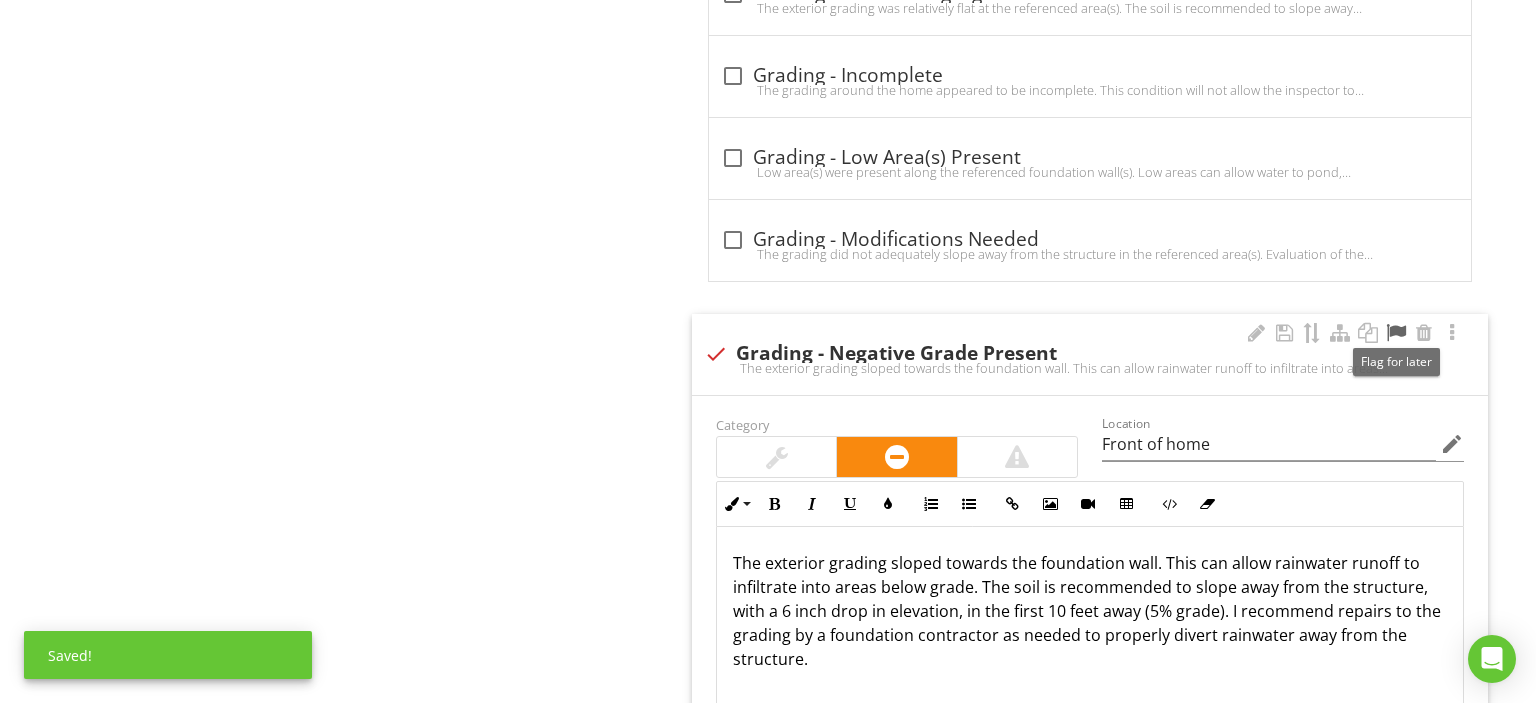click at bounding box center [1396, 333] 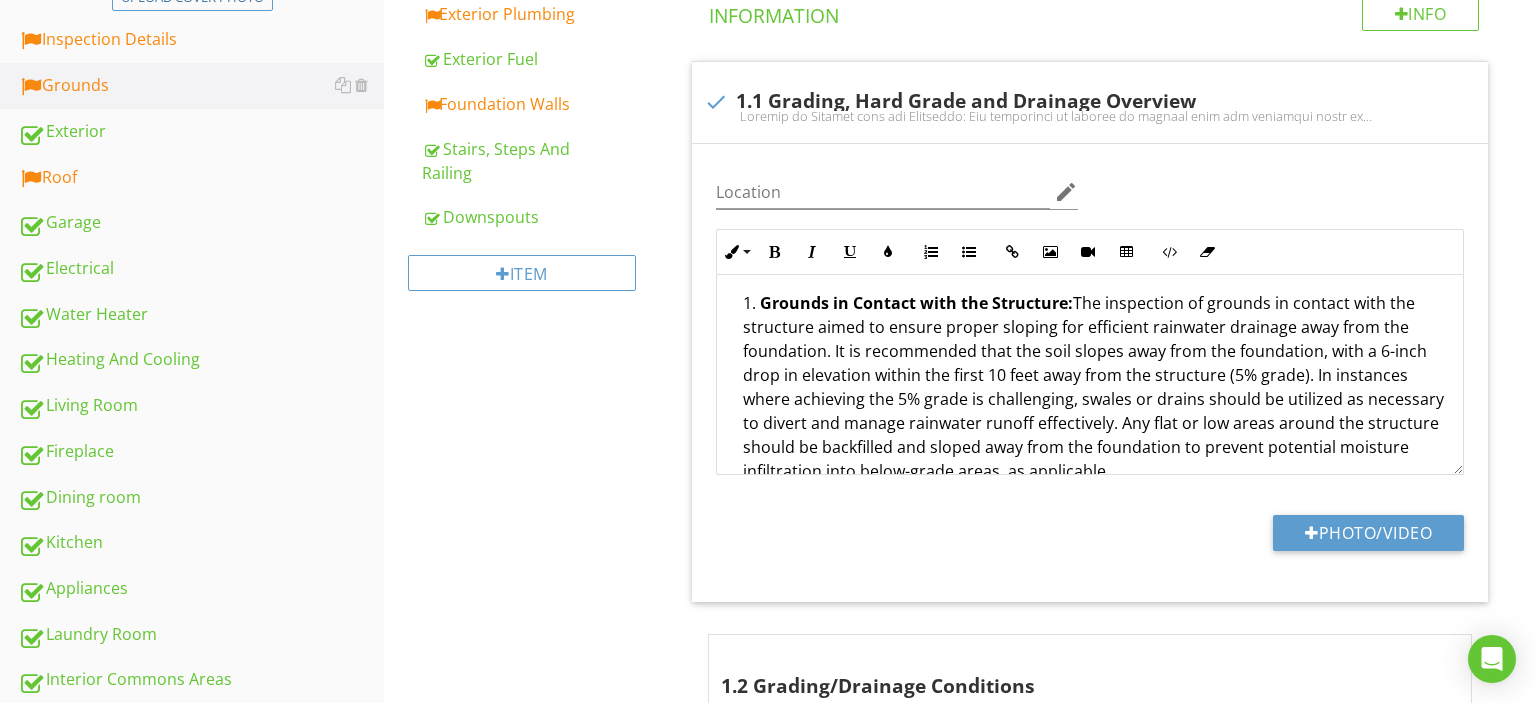 scroll, scrollTop: 528, scrollLeft: 0, axis: vertical 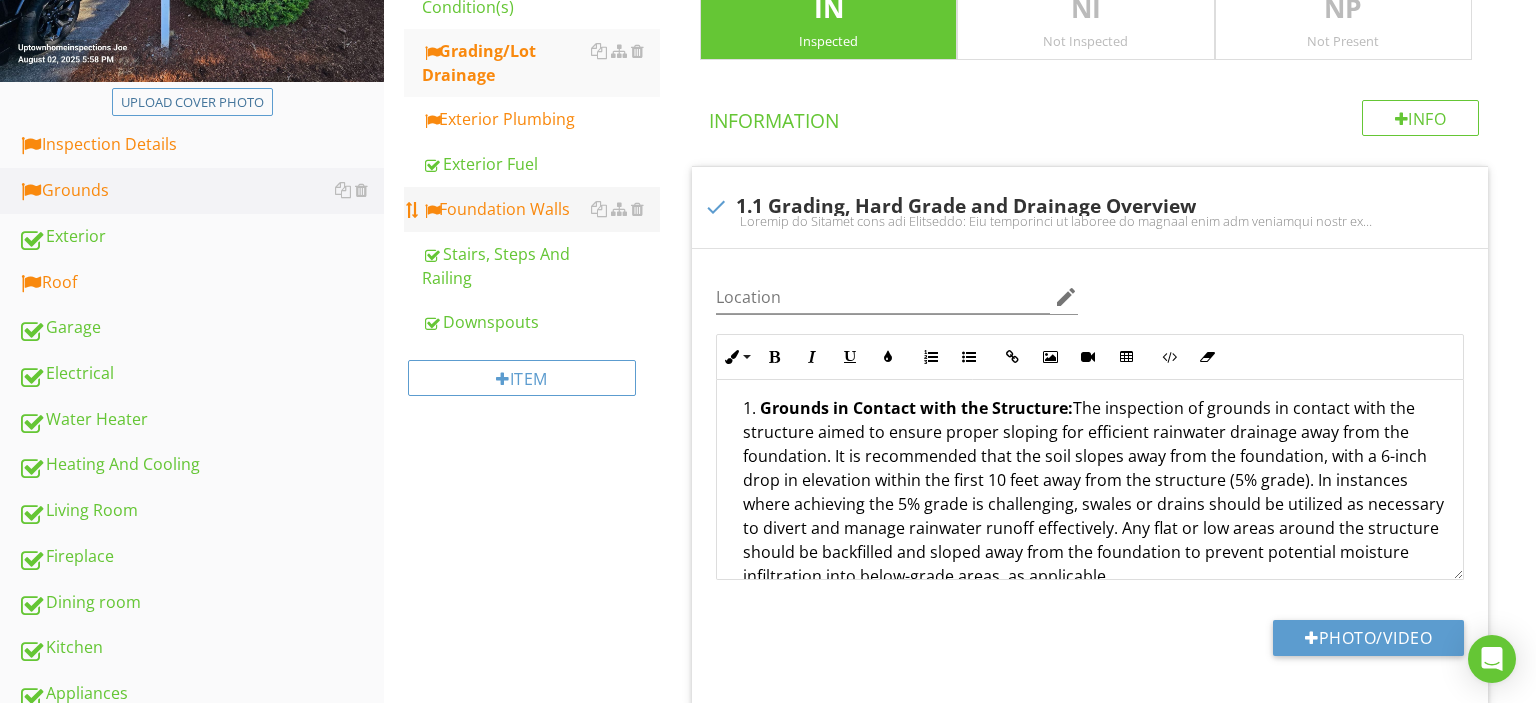click on "Foundation Walls" at bounding box center [541, 209] 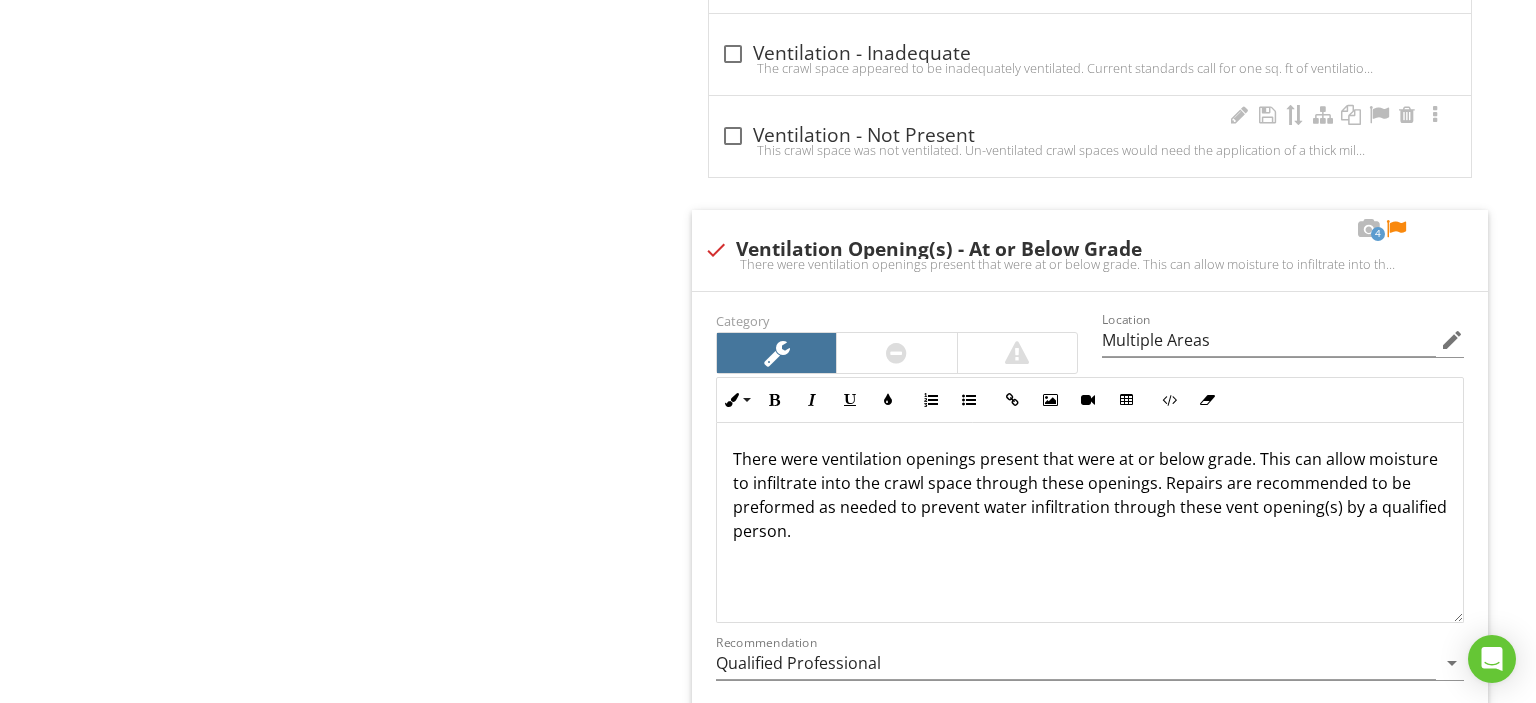 scroll, scrollTop: 4752, scrollLeft: 0, axis: vertical 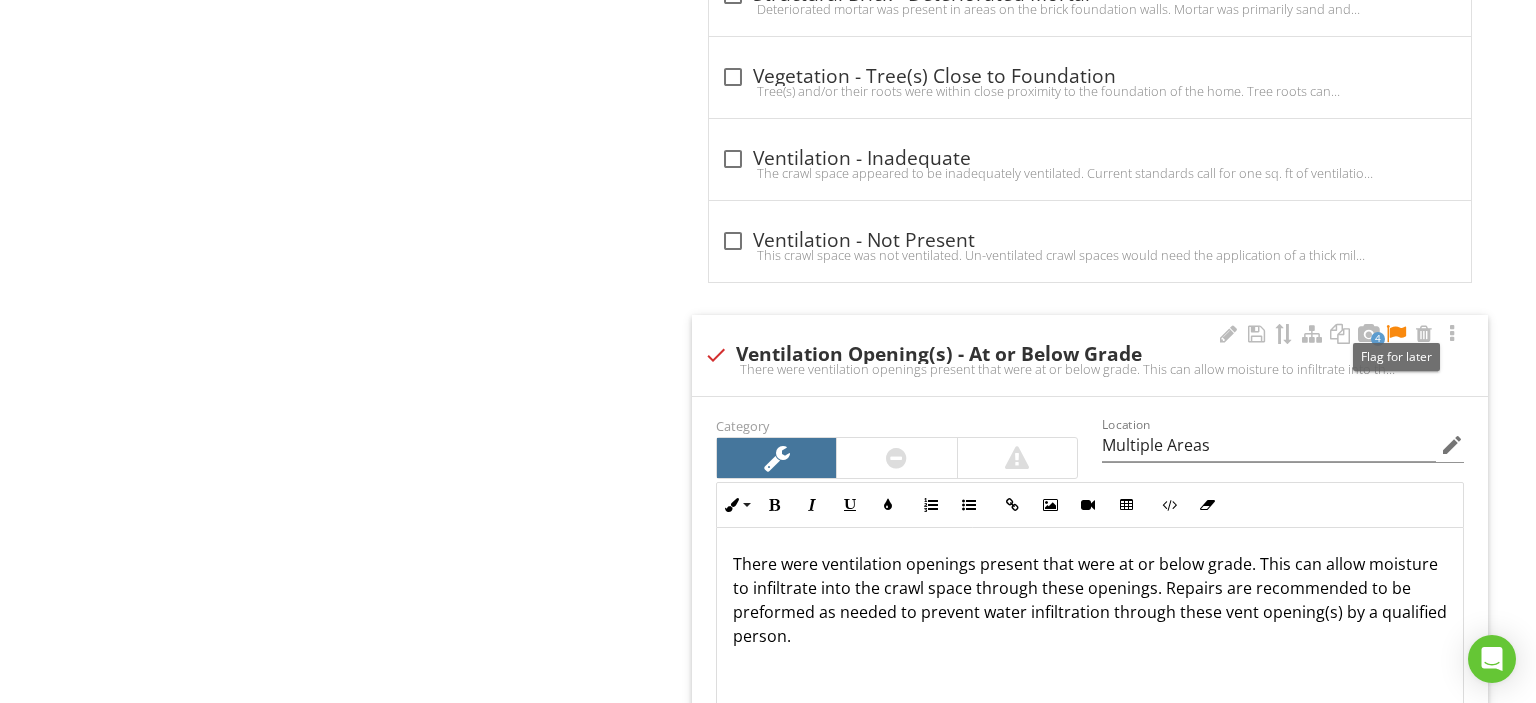 click at bounding box center (1396, 334) 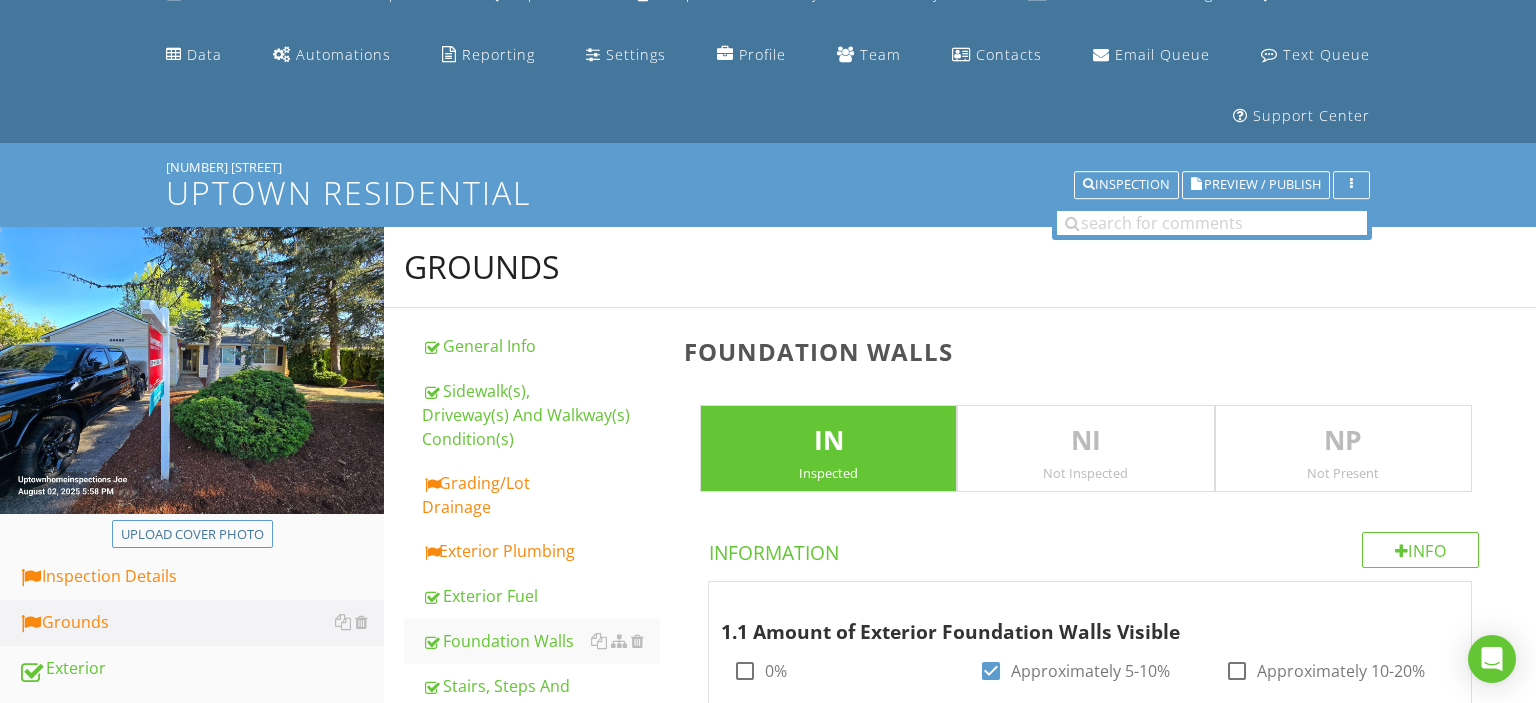 scroll, scrollTop: 308, scrollLeft: 0, axis: vertical 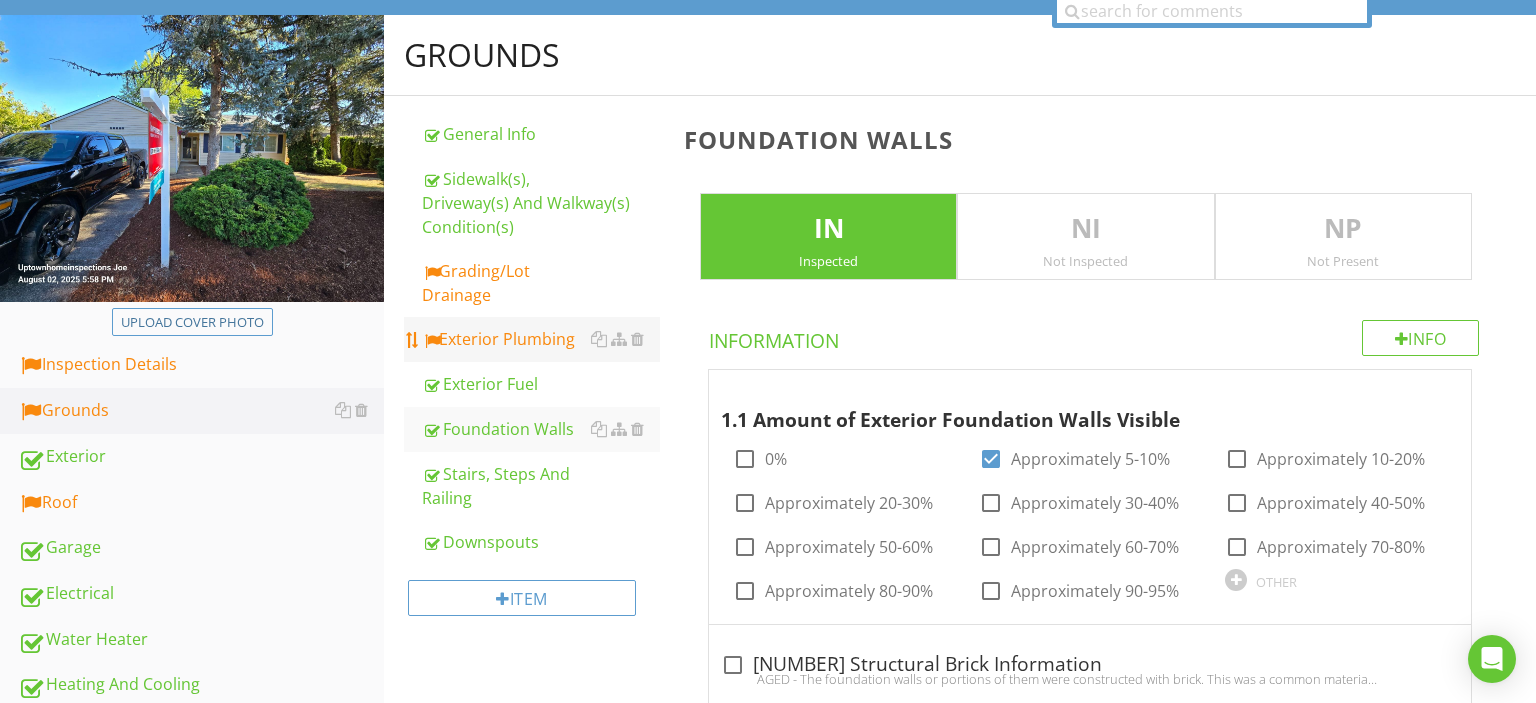 click on "Exterior Plumbing" at bounding box center [541, 339] 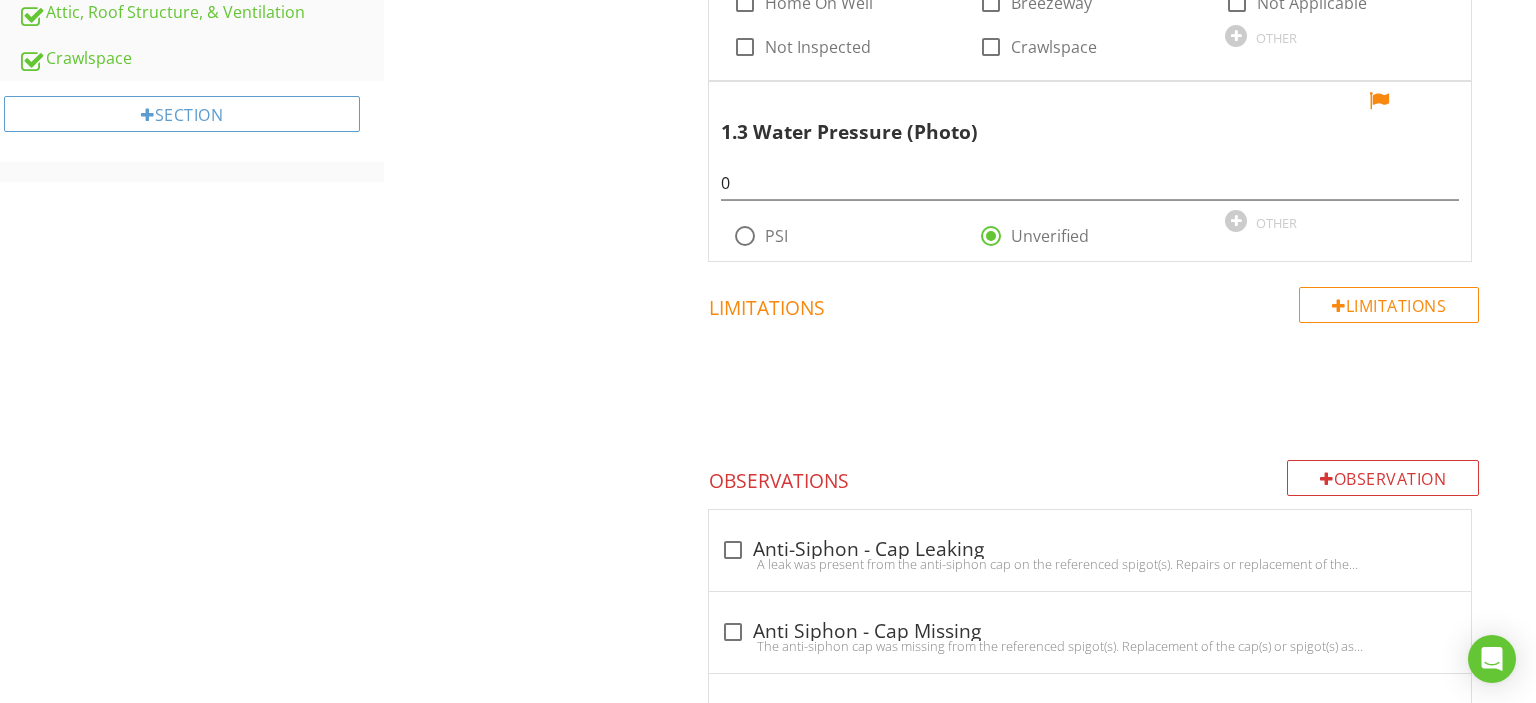 scroll, scrollTop: 1469, scrollLeft: 0, axis: vertical 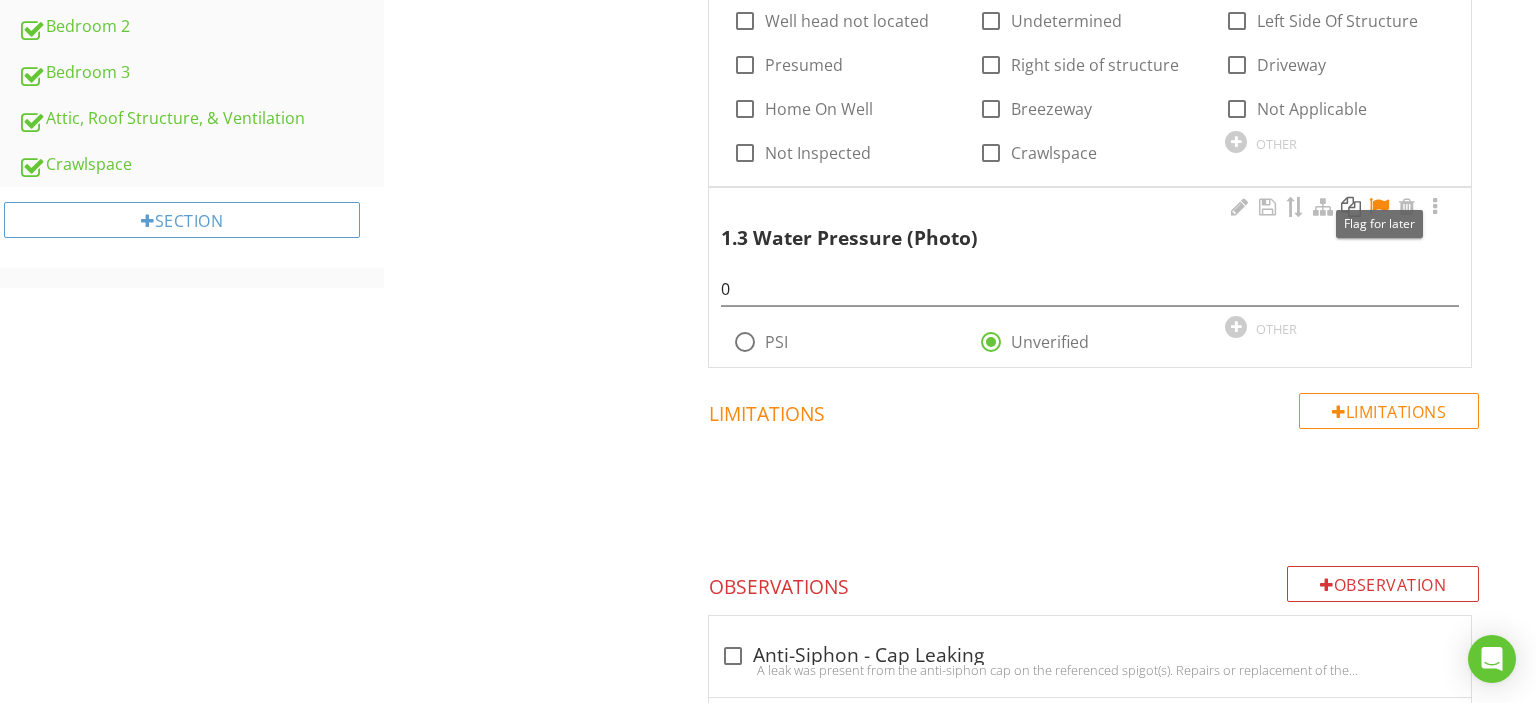 drag, startPoint x: 1381, startPoint y: 205, endPoint x: 1352, endPoint y: 211, distance: 29.614185 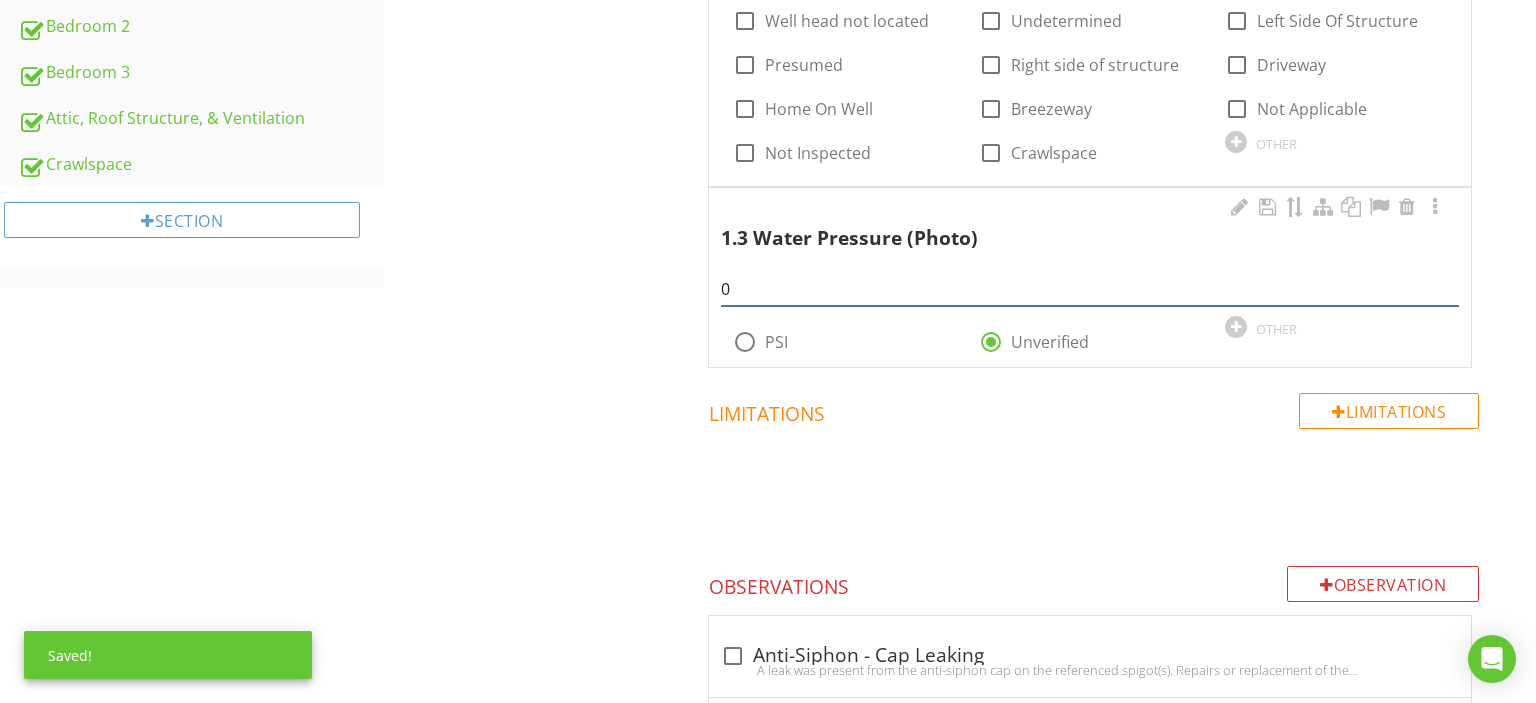 click on "0" at bounding box center (1090, 289) 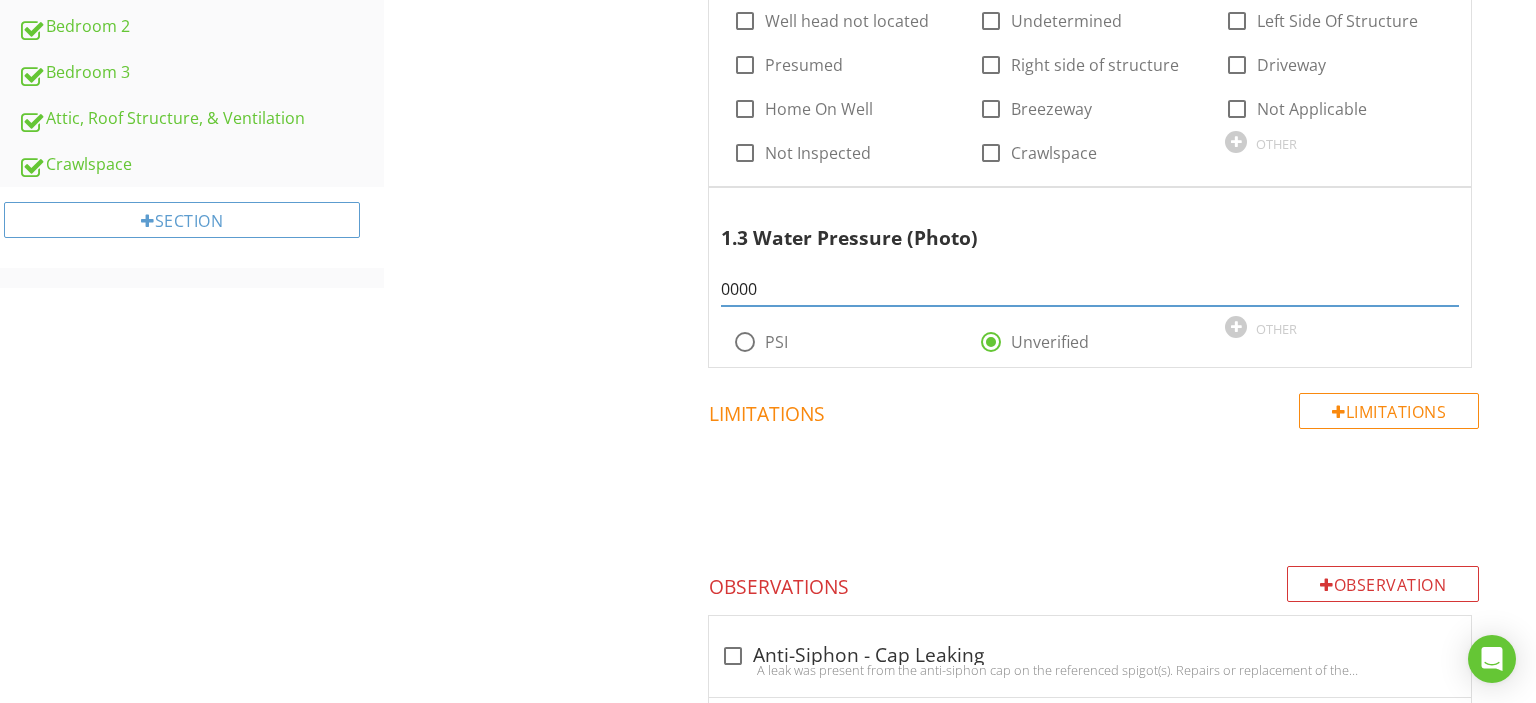 type on "0000" 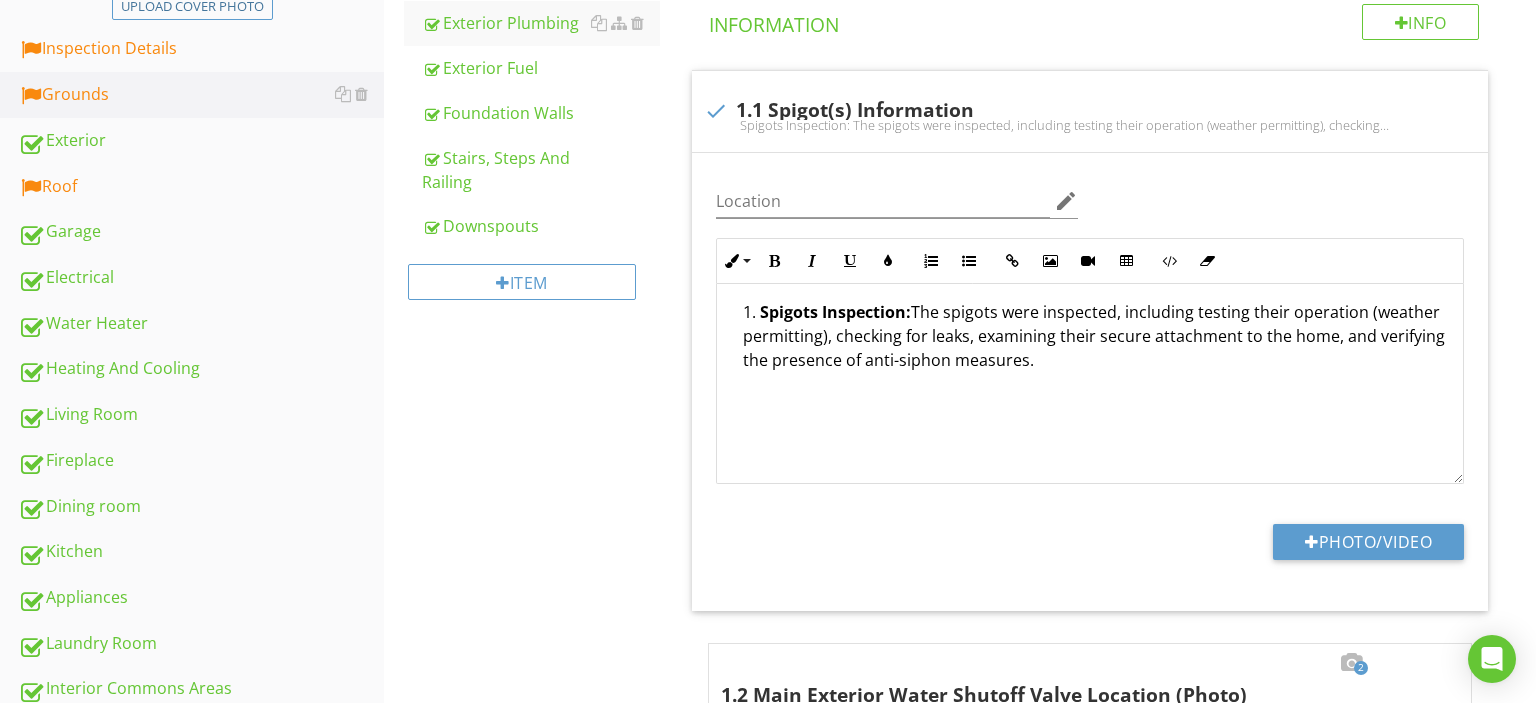 scroll, scrollTop: 413, scrollLeft: 0, axis: vertical 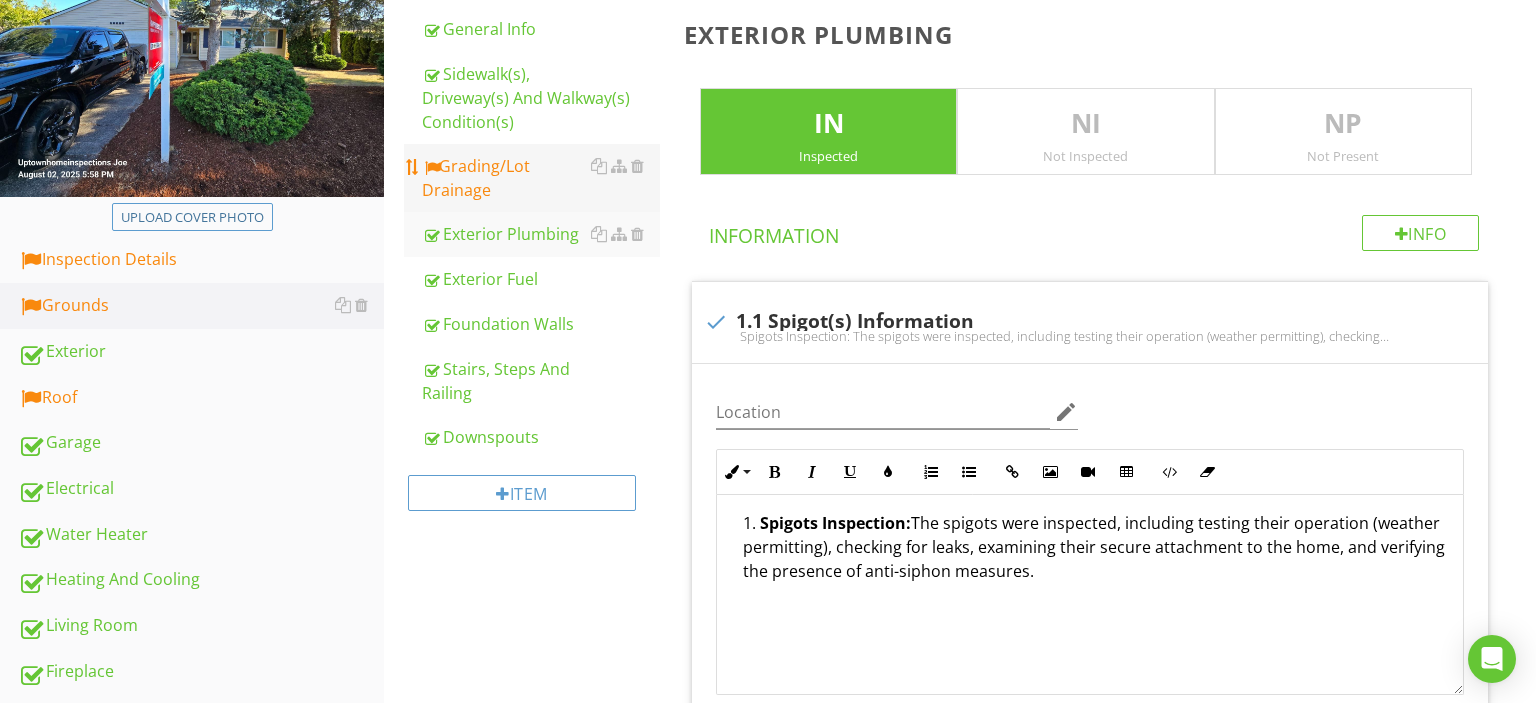 click on "Grading/Lot Drainage" at bounding box center (541, 178) 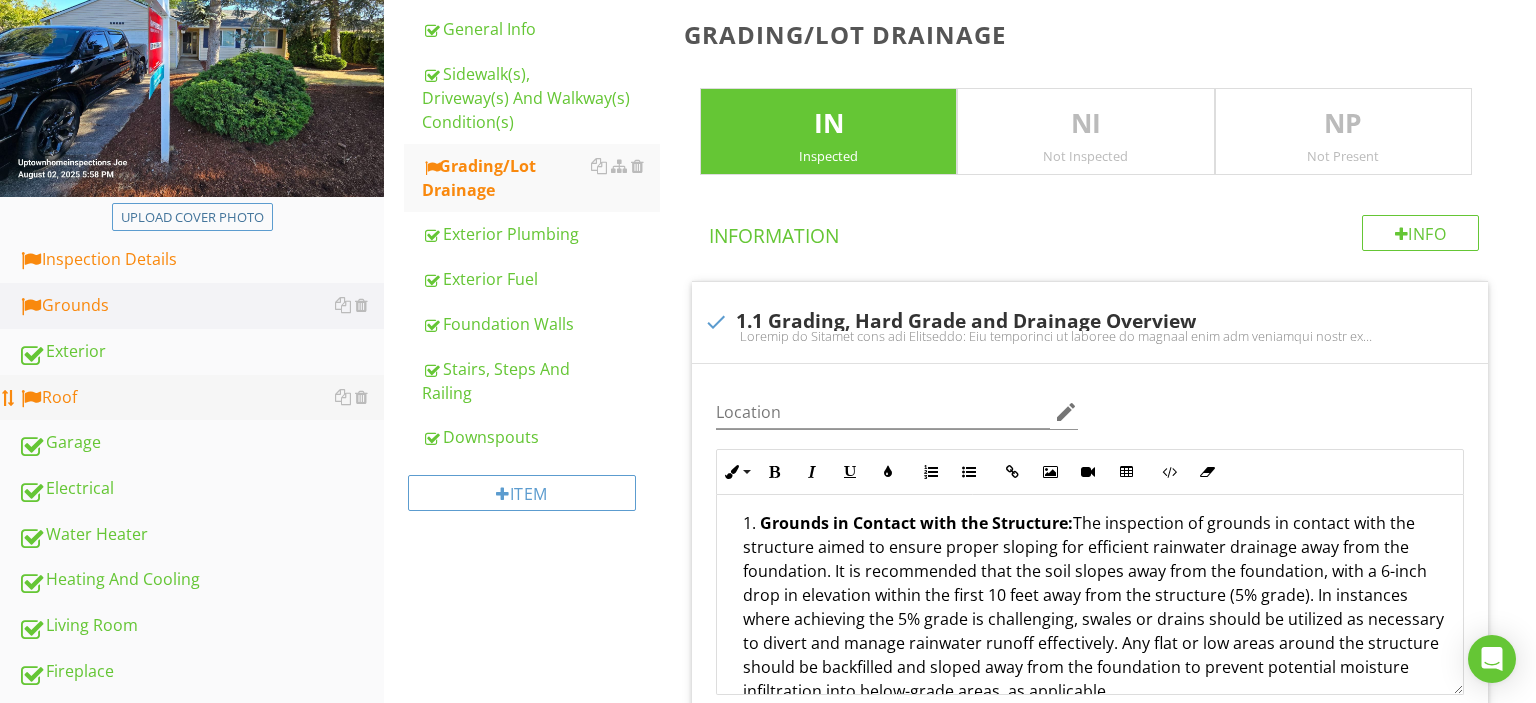 click on "Roof" at bounding box center (201, 398) 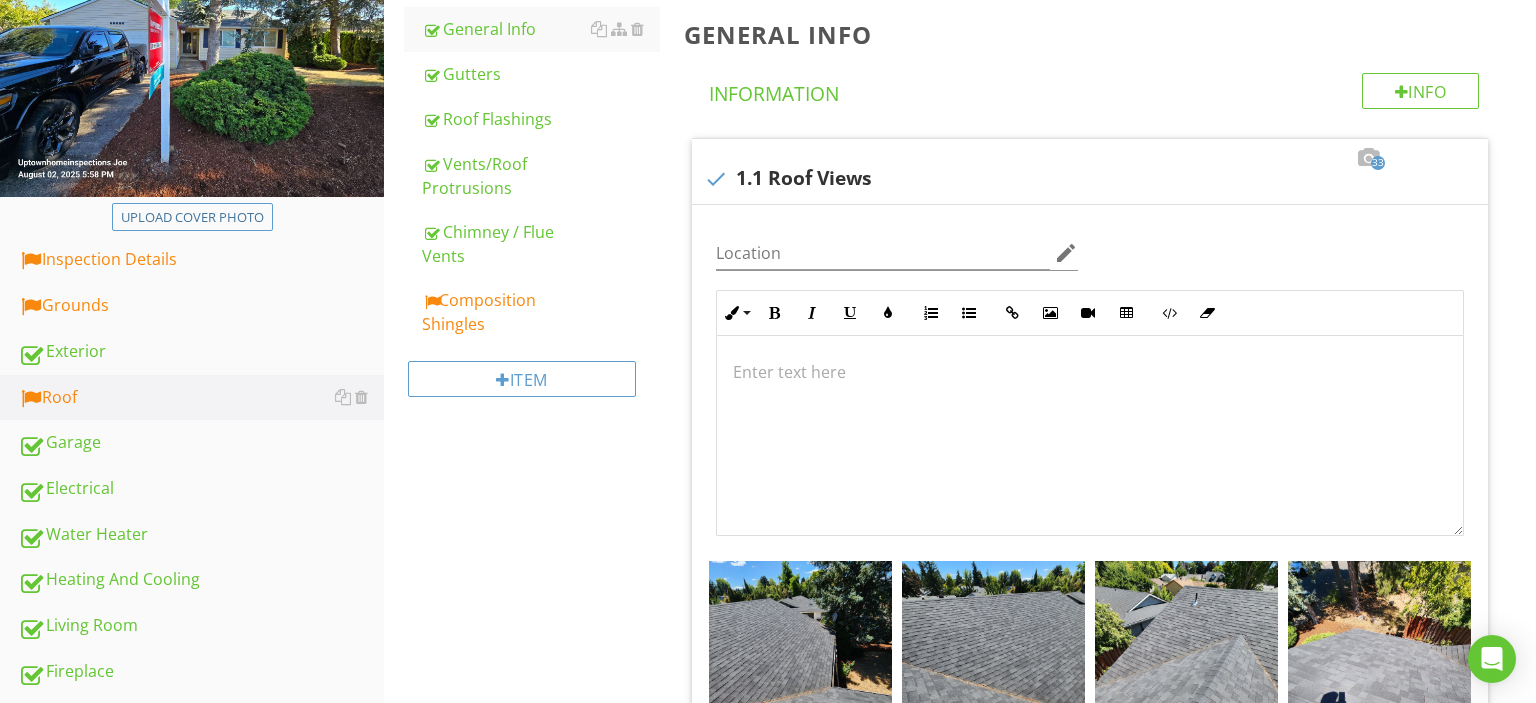 scroll, scrollTop: 519, scrollLeft: 0, axis: vertical 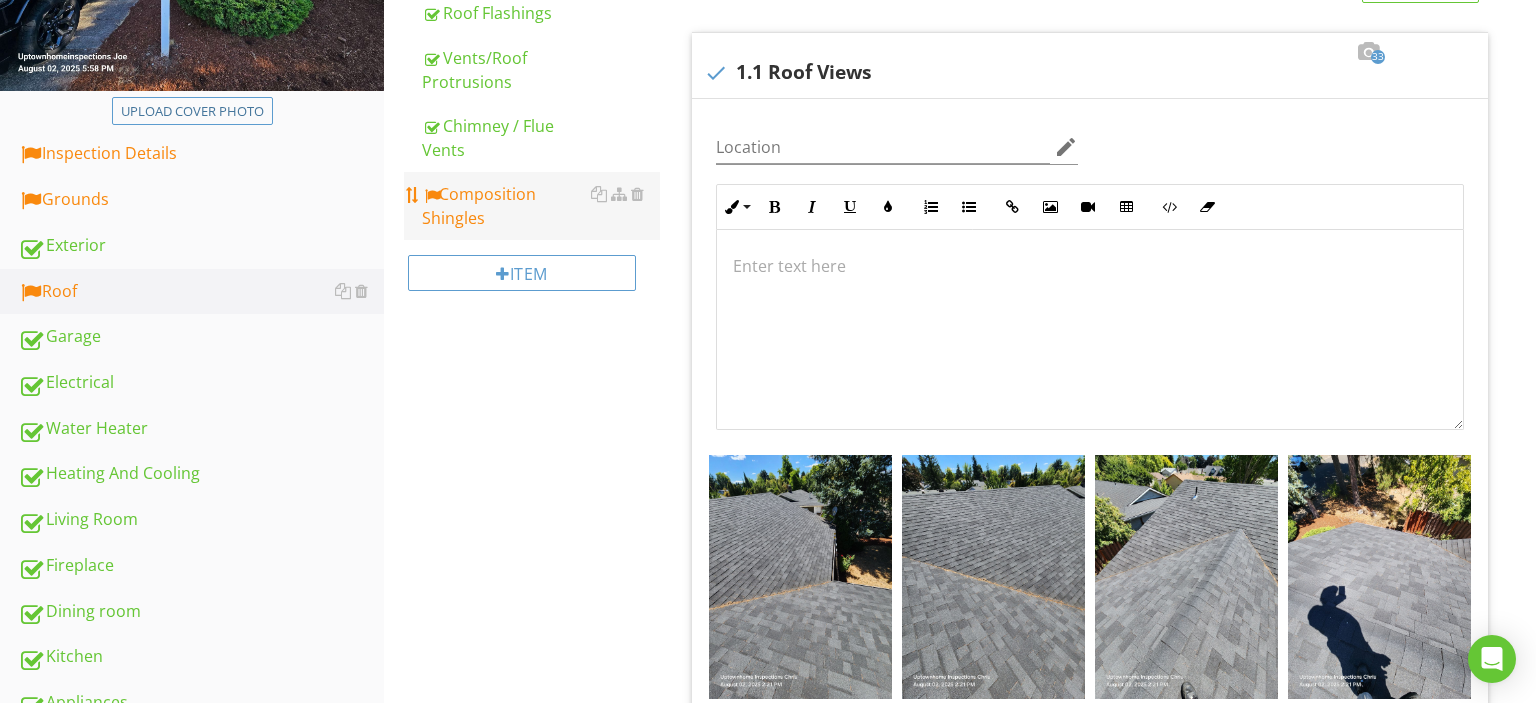 click on "Composition Shingles" at bounding box center [541, 206] 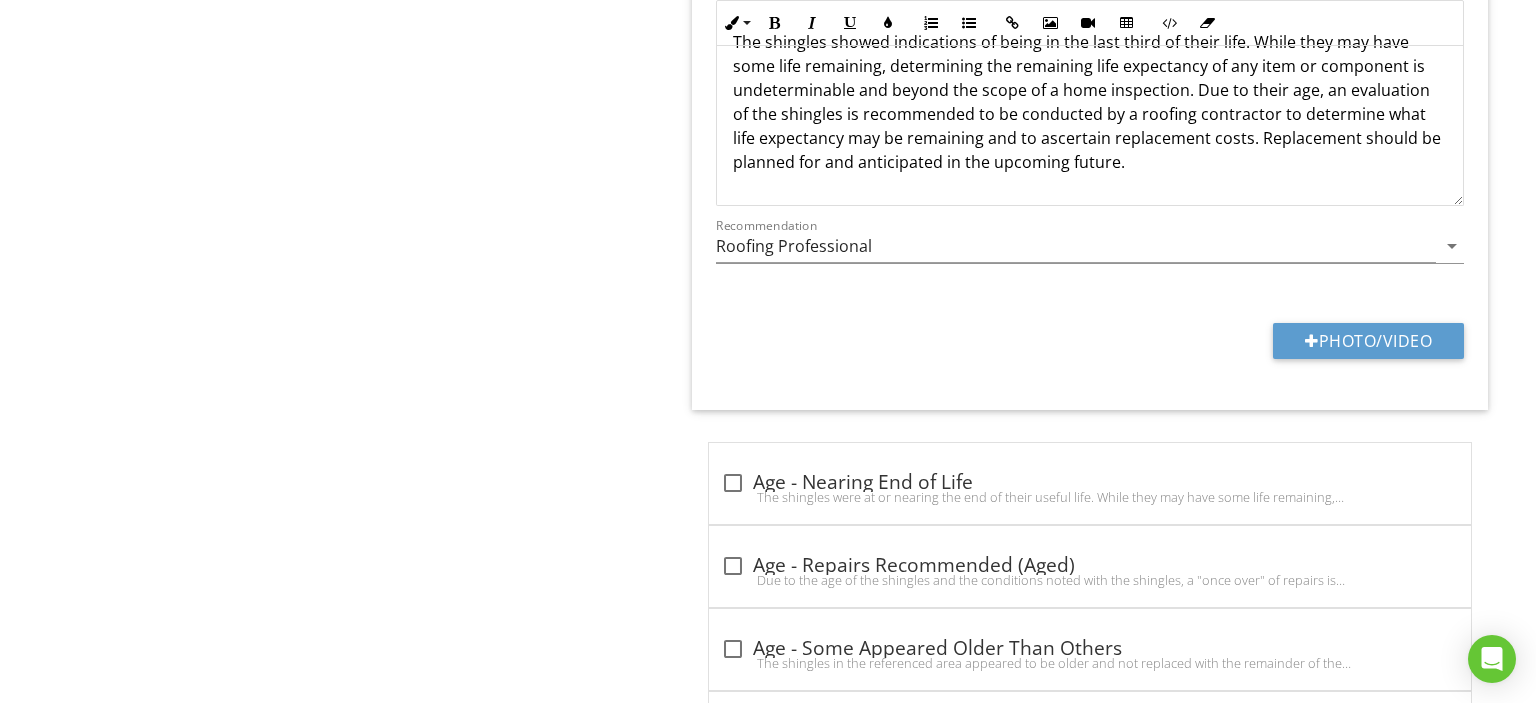scroll, scrollTop: 1575, scrollLeft: 0, axis: vertical 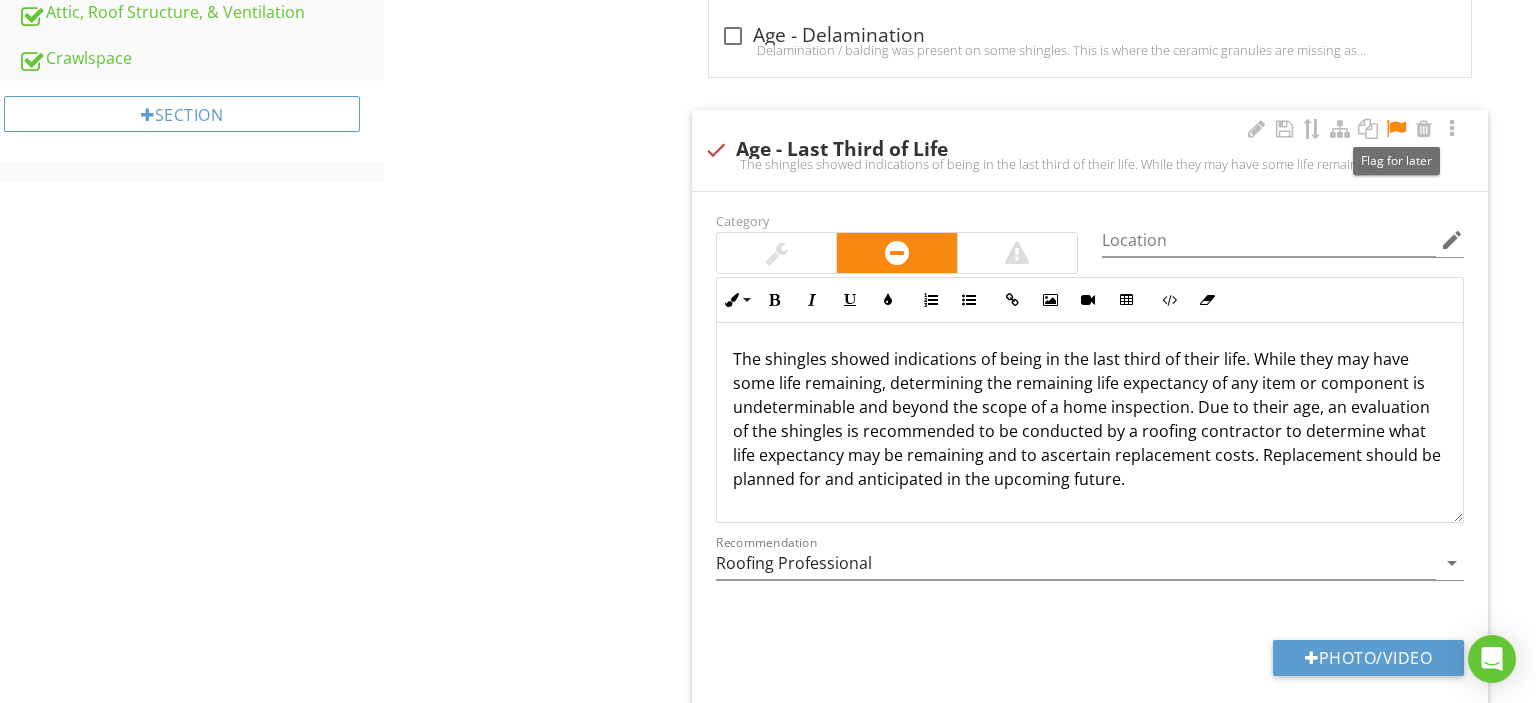 click at bounding box center [1396, 129] 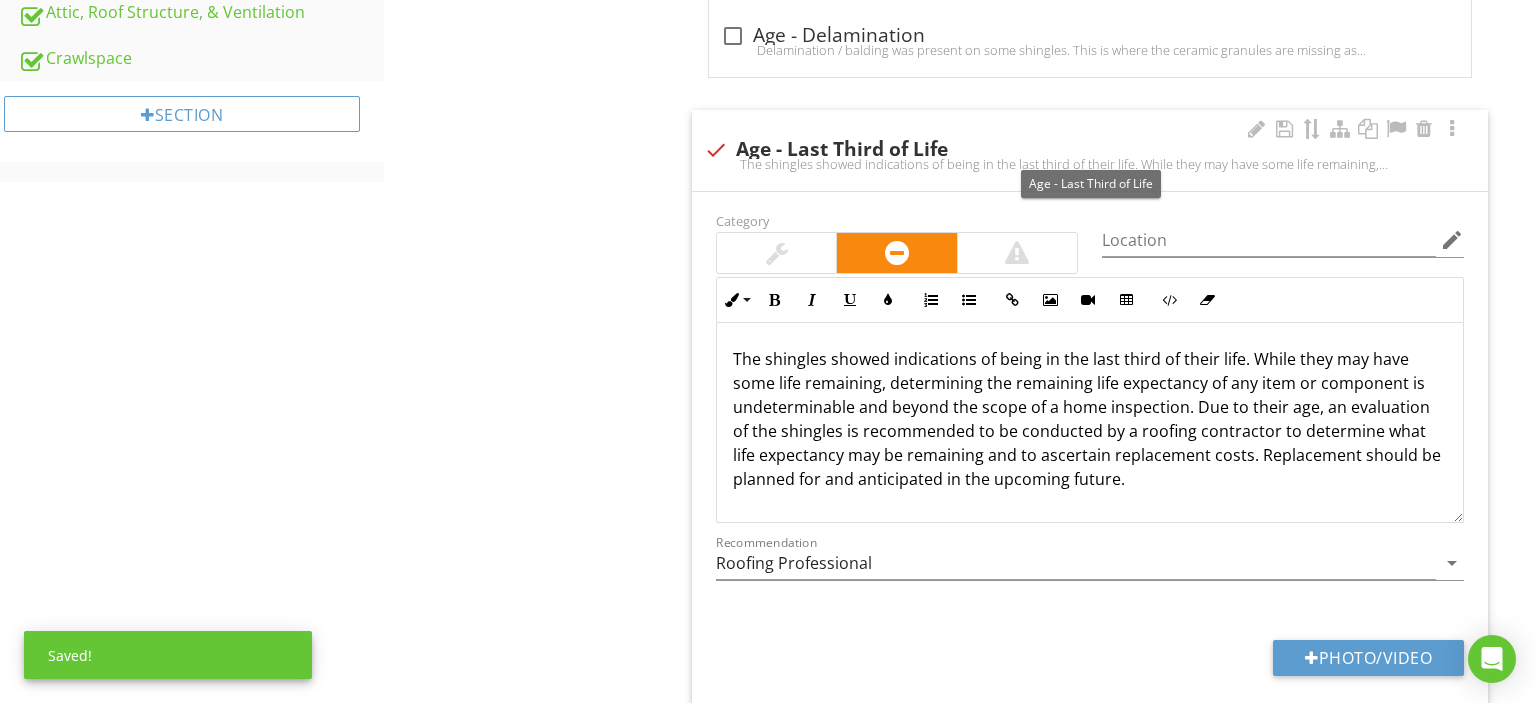 click at bounding box center (716, 150) 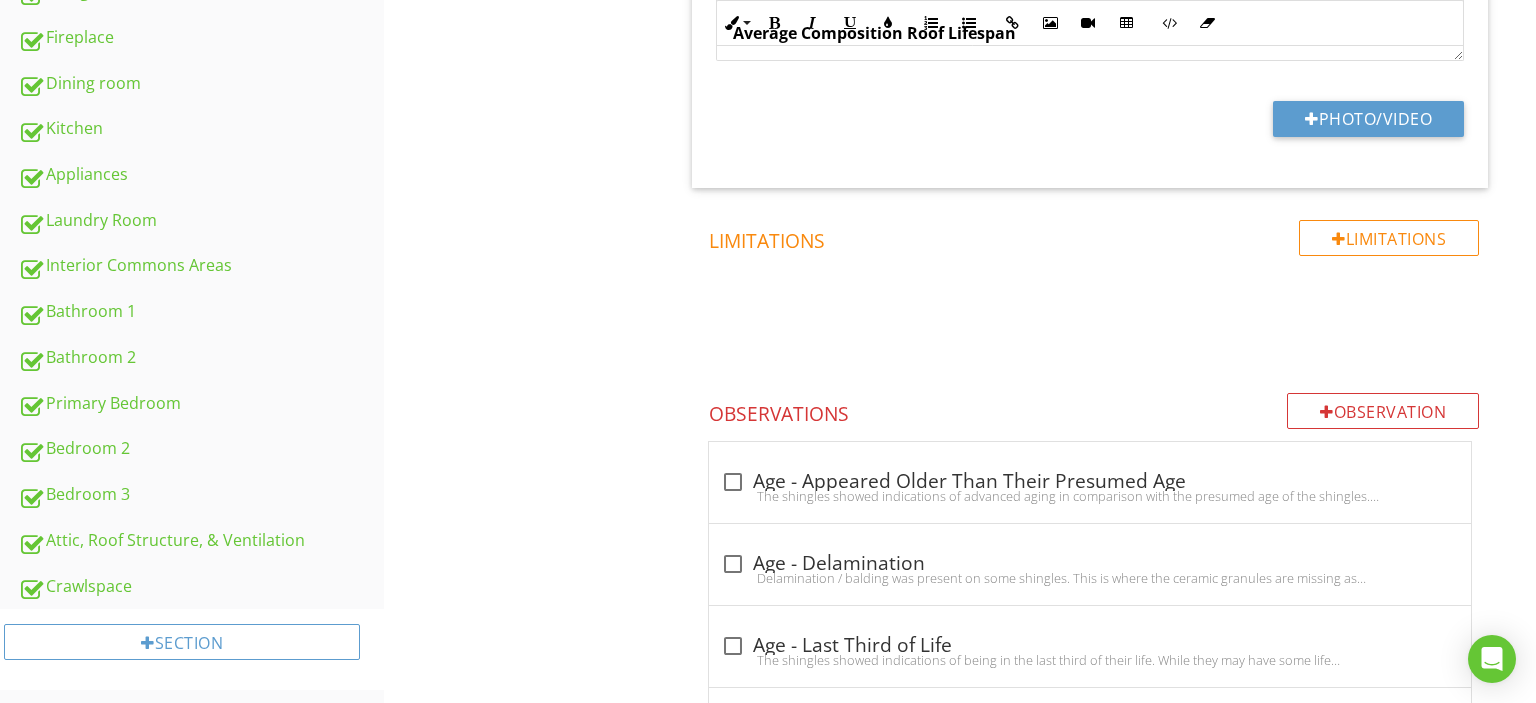 scroll, scrollTop: 1364, scrollLeft: 0, axis: vertical 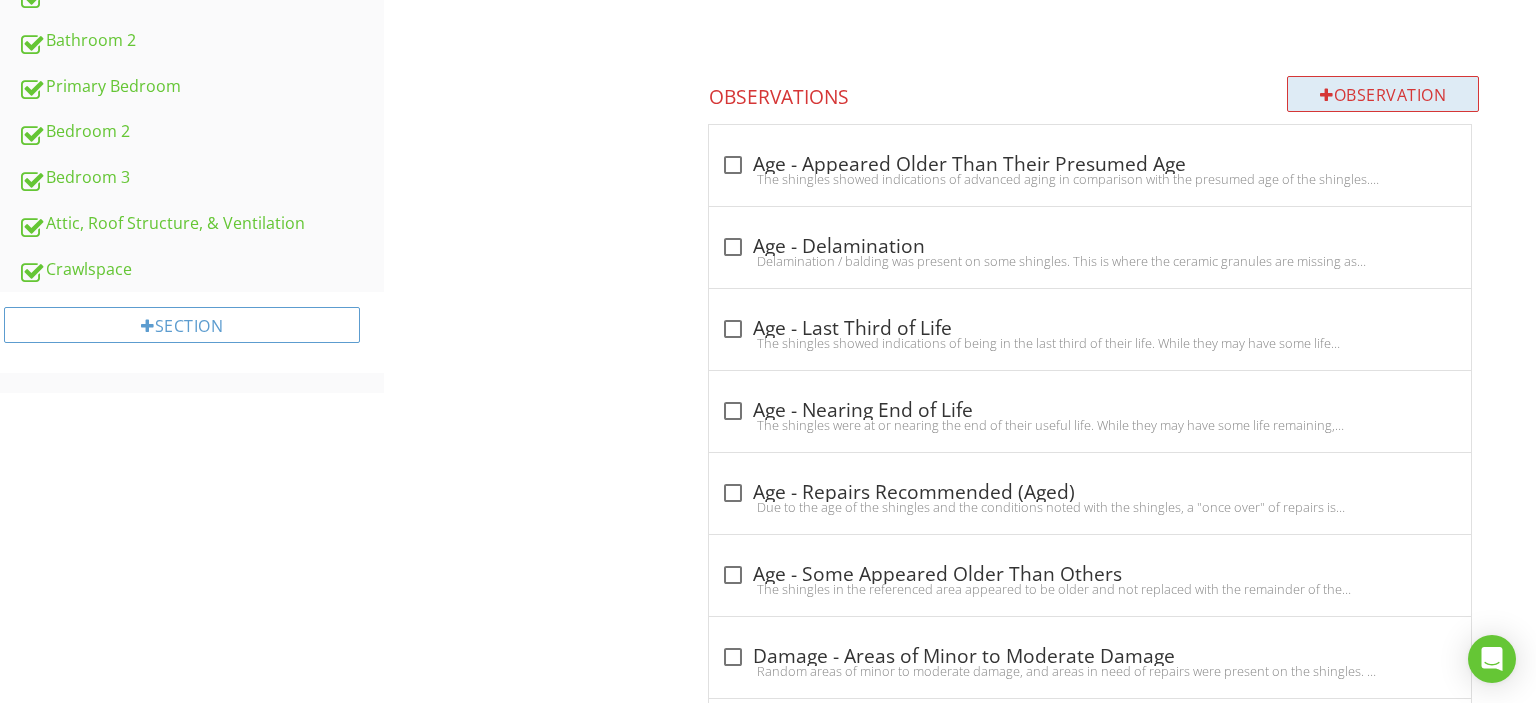 click on "Observation" at bounding box center [1383, 94] 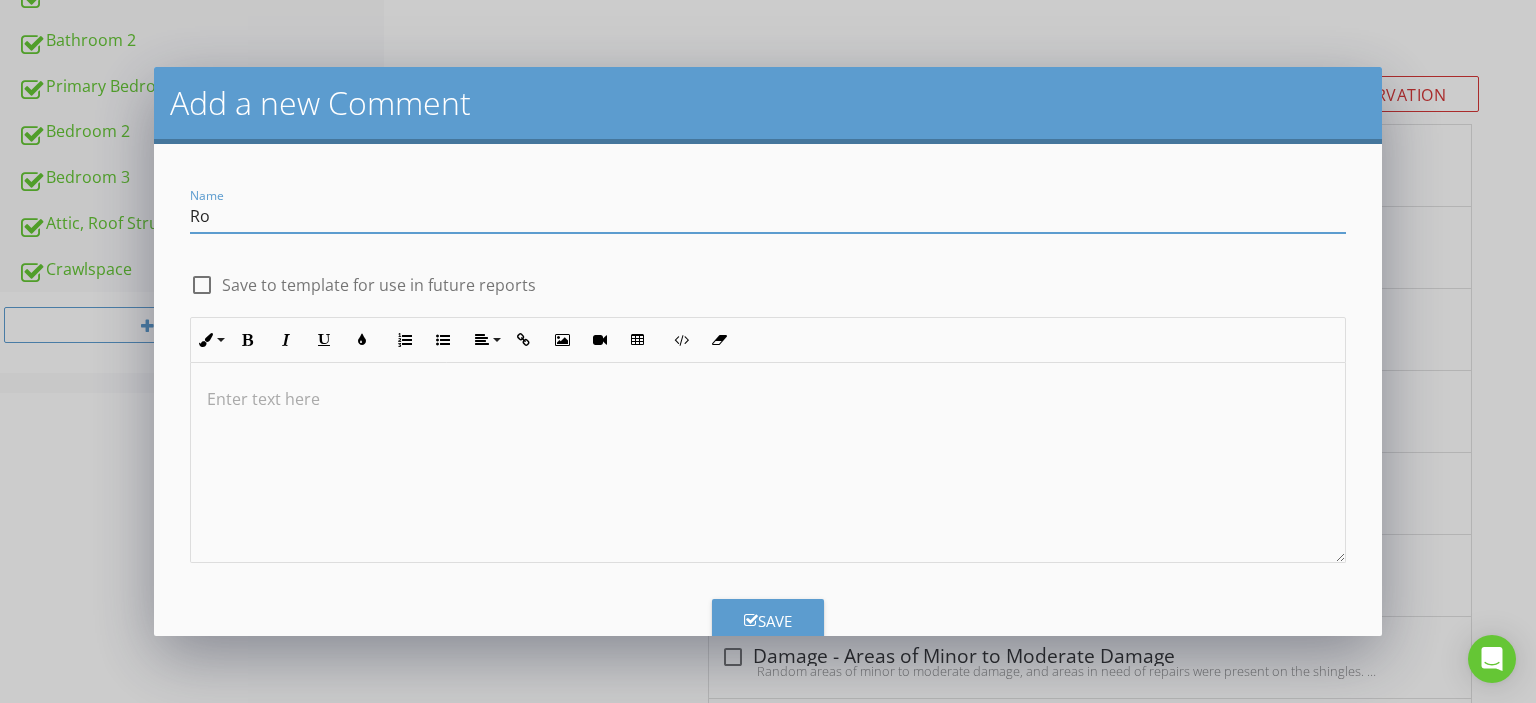 type on "R" 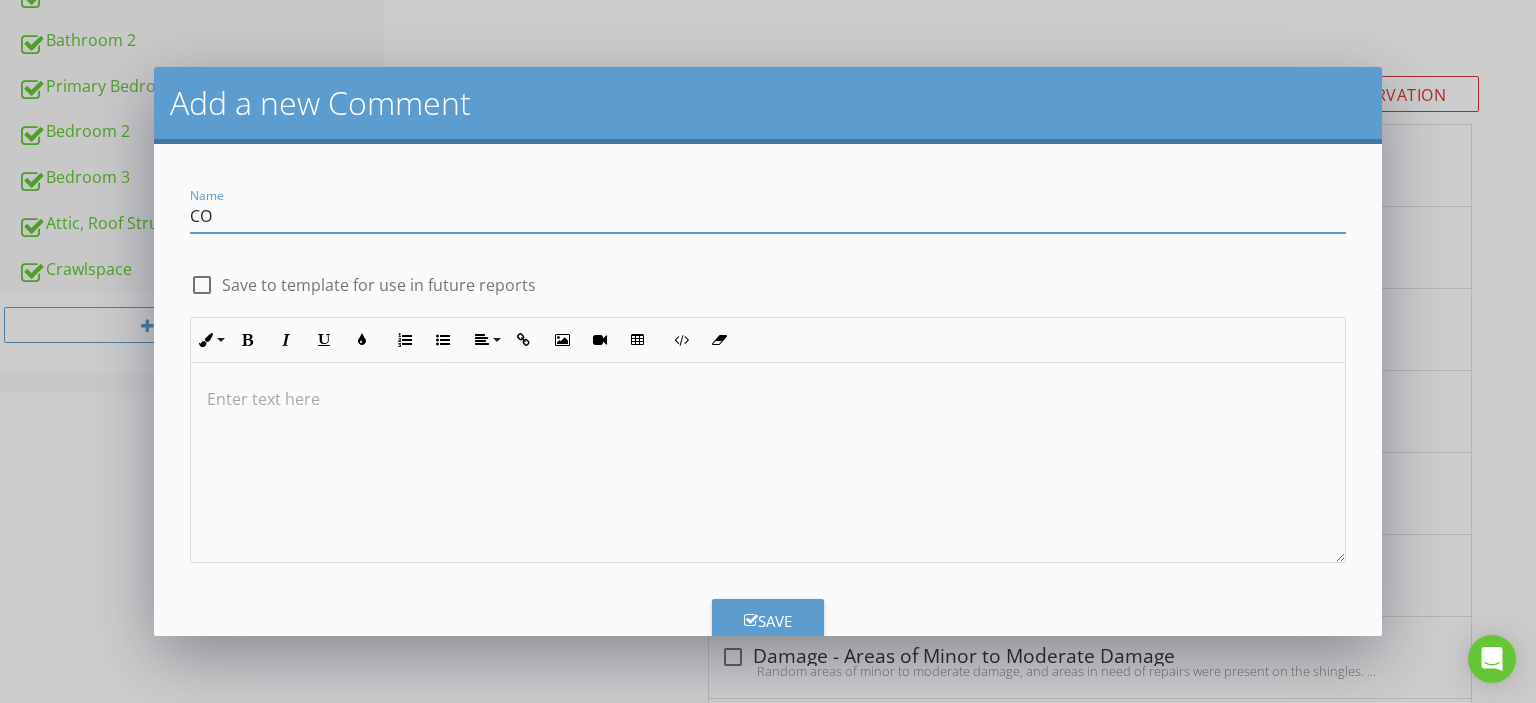type on "C" 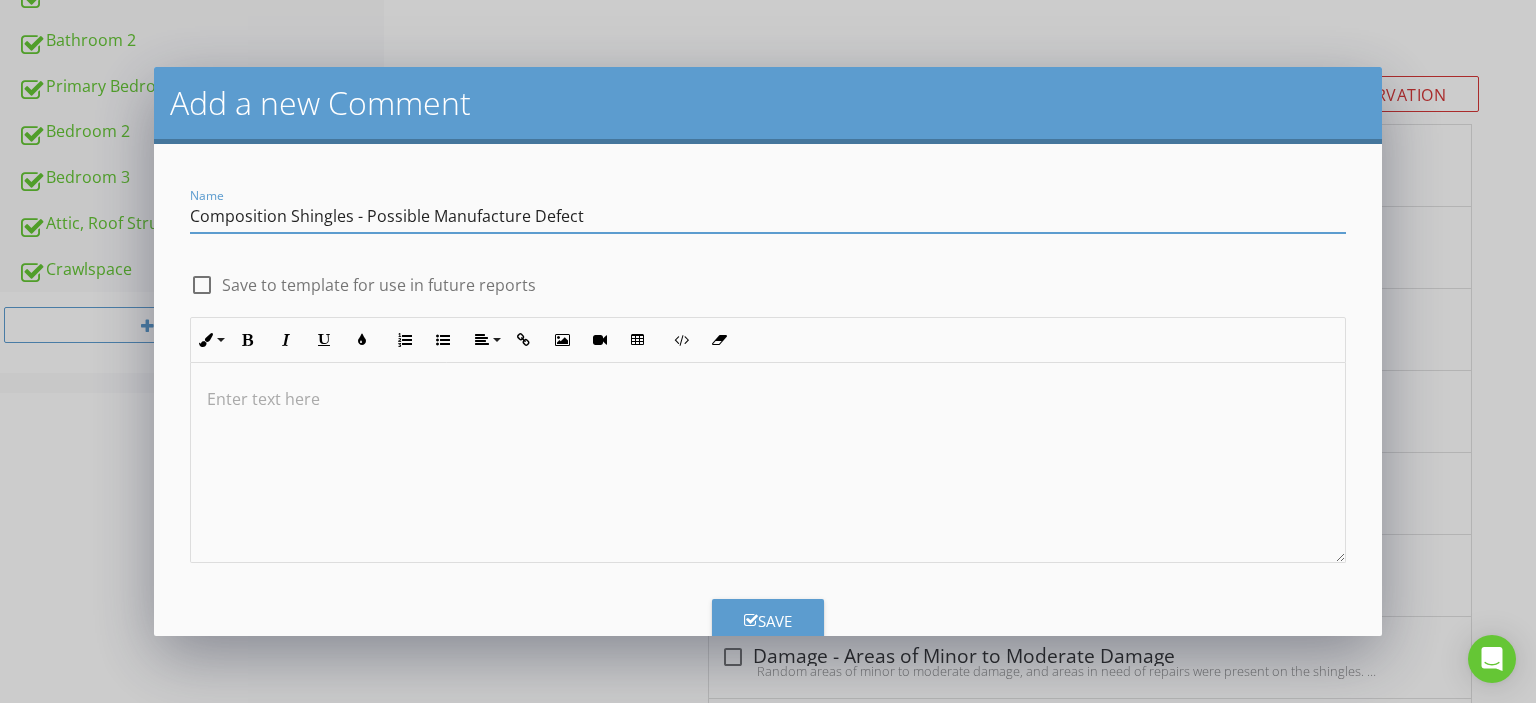 type on "Composition Shingles - Possible Manufacture Defect" 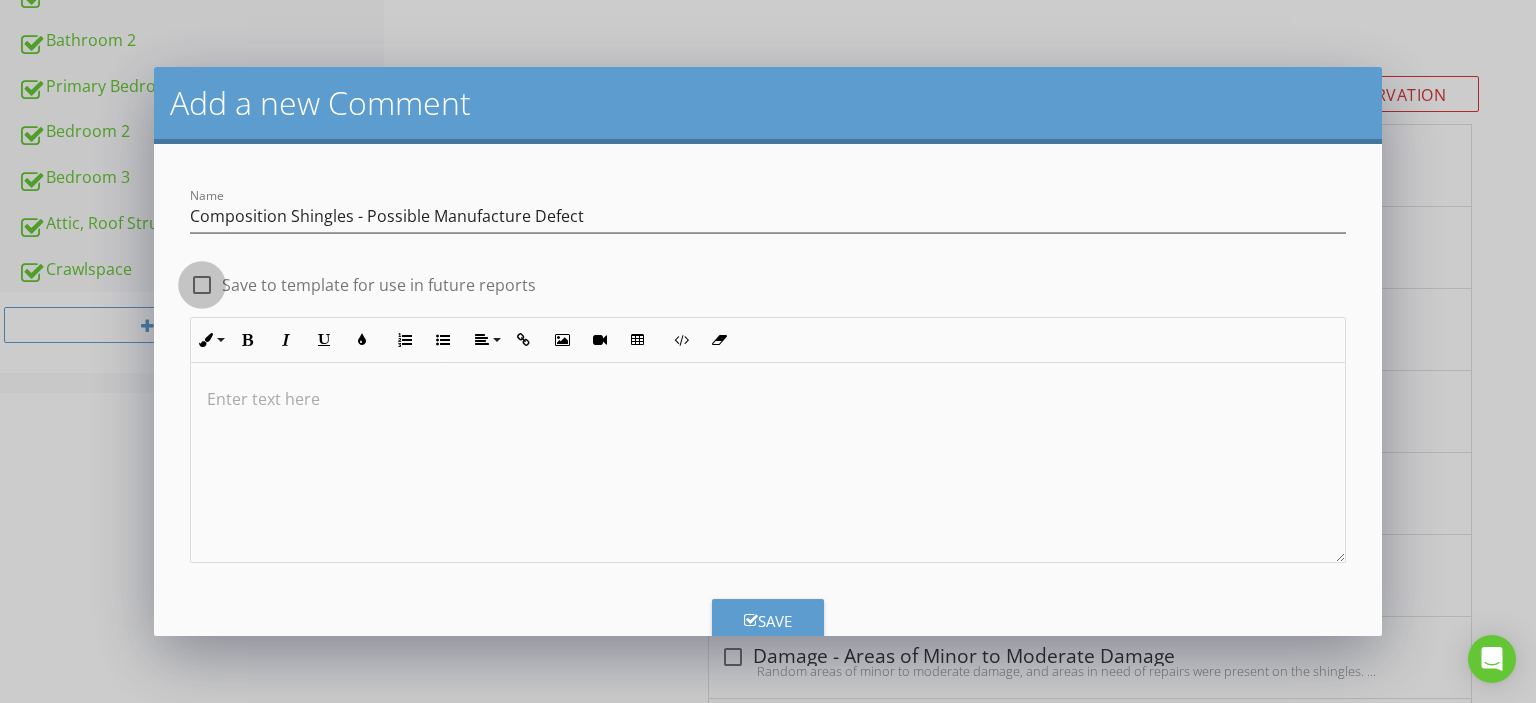 click at bounding box center [202, 285] 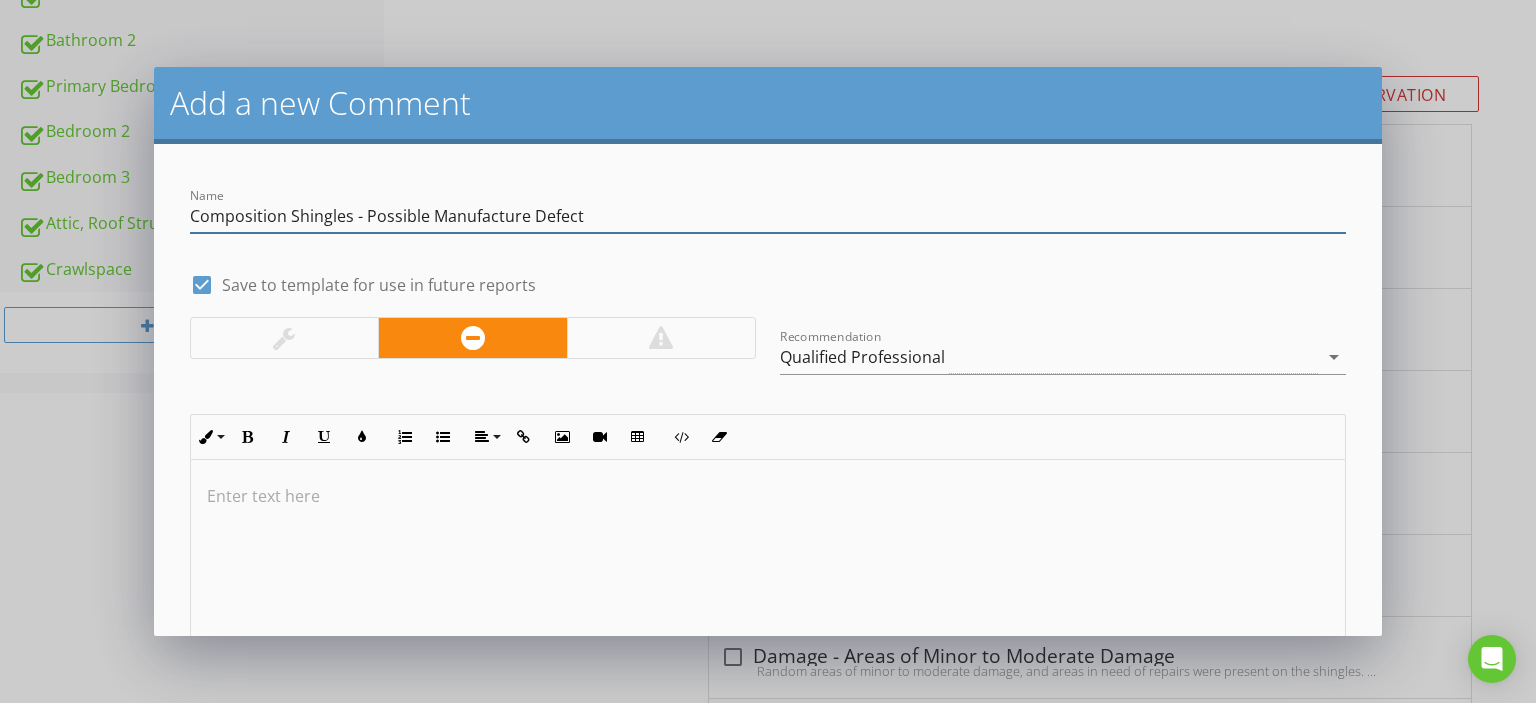 click on "Composition Shingles - Possible Manufacture Defect" at bounding box center (768, 216) 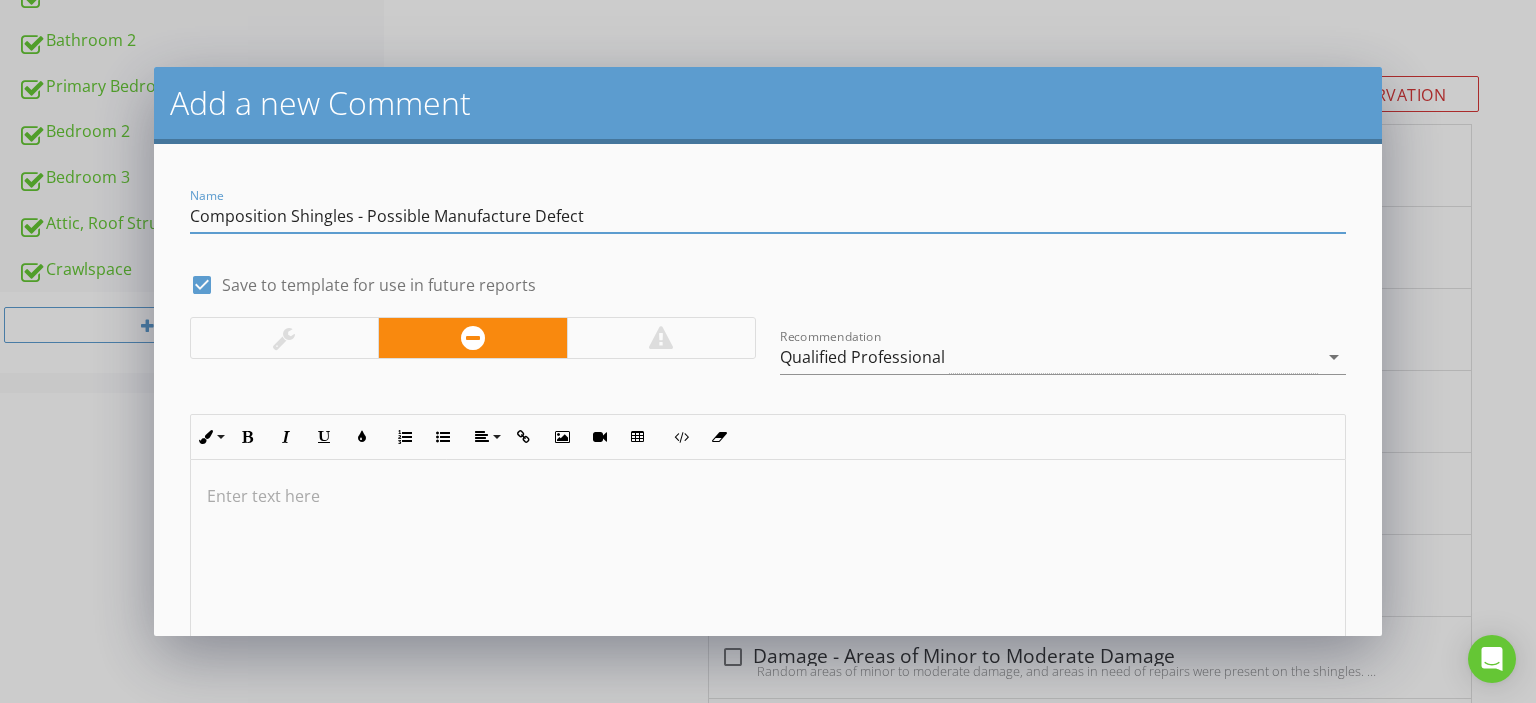 click on "Composition Shingles - Possible Manufacture Defect" at bounding box center [768, 216] 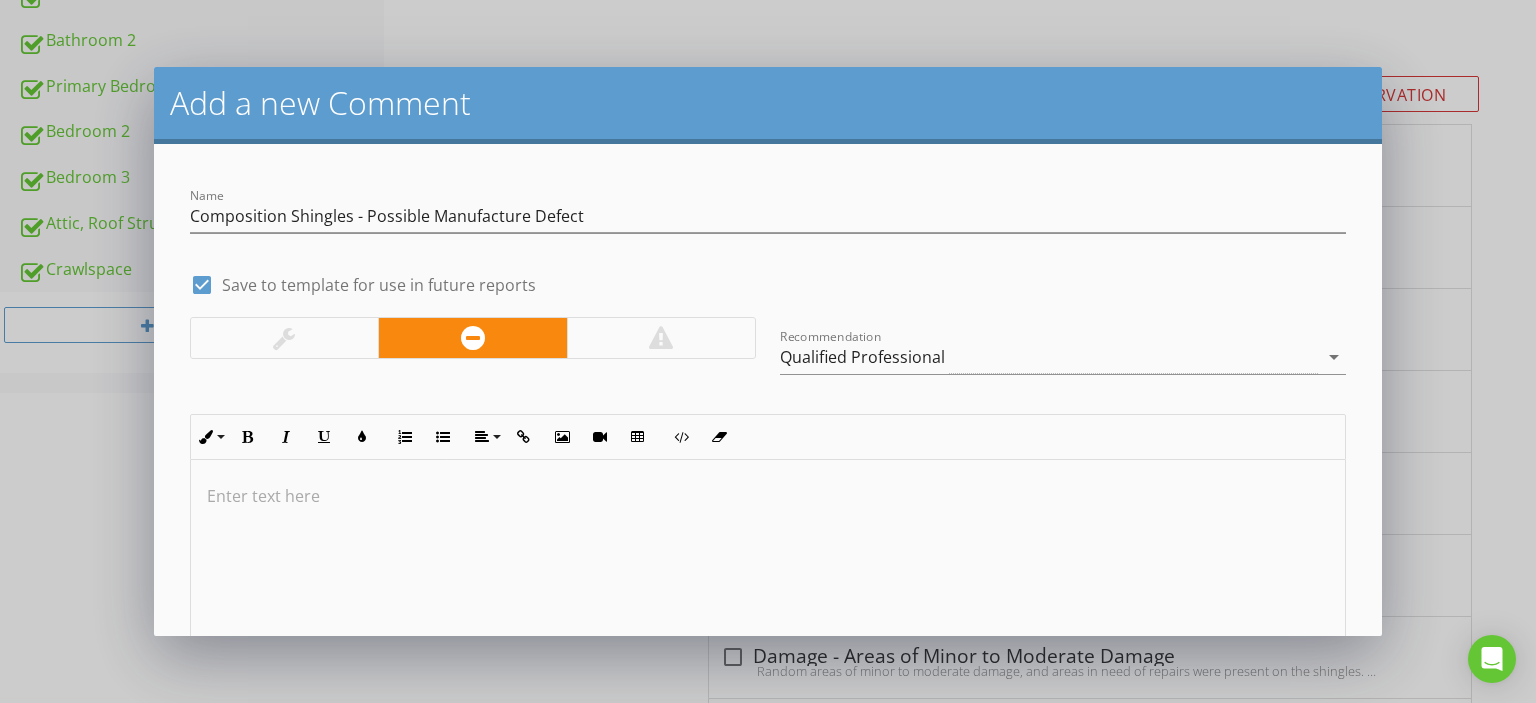 click at bounding box center [768, 560] 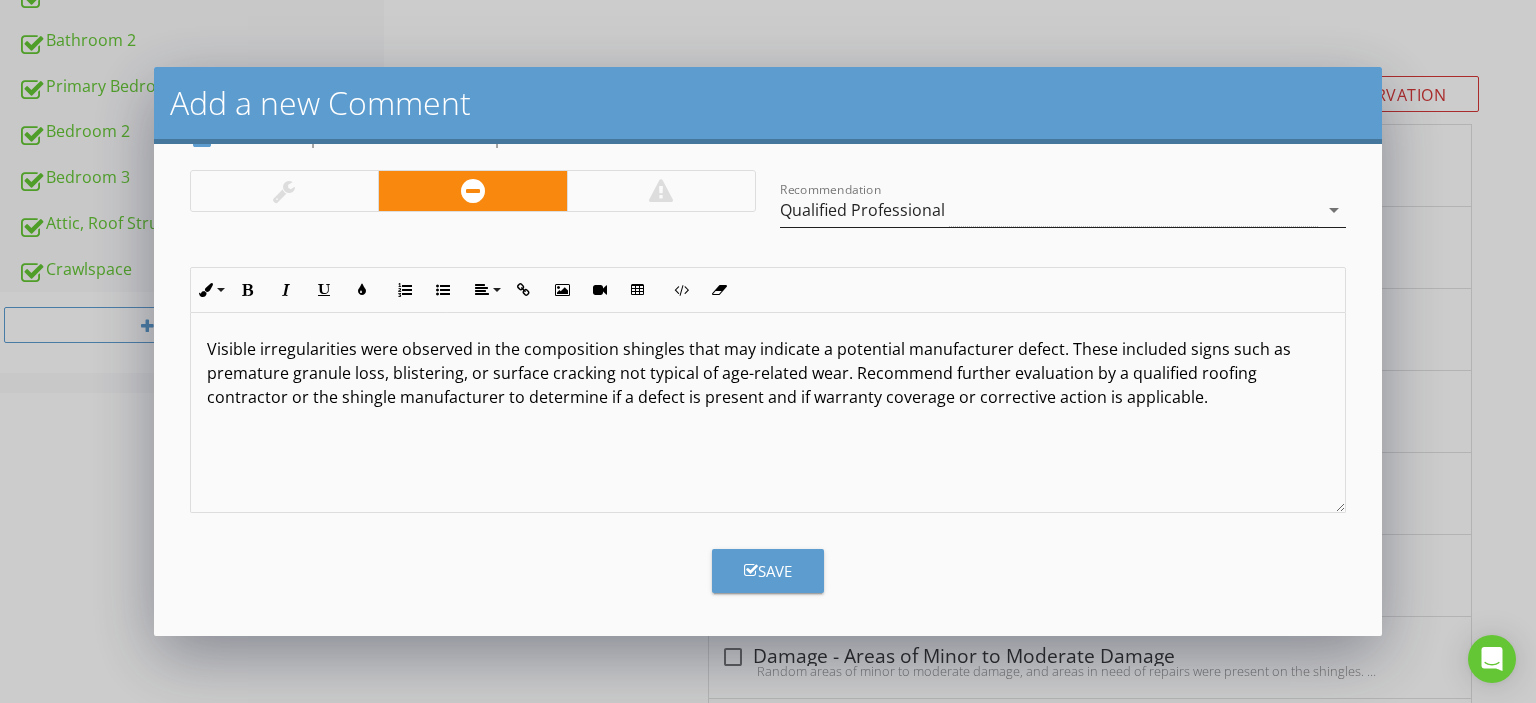 scroll, scrollTop: 17, scrollLeft: 0, axis: vertical 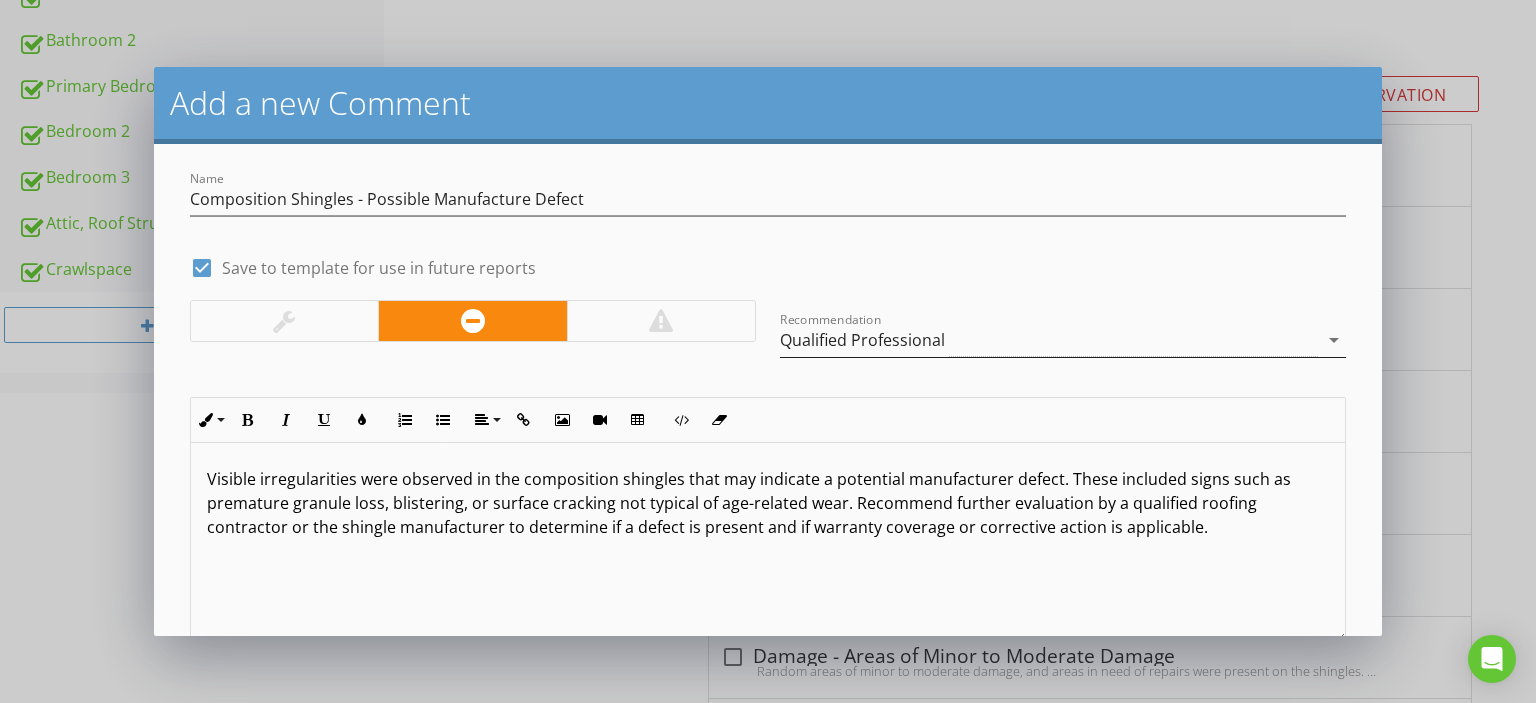 click on "Qualified Professional" at bounding box center [862, 340] 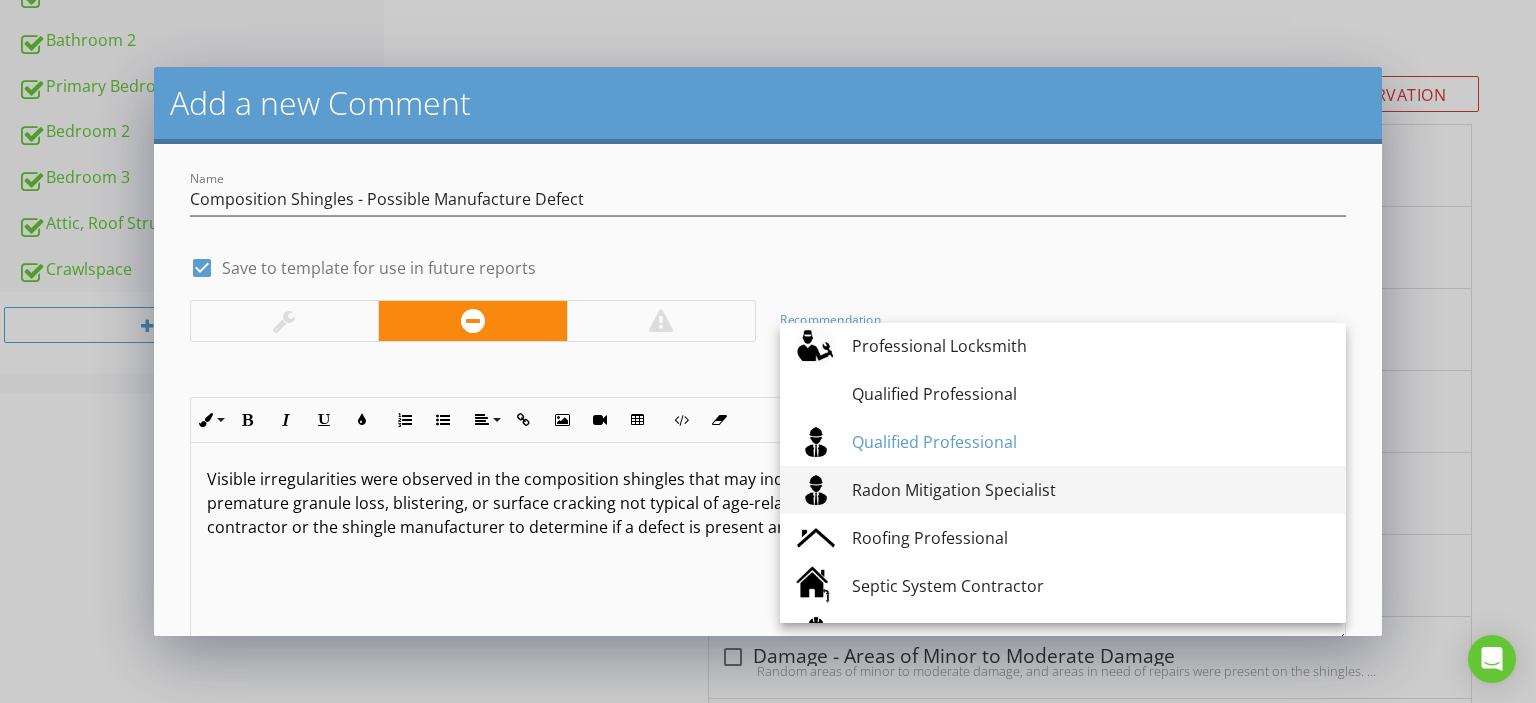 scroll, scrollTop: 2203, scrollLeft: 0, axis: vertical 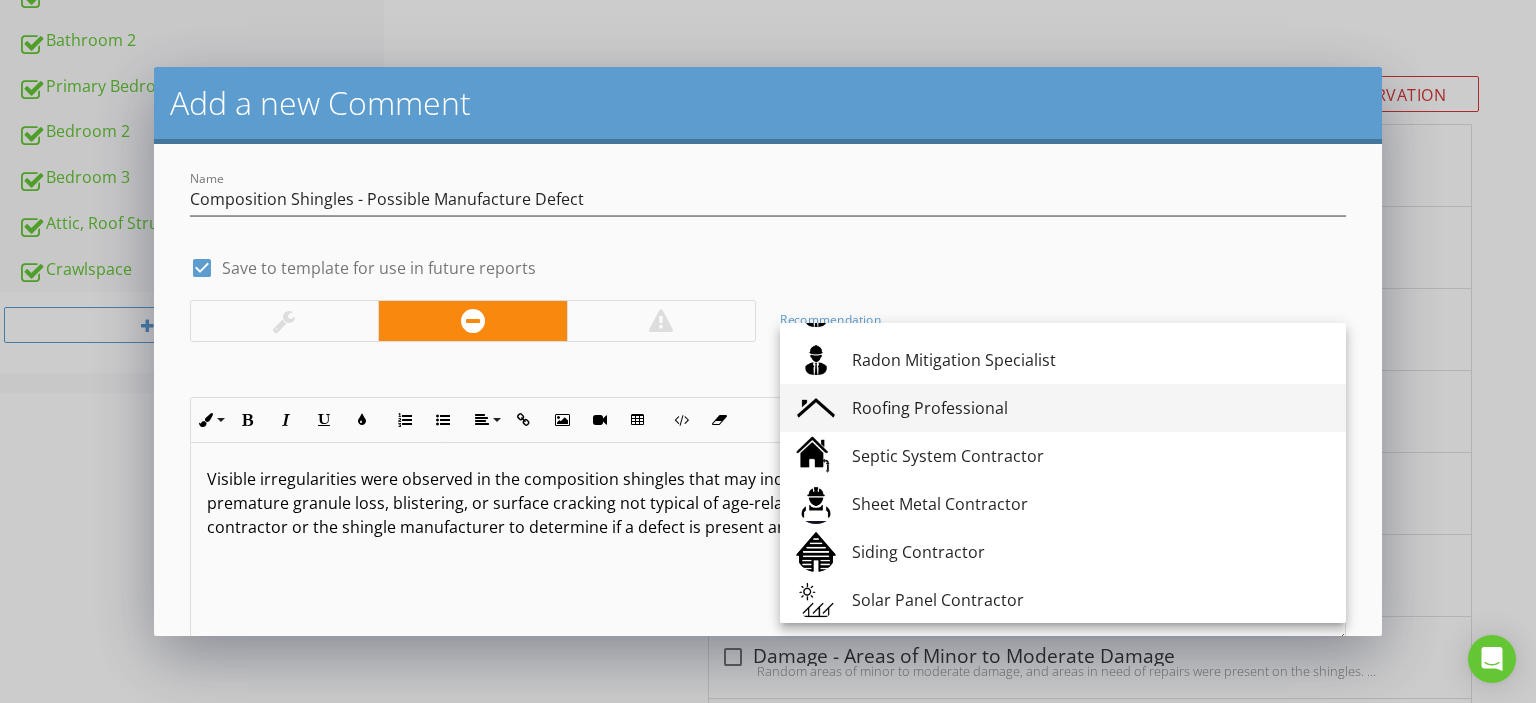click on "Roofing Professional" at bounding box center (1091, 408) 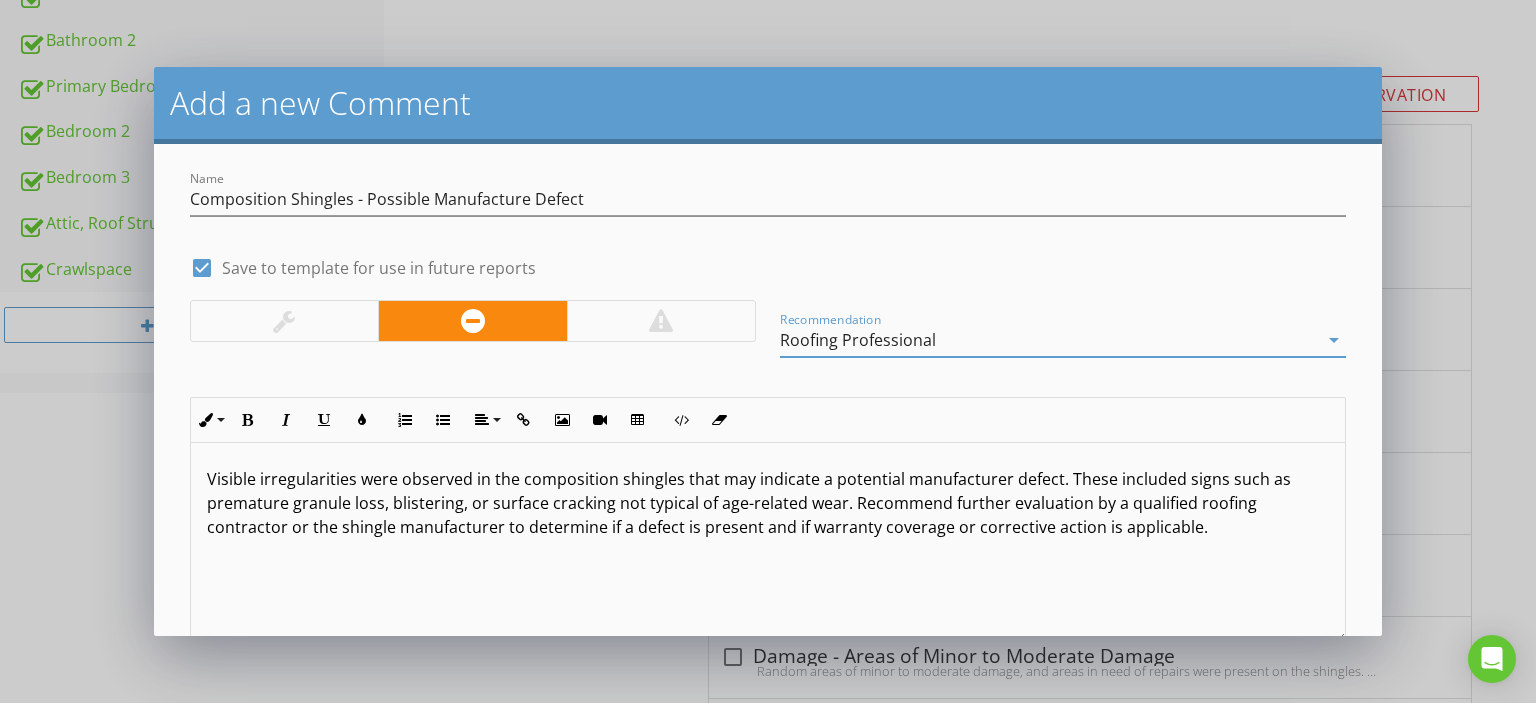 scroll, scrollTop: 147, scrollLeft: 0, axis: vertical 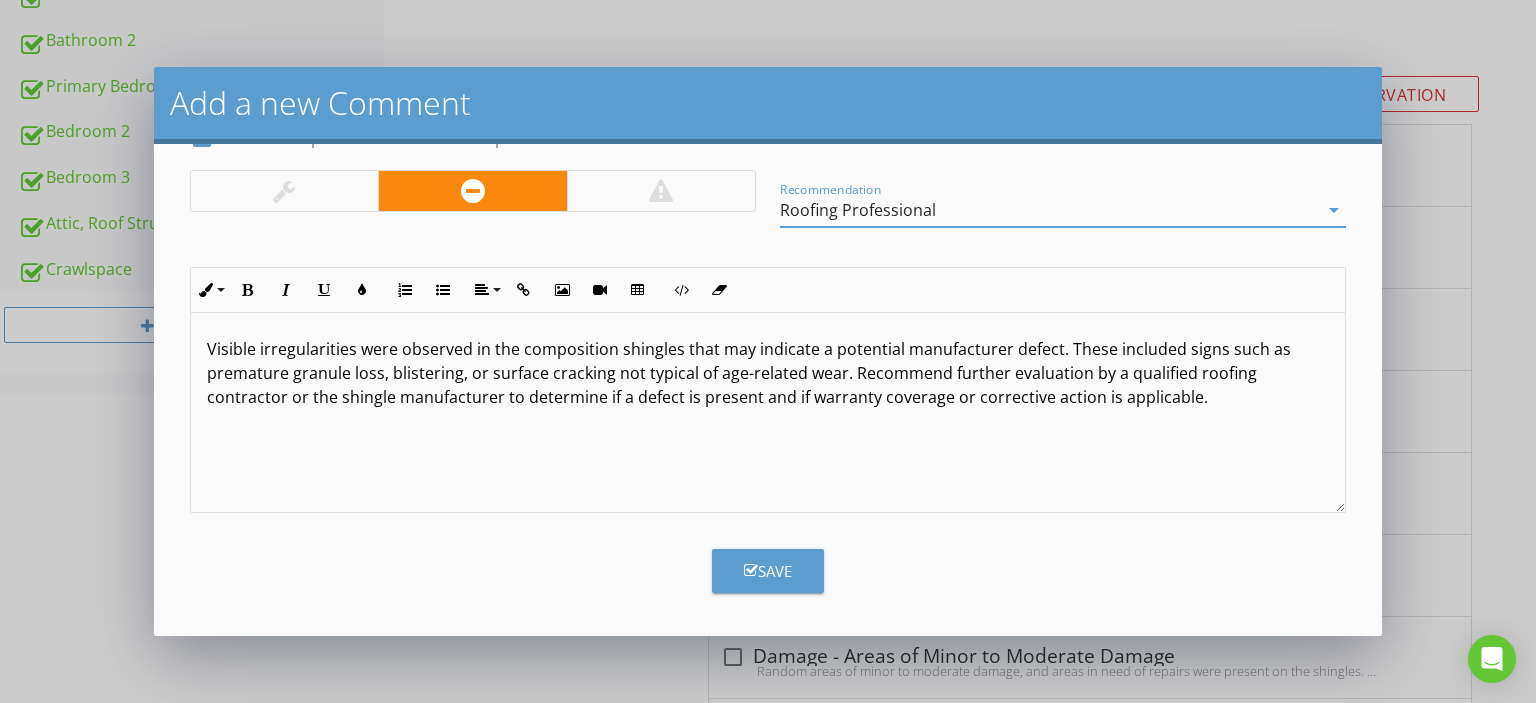 click on "Save" at bounding box center (768, 571) 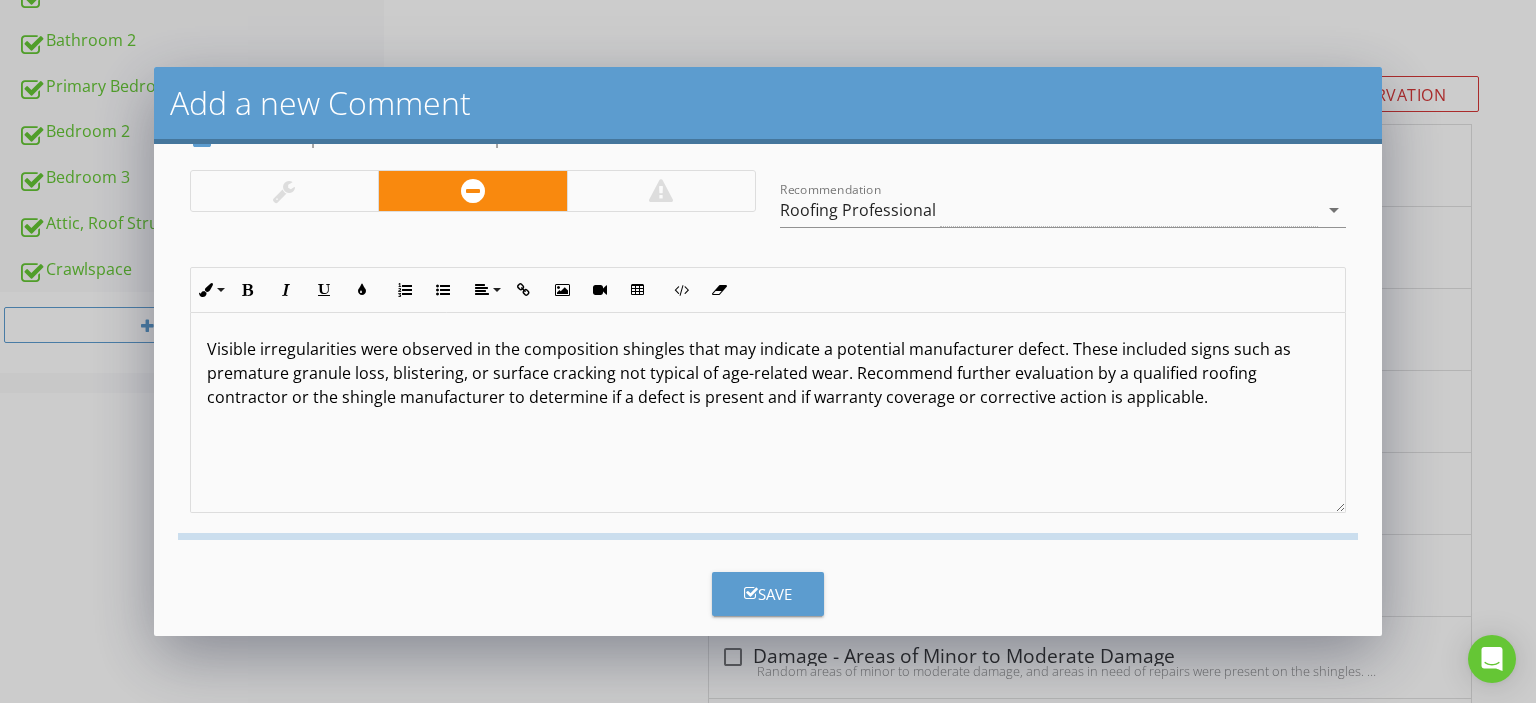 checkbox on "false" 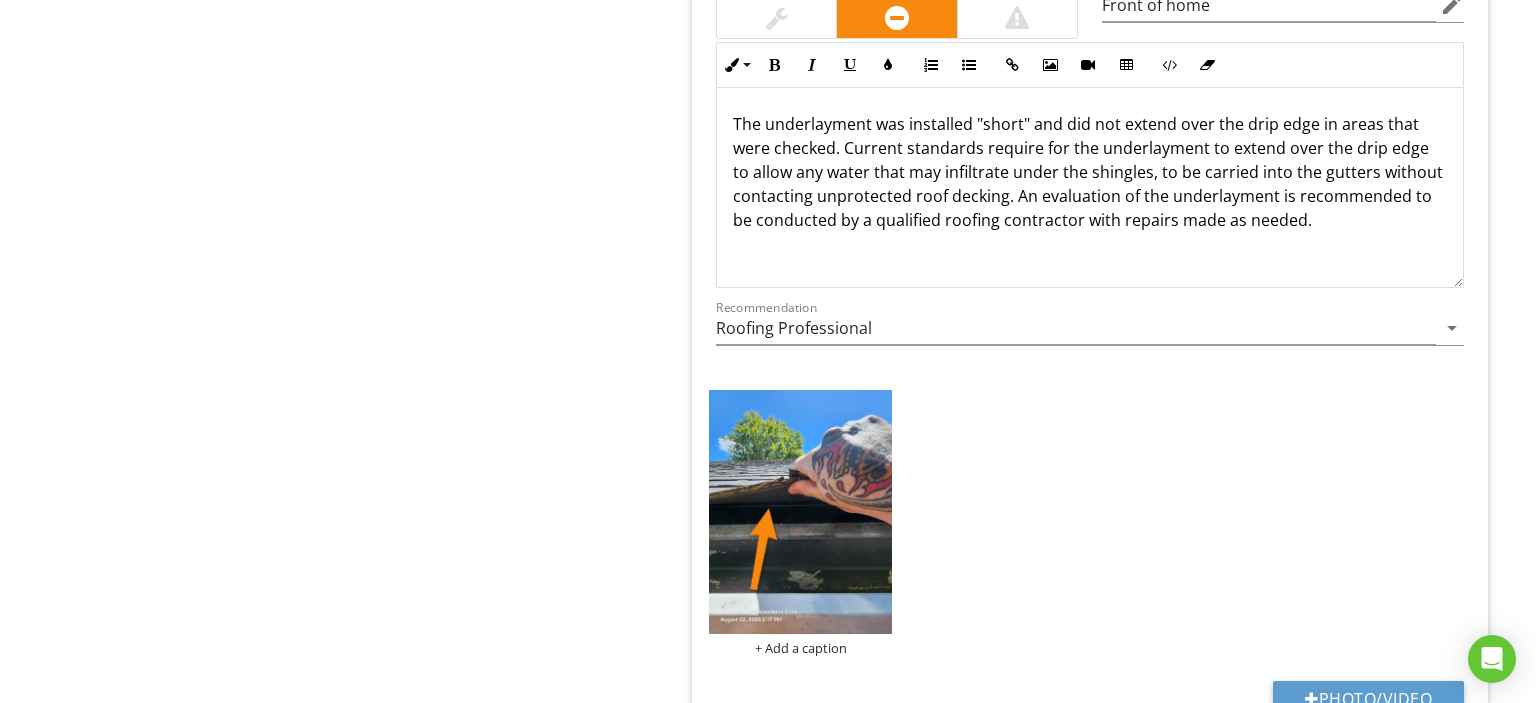 scroll, scrollTop: 9495, scrollLeft: 0, axis: vertical 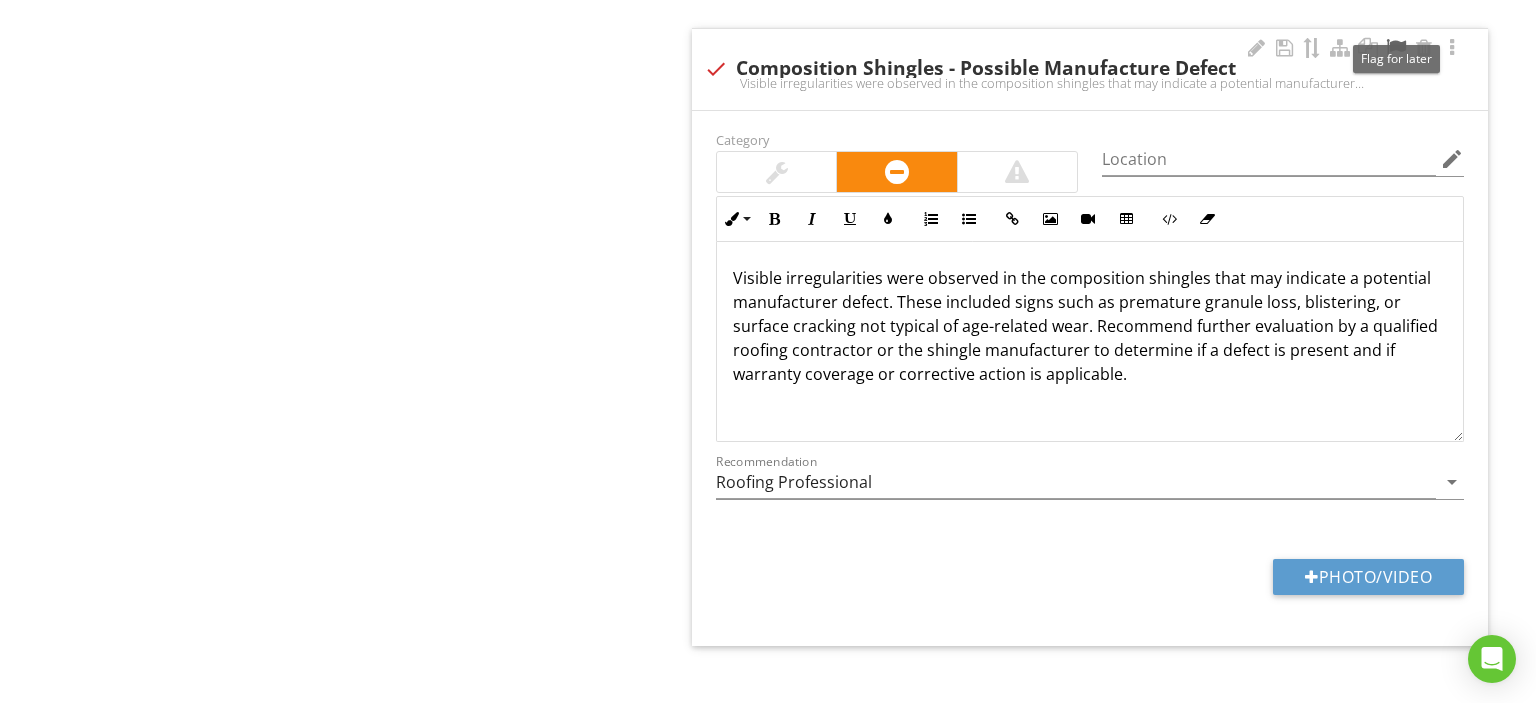 click at bounding box center [1396, 48] 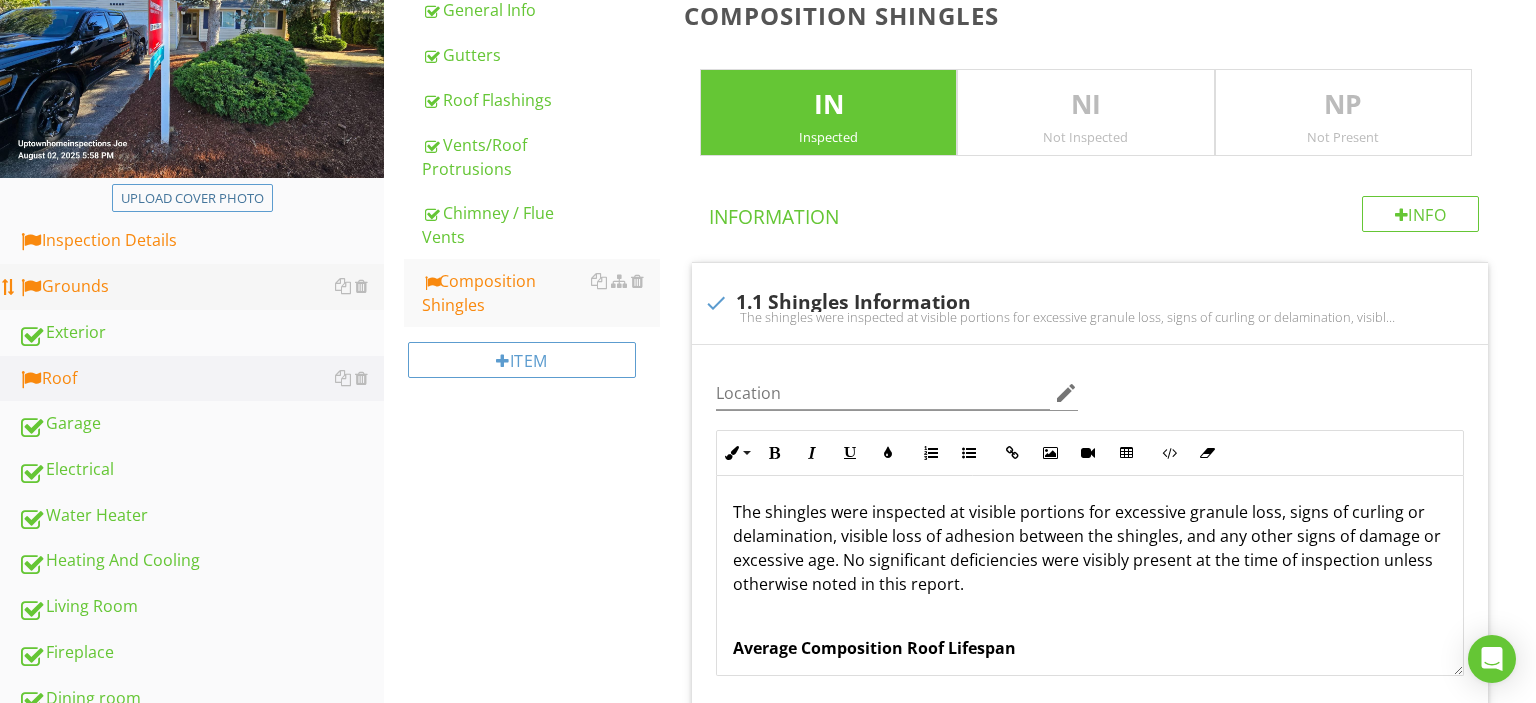 scroll, scrollTop: 644, scrollLeft: 0, axis: vertical 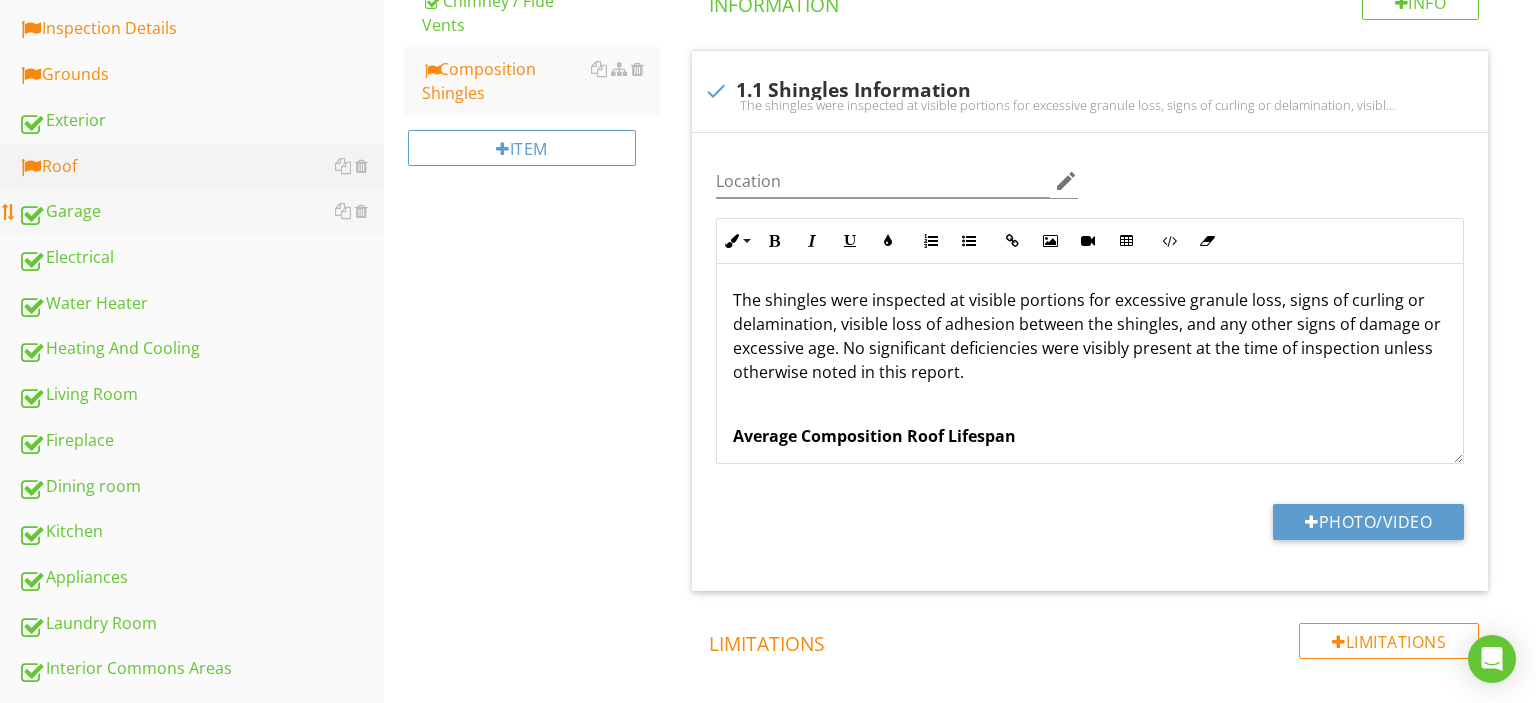 click on "Garage" at bounding box center [201, 212] 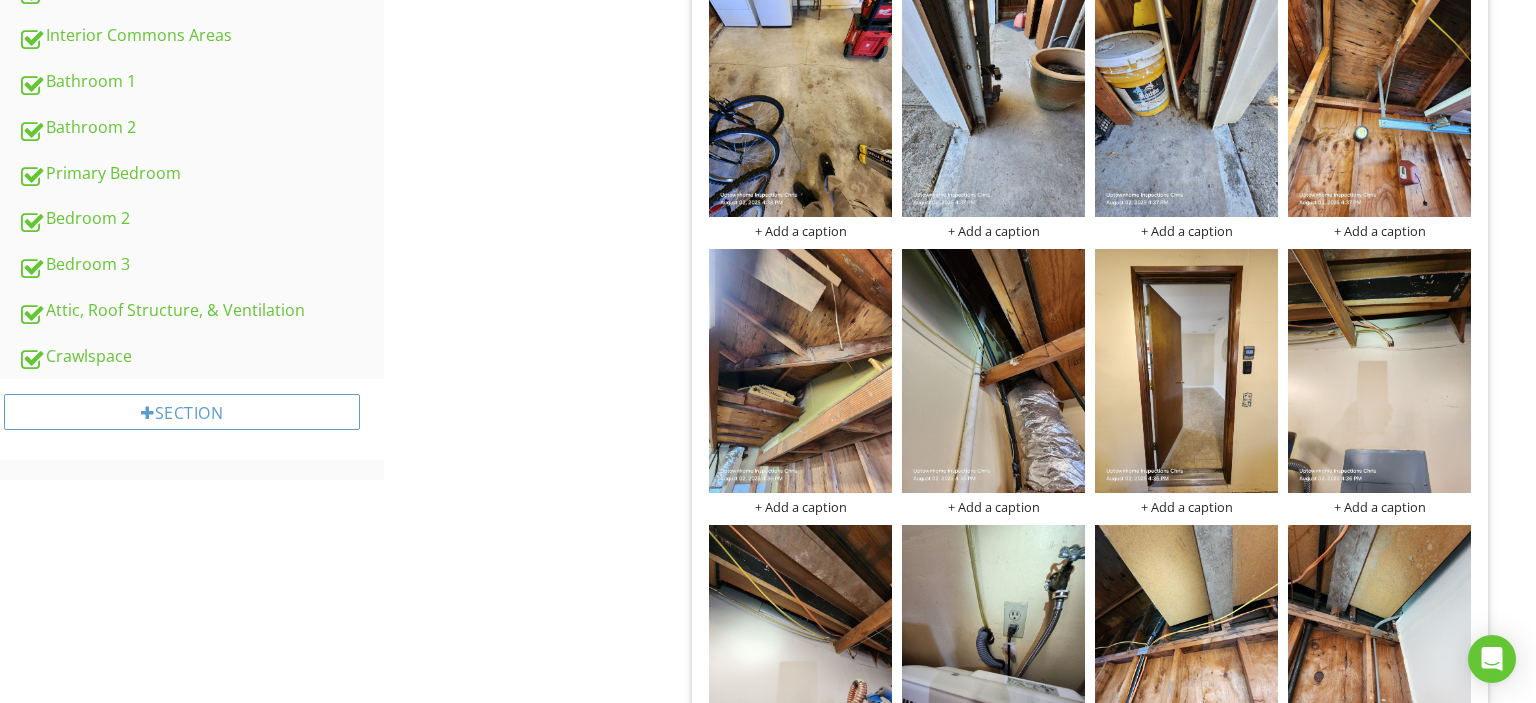 scroll, scrollTop: 644, scrollLeft: 0, axis: vertical 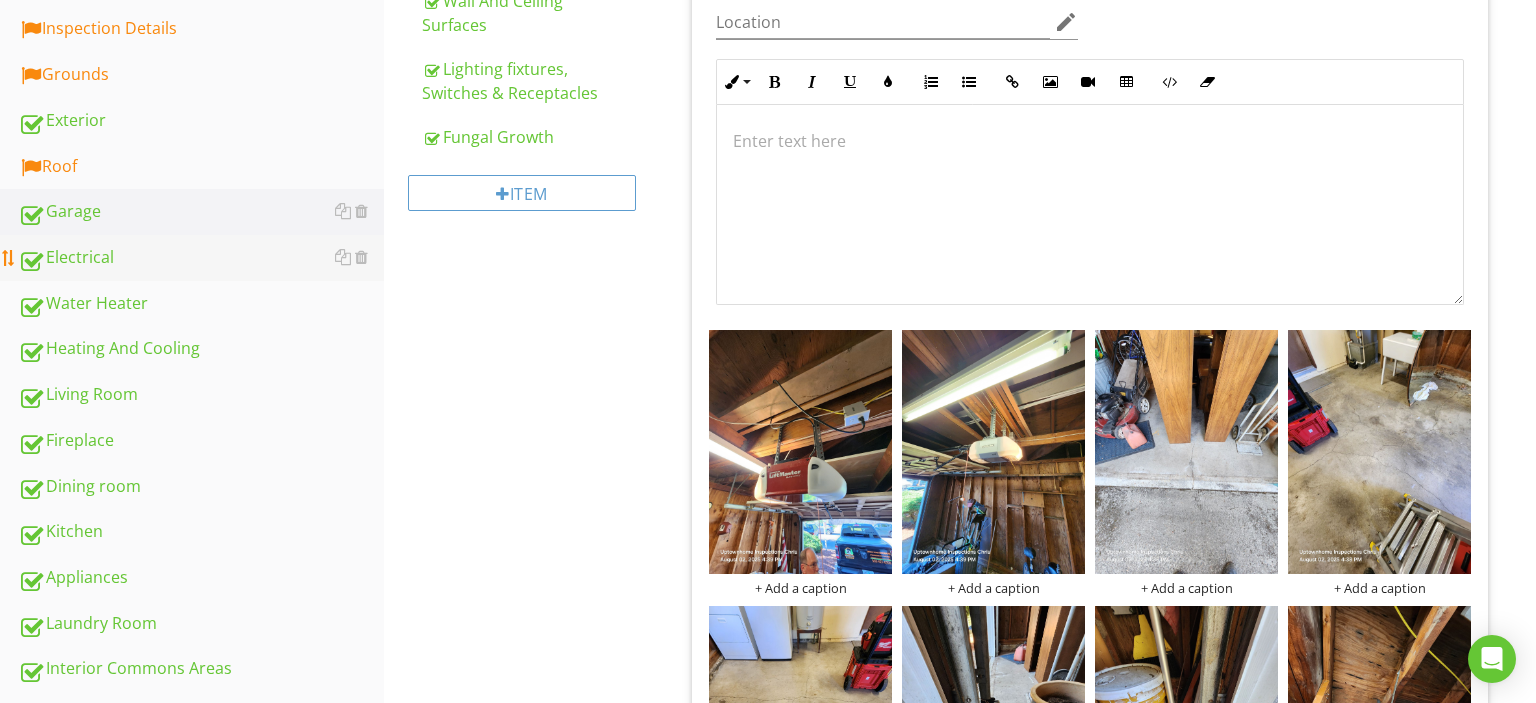 click on "Electrical" at bounding box center (201, 258) 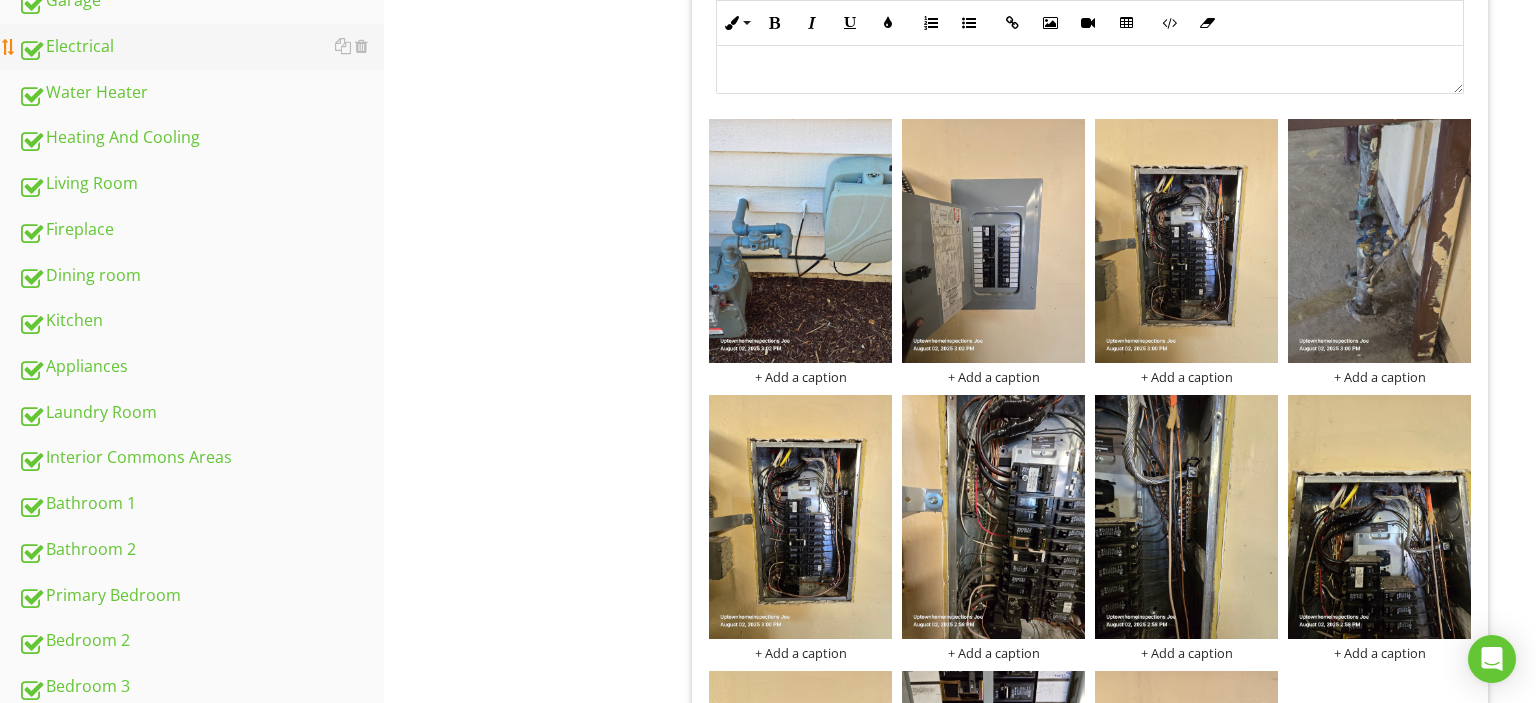 scroll, scrollTop: 644, scrollLeft: 0, axis: vertical 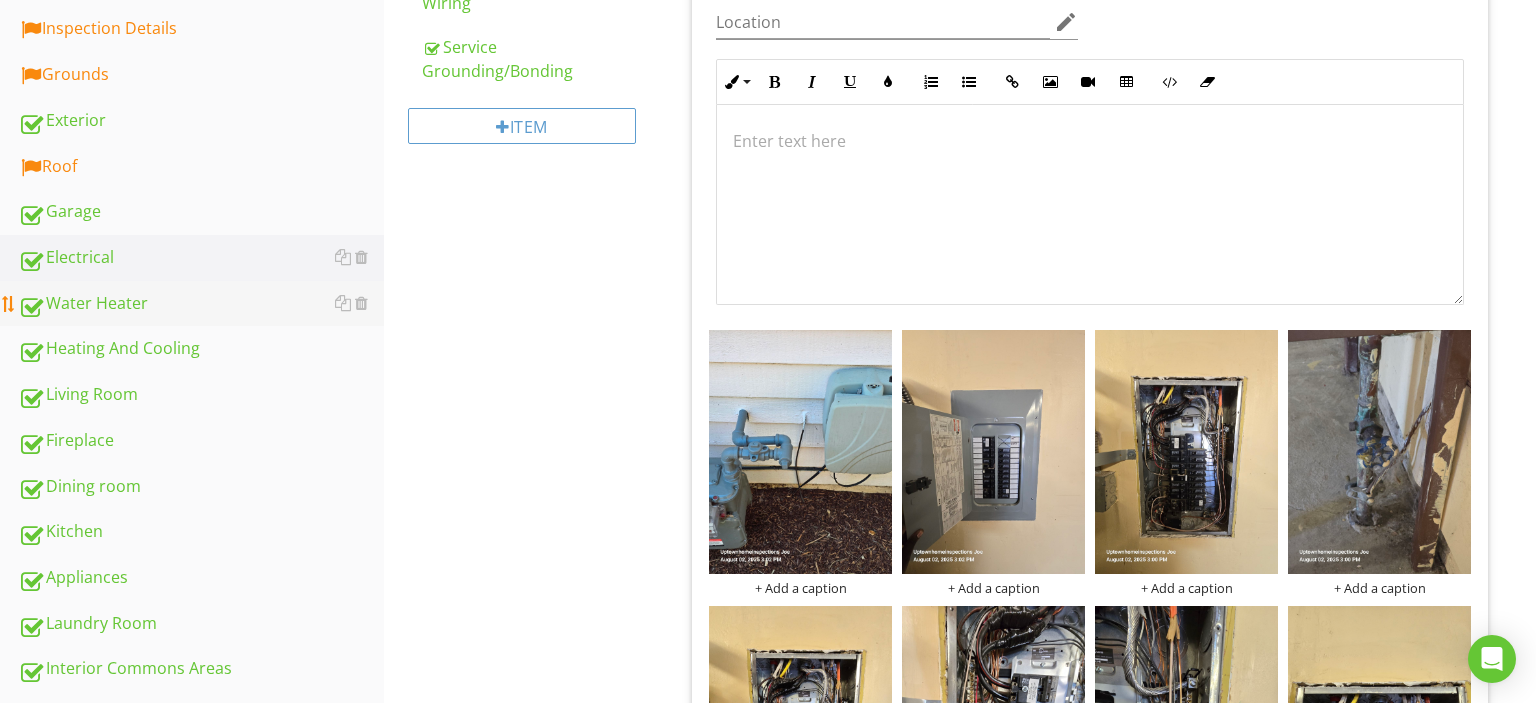 click on "Water Heater" at bounding box center (201, 304) 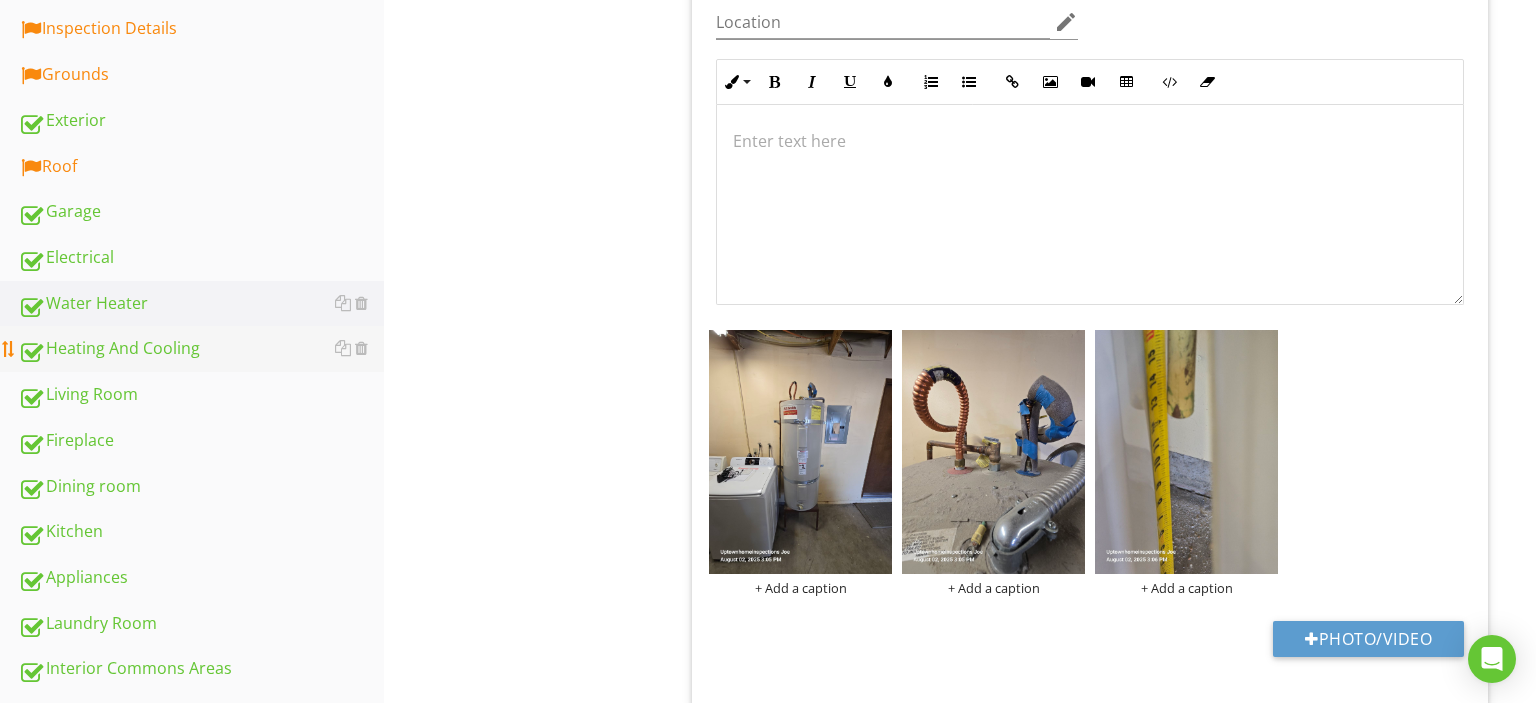 click on "Heating And Cooling" at bounding box center (201, 349) 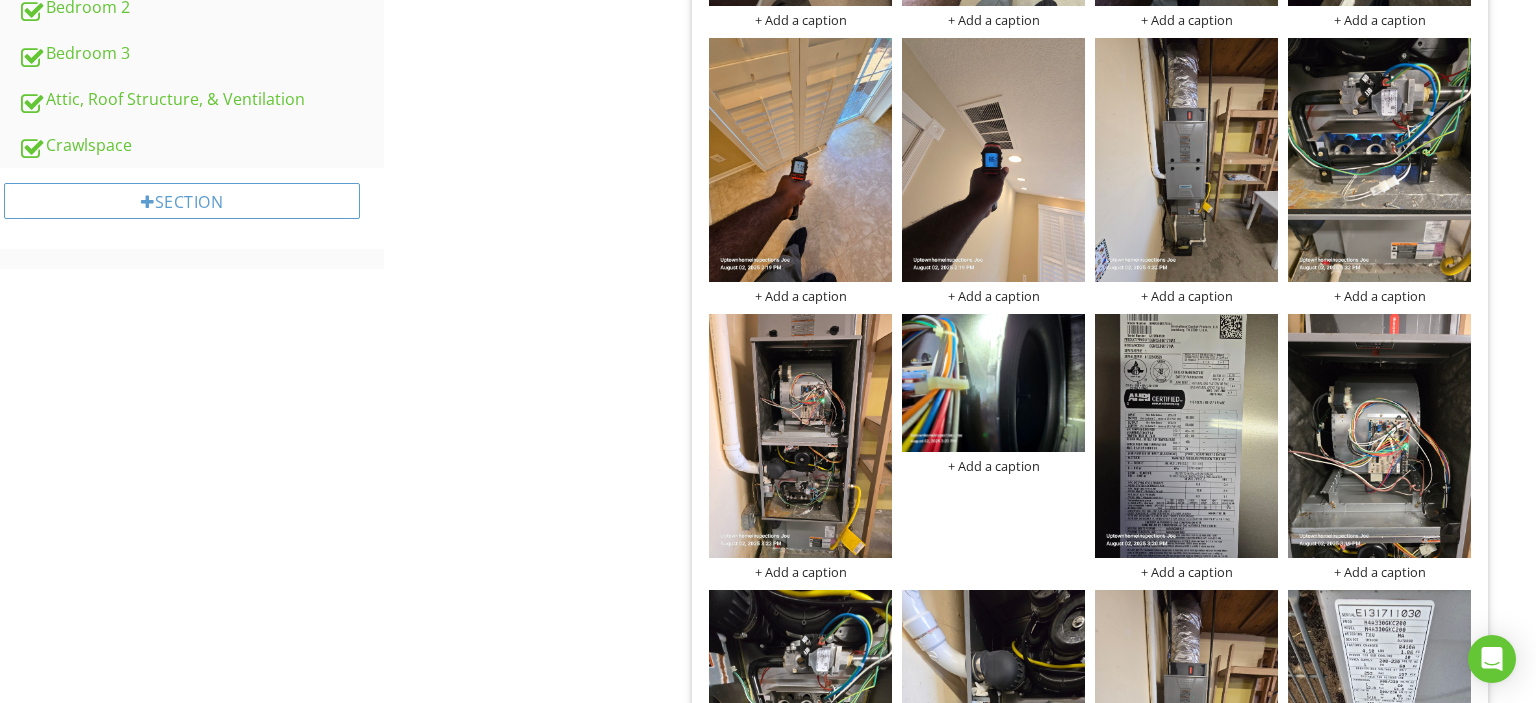 scroll, scrollTop: 960, scrollLeft: 0, axis: vertical 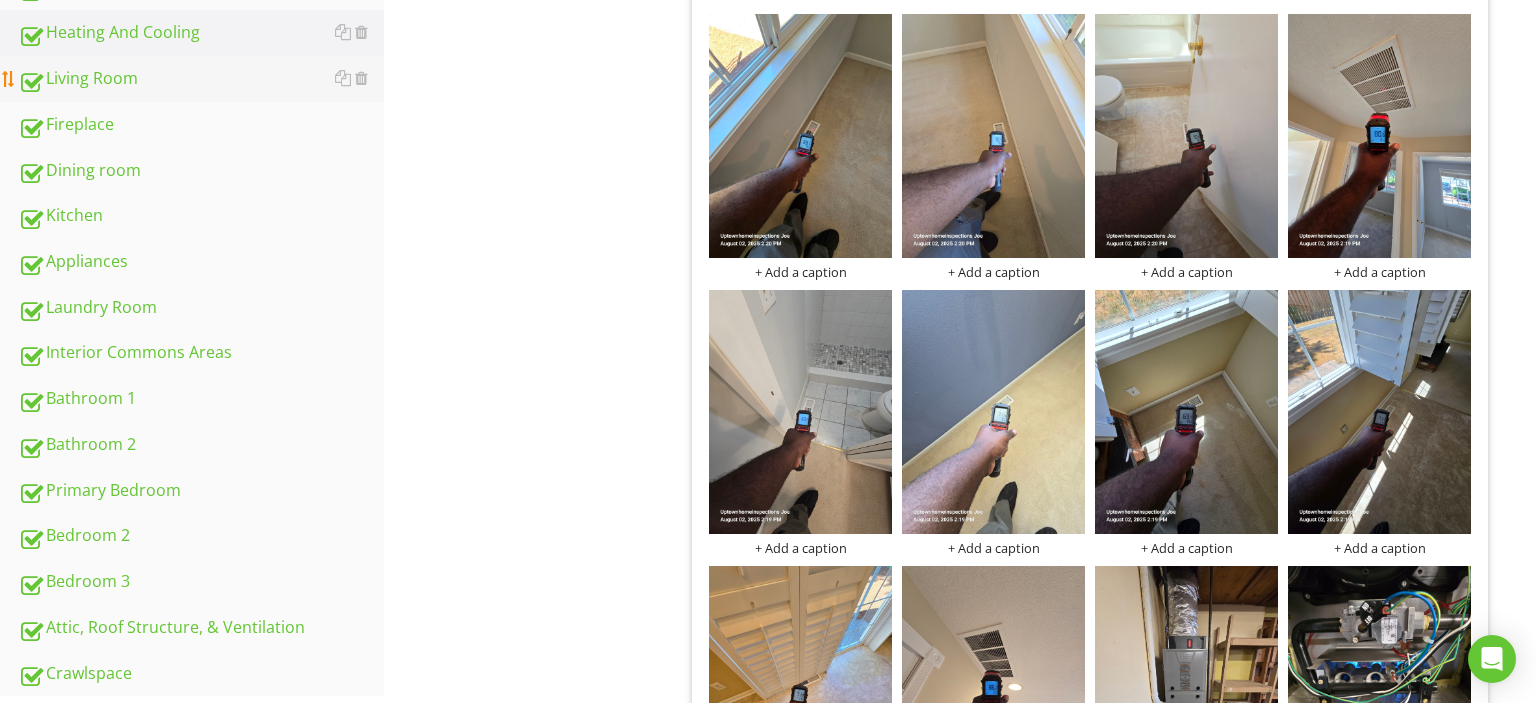 click on "Living Room" at bounding box center (201, 79) 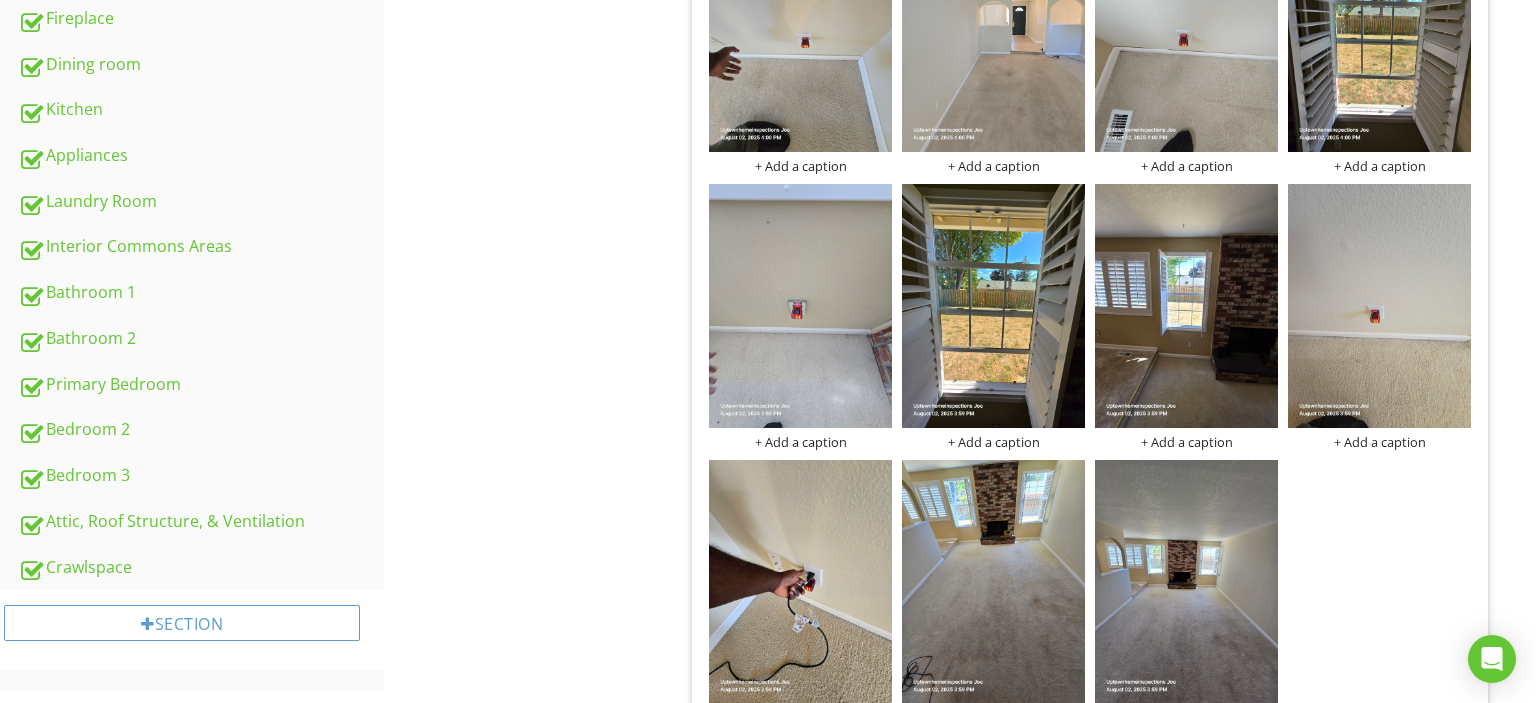 scroll, scrollTop: 749, scrollLeft: 0, axis: vertical 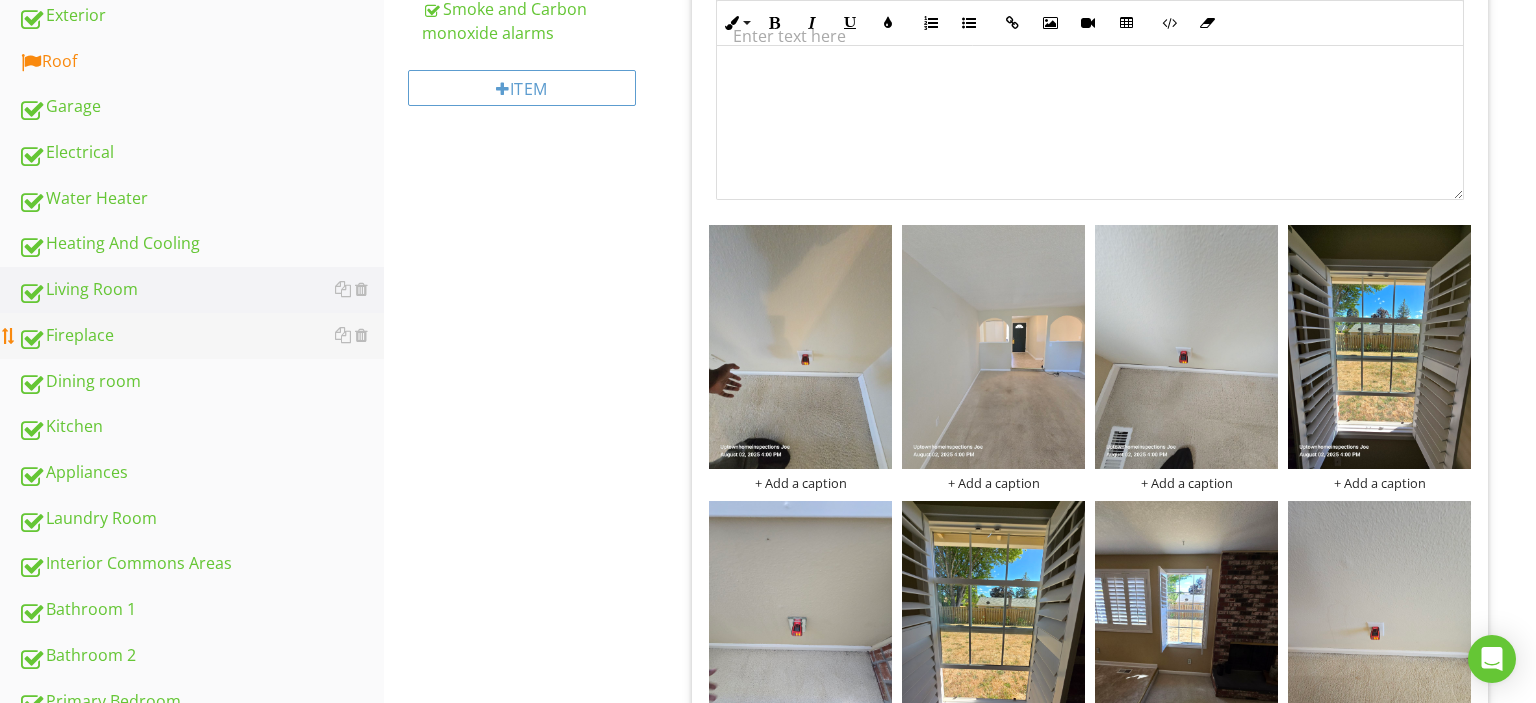 click on "Fireplace" at bounding box center (201, 336) 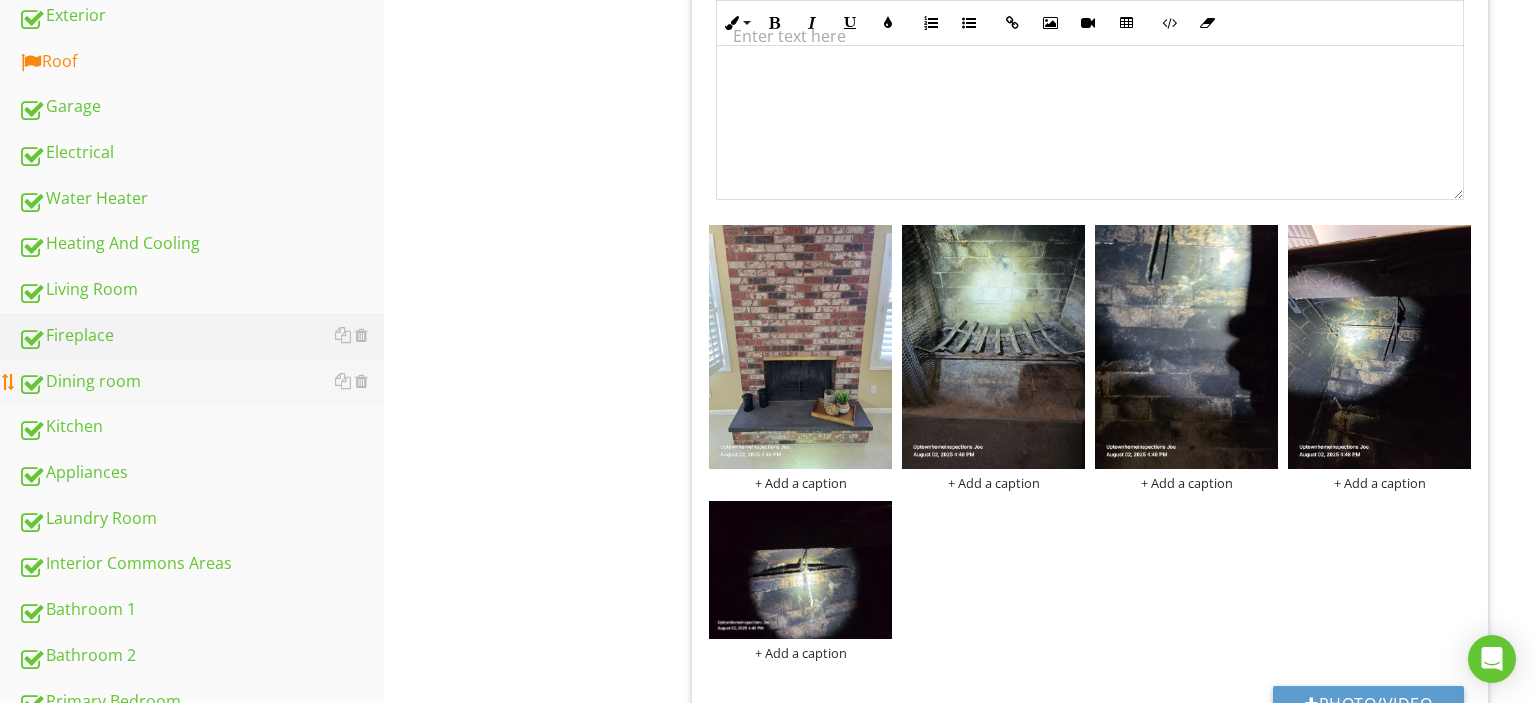 click on "Dining room" at bounding box center (201, 382) 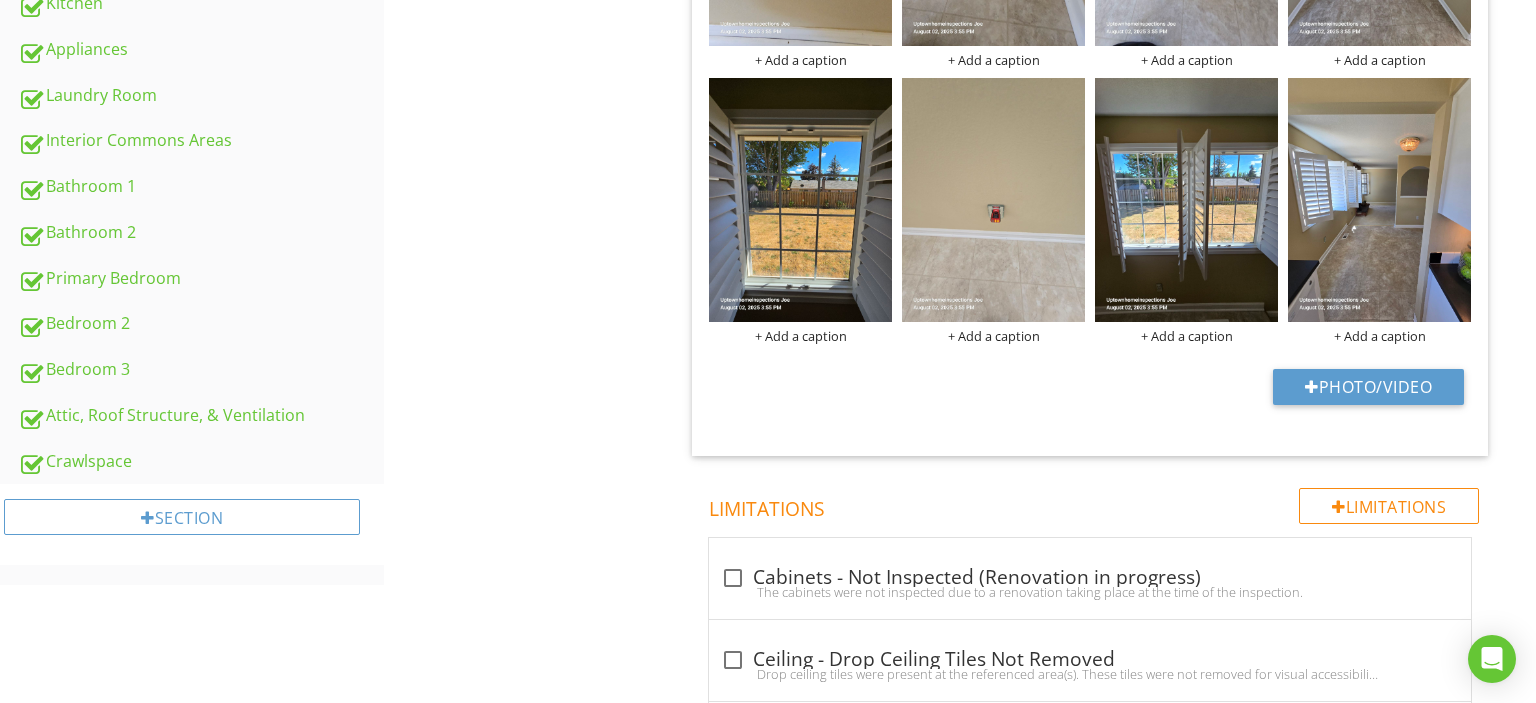 scroll, scrollTop: 855, scrollLeft: 0, axis: vertical 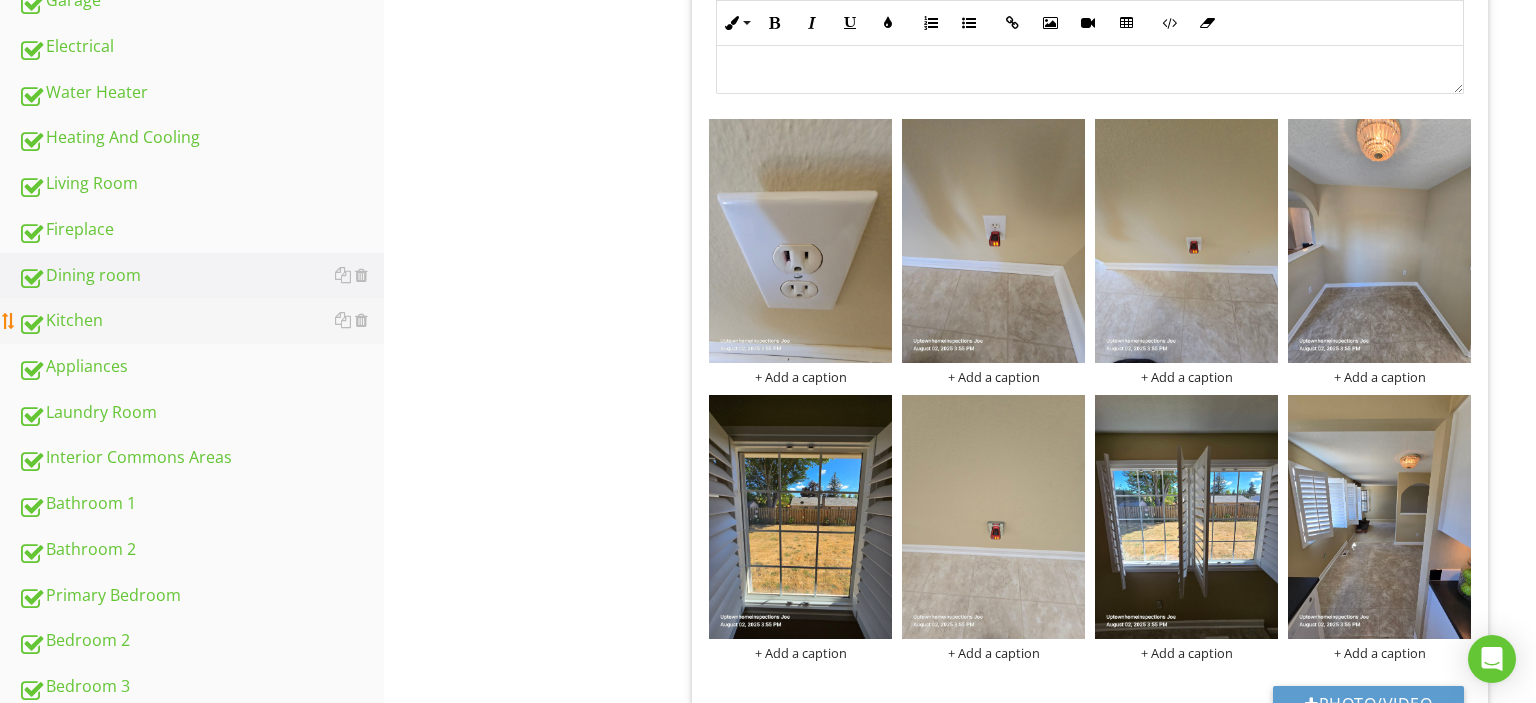 click on "Kitchen" at bounding box center (201, 321) 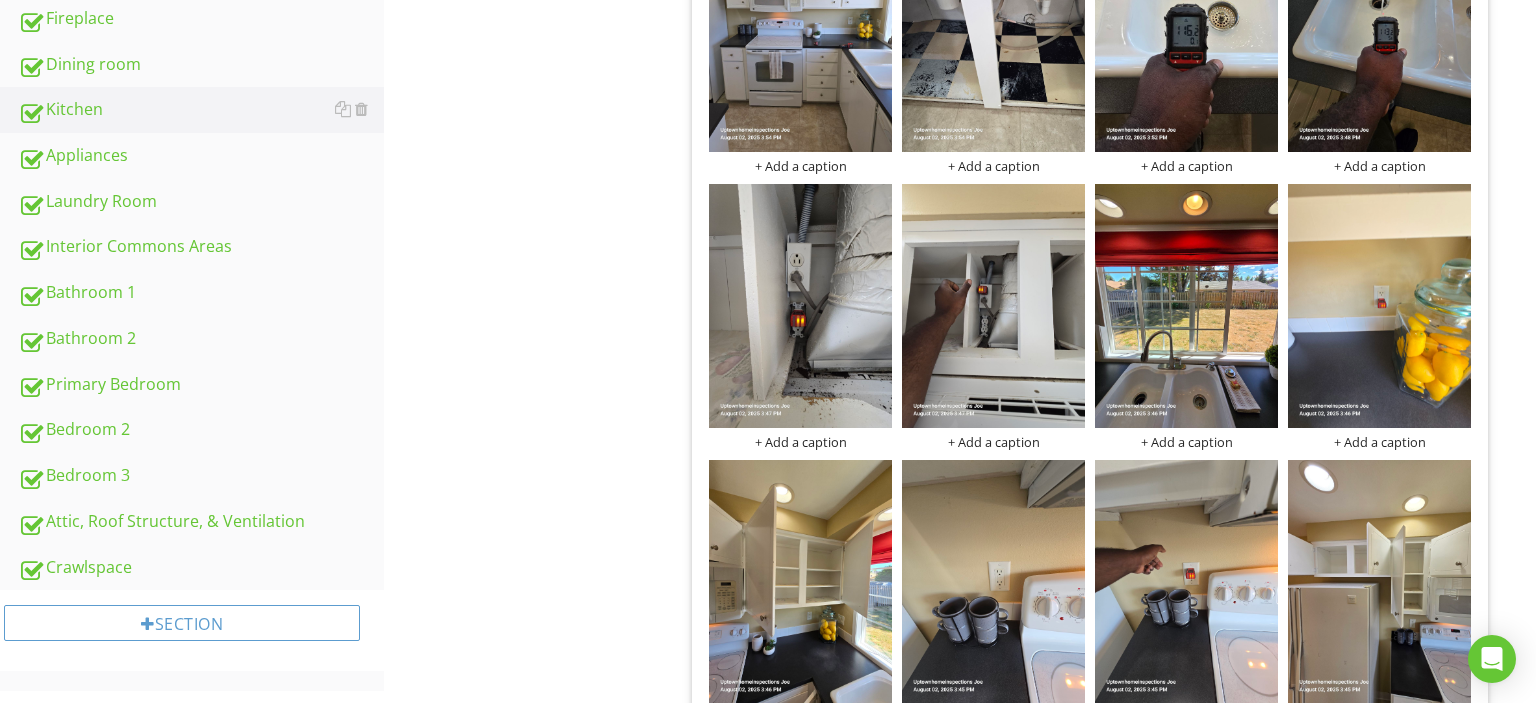 scroll, scrollTop: 960, scrollLeft: 0, axis: vertical 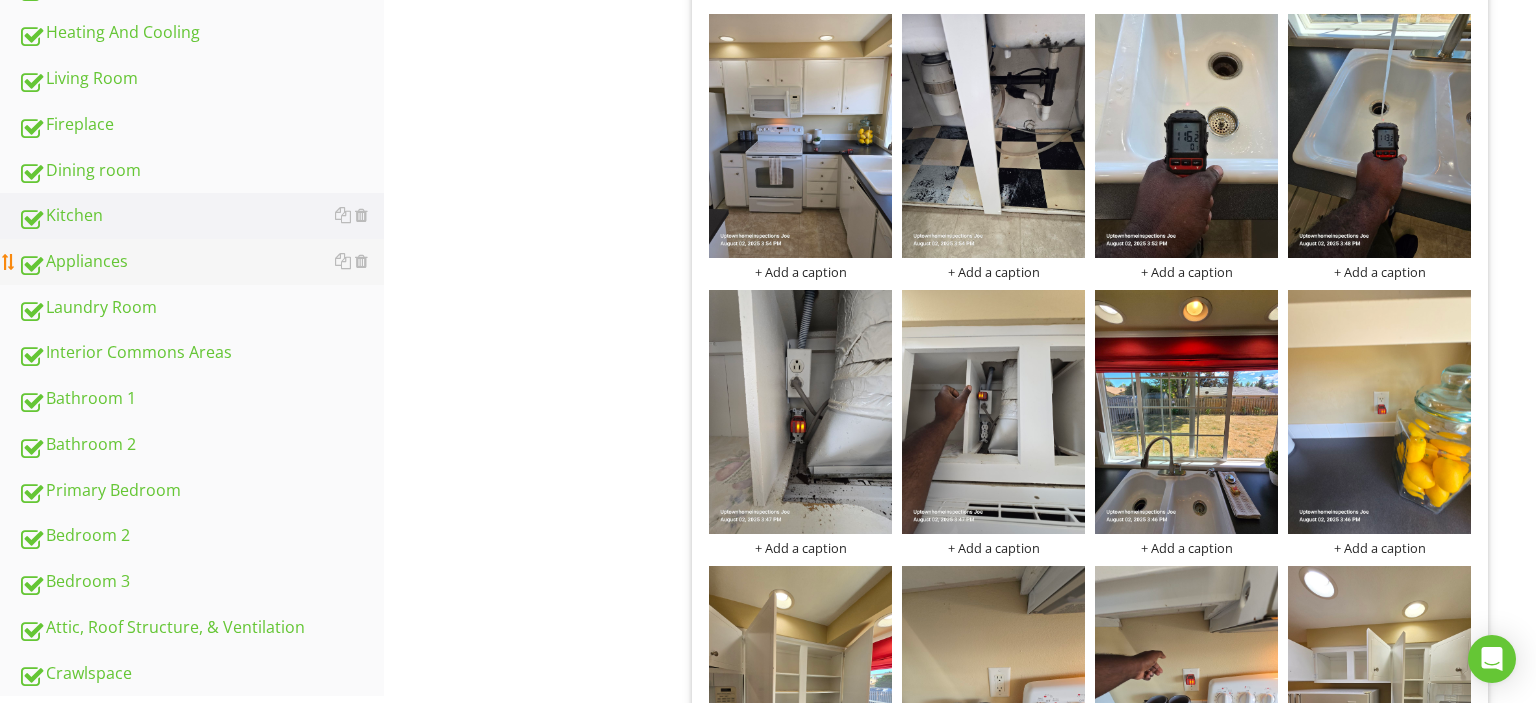click on "Appliances" at bounding box center [201, 262] 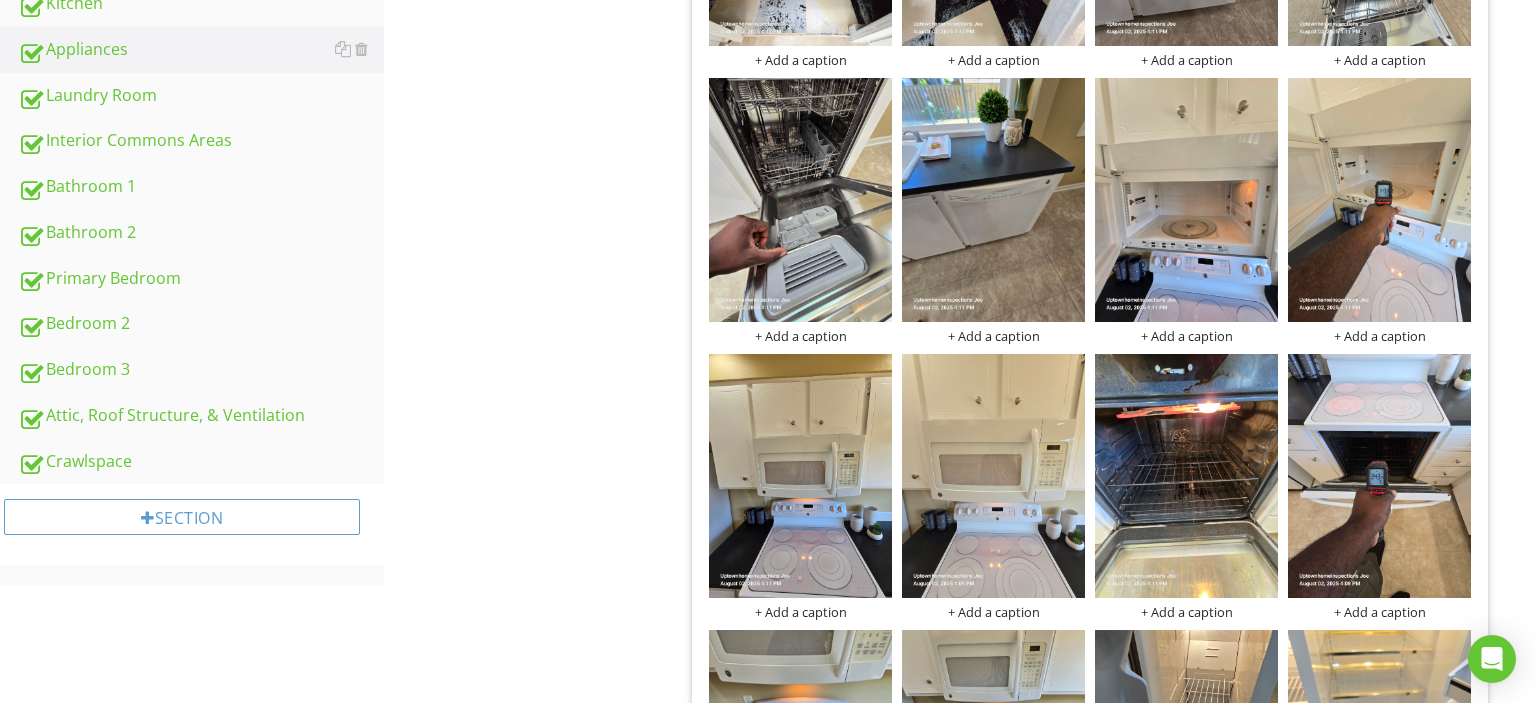 scroll, scrollTop: 1066, scrollLeft: 0, axis: vertical 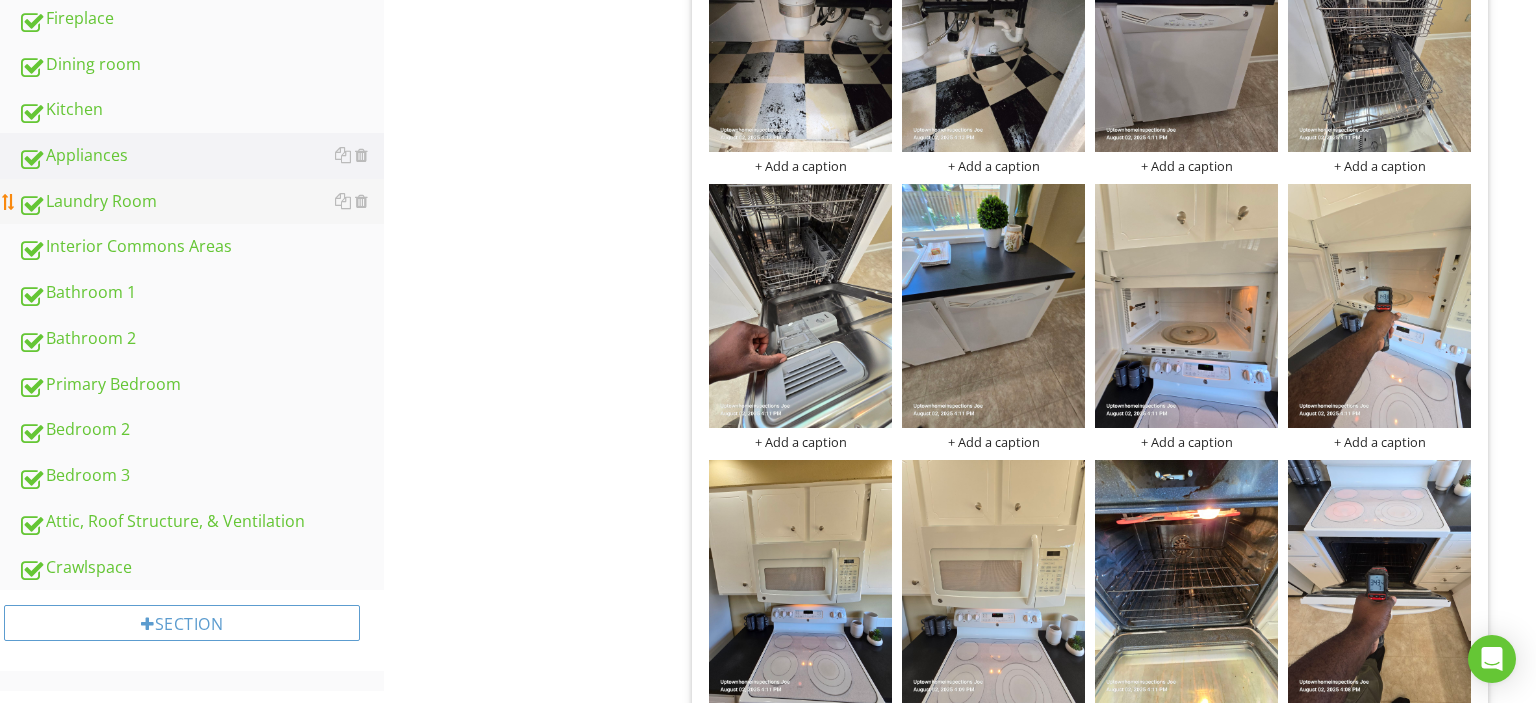 click on "Laundry Room" at bounding box center (201, 202) 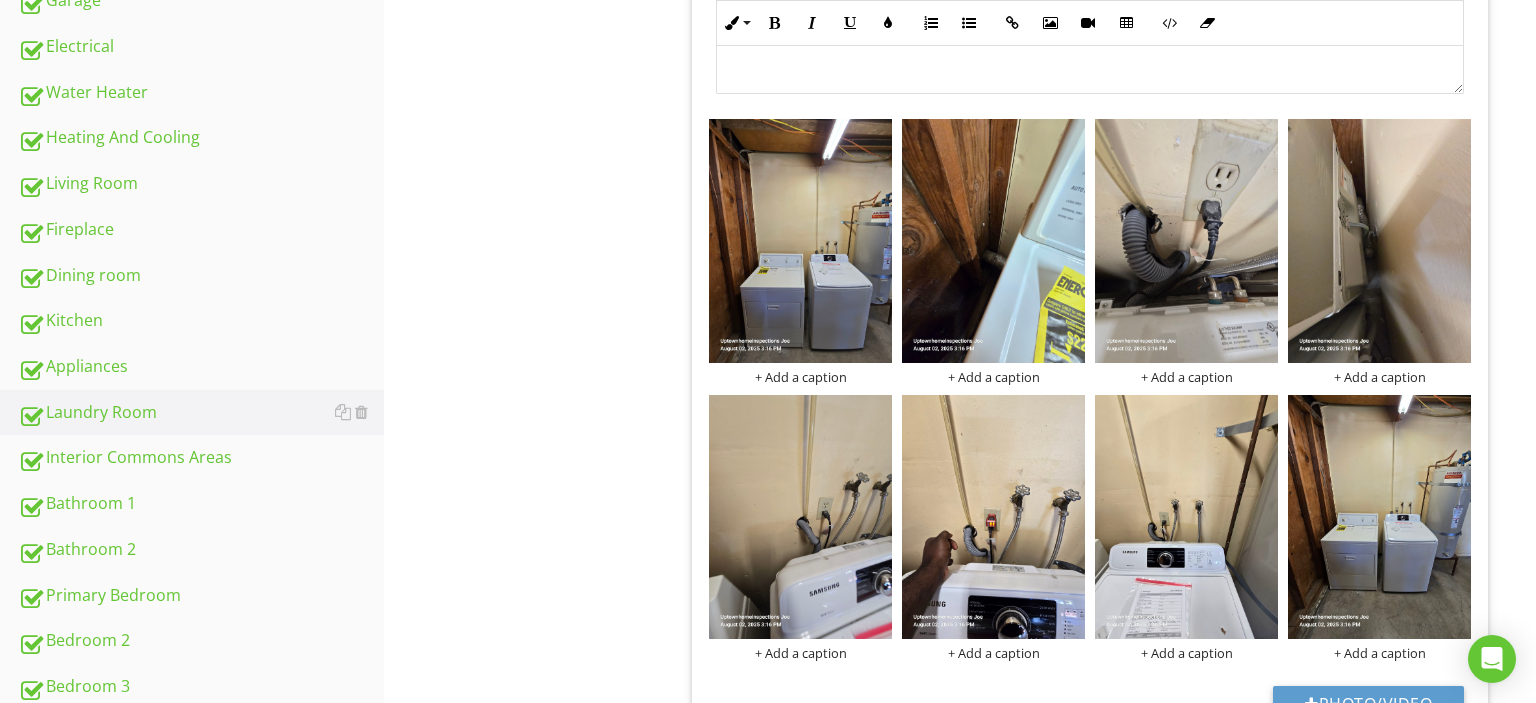 scroll, scrollTop: 960, scrollLeft: 0, axis: vertical 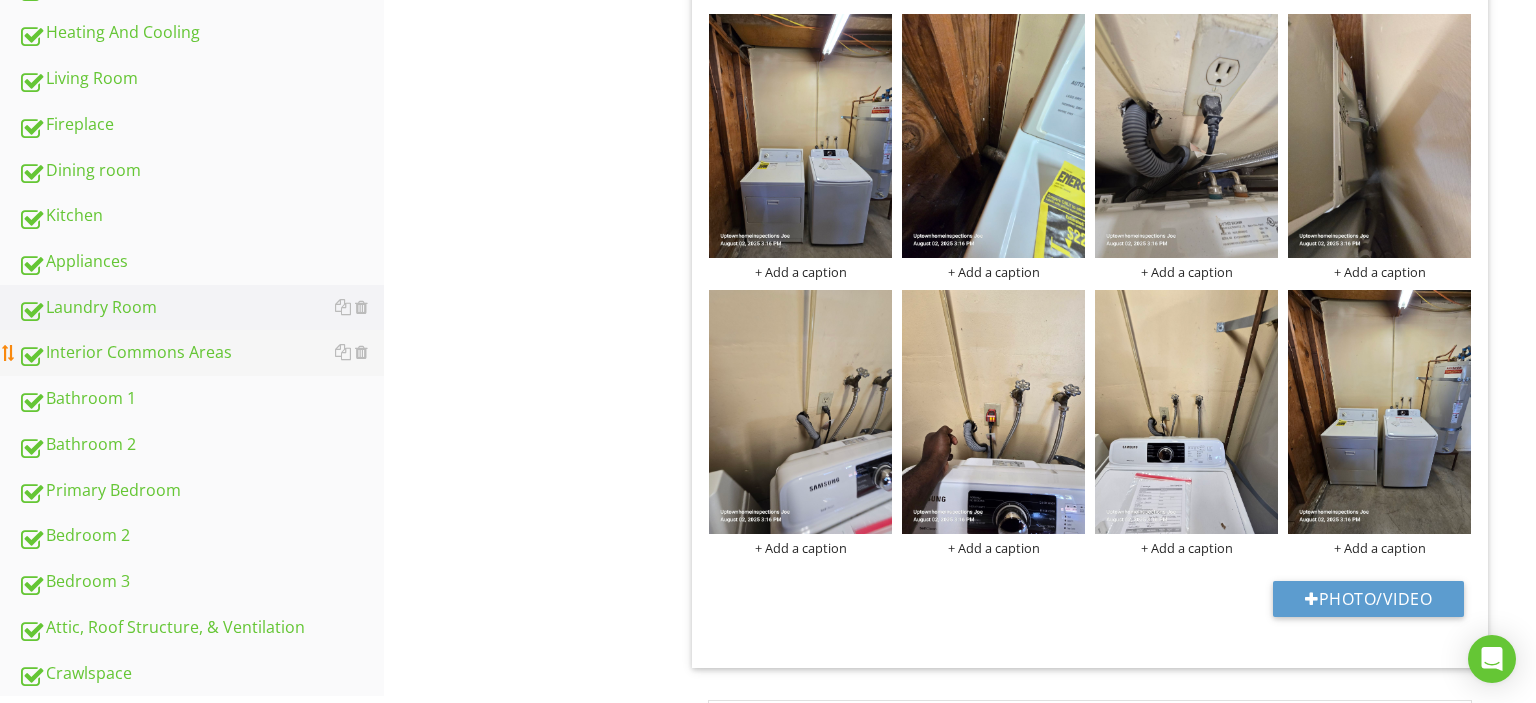 click on "Interior Commons Areas" at bounding box center (201, 353) 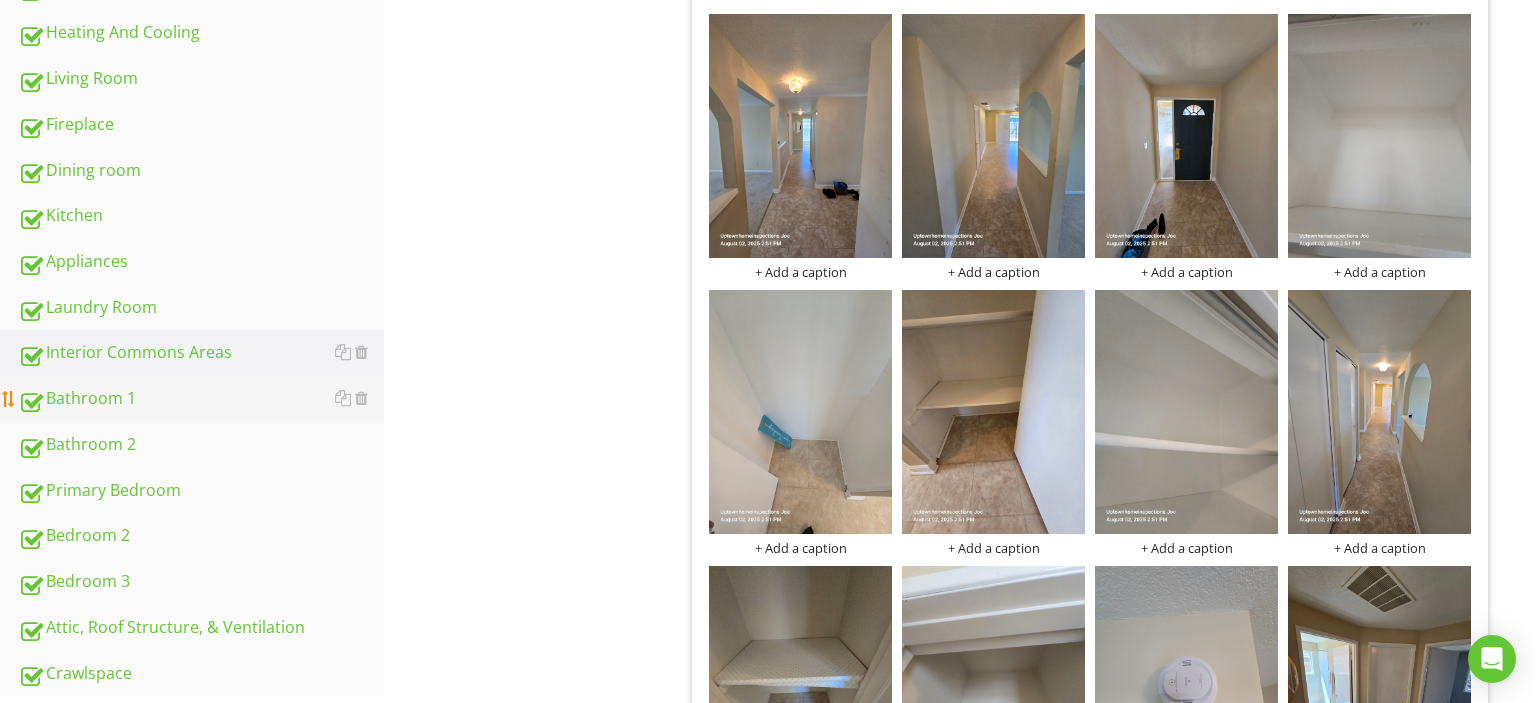 click on "Bathroom 1" at bounding box center [201, 399] 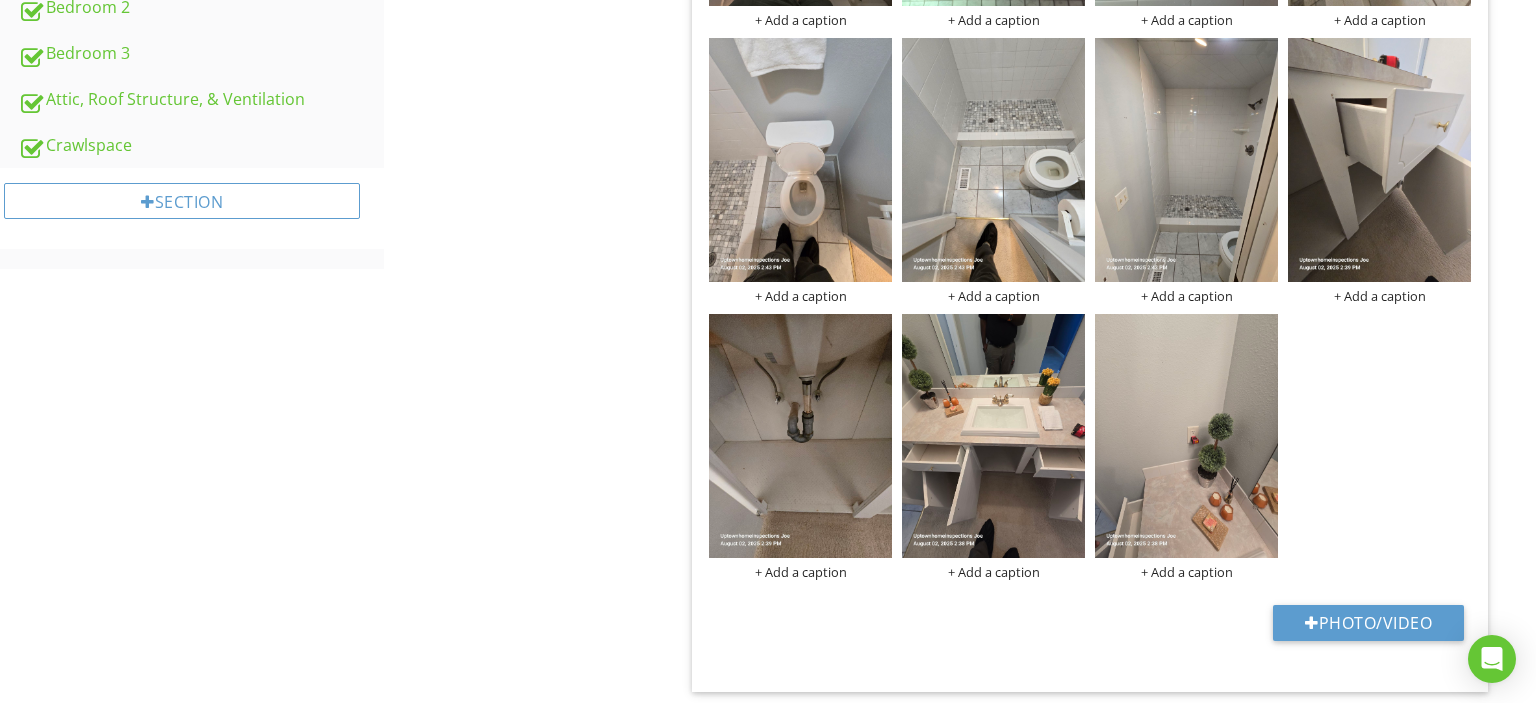 scroll, scrollTop: 1172, scrollLeft: 0, axis: vertical 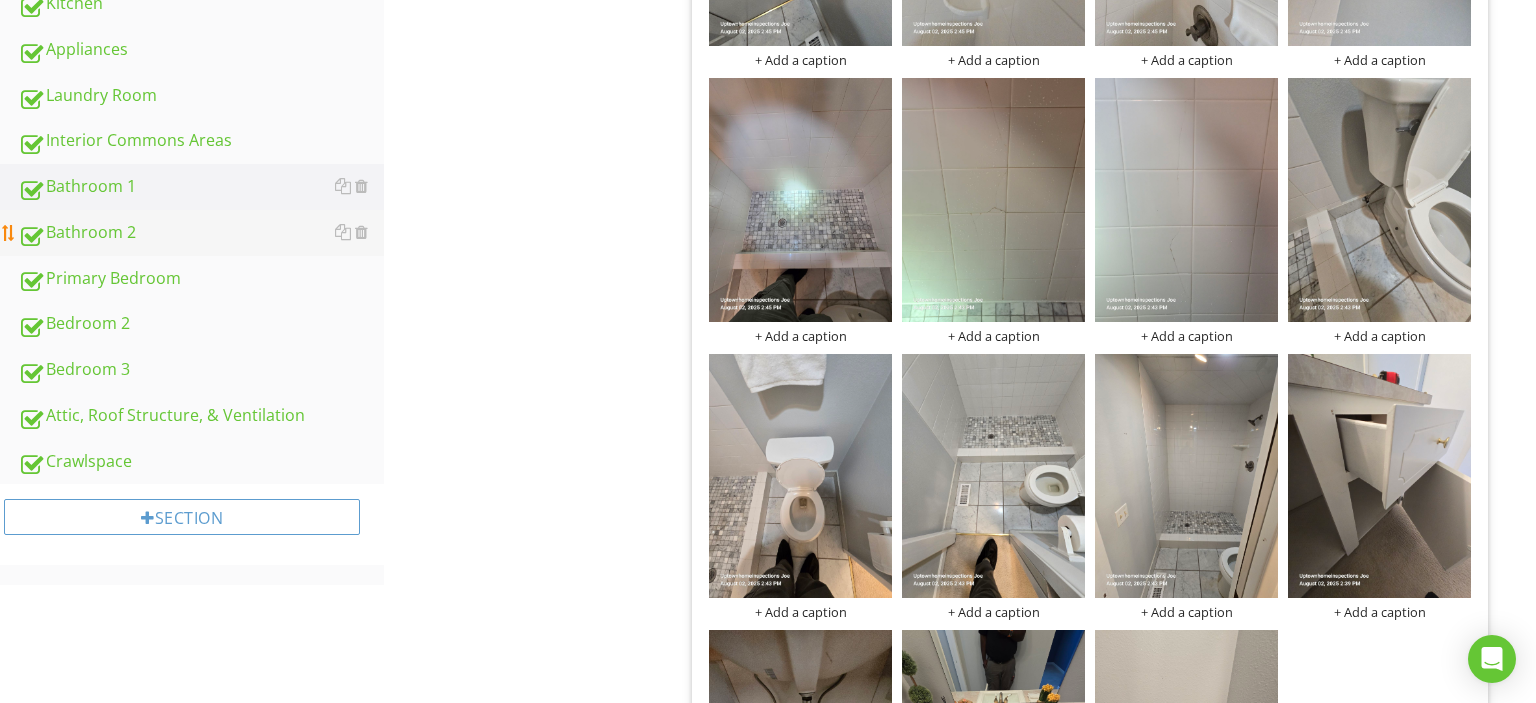 click on "Bathroom 2" at bounding box center [201, 233] 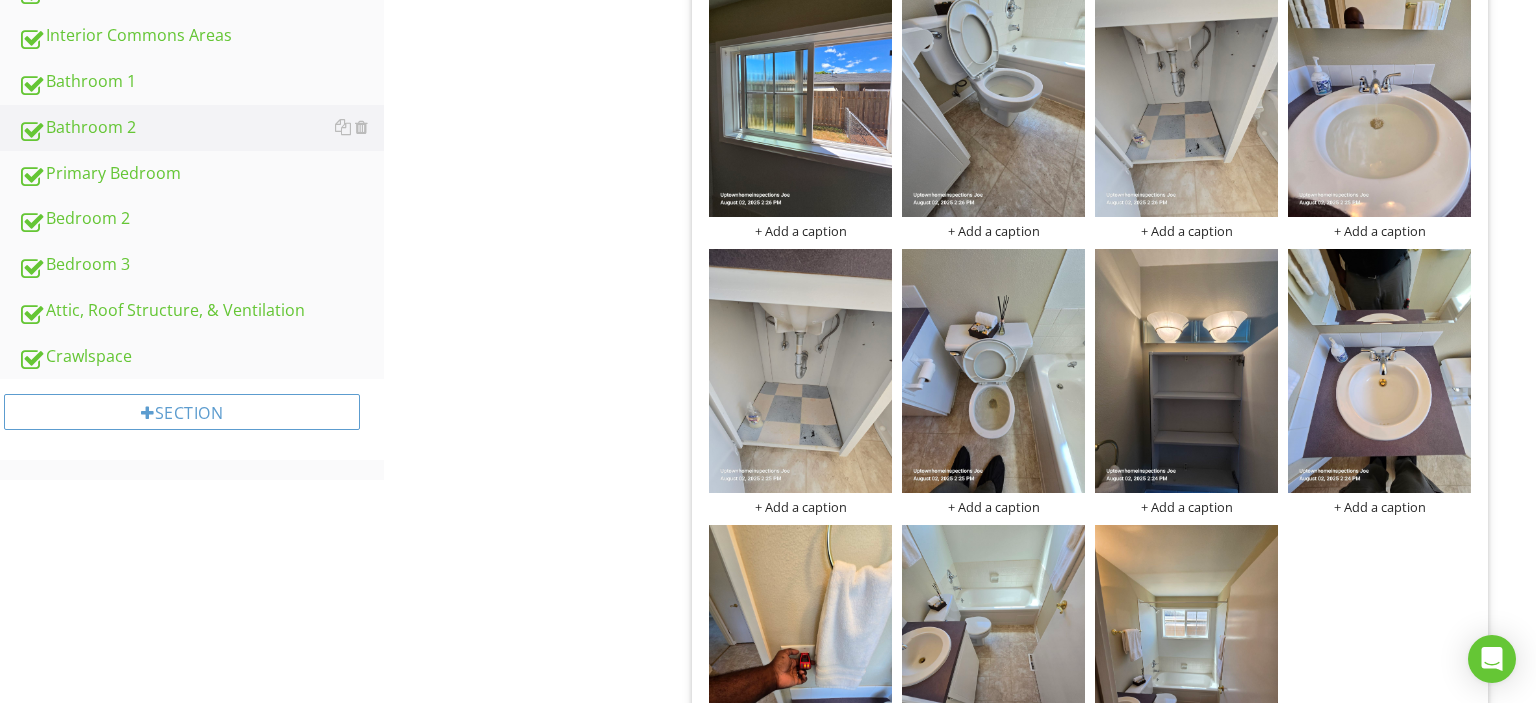 scroll, scrollTop: 960, scrollLeft: 0, axis: vertical 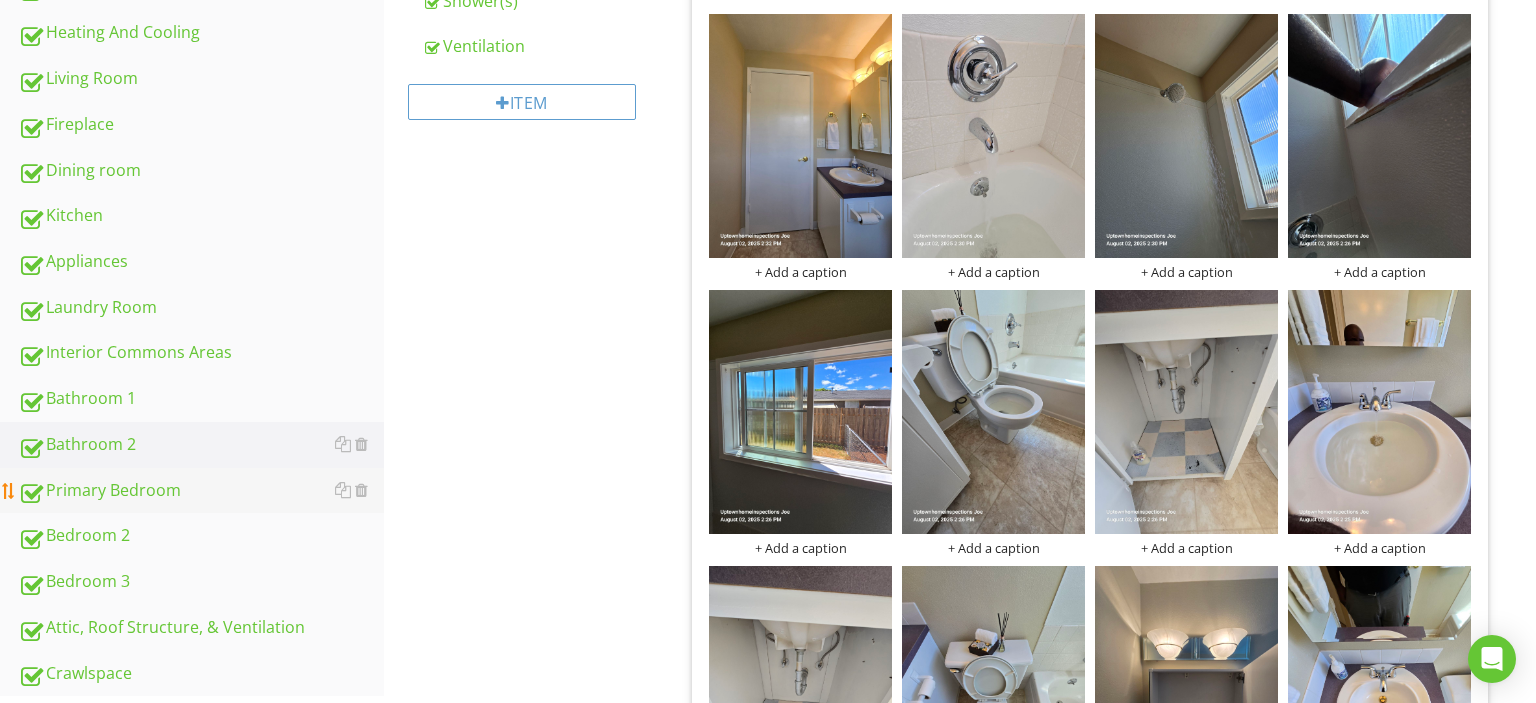 click on "Primary Bedroom" at bounding box center (201, 491) 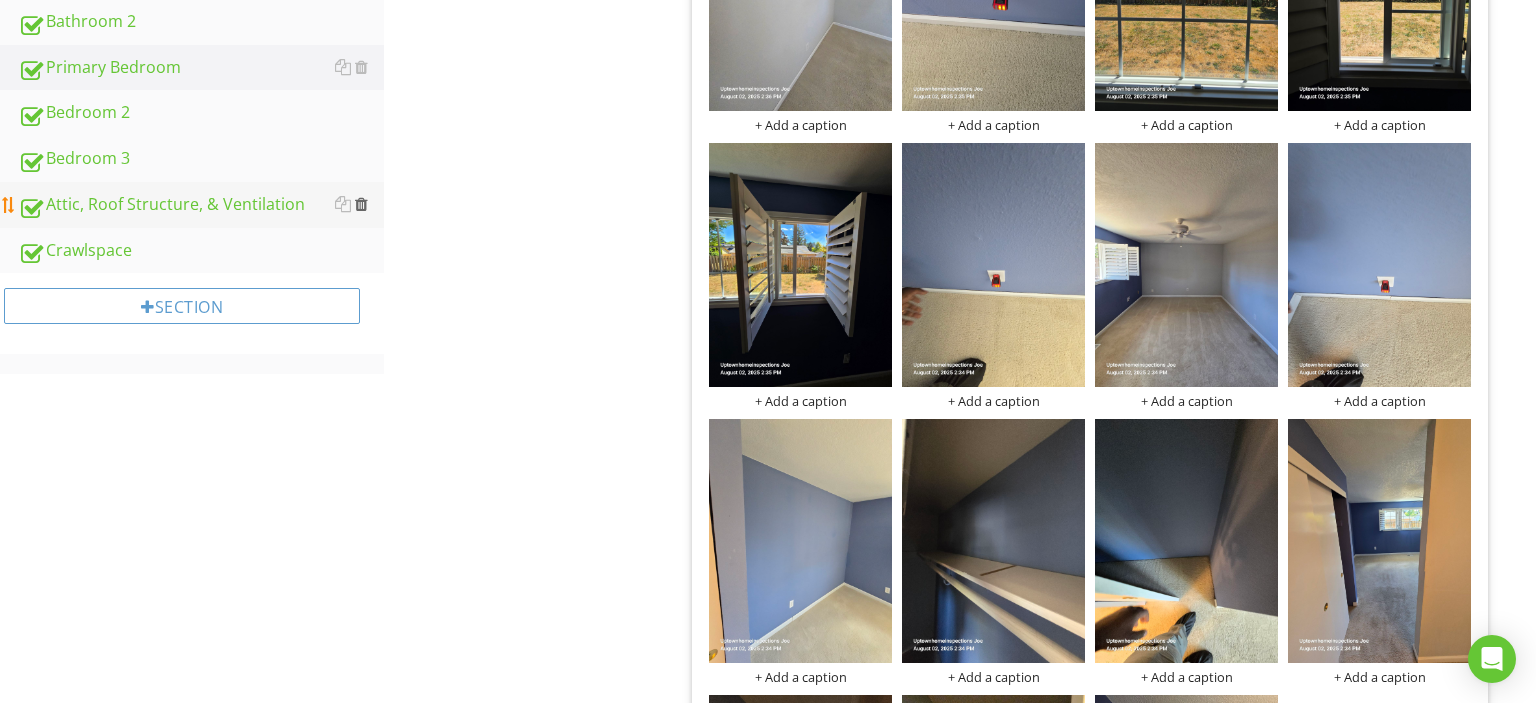 scroll, scrollTop: 1277, scrollLeft: 0, axis: vertical 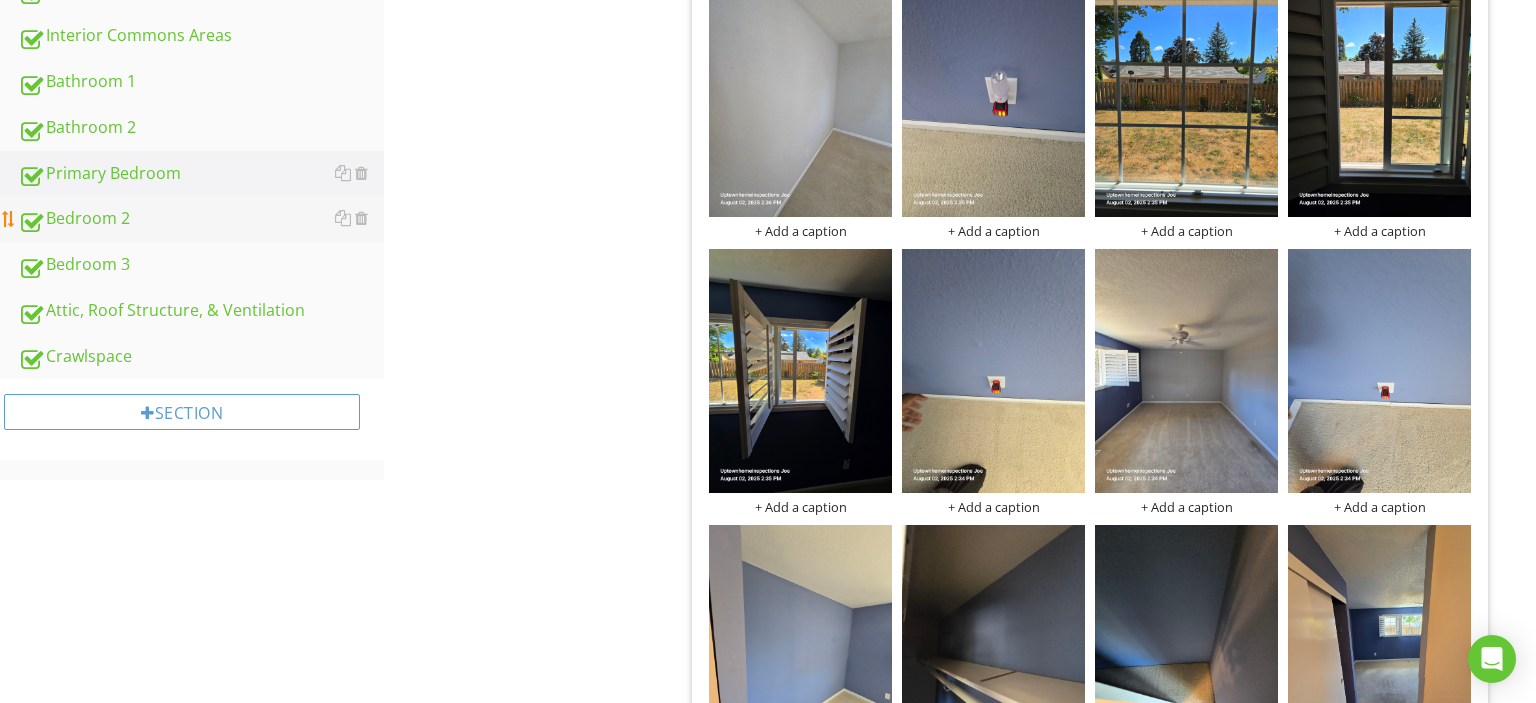 click on "Bedroom 2" at bounding box center [201, 219] 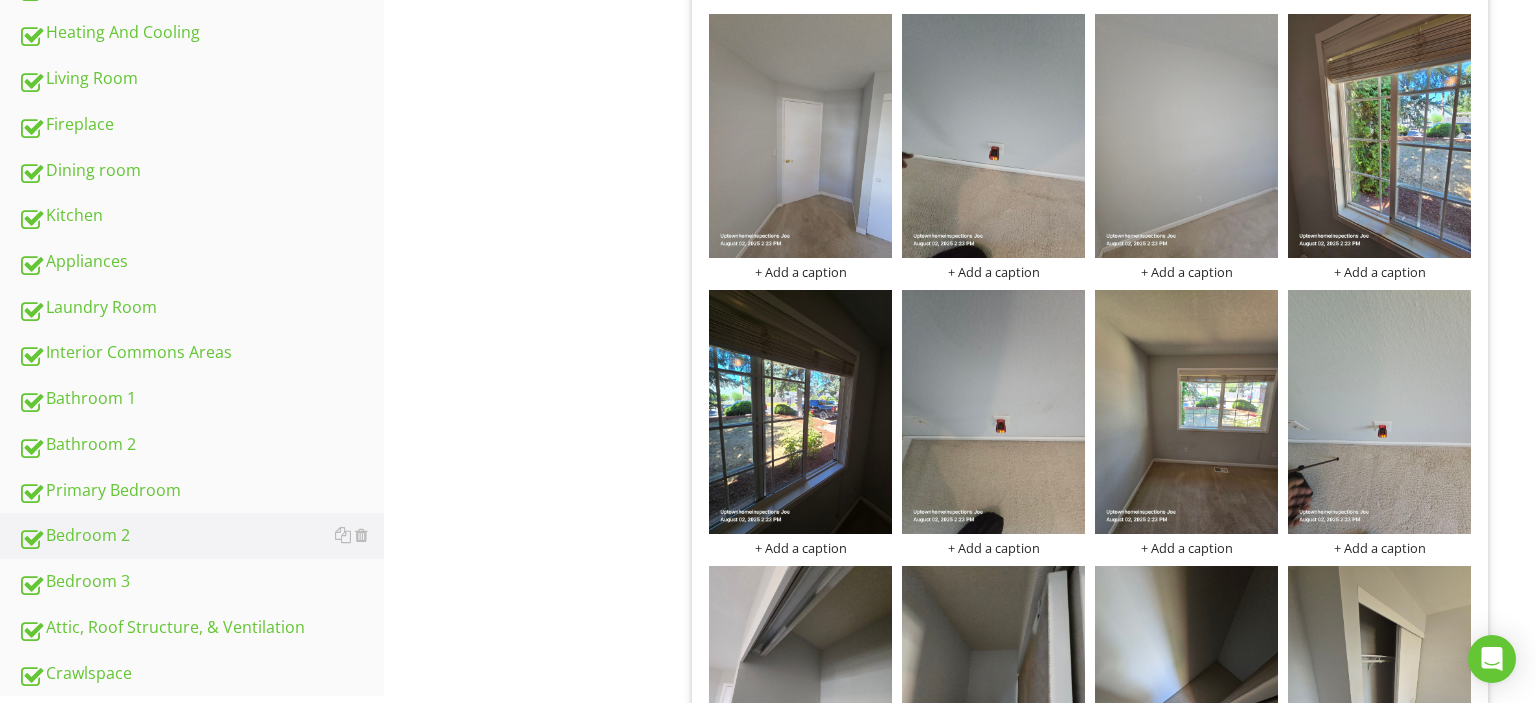 scroll, scrollTop: 1066, scrollLeft: 0, axis: vertical 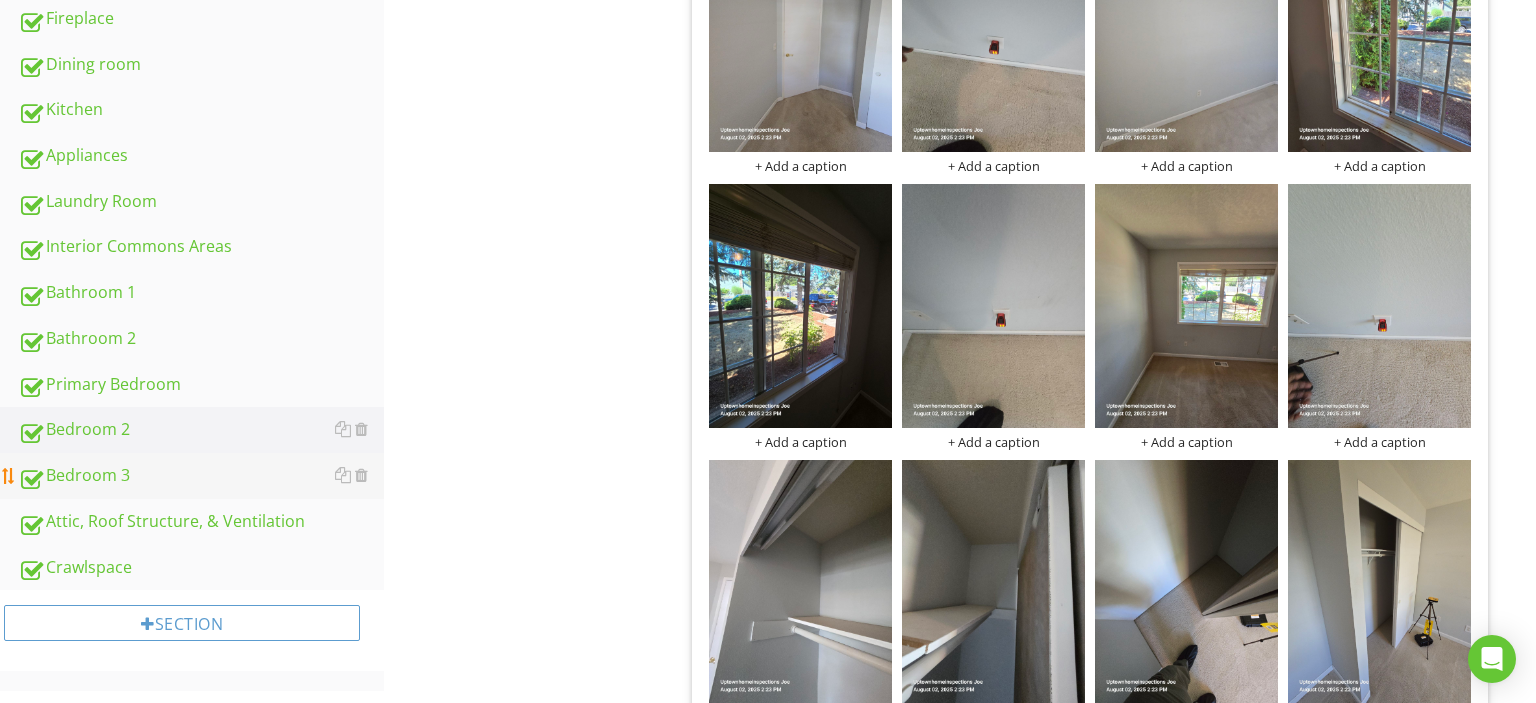 click on "Bedroom 3" at bounding box center (201, 476) 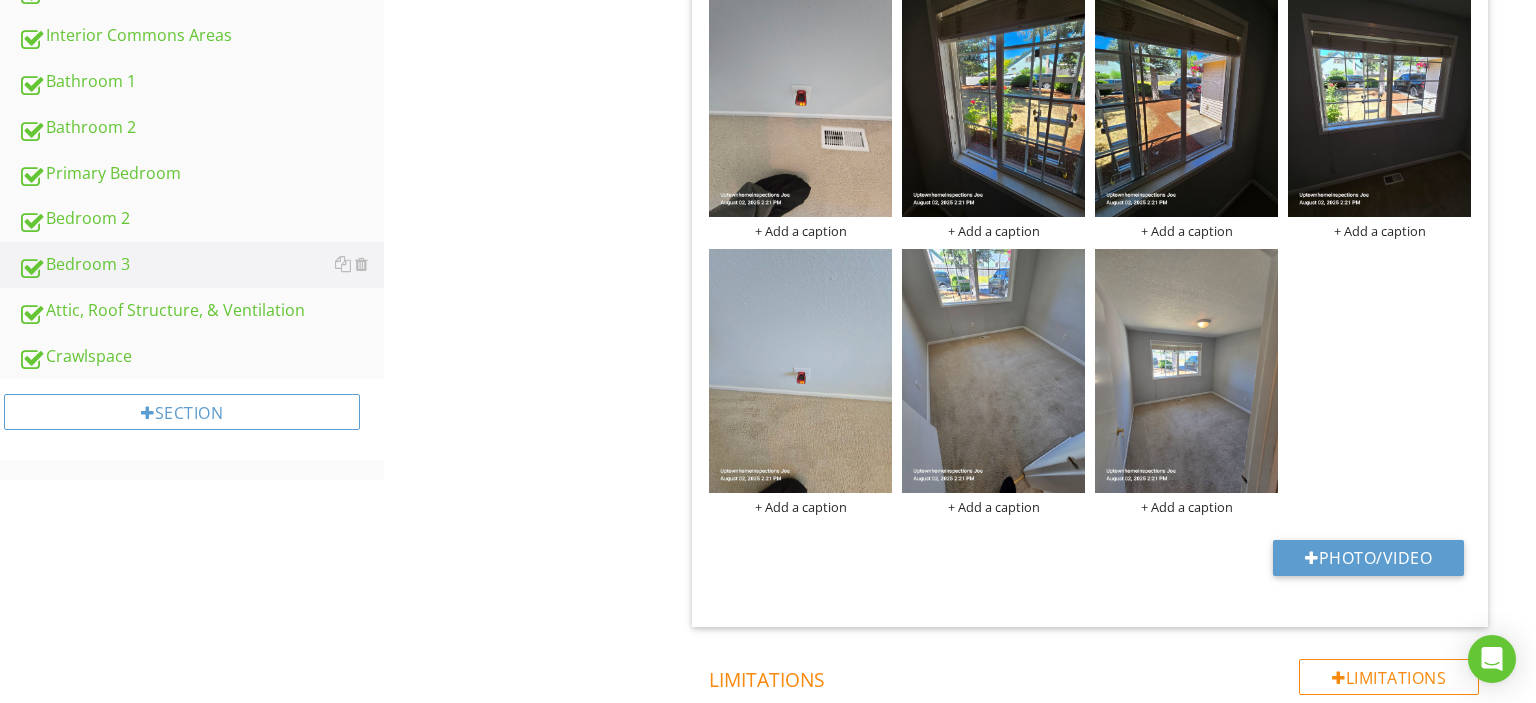 scroll, scrollTop: 1172, scrollLeft: 0, axis: vertical 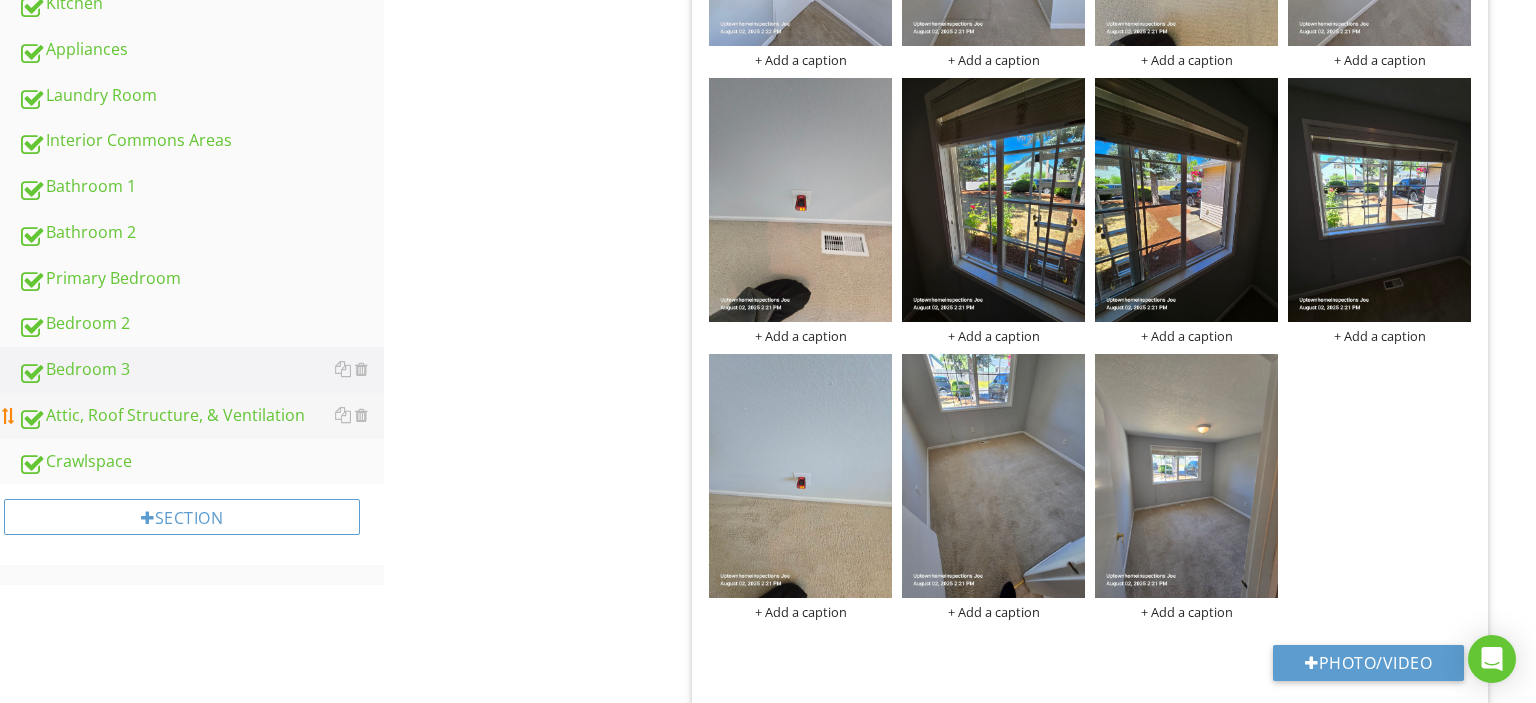 click on "Attic, Roof Structure, & Ventilation" at bounding box center (201, 416) 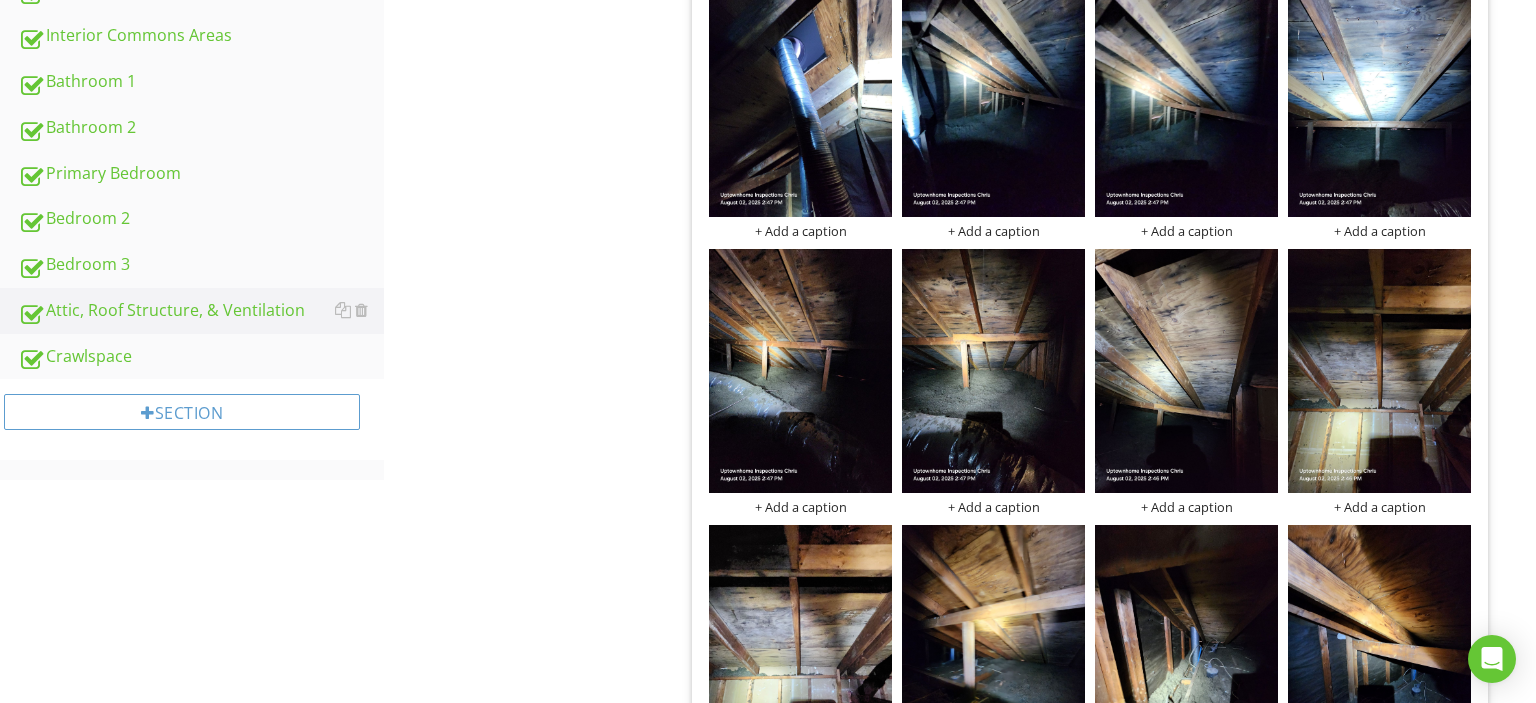 scroll, scrollTop: 1172, scrollLeft: 0, axis: vertical 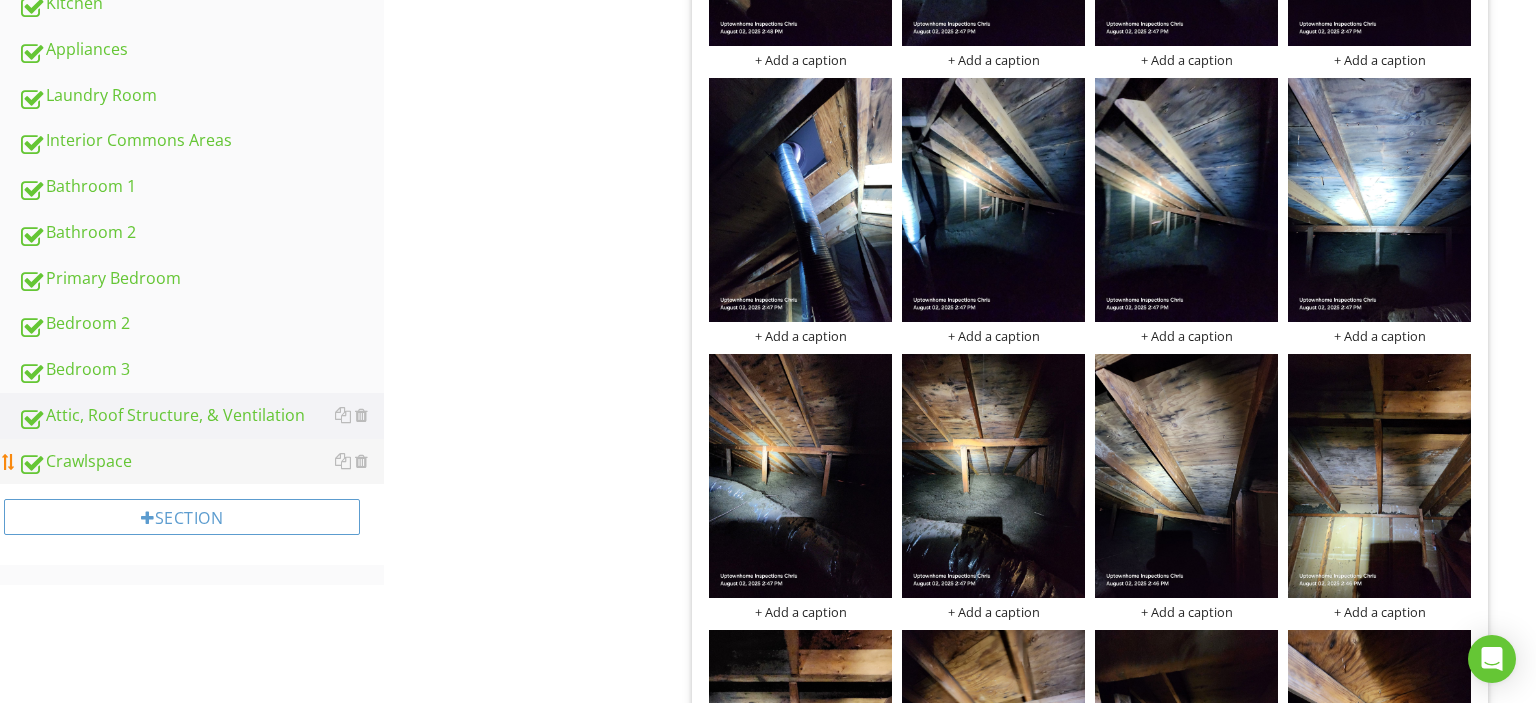click on "Crawlspace" at bounding box center [201, 462] 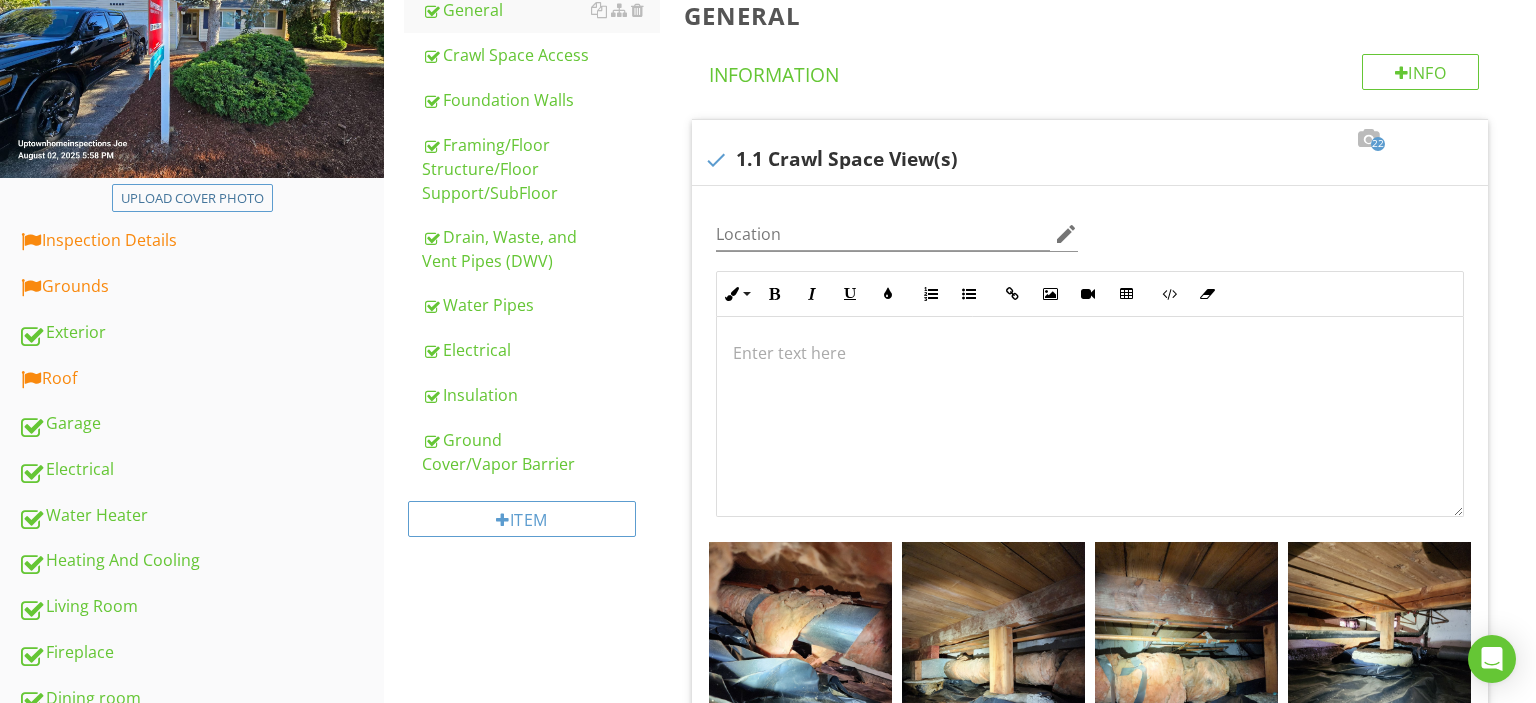 scroll, scrollTop: 327, scrollLeft: 0, axis: vertical 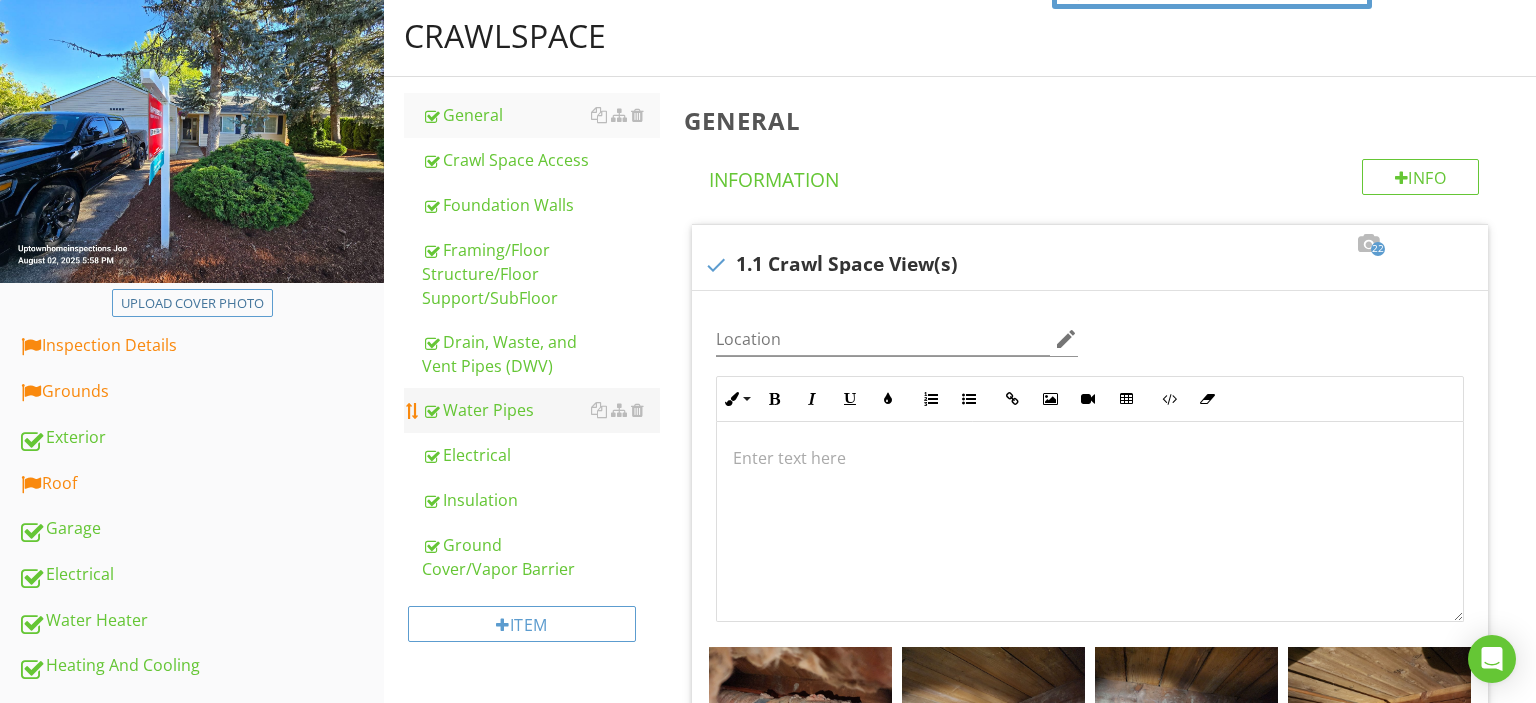 click on "Water Pipes" at bounding box center [541, 410] 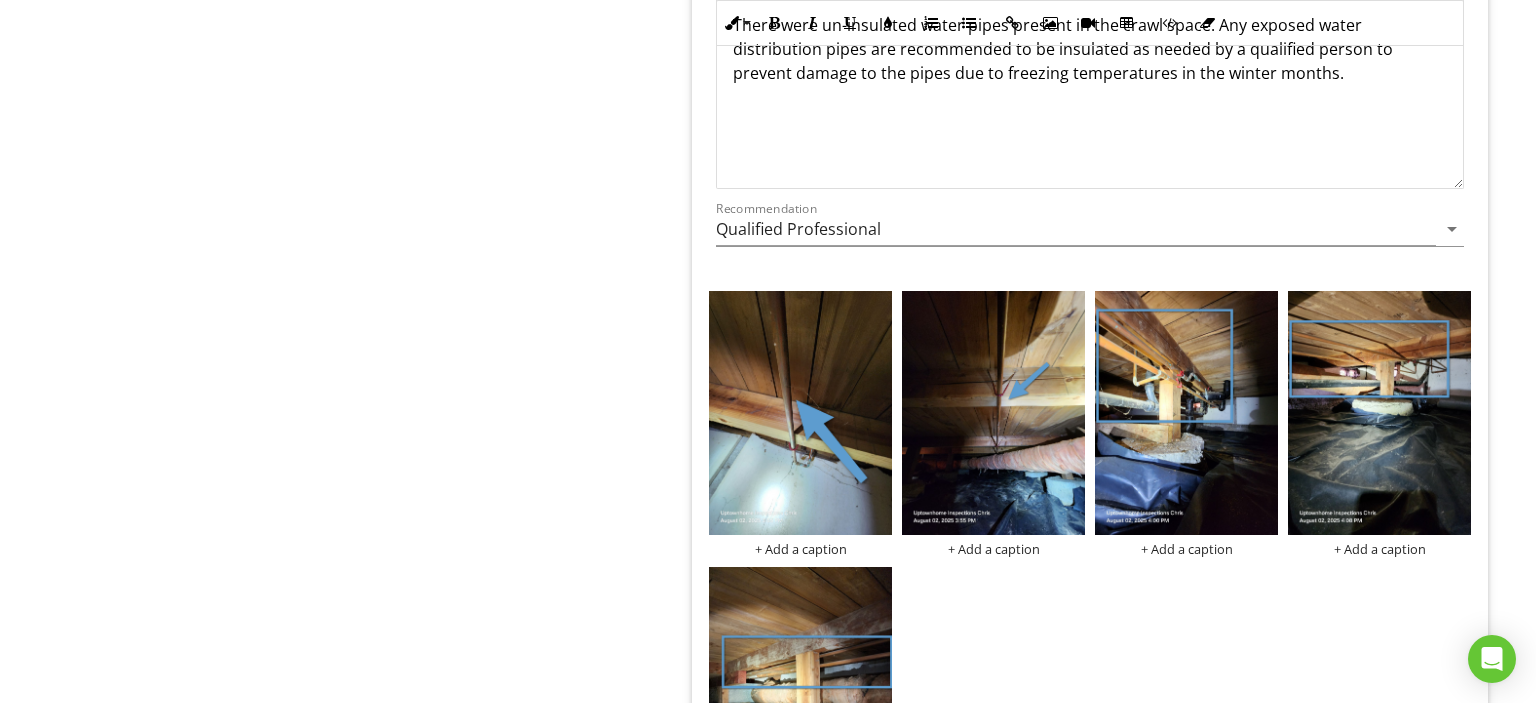 scroll, scrollTop: 7085, scrollLeft: 0, axis: vertical 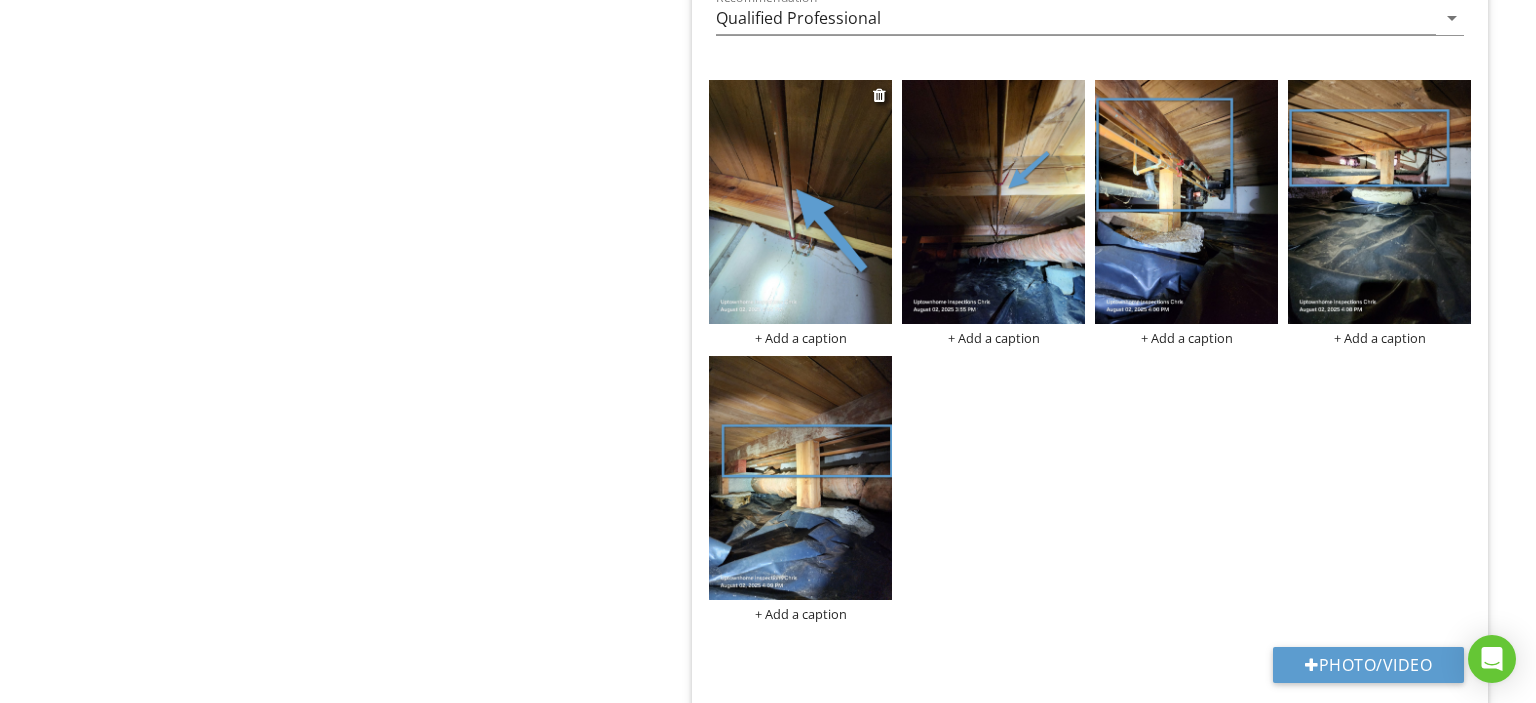 click at bounding box center [800, 202] 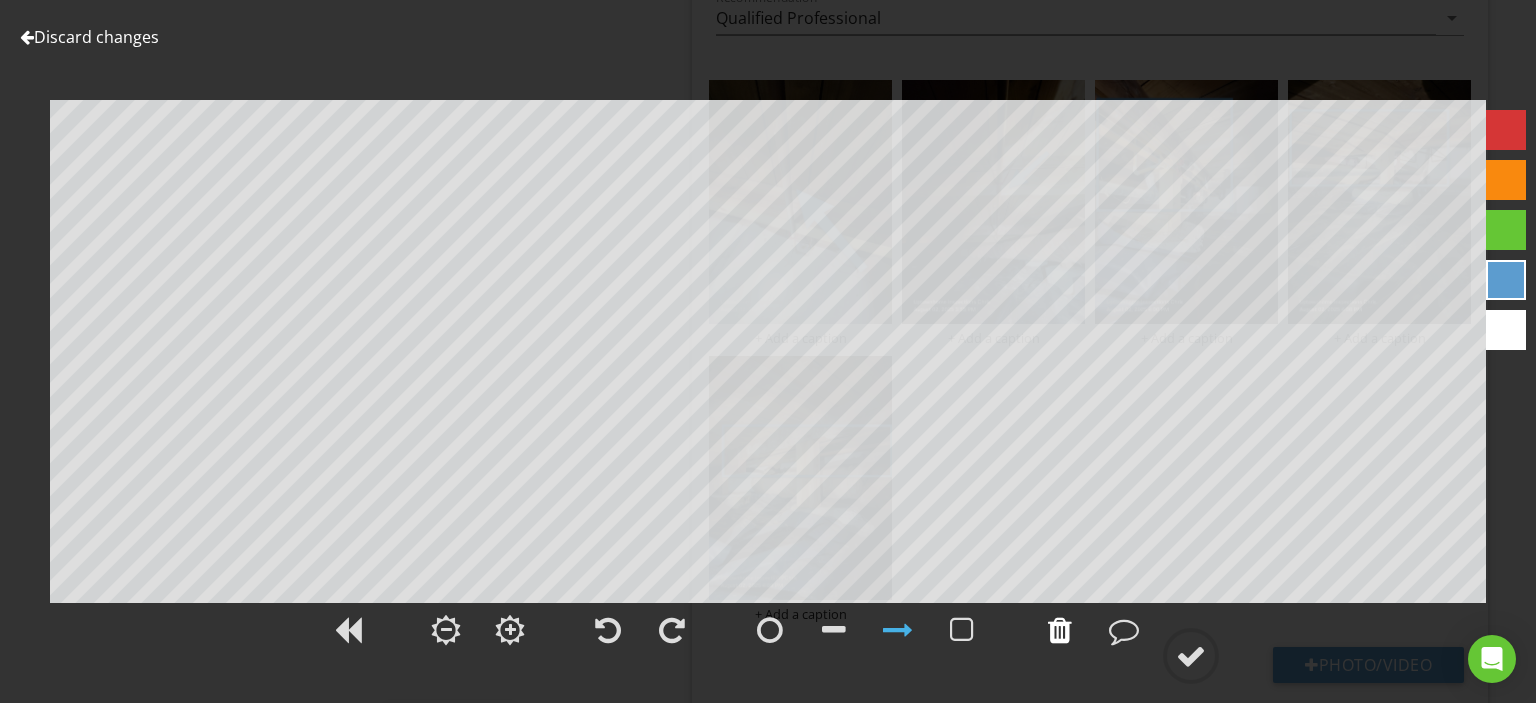 click at bounding box center (1060, 630) 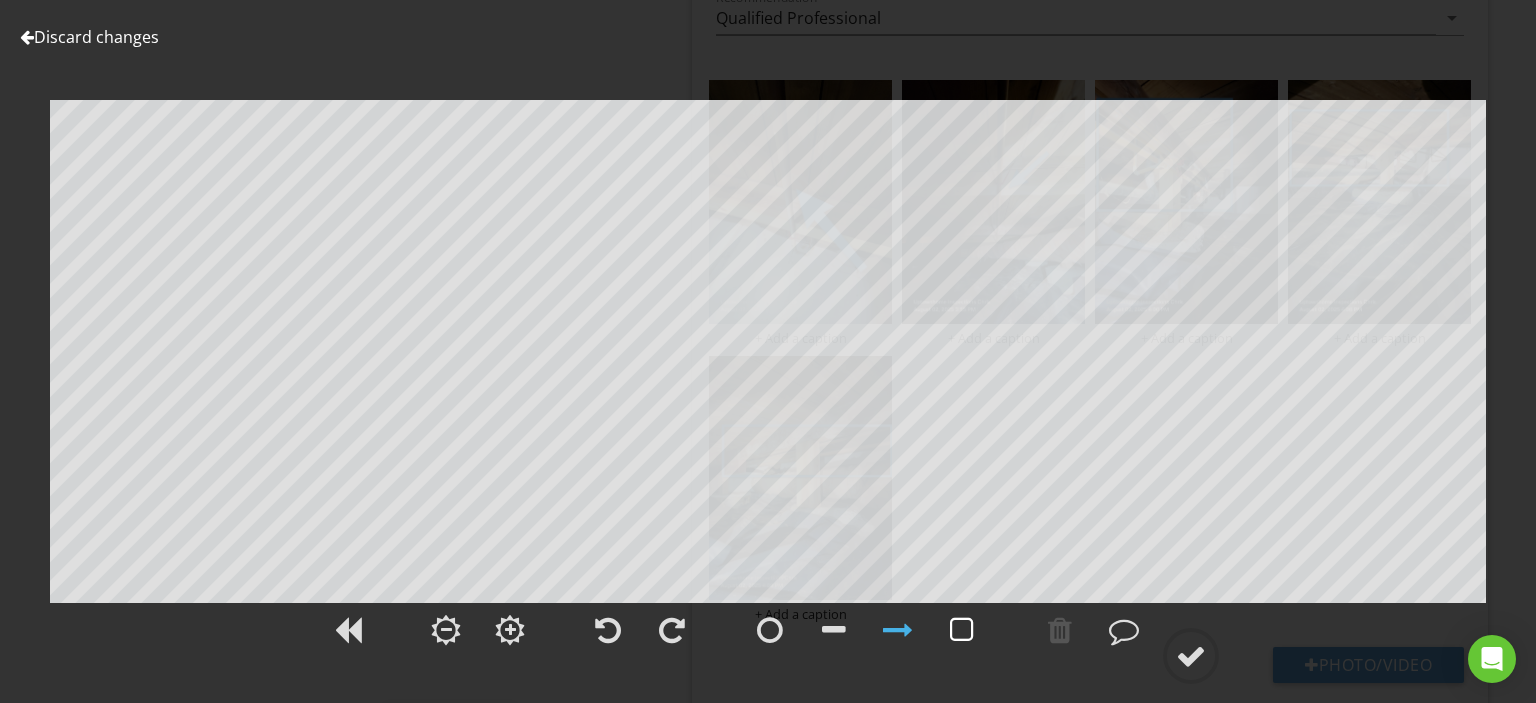 click at bounding box center [962, 630] 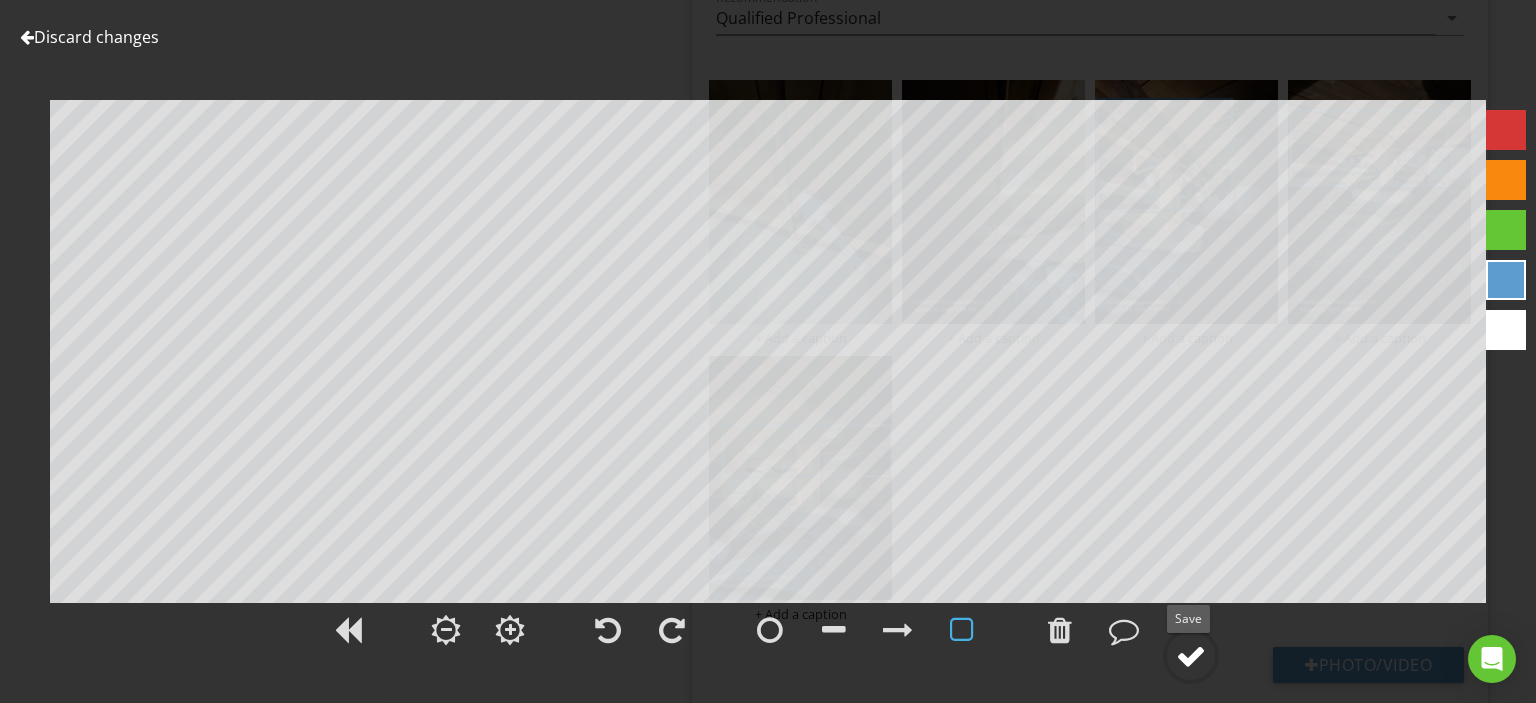 click at bounding box center (1191, 656) 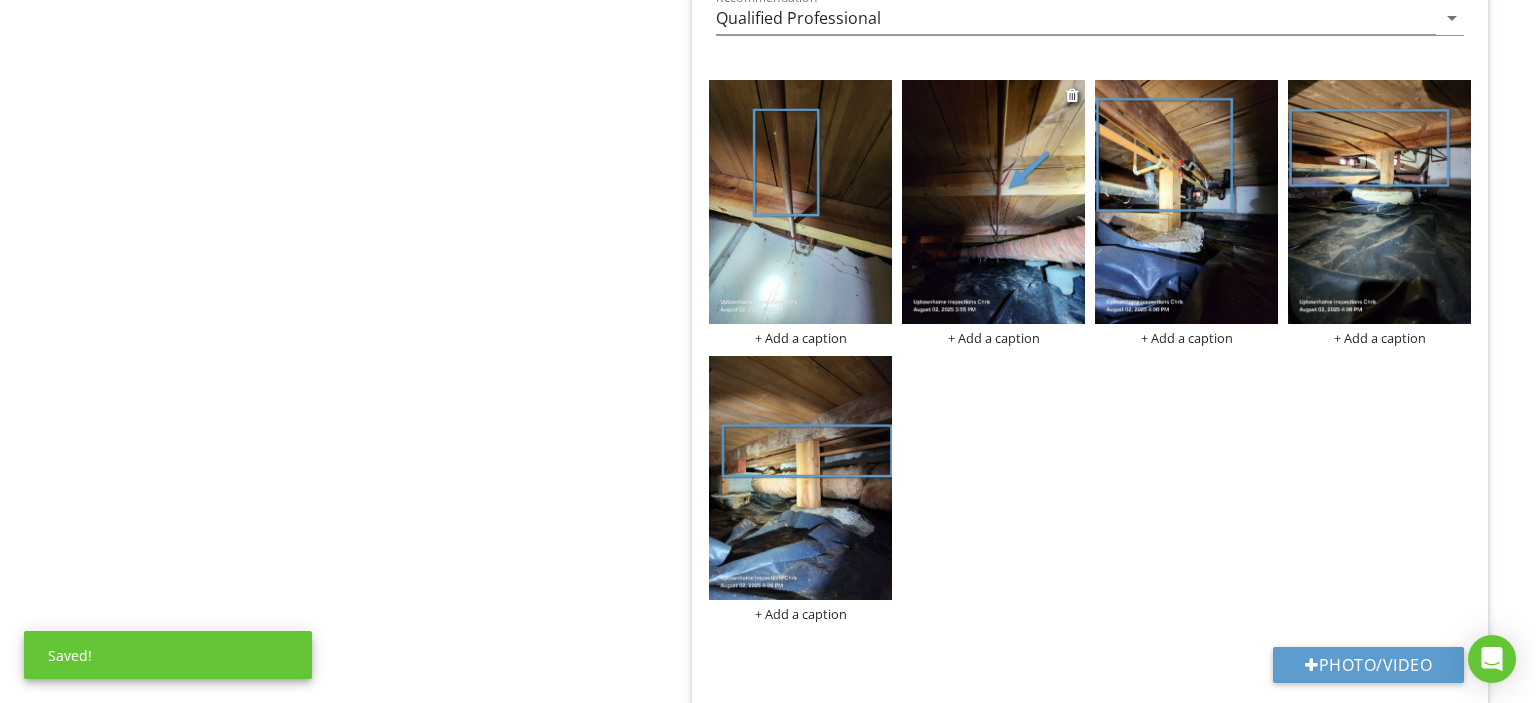 click at bounding box center (993, 202) 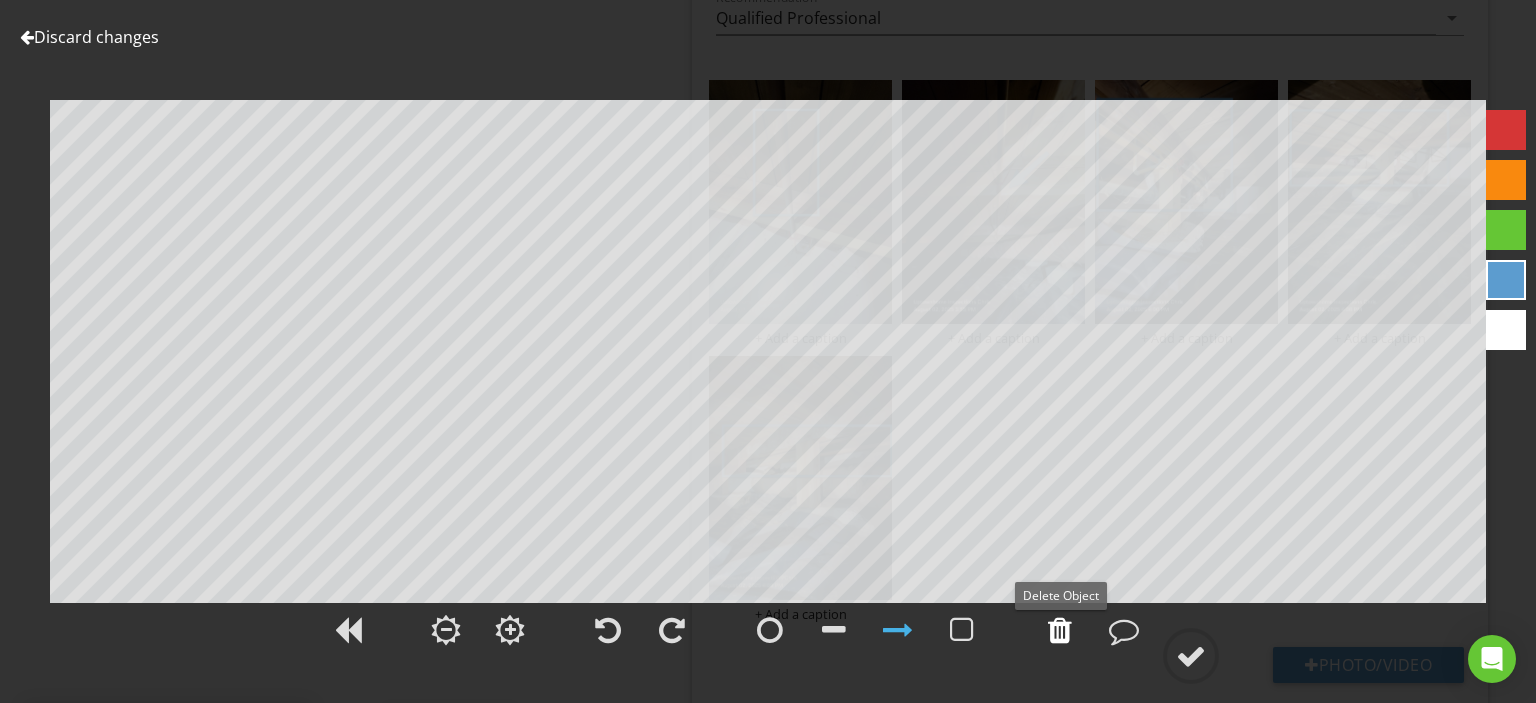 click at bounding box center (1060, 630) 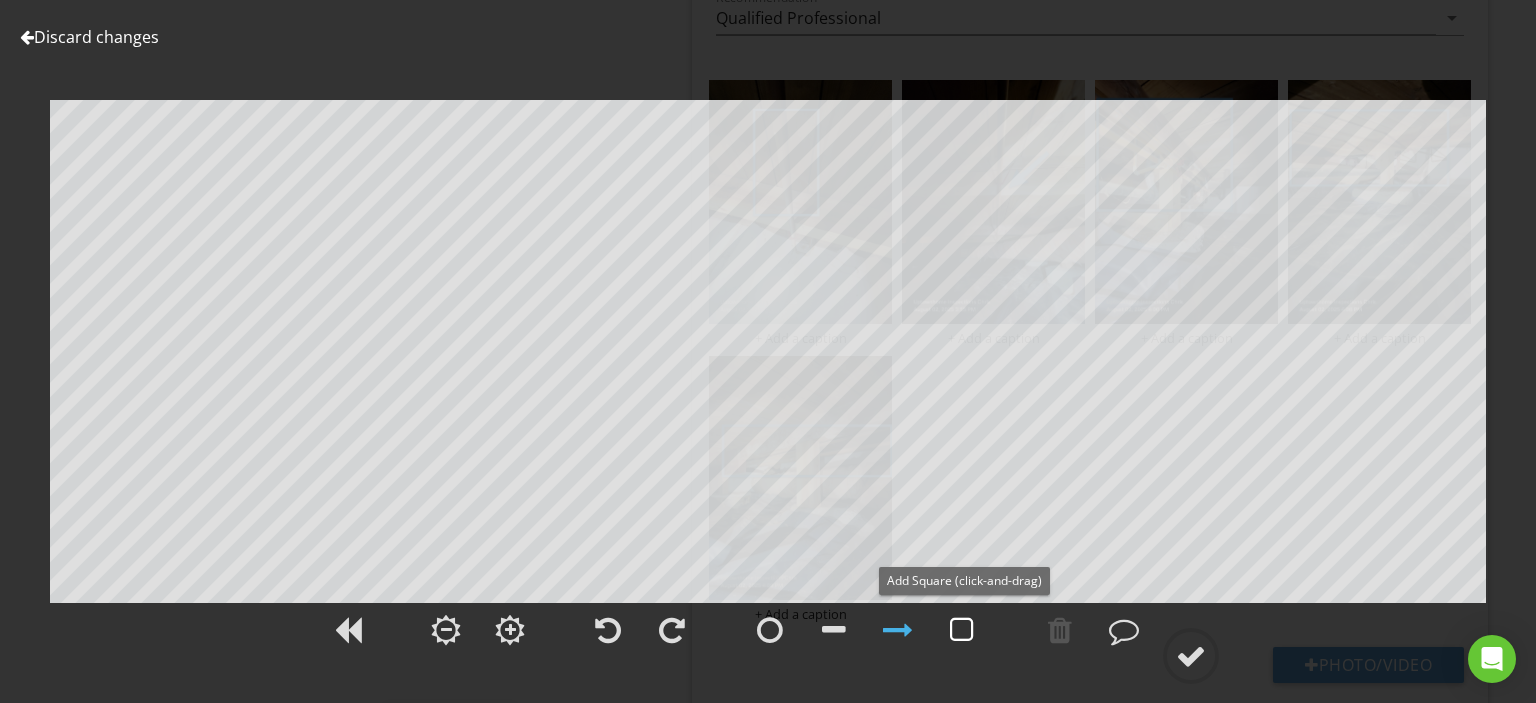click at bounding box center (962, 630) 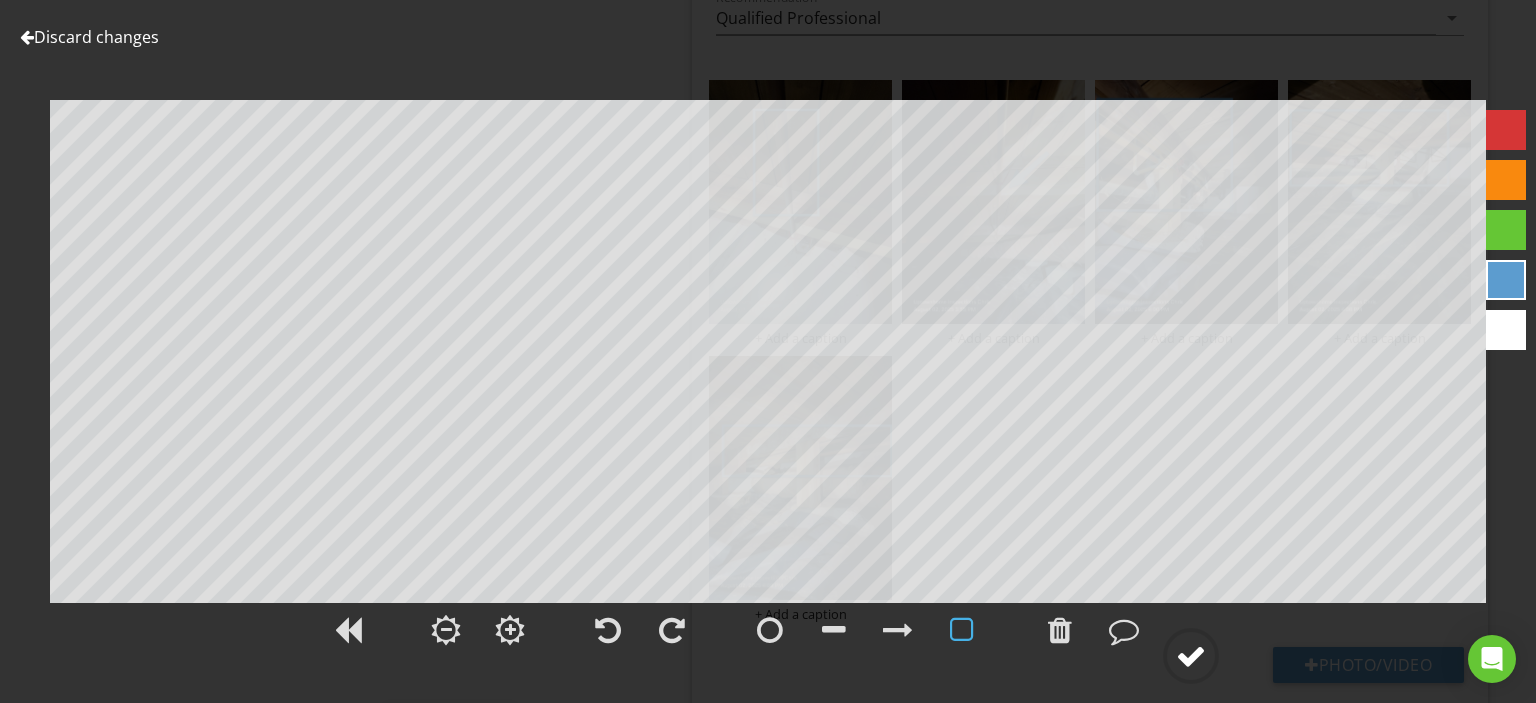 click at bounding box center (1191, 656) 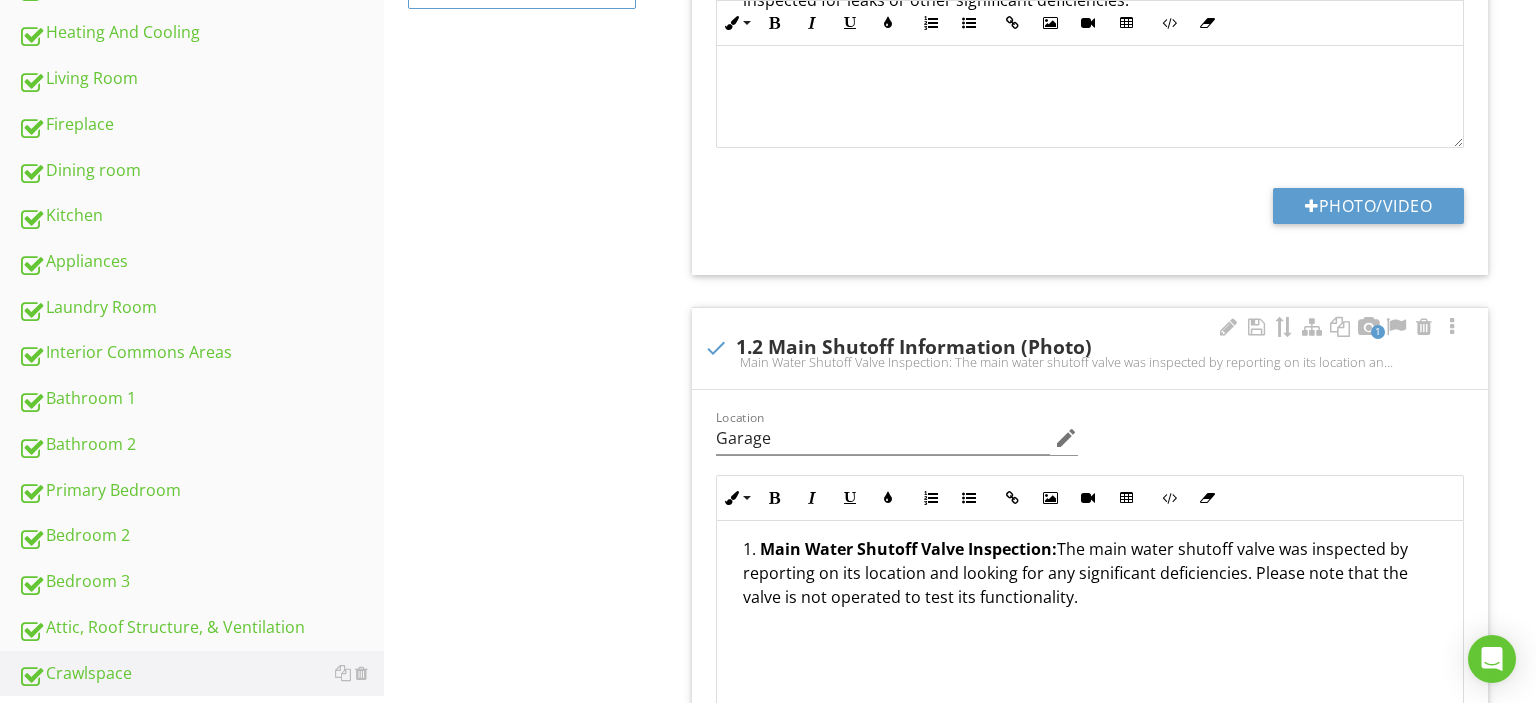 scroll, scrollTop: 432, scrollLeft: 0, axis: vertical 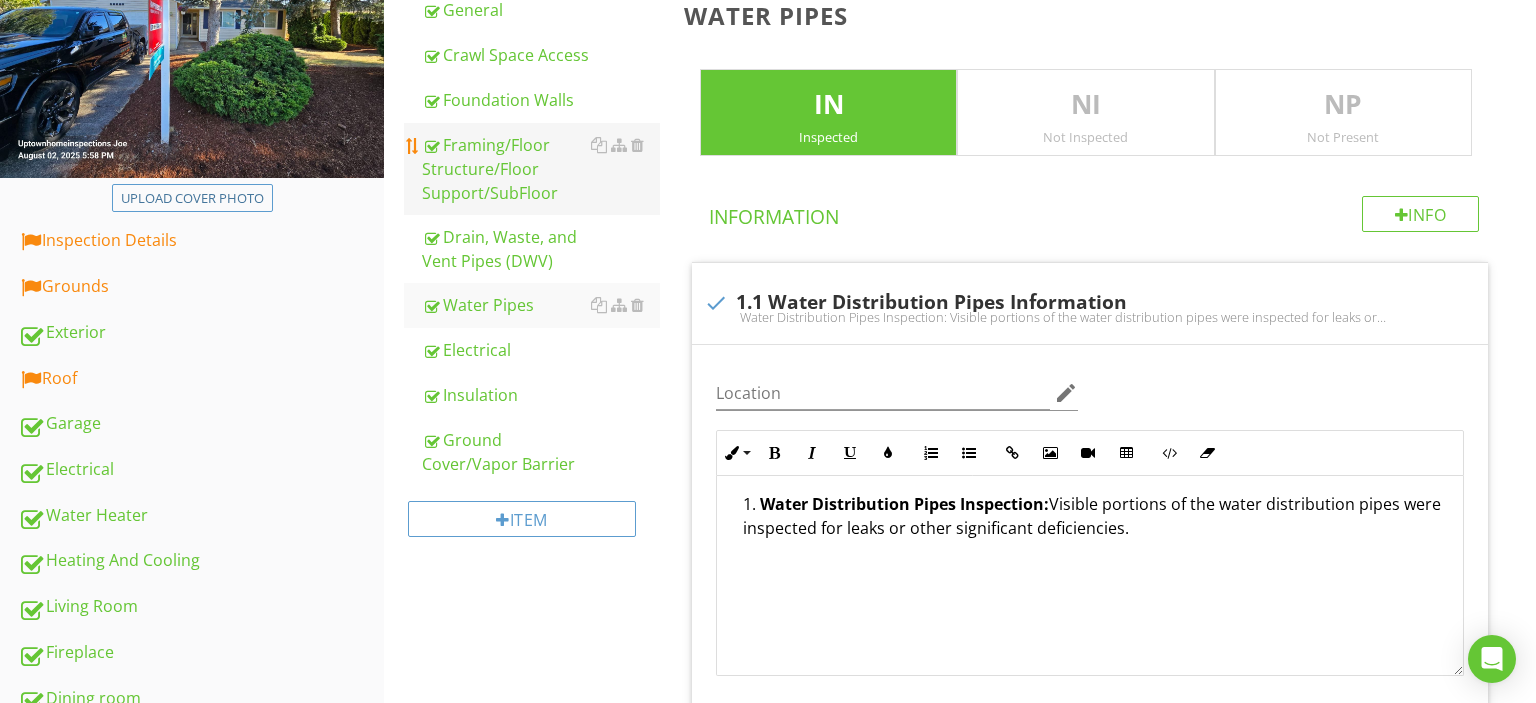 click on "Framing/Floor Structure/Floor Support/SubFloor" at bounding box center [541, 169] 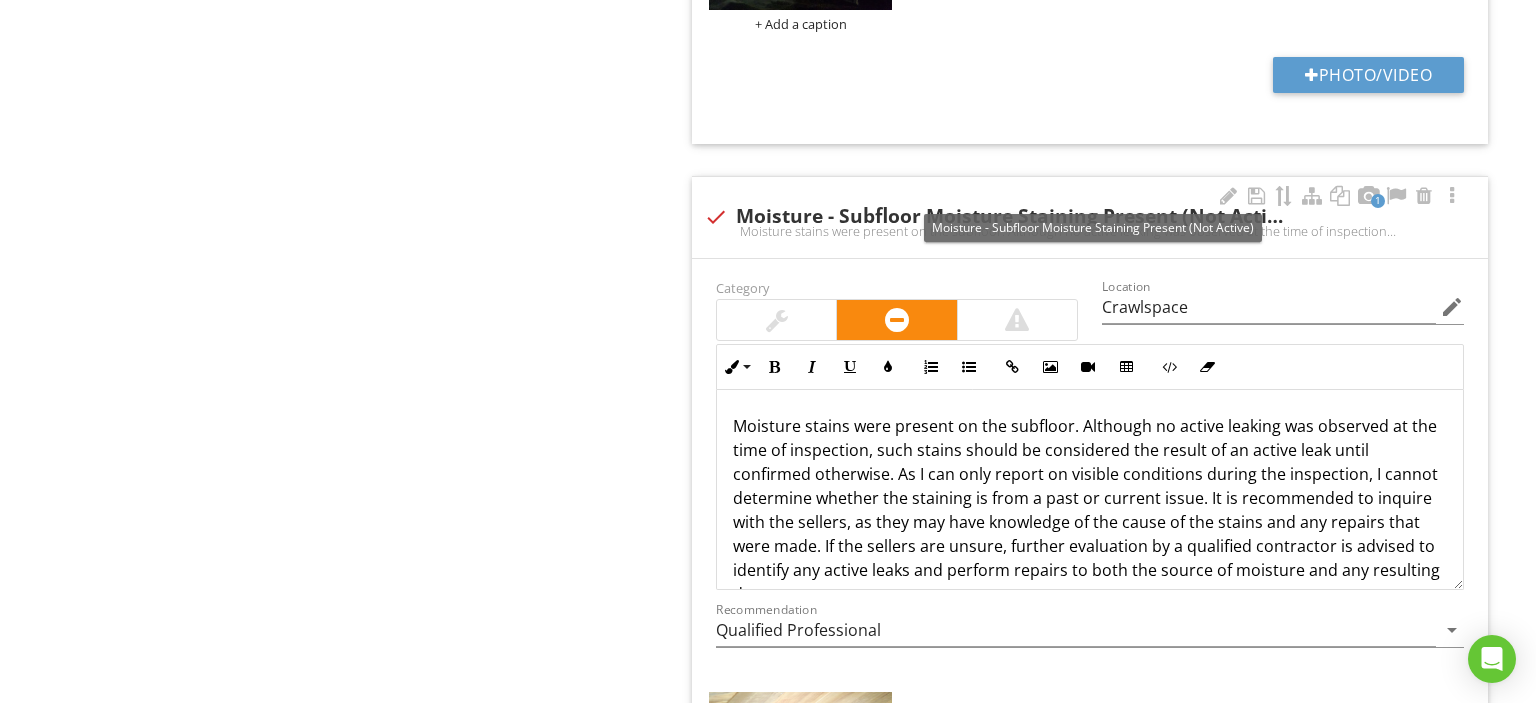 scroll, scrollTop: 12048, scrollLeft: 0, axis: vertical 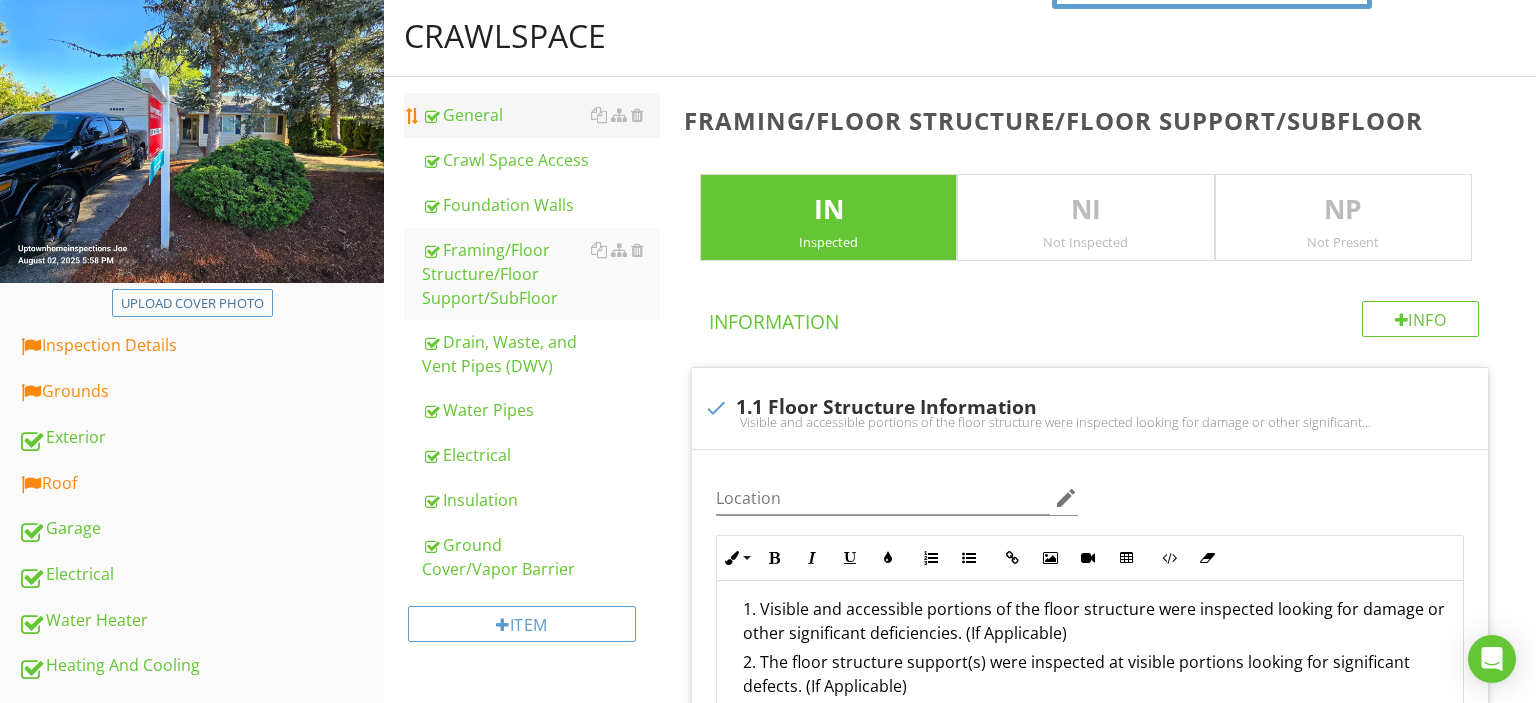 click on "General" at bounding box center (541, 115) 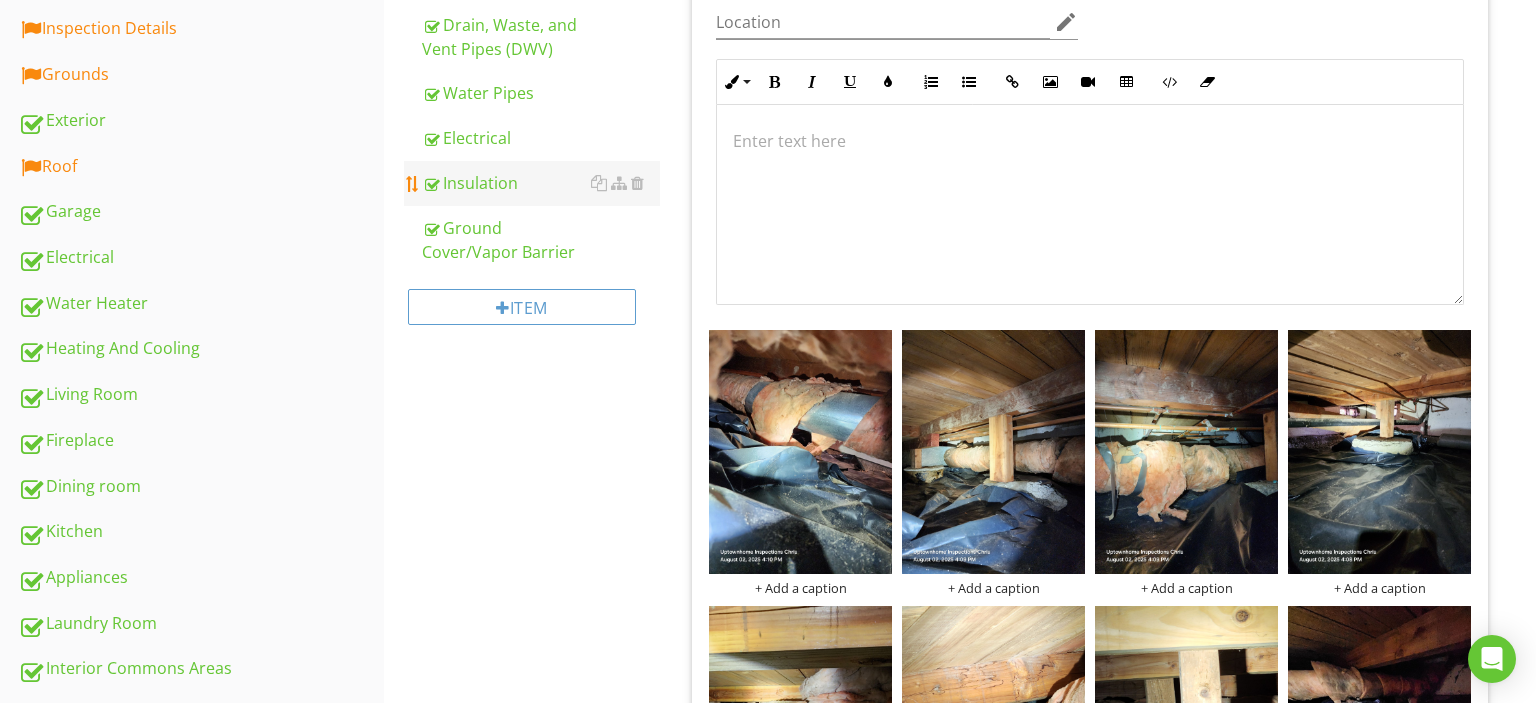 scroll, scrollTop: 749, scrollLeft: 0, axis: vertical 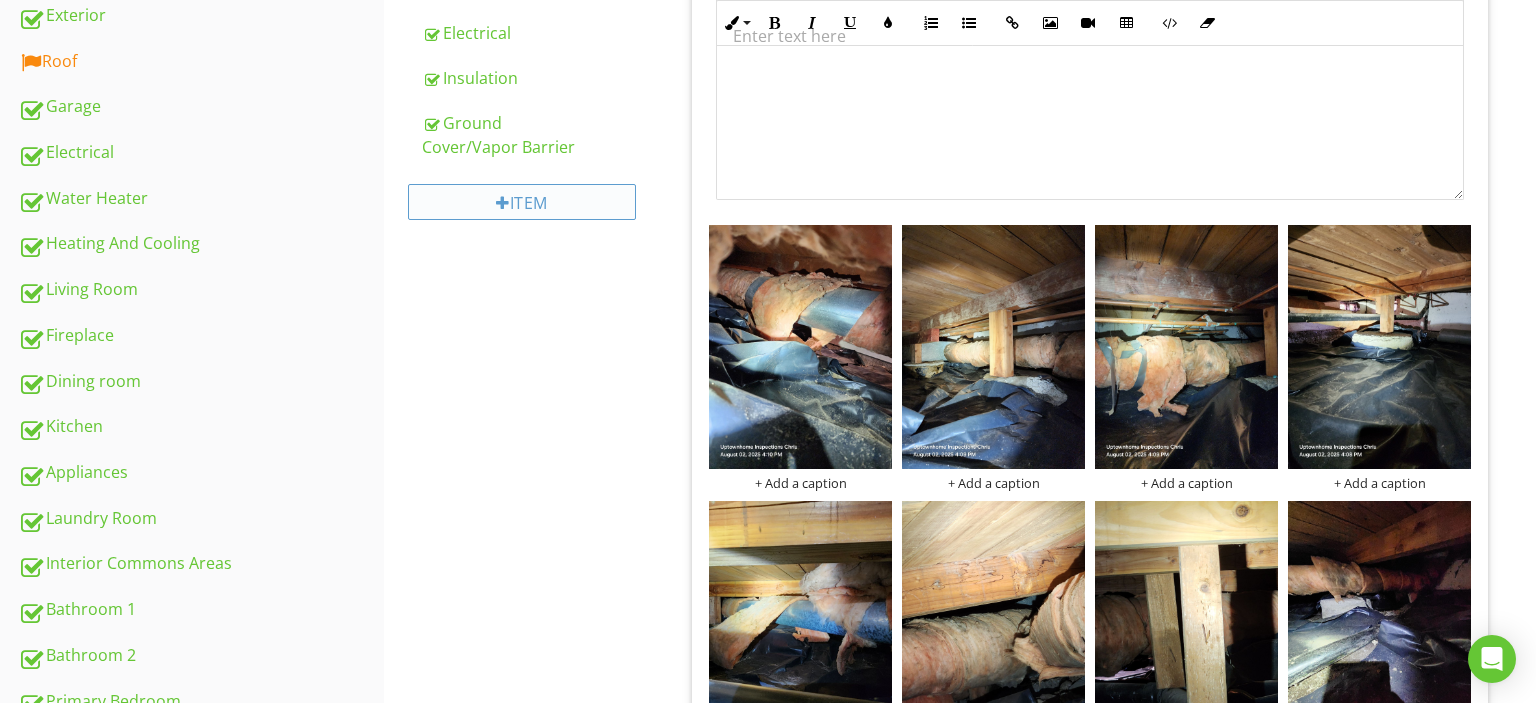 click on "Item" at bounding box center (522, 202) 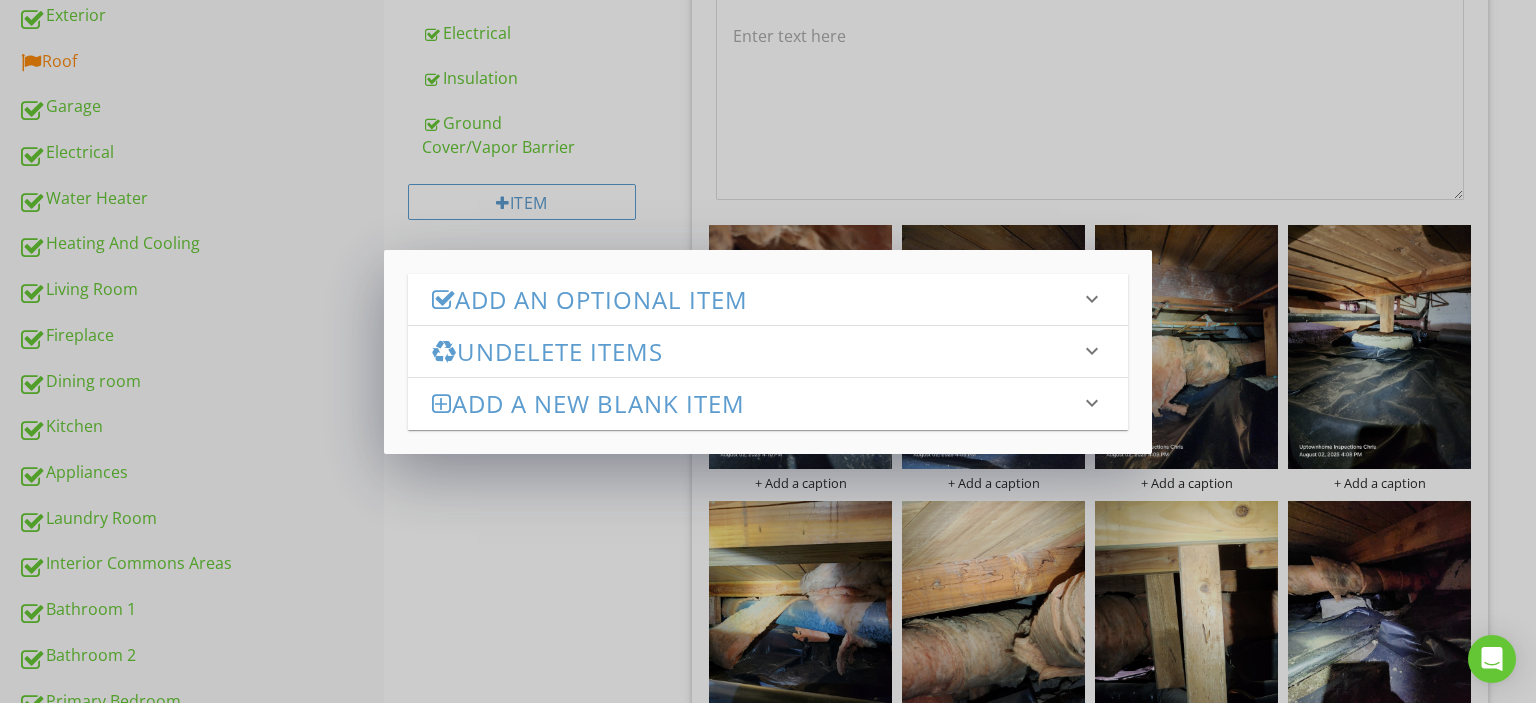 click on "Add an Optional Item" at bounding box center (756, 299) 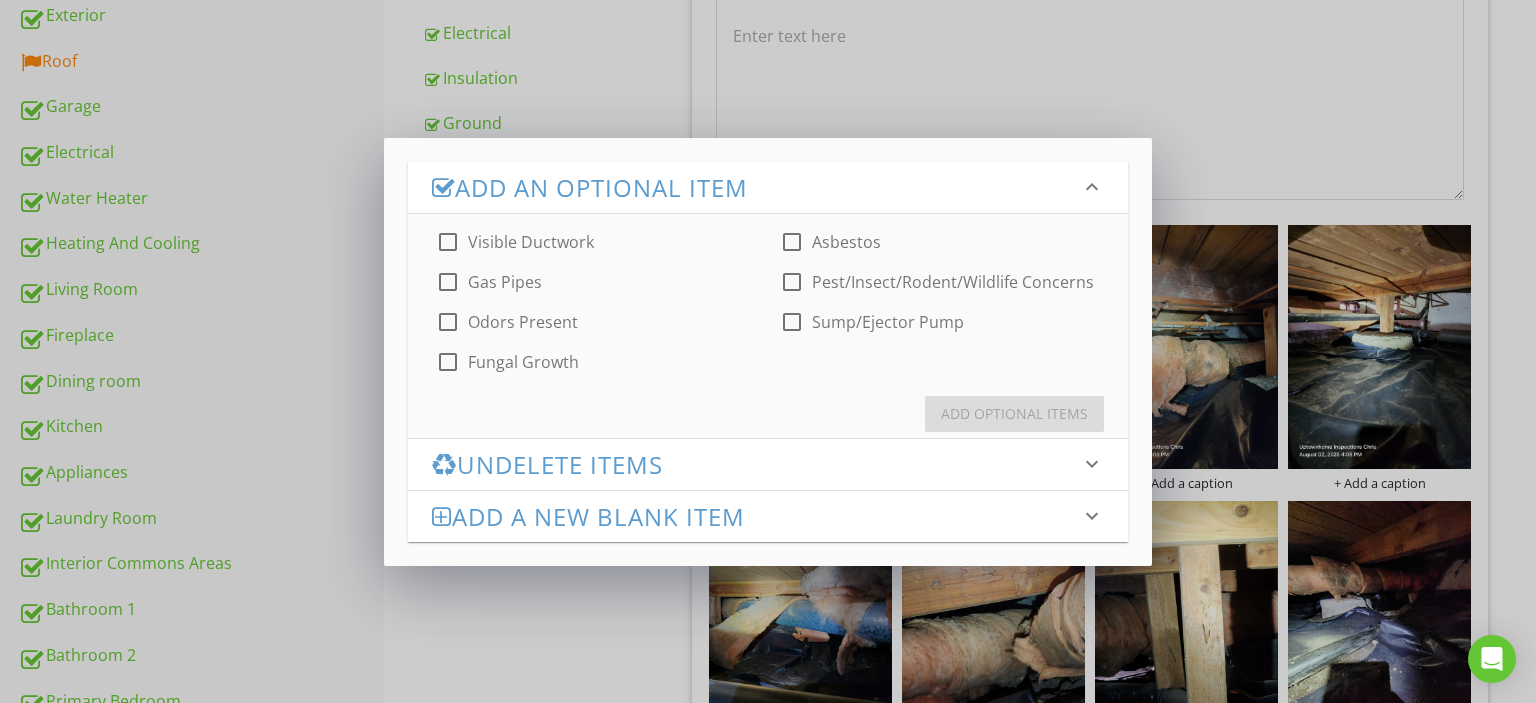 click on "Visible Ductwork" at bounding box center [531, 242] 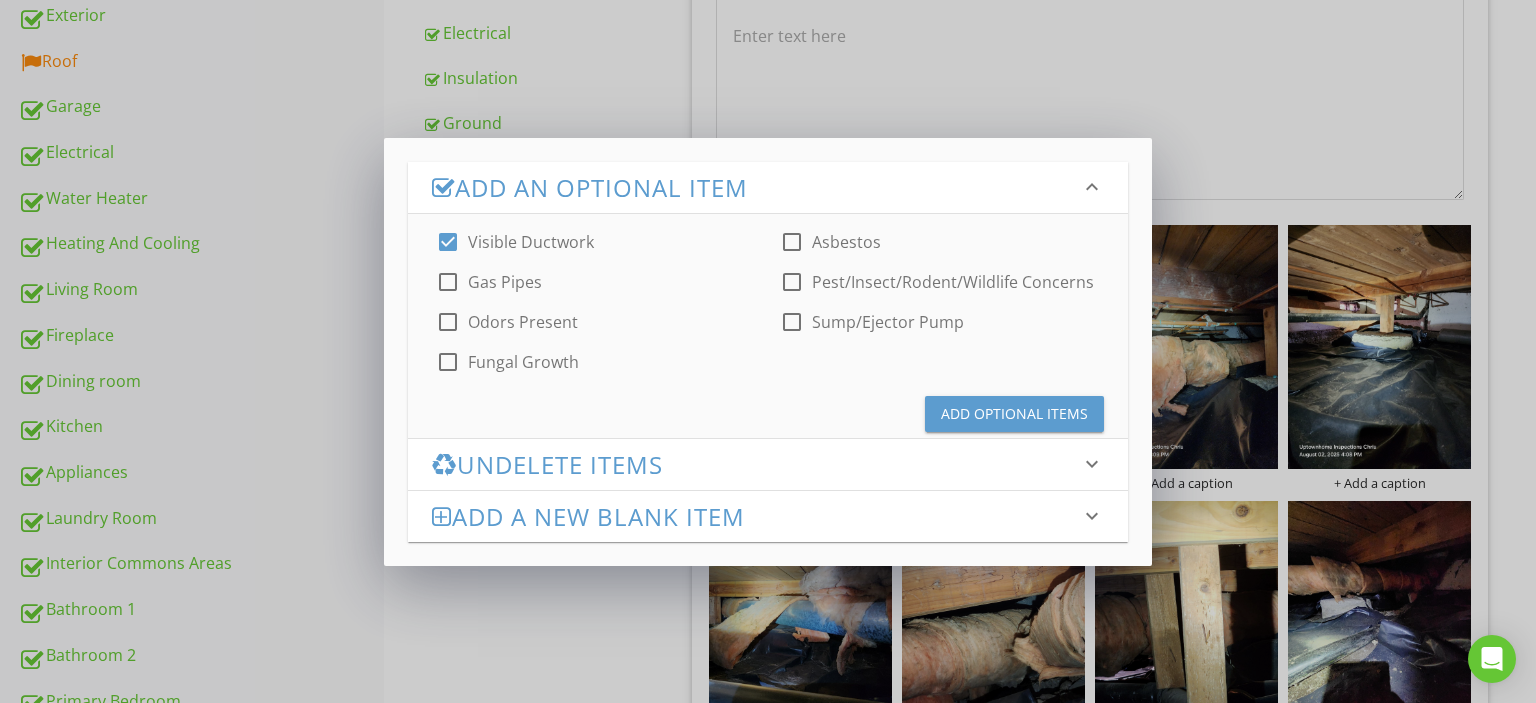 click on "Add Optional Items" at bounding box center (1014, 413) 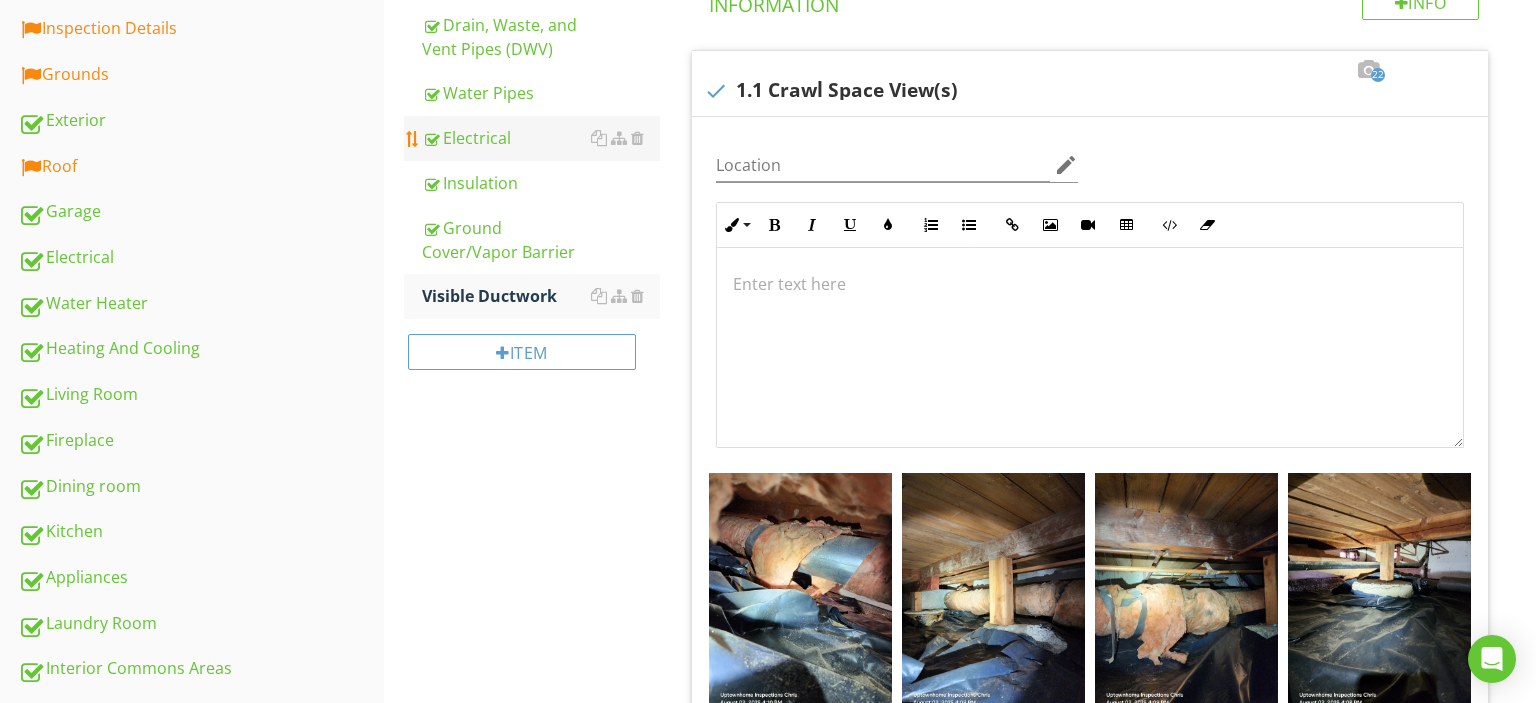 scroll, scrollTop: 432, scrollLeft: 0, axis: vertical 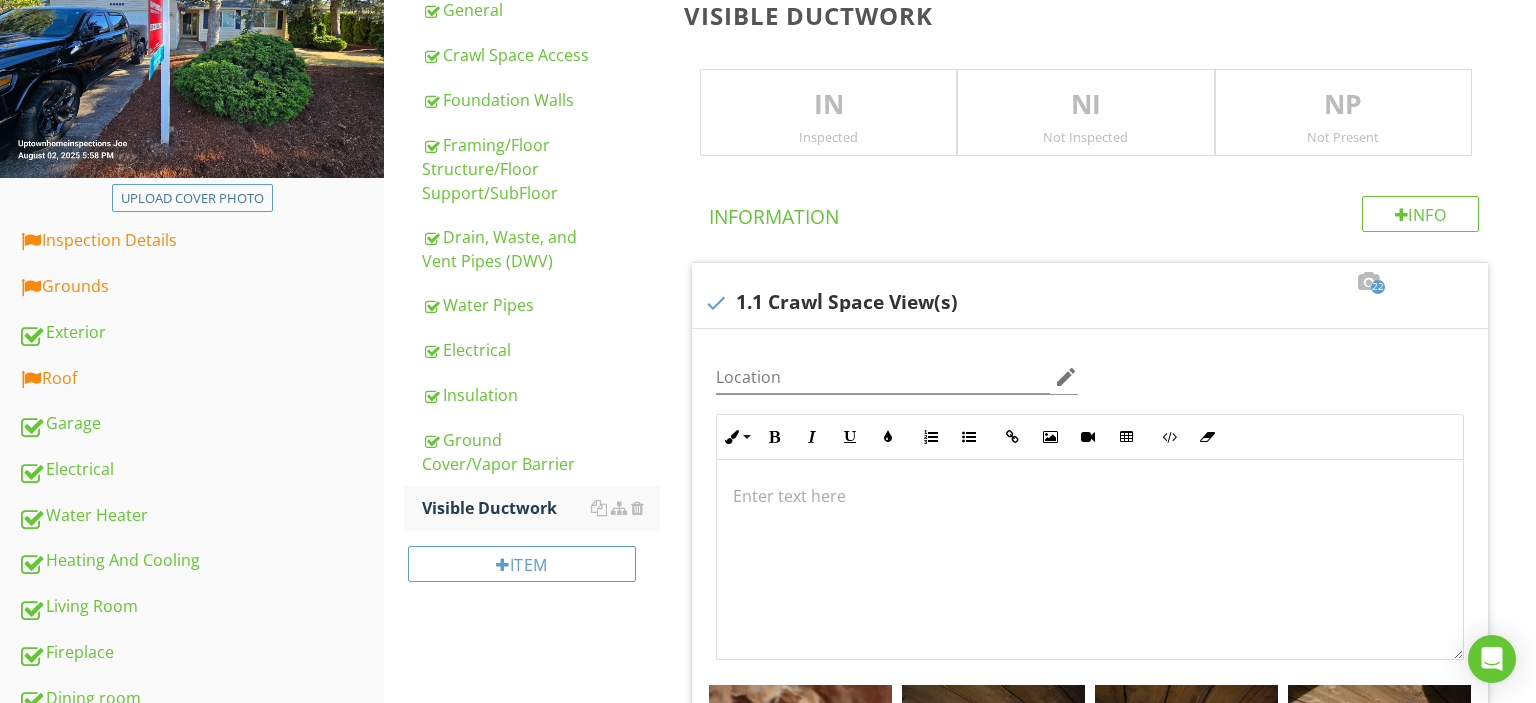 click on "Inspected" at bounding box center [828, 137] 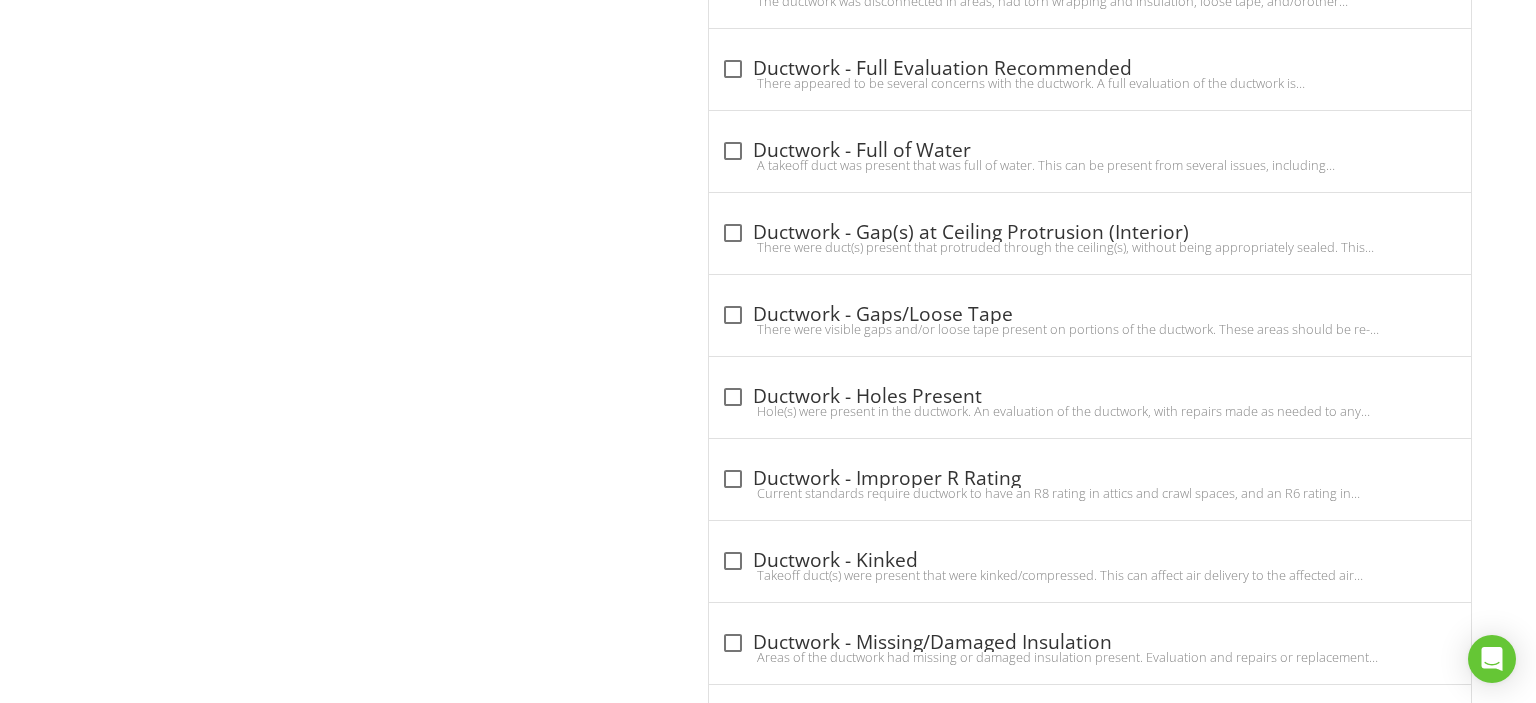 scroll, scrollTop: 2163, scrollLeft: 0, axis: vertical 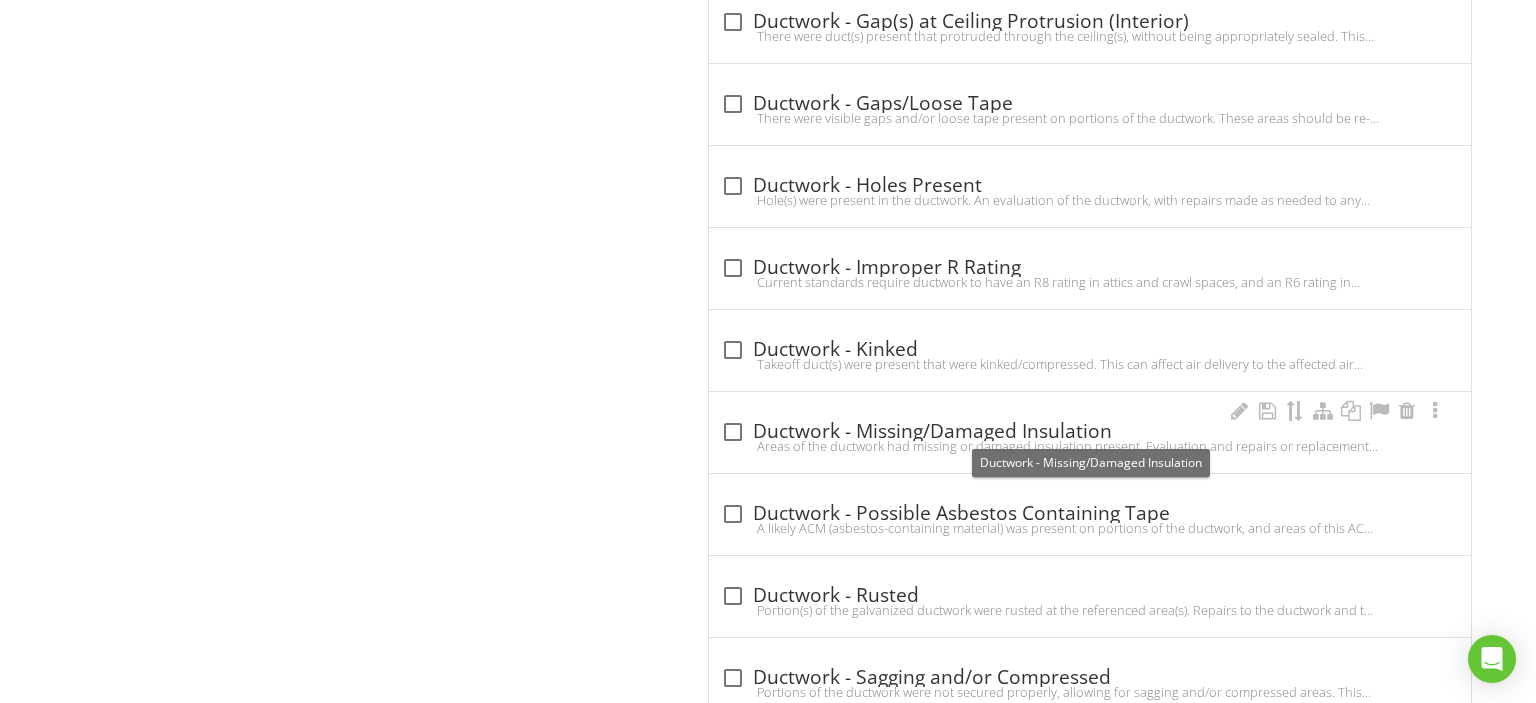 click at bounding box center (733, 432) 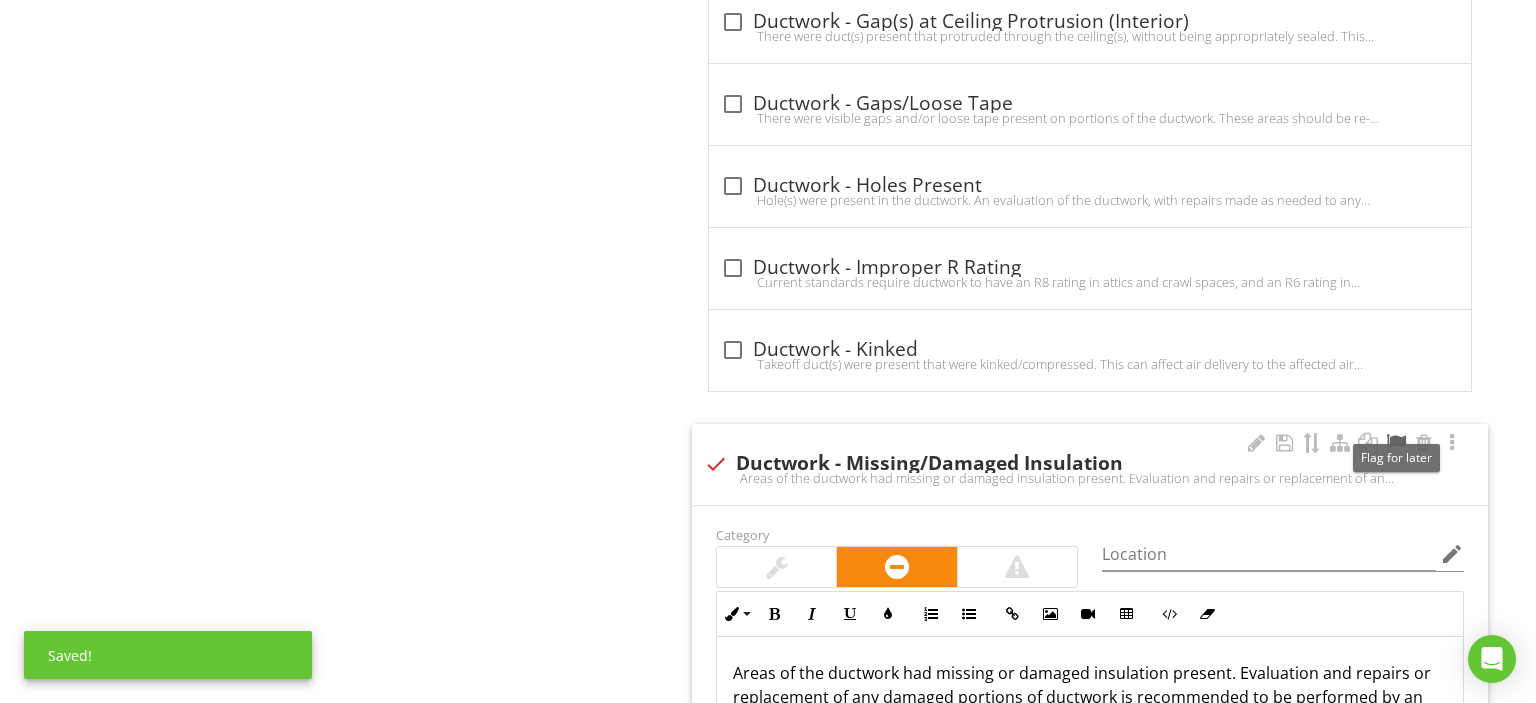 click at bounding box center (1396, 443) 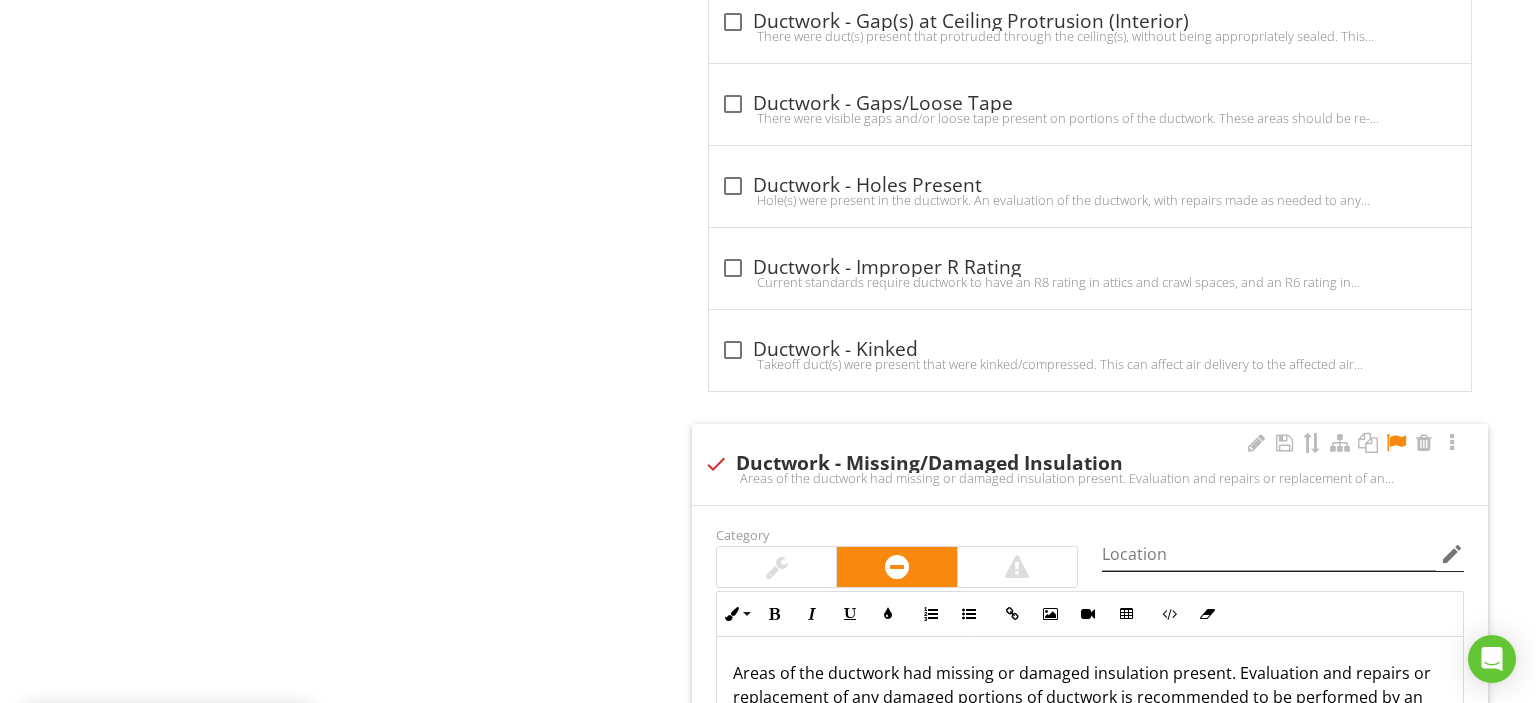 click on "edit" at bounding box center (1452, 554) 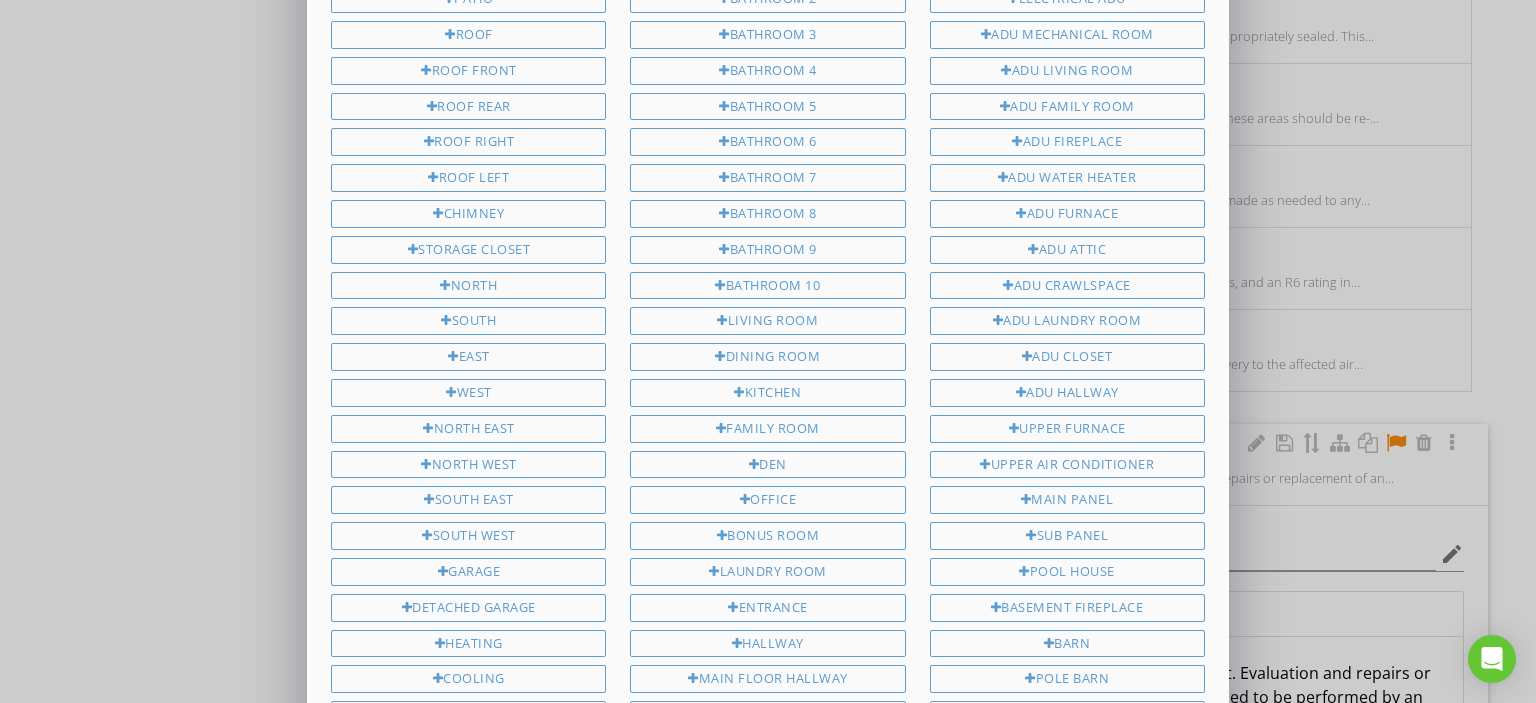 scroll, scrollTop: 1036, scrollLeft: 0, axis: vertical 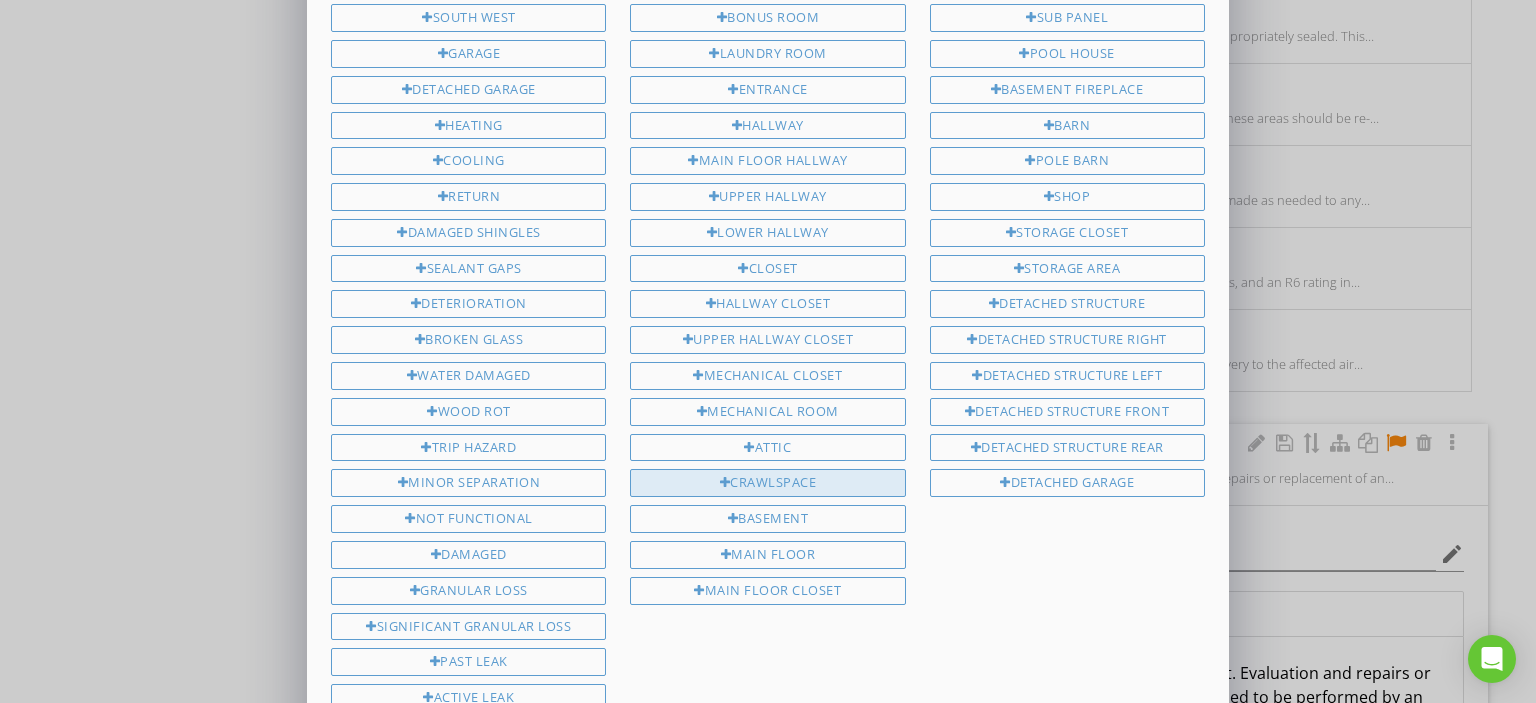 click on "Crawlspace" at bounding box center (767, 483) 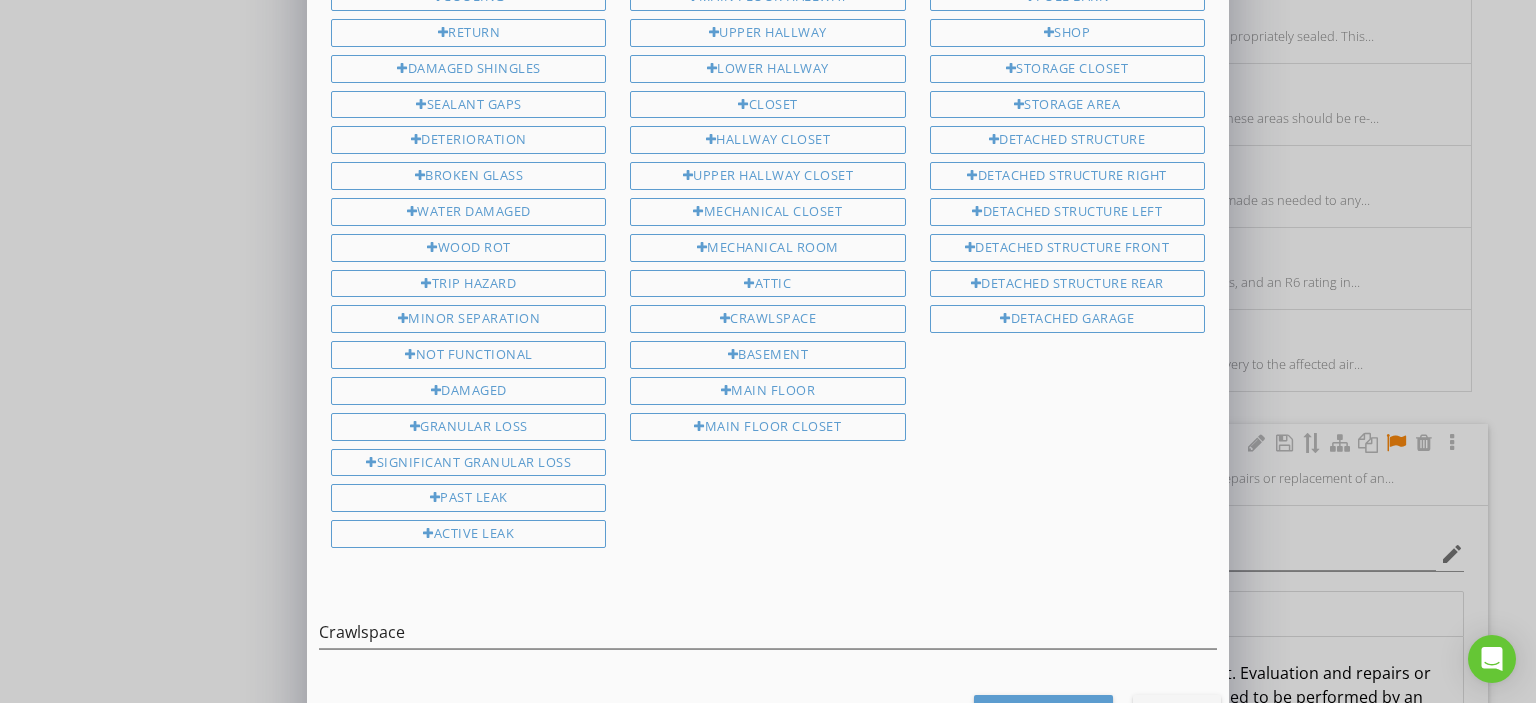 click on "Save Location" at bounding box center (1043, 713) 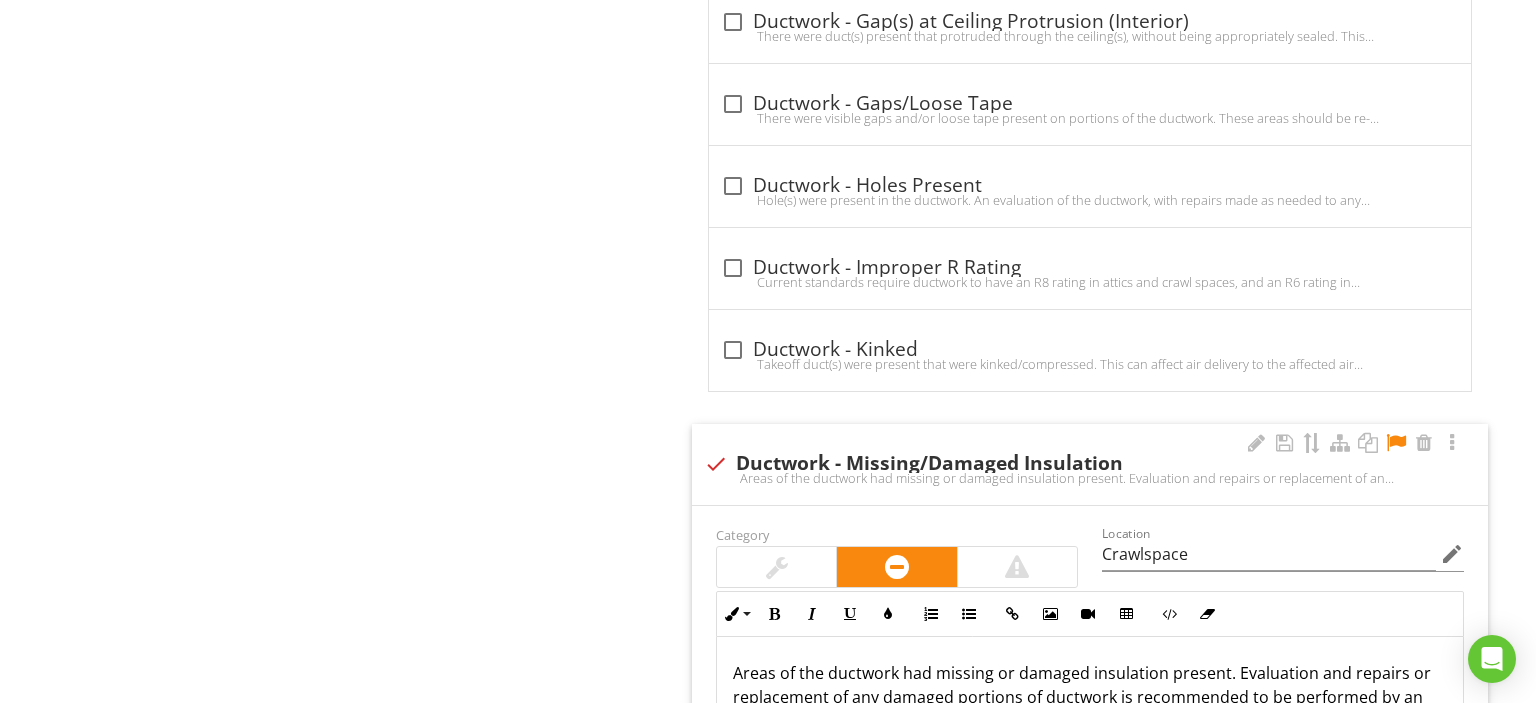 scroll, scrollTop: 1200, scrollLeft: 0, axis: vertical 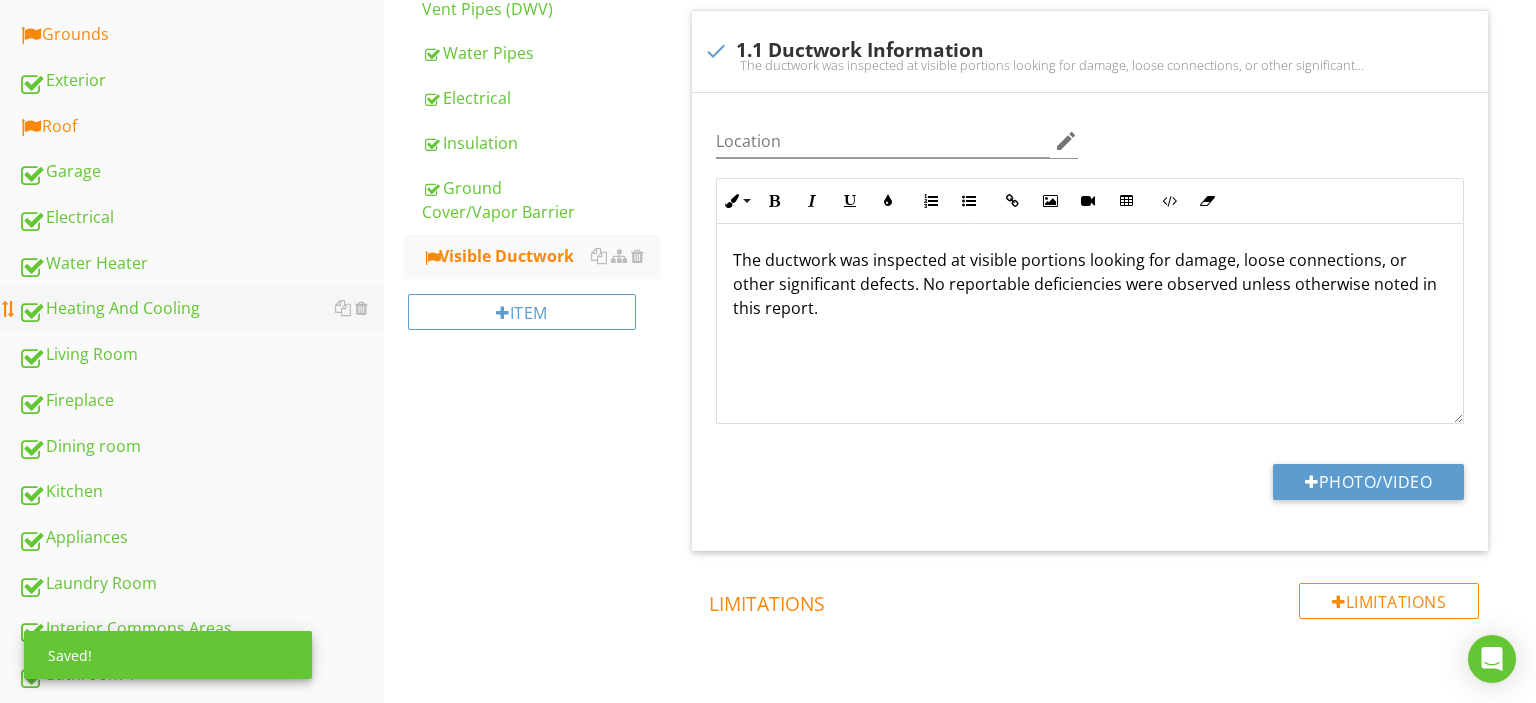 click on "Heating And Cooling" at bounding box center [201, 309] 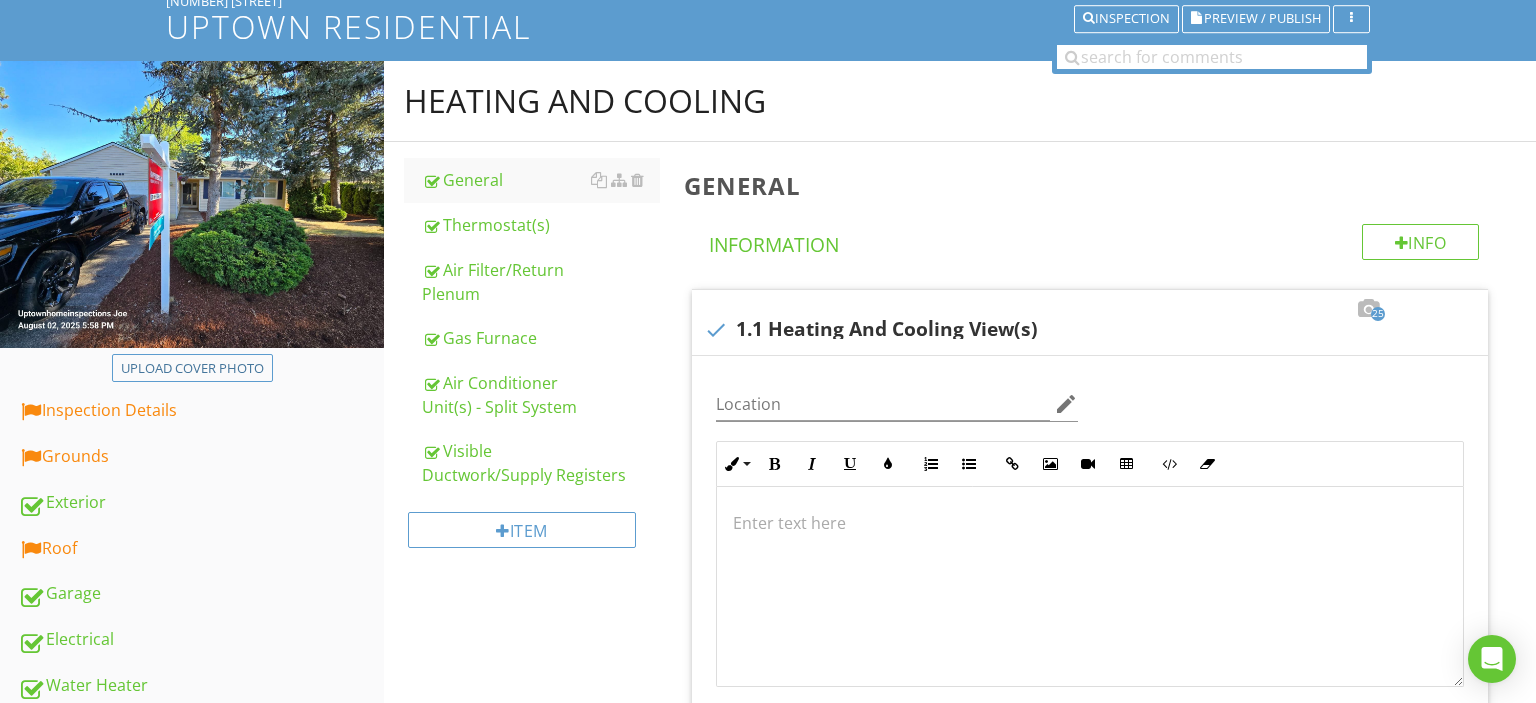 scroll, scrollTop: 368, scrollLeft: 0, axis: vertical 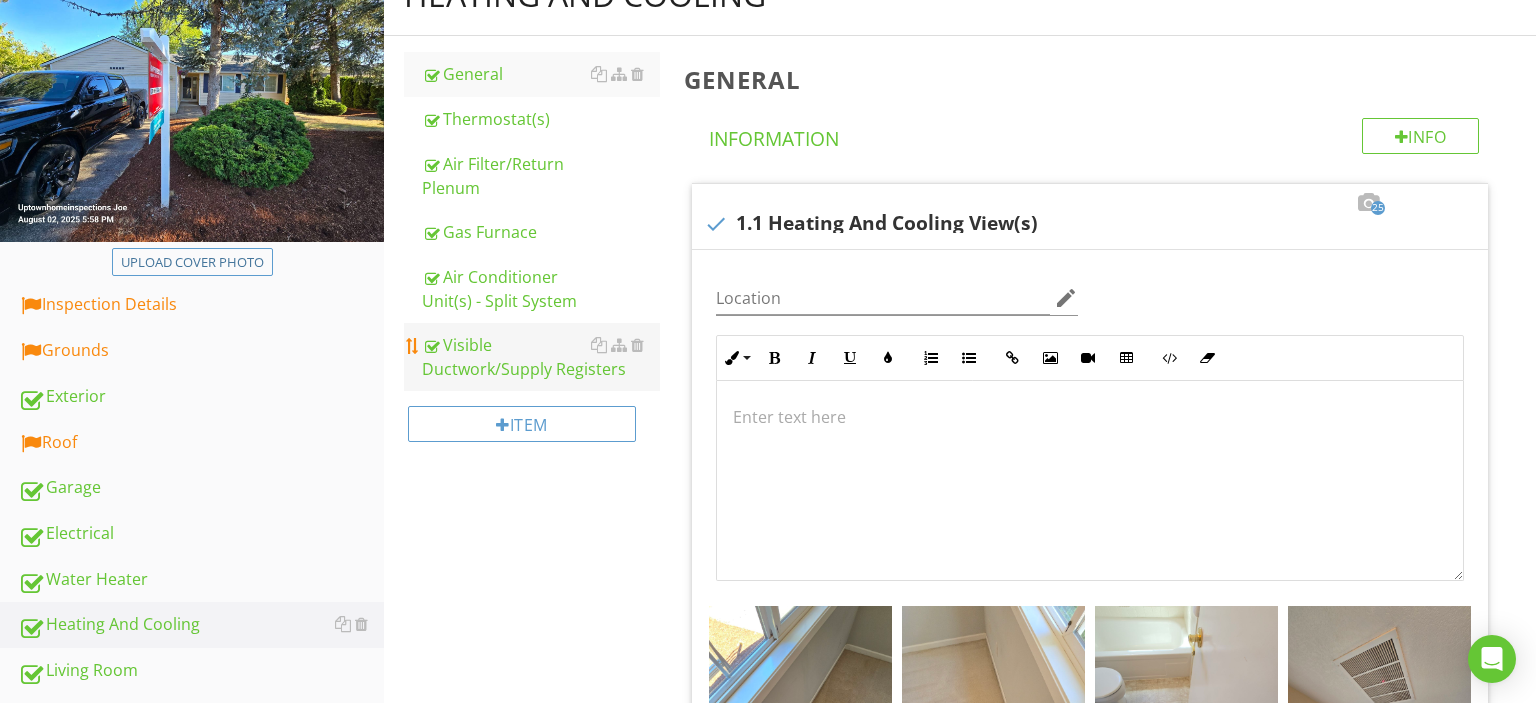 click on "Visible Ductwork/Supply Registers" at bounding box center (541, 357) 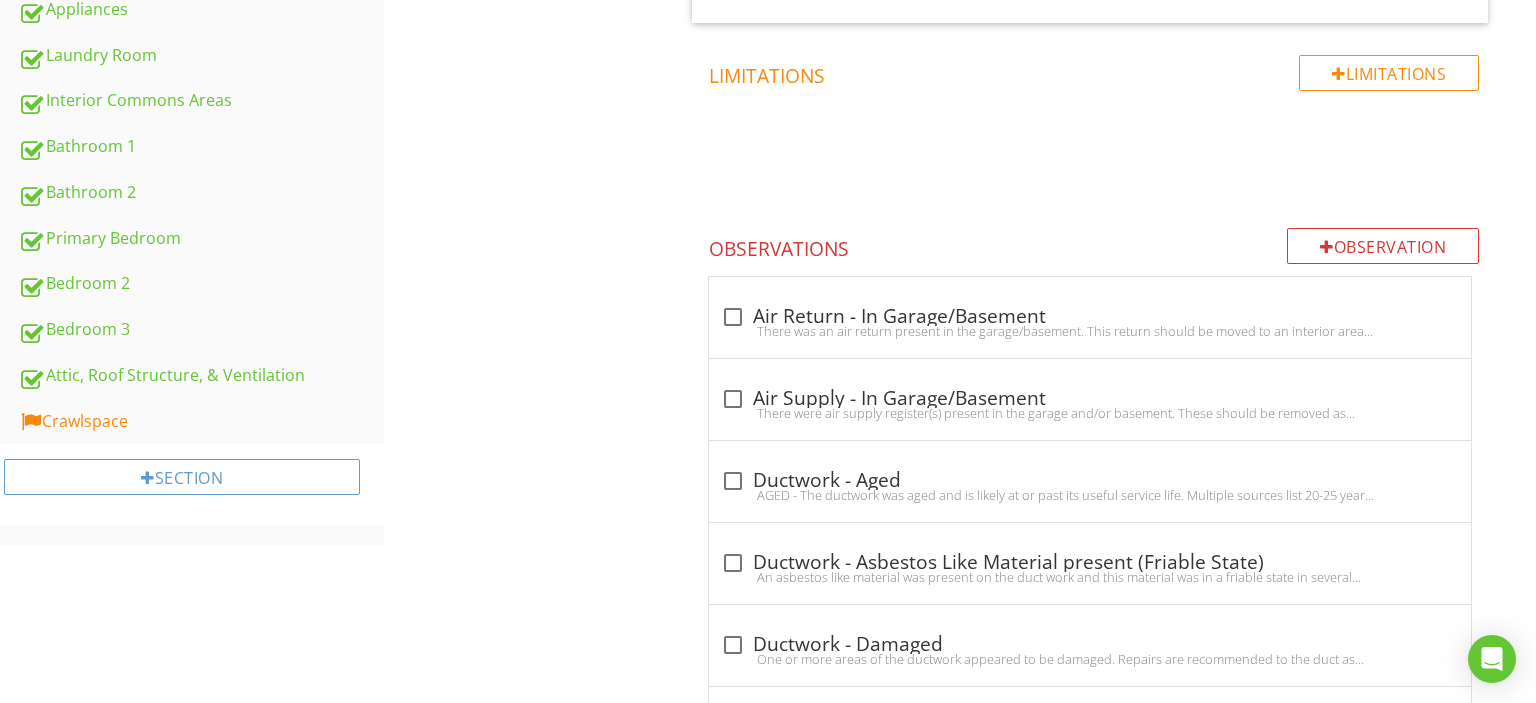 scroll, scrollTop: 473, scrollLeft: 0, axis: vertical 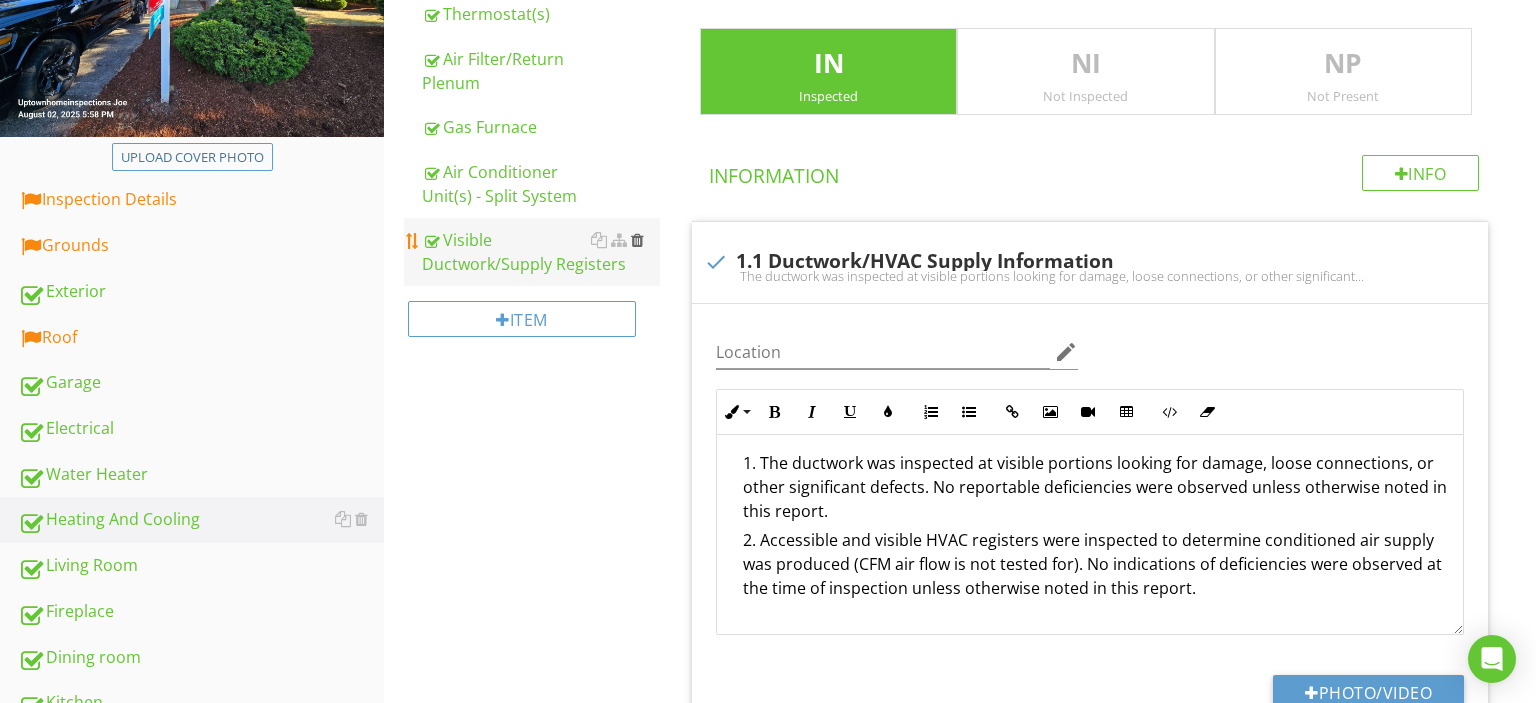 click at bounding box center [637, 240] 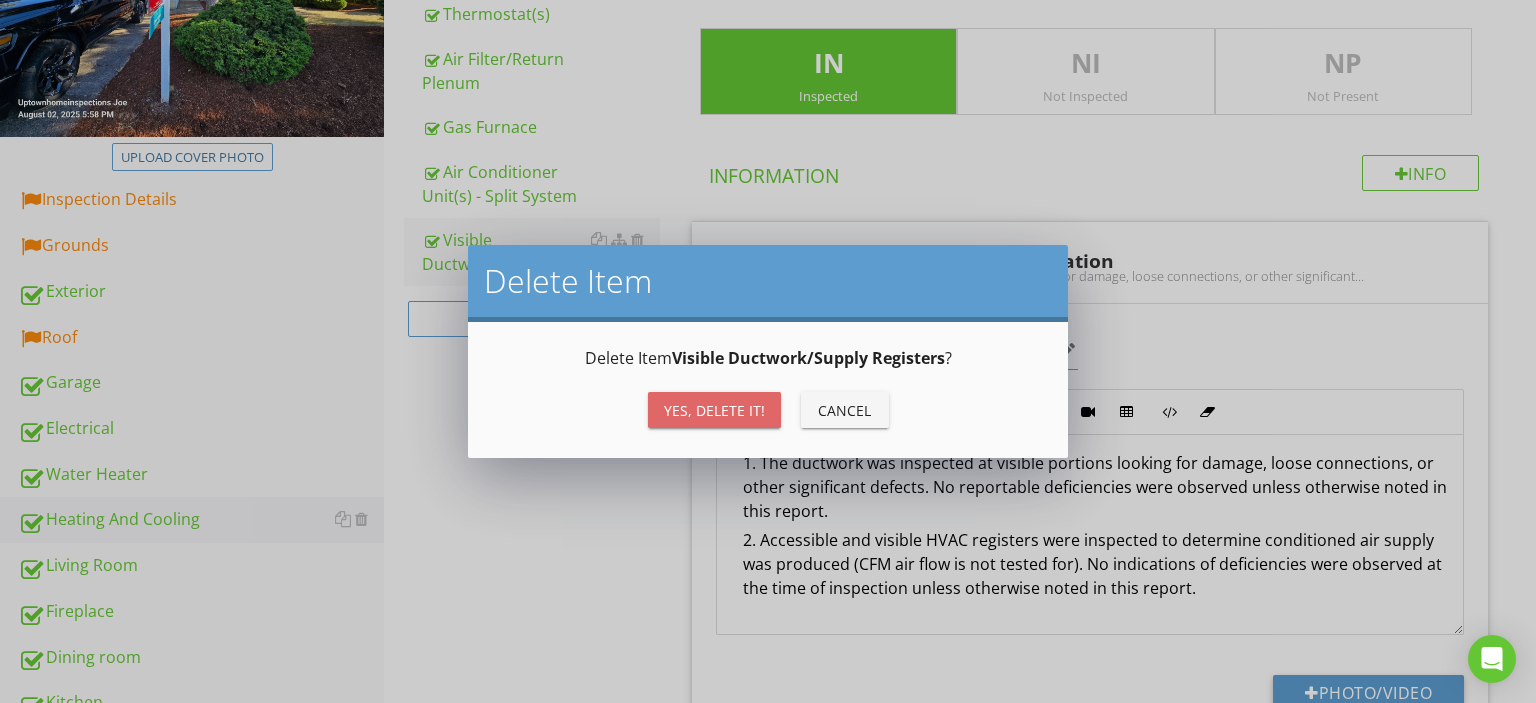 click on "Yes, Delete it!" at bounding box center [714, 410] 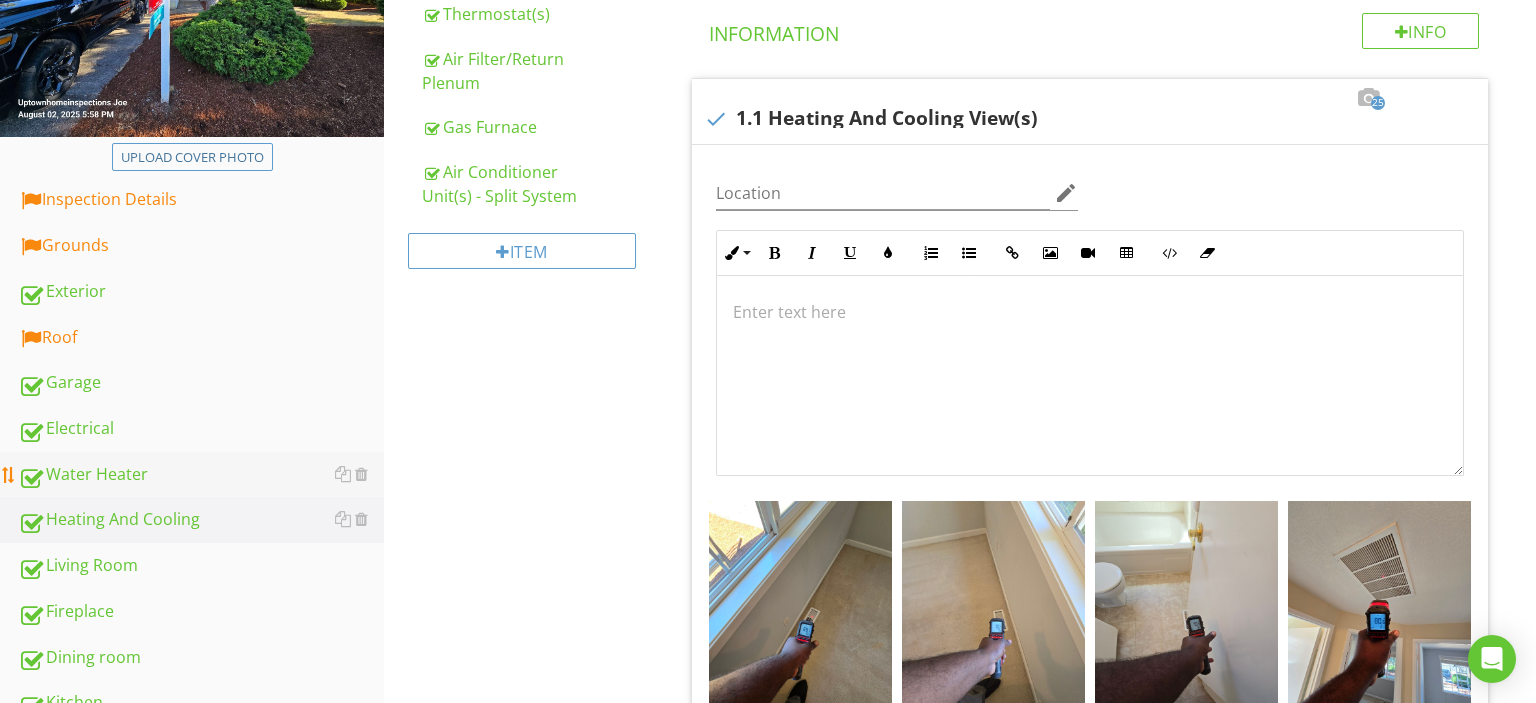 click on "Water Heater" at bounding box center [201, 475] 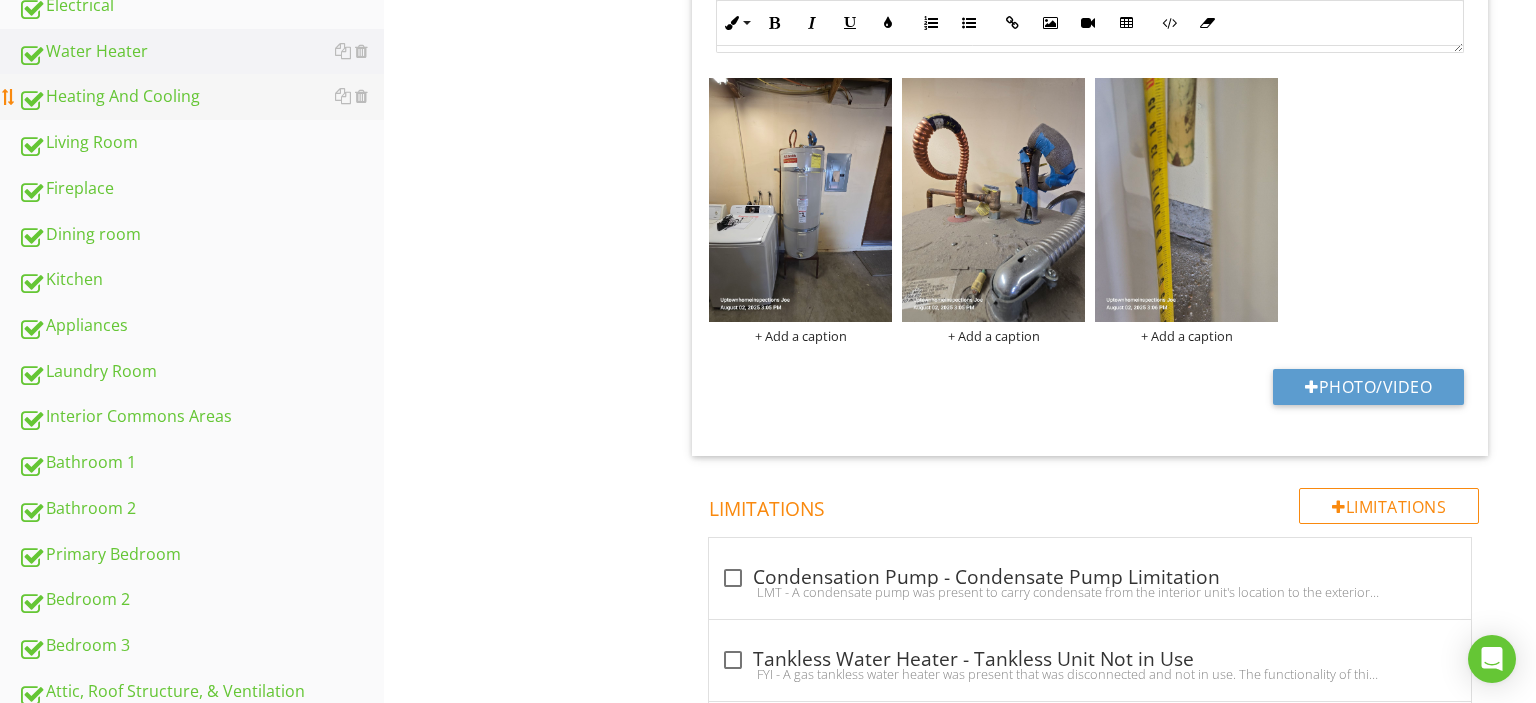 scroll, scrollTop: 1212, scrollLeft: 0, axis: vertical 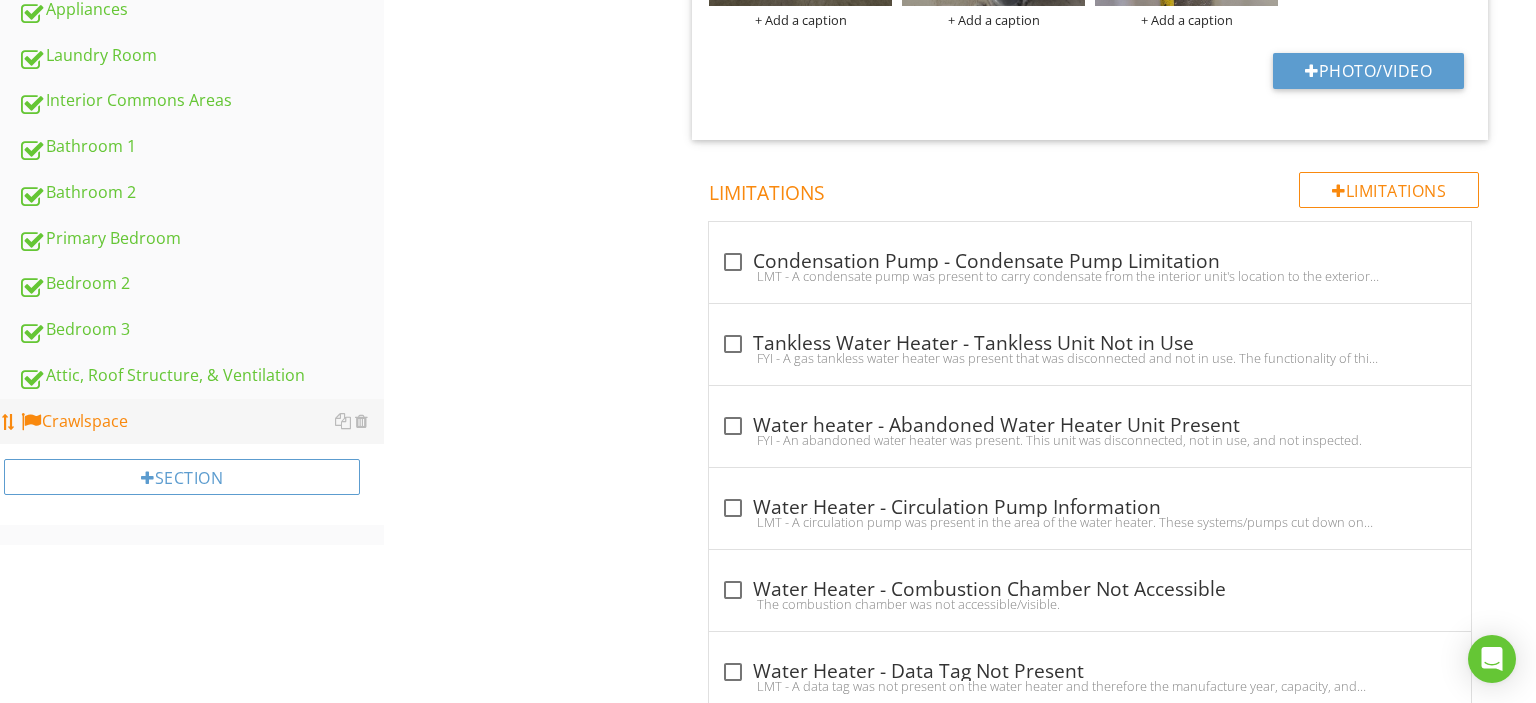 click on "Crawlspace" at bounding box center (201, 422) 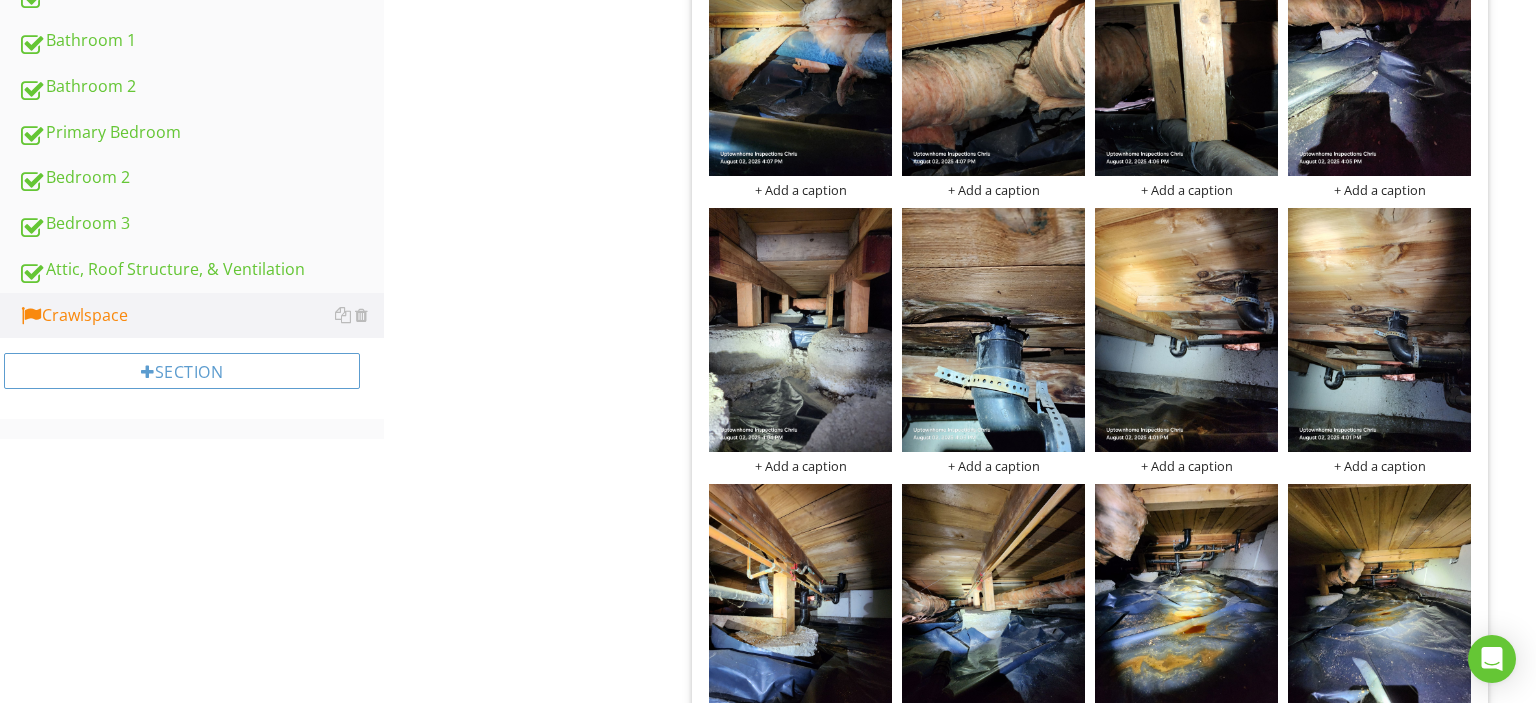 scroll, scrollTop: 1424, scrollLeft: 0, axis: vertical 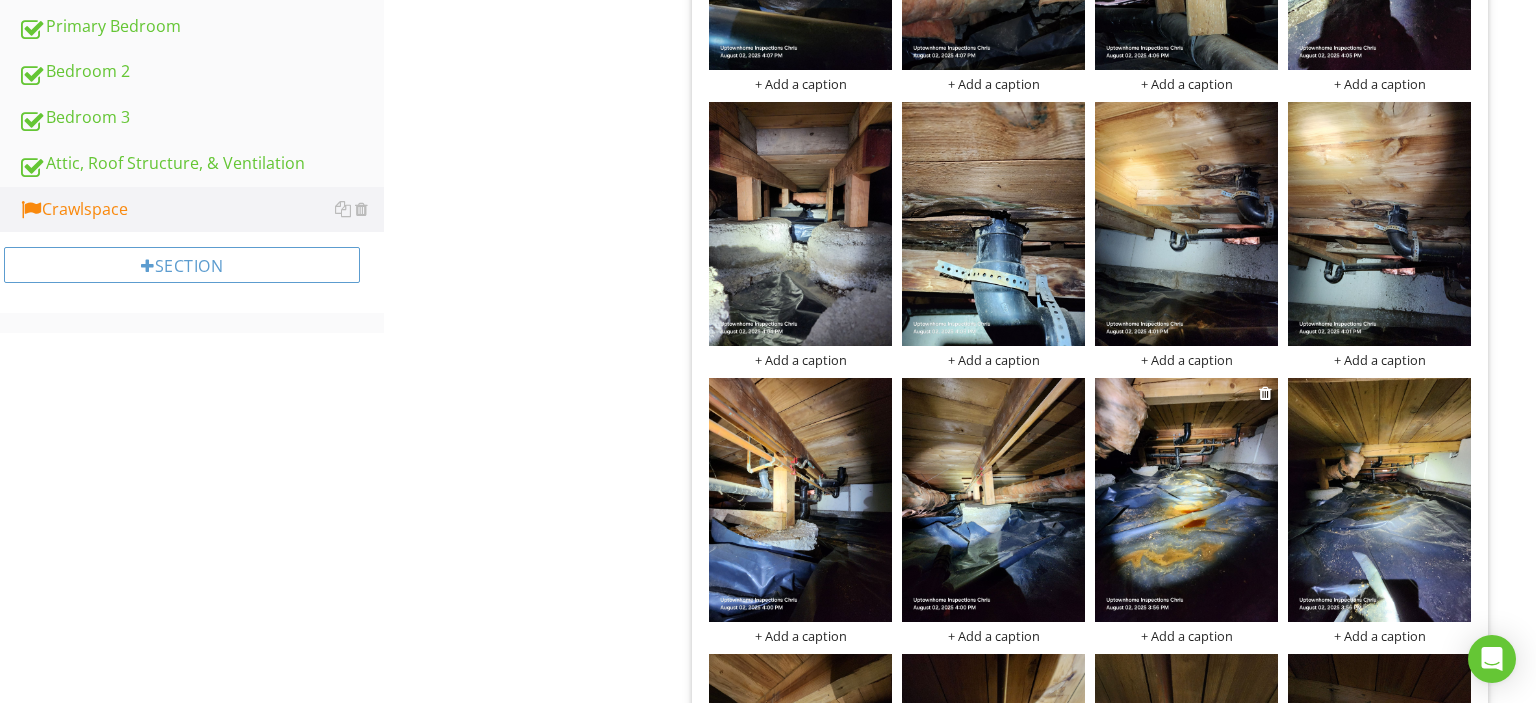 click at bounding box center [1186, 500] 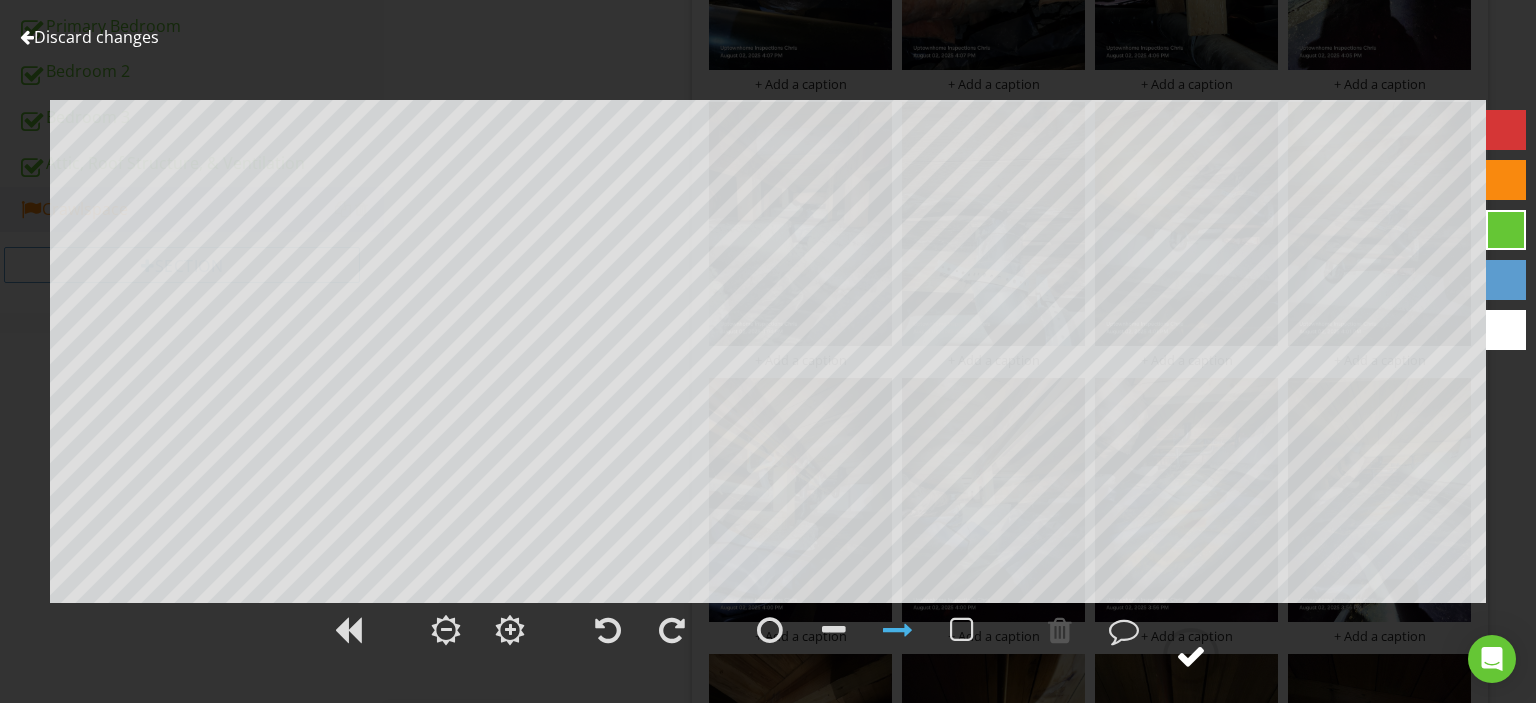 click 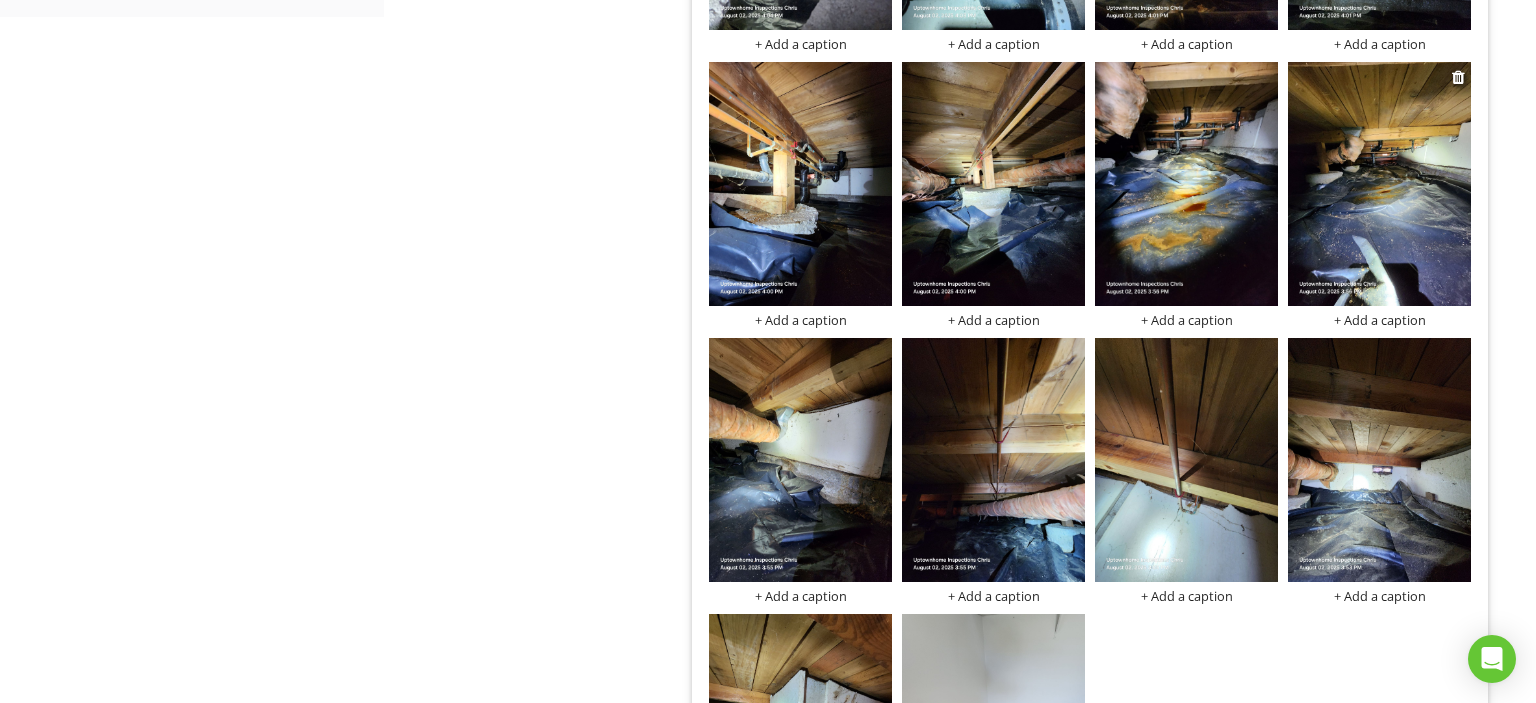 scroll, scrollTop: 1635, scrollLeft: 0, axis: vertical 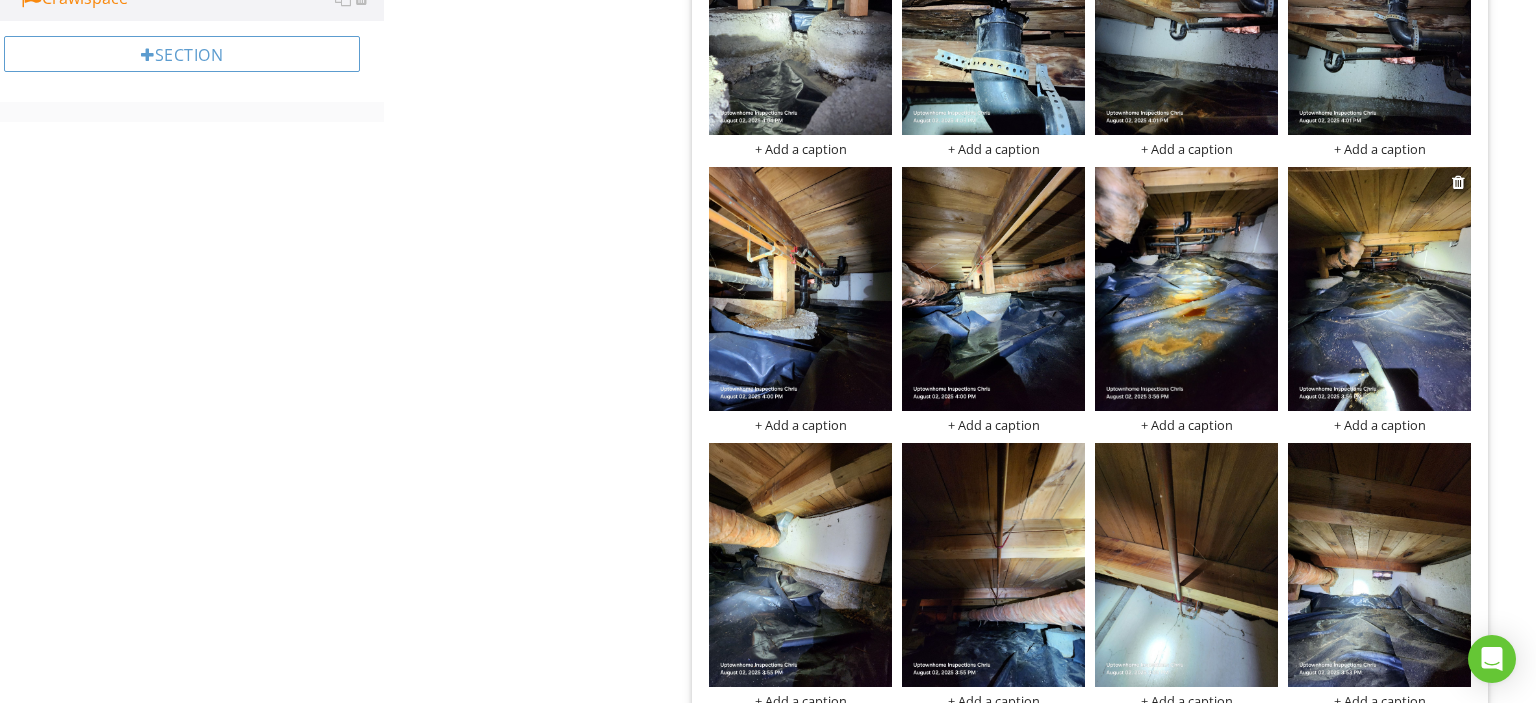 click at bounding box center [1379, 289] 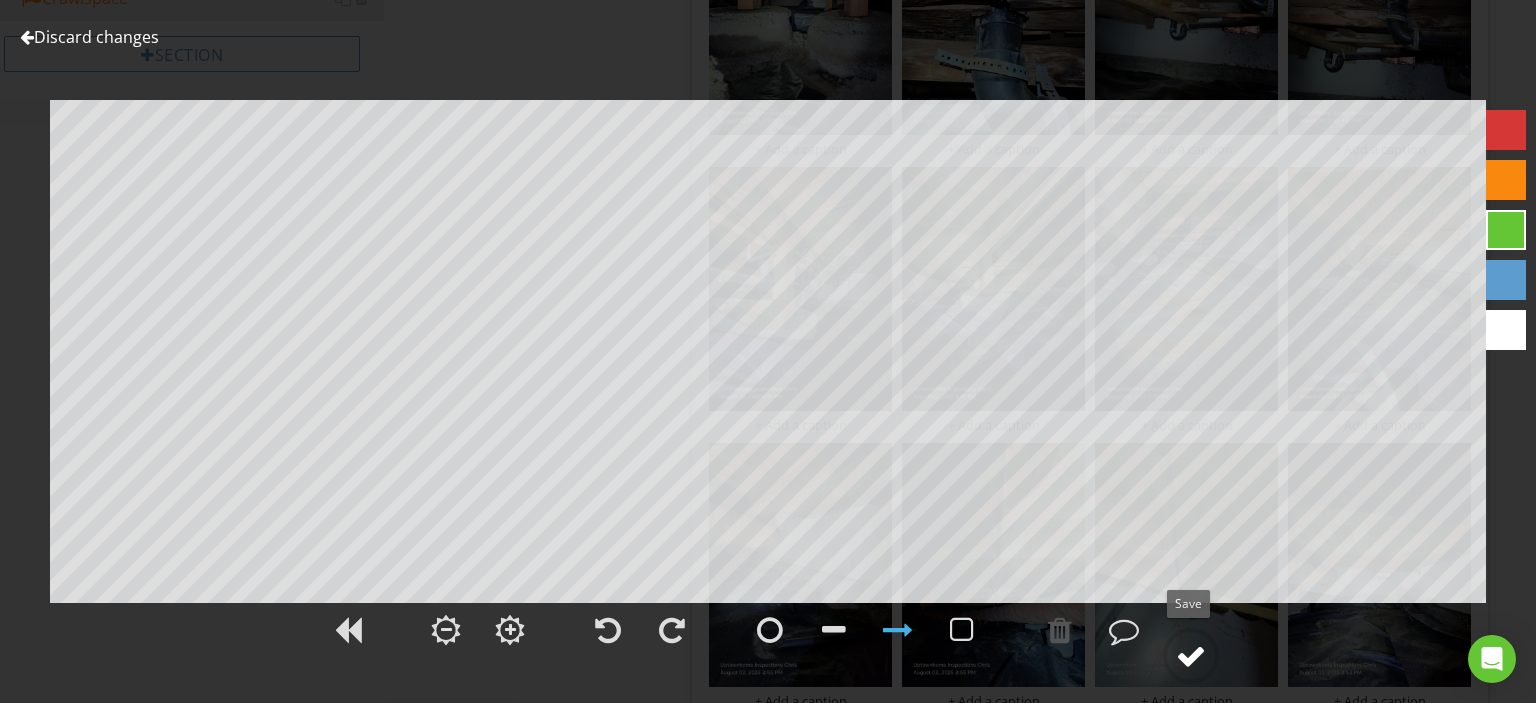 click at bounding box center (1191, 656) 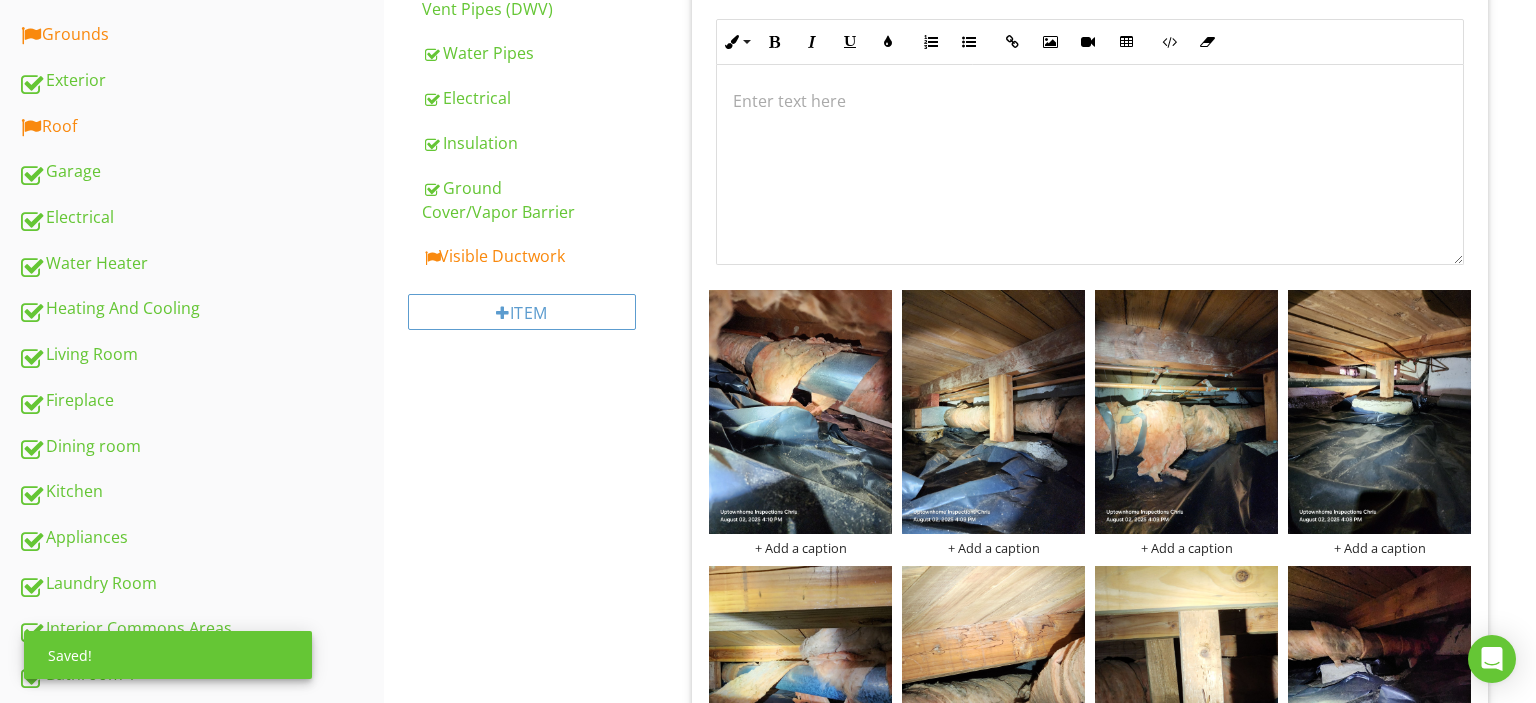 scroll, scrollTop: 368, scrollLeft: 0, axis: vertical 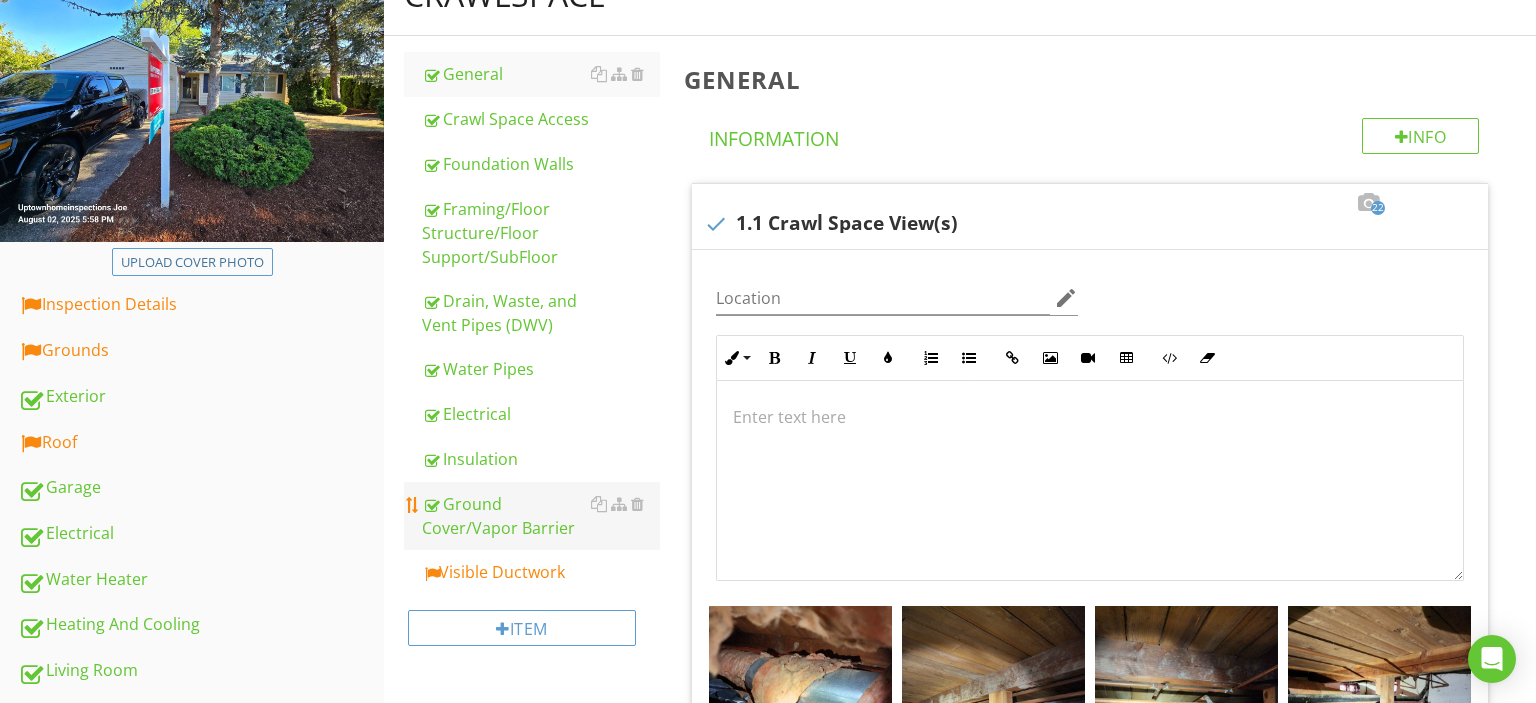 click on "Ground Cover/Vapor Barrier" at bounding box center (541, 516) 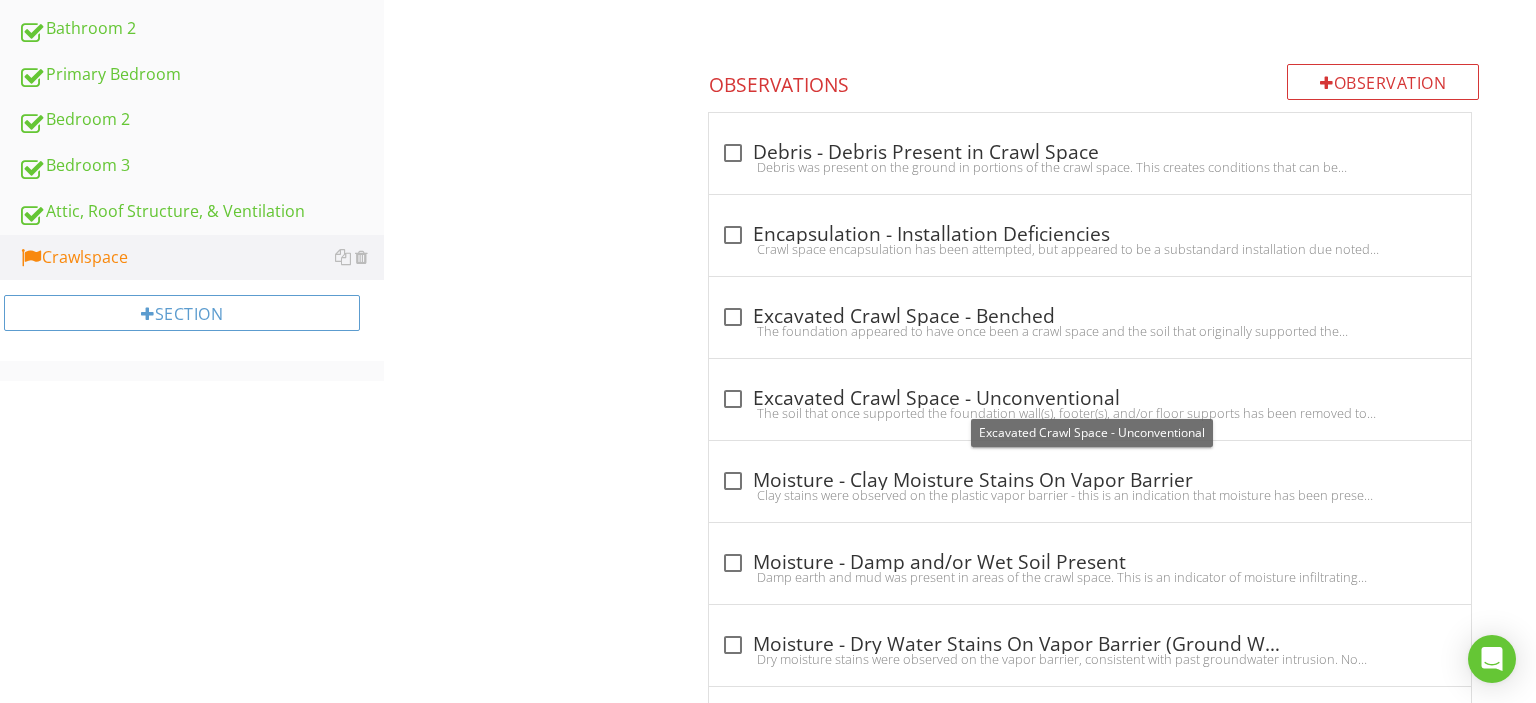 scroll, scrollTop: 1588, scrollLeft: 0, axis: vertical 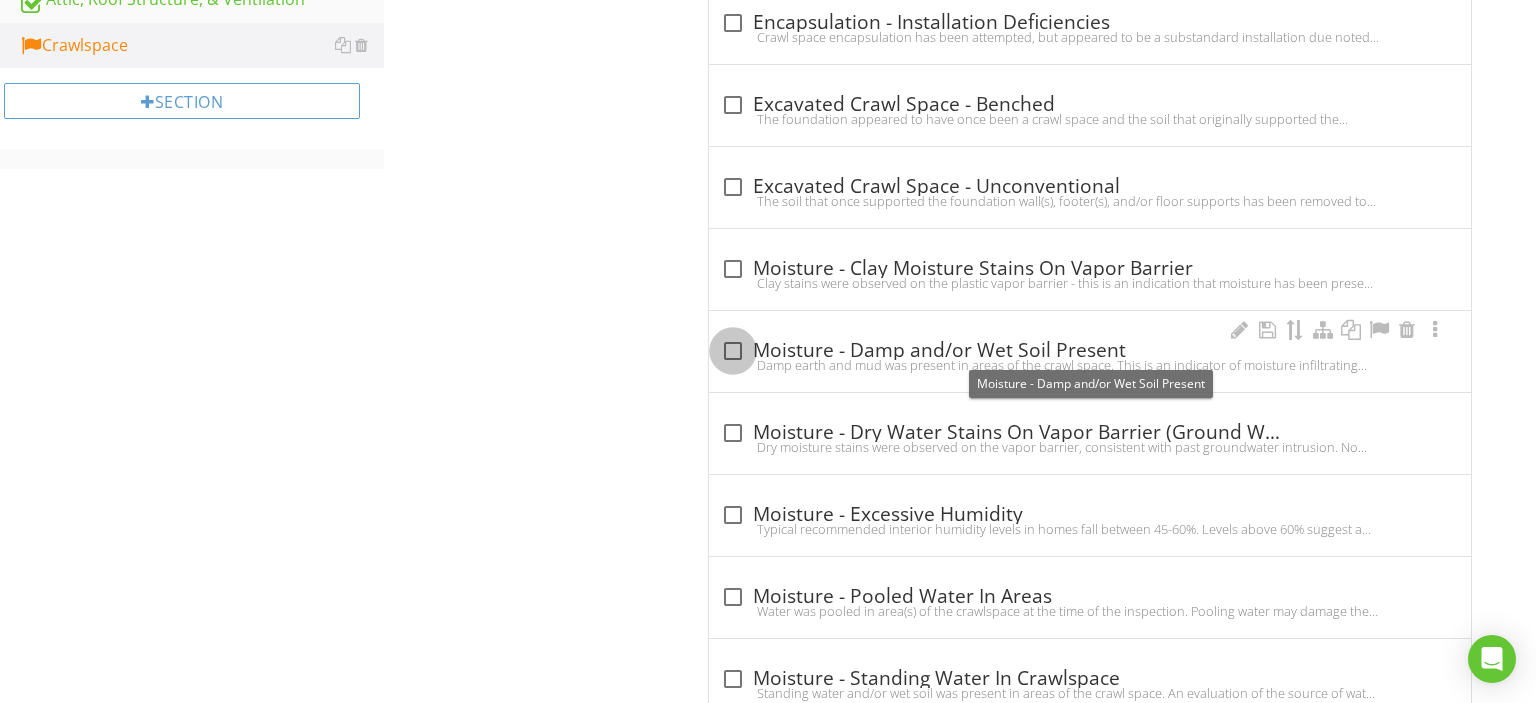 click at bounding box center (733, 351) 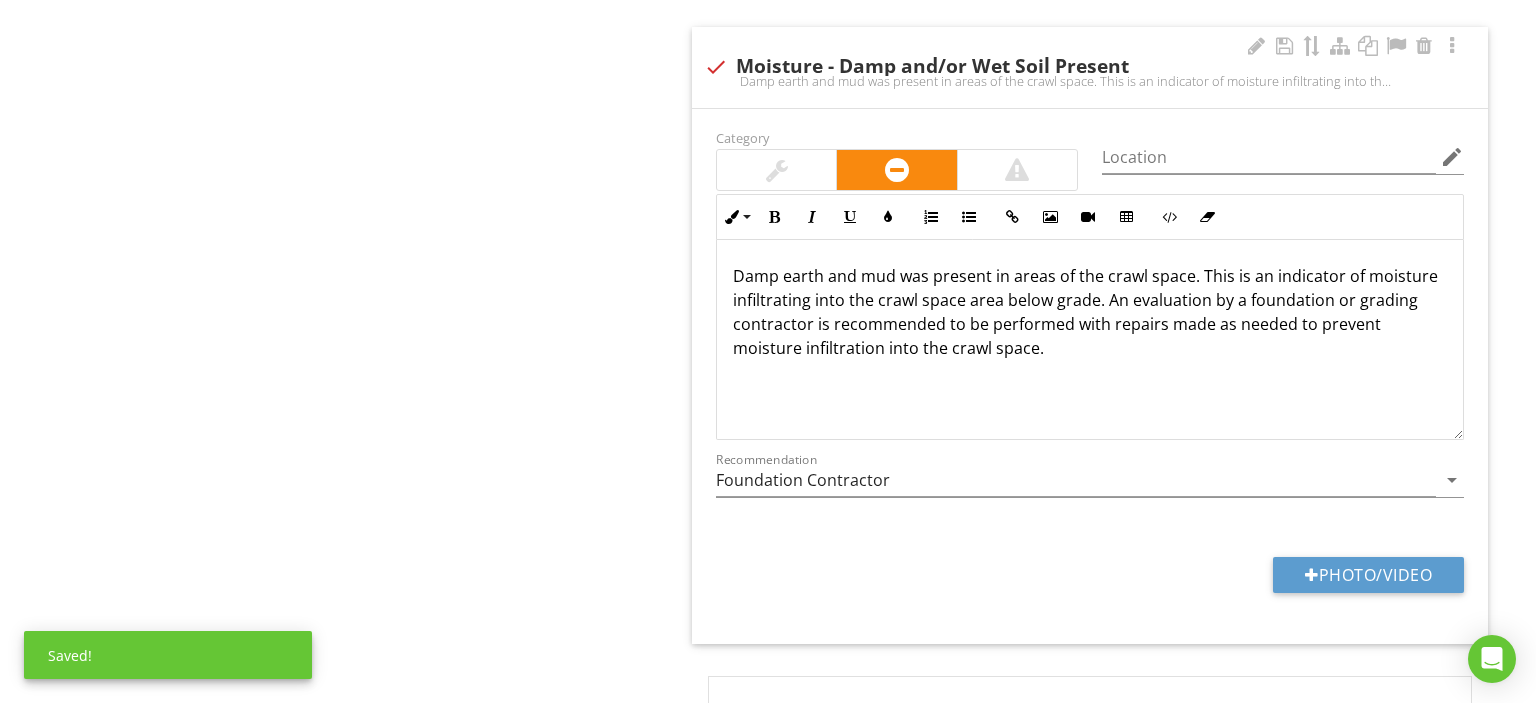 scroll, scrollTop: 1799, scrollLeft: 0, axis: vertical 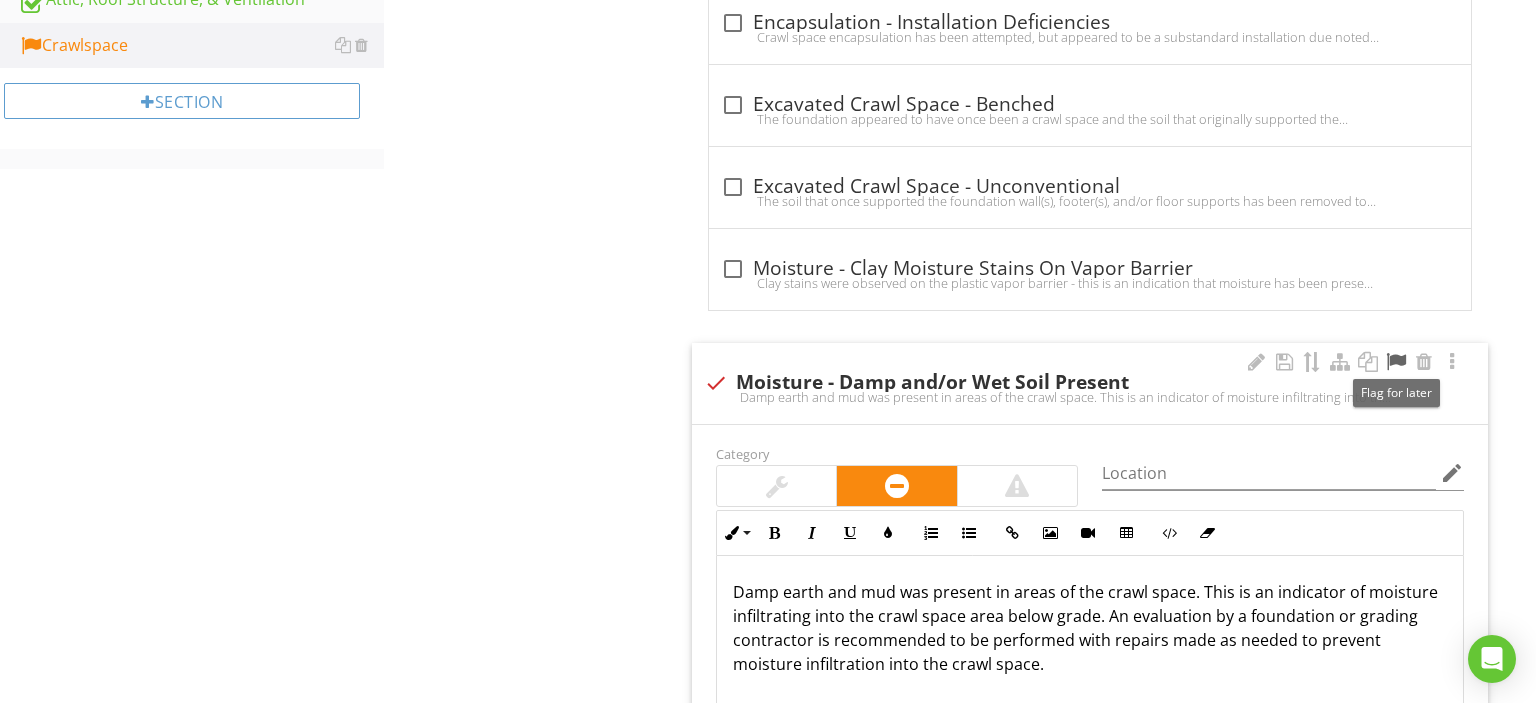 click at bounding box center [1396, 362] 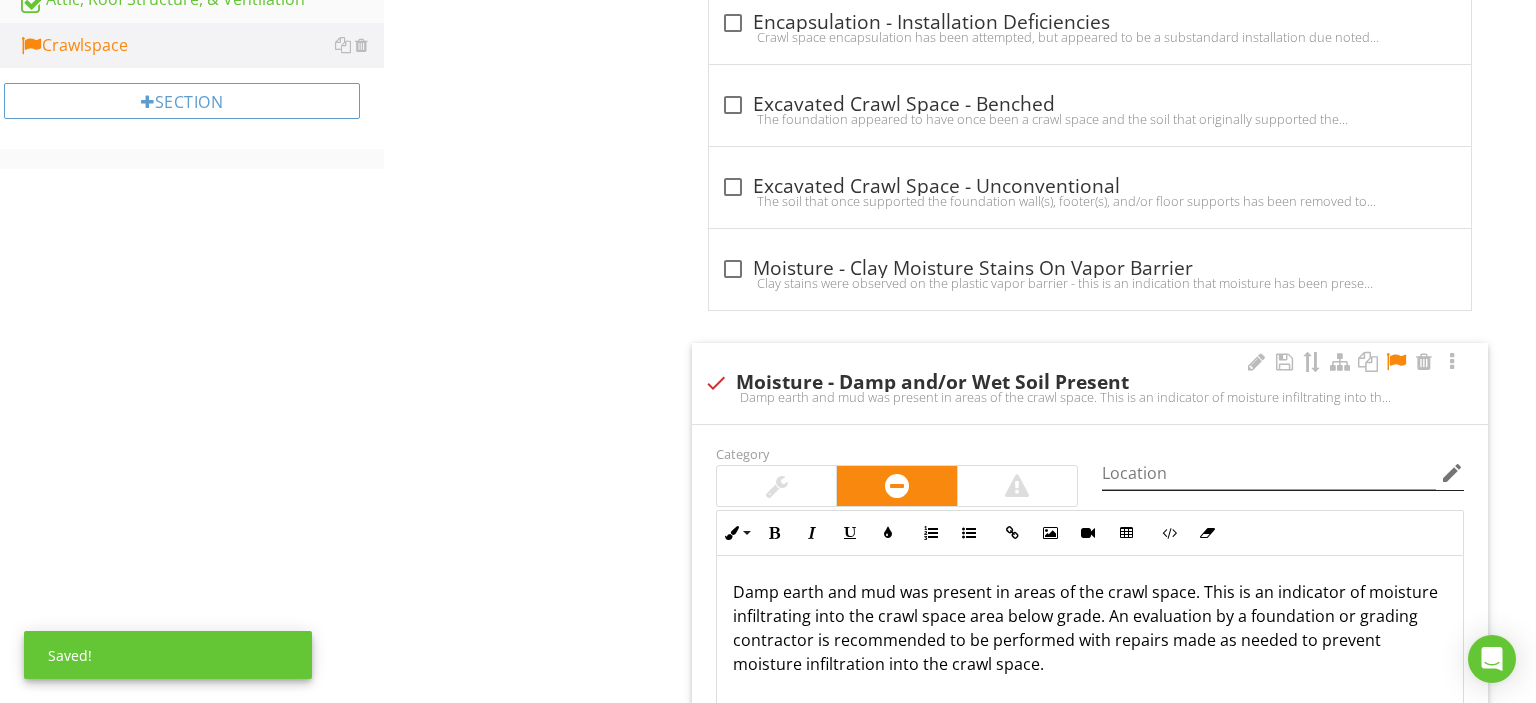 click on "edit" at bounding box center (1452, 473) 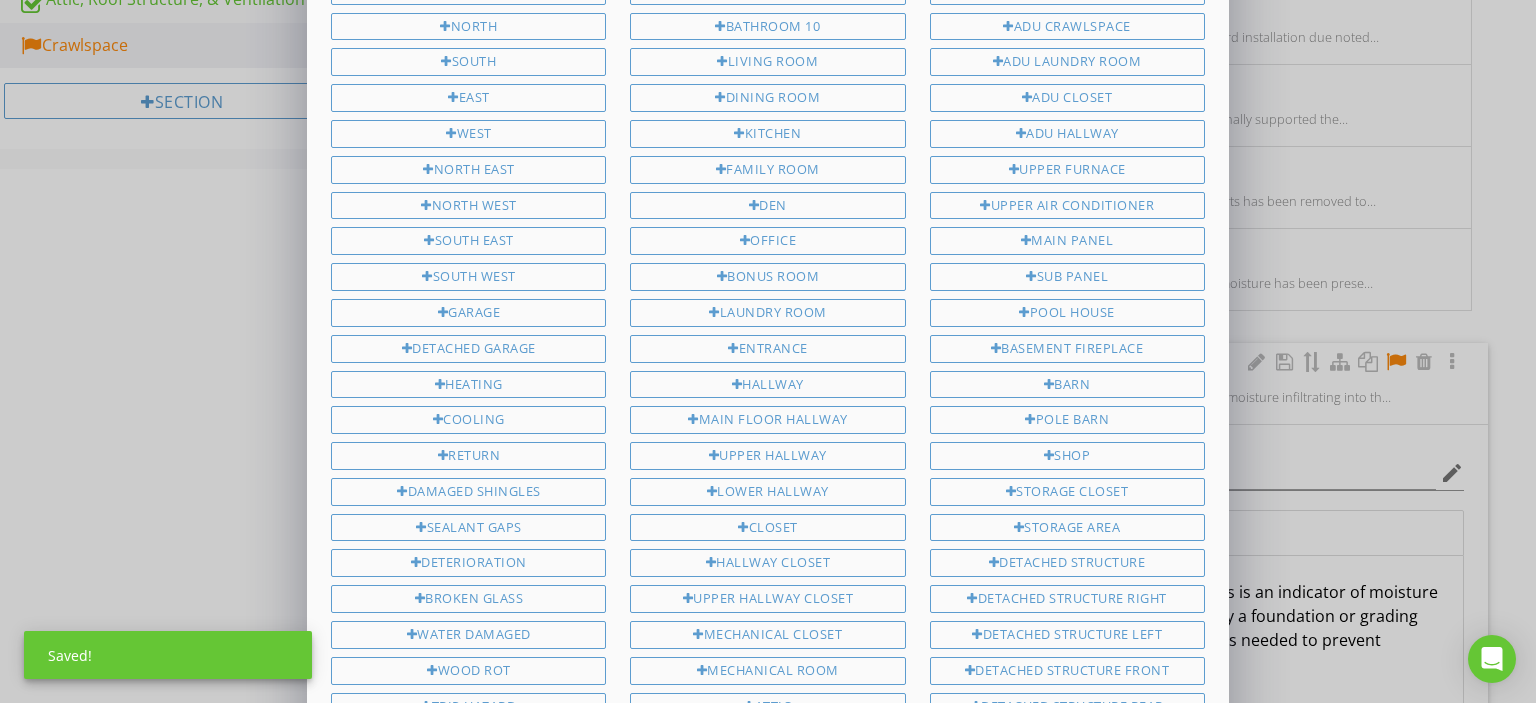 scroll, scrollTop: 1166, scrollLeft: 0, axis: vertical 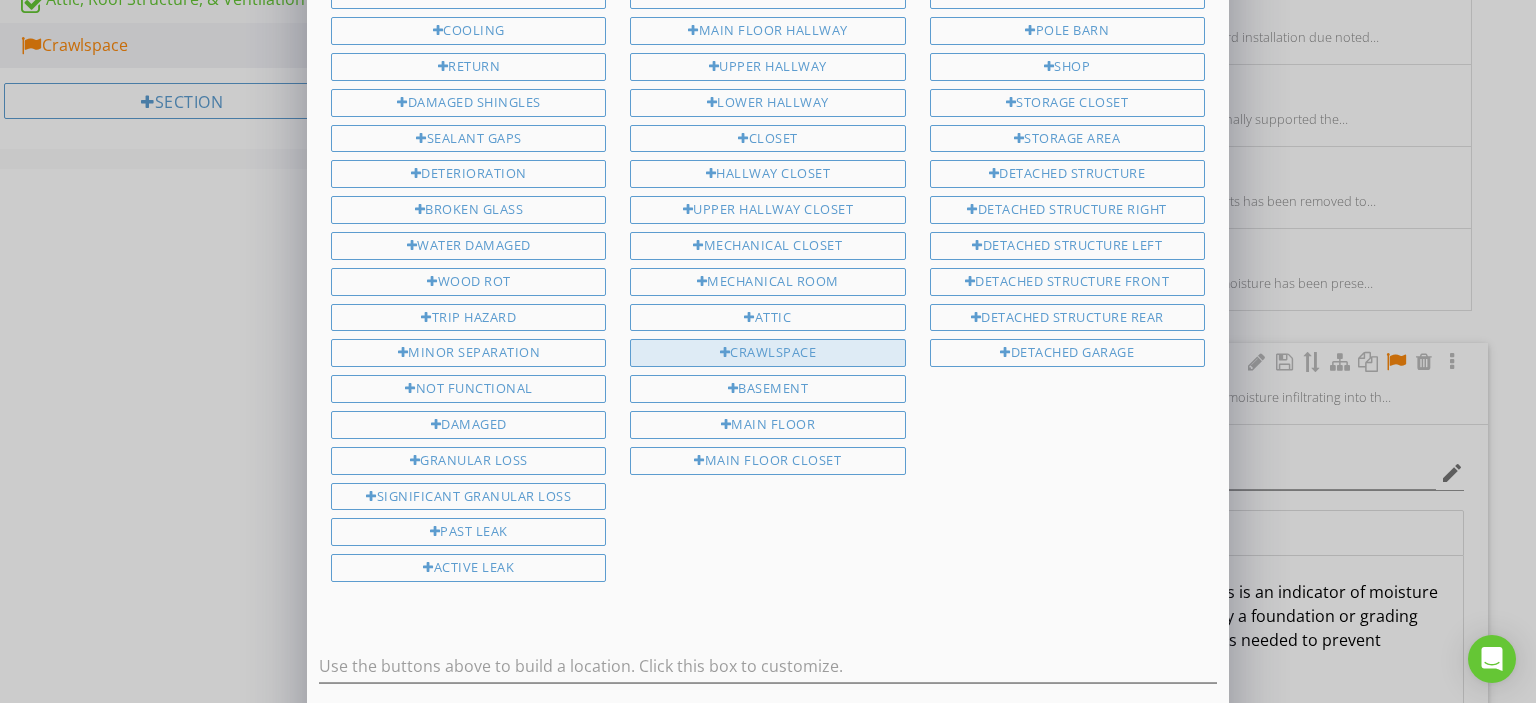 click on "Crawlspace" at bounding box center [767, 353] 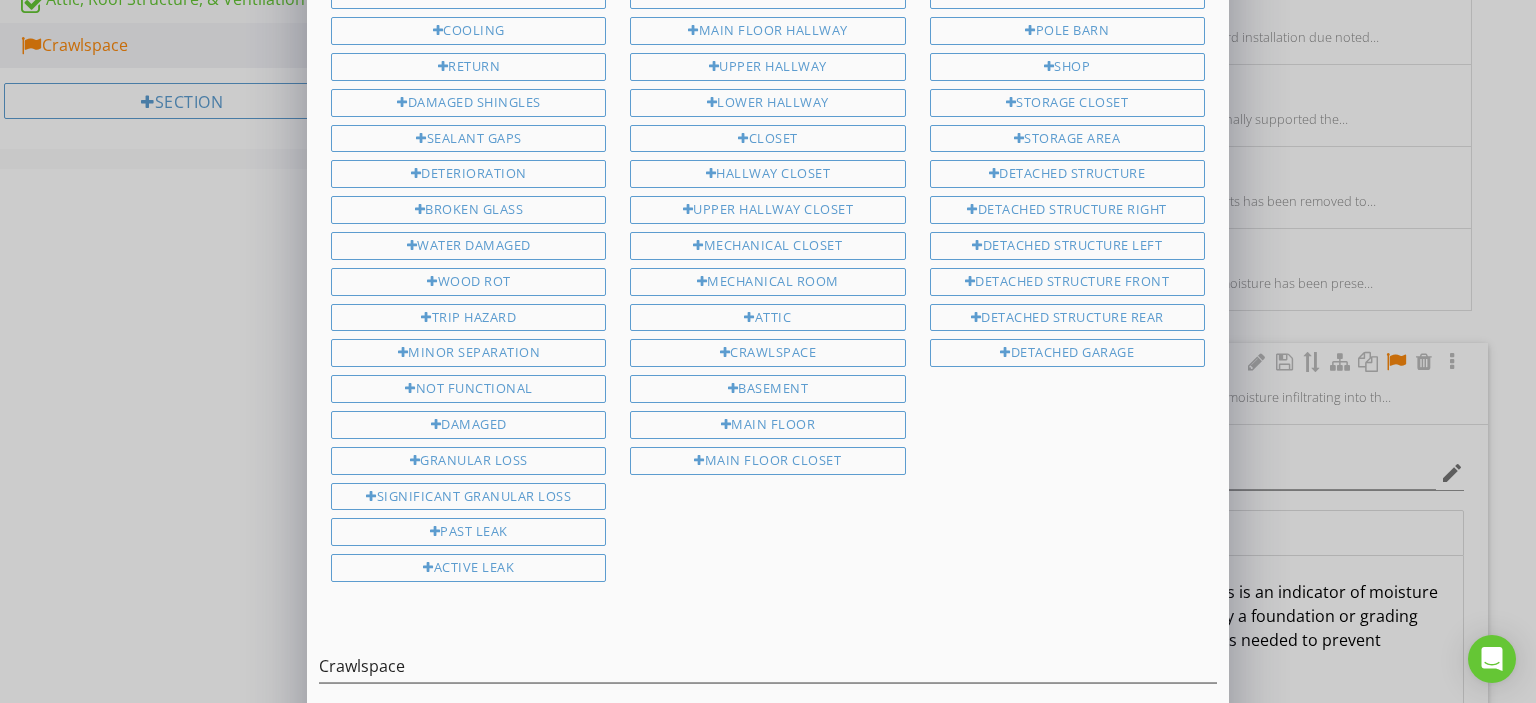 click on "Save Location" at bounding box center (1043, 747) 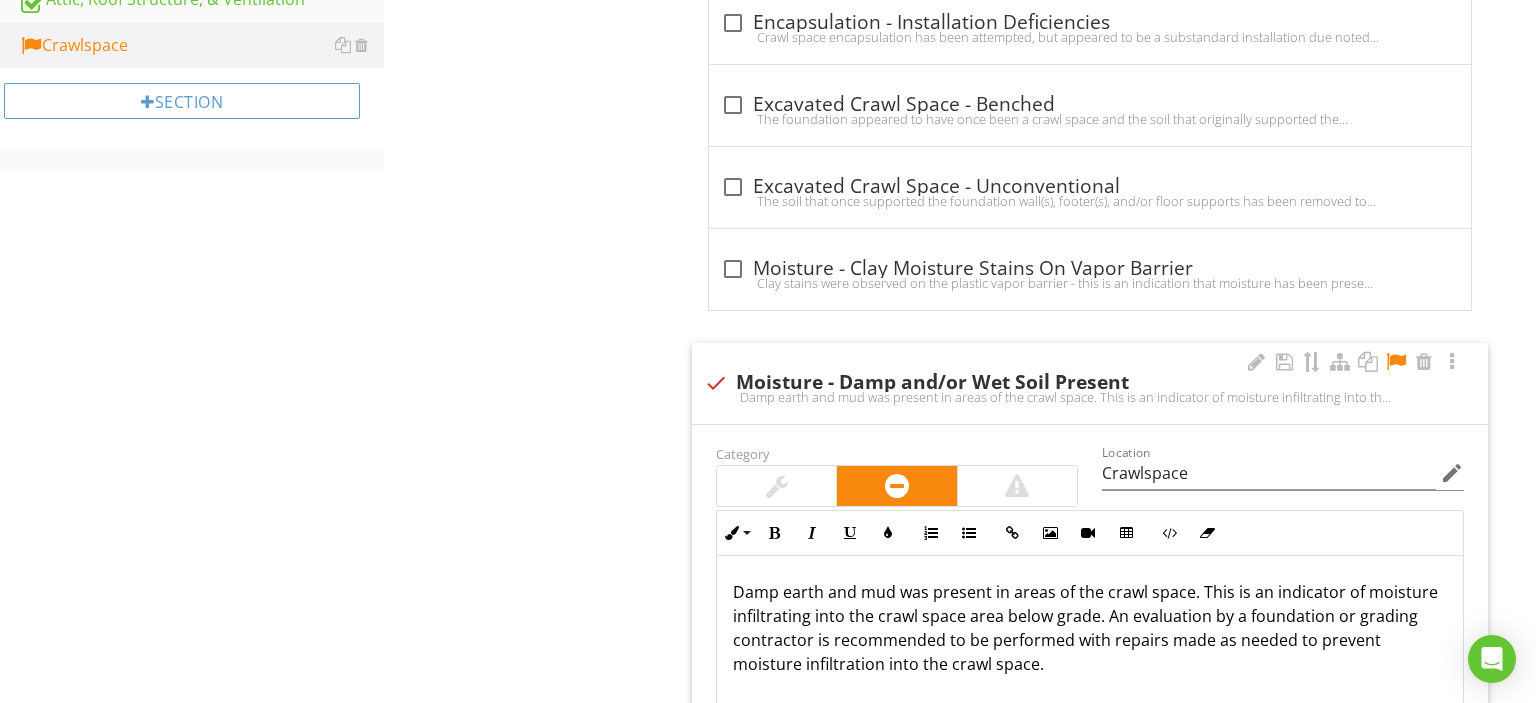 scroll, scrollTop: 1166, scrollLeft: 0, axis: vertical 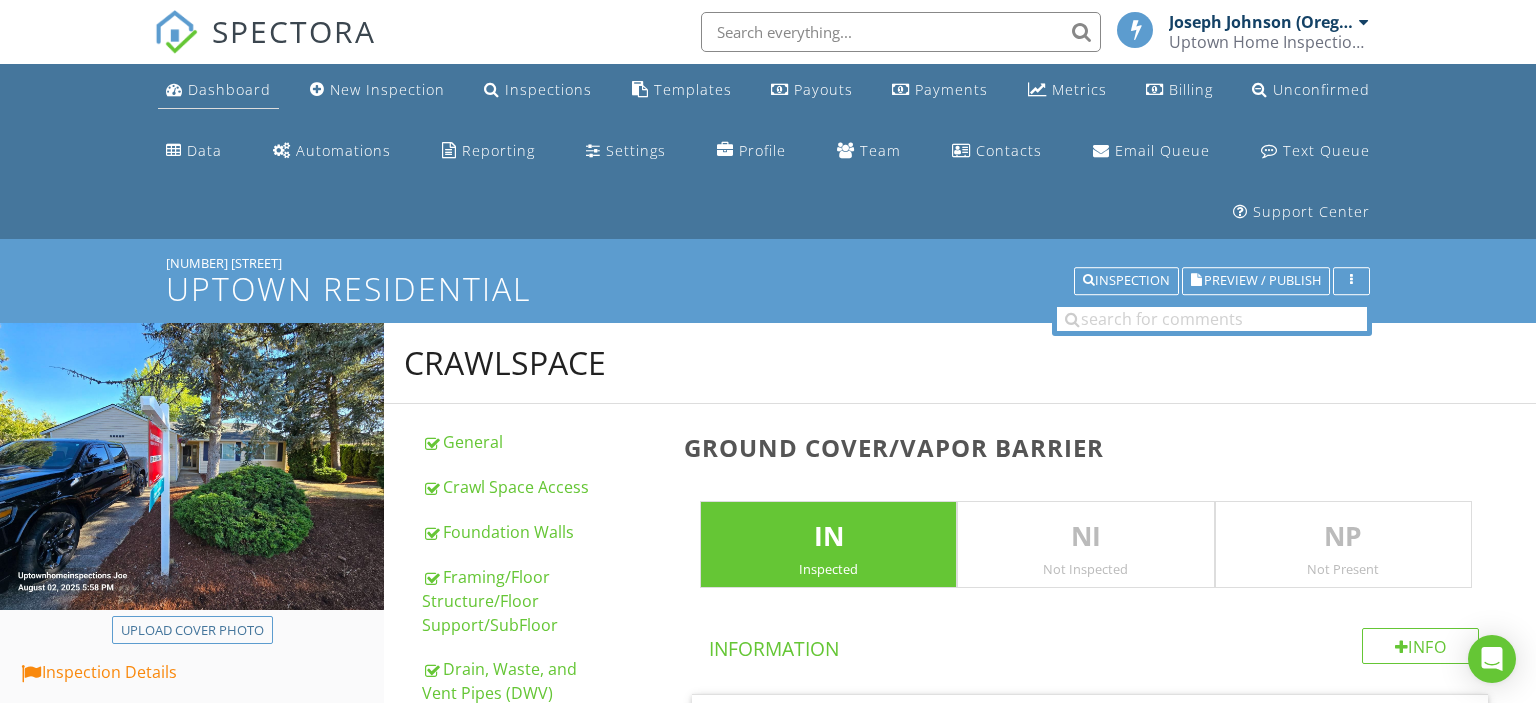 click on "Dashboard" at bounding box center (218, 90) 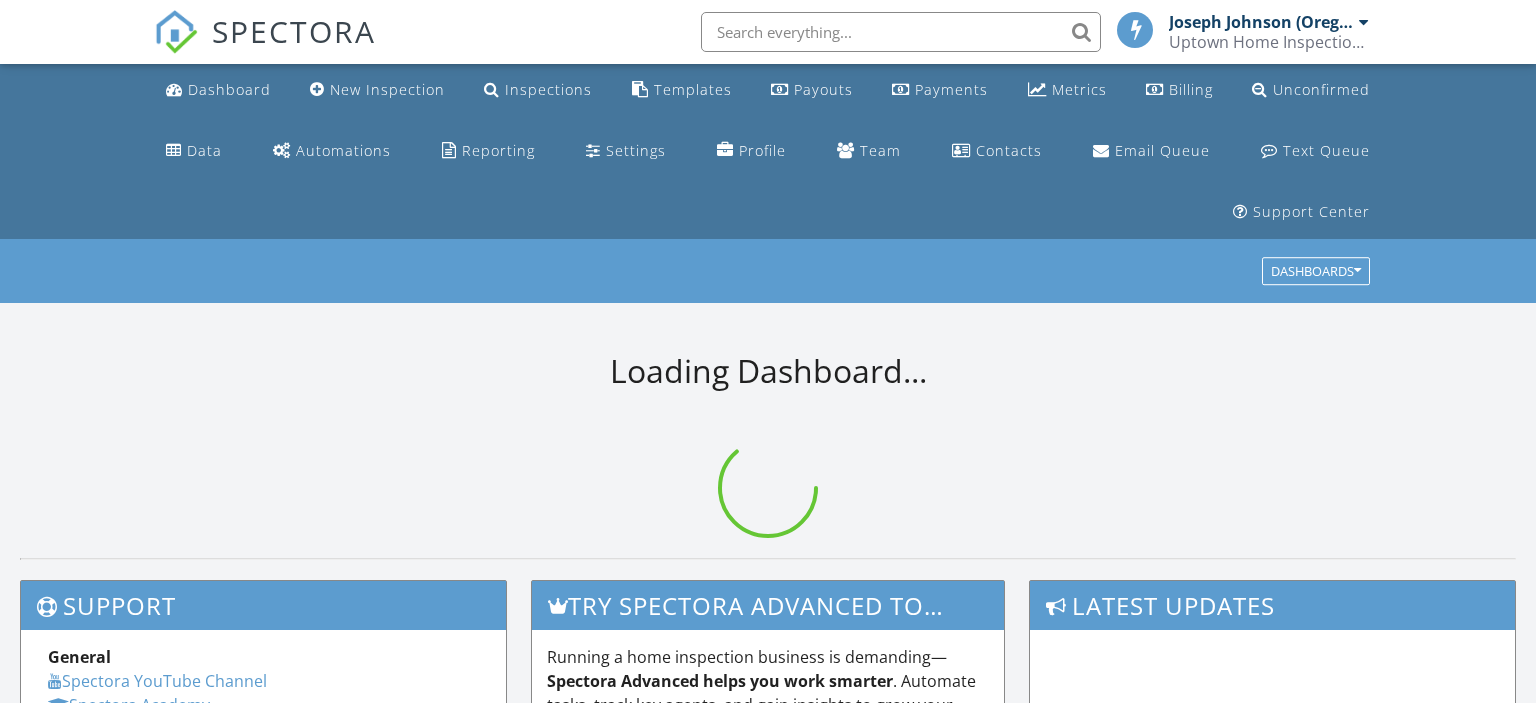 scroll, scrollTop: 0, scrollLeft: 0, axis: both 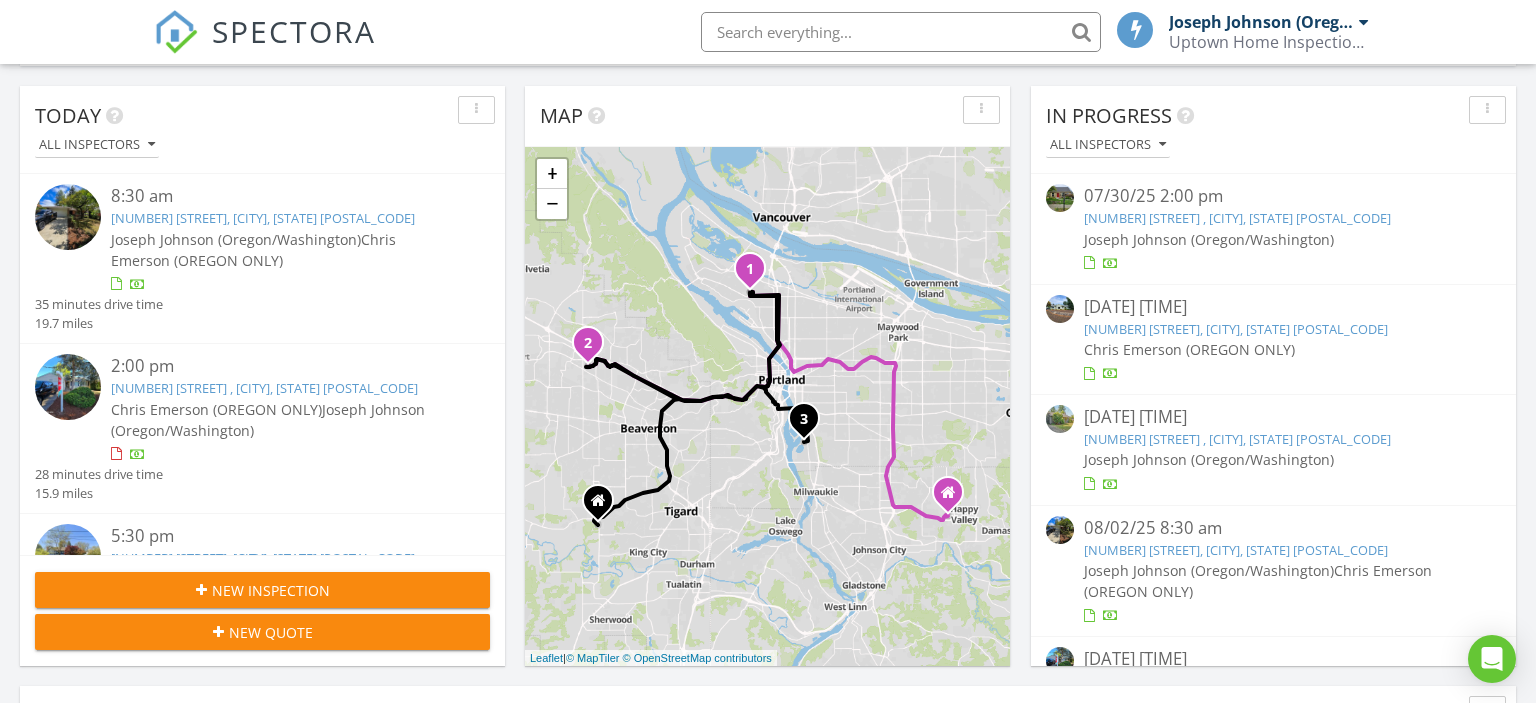 click on "15165 SE Bluff Rd, Sandy, OR 97055" at bounding box center (1236, 329) 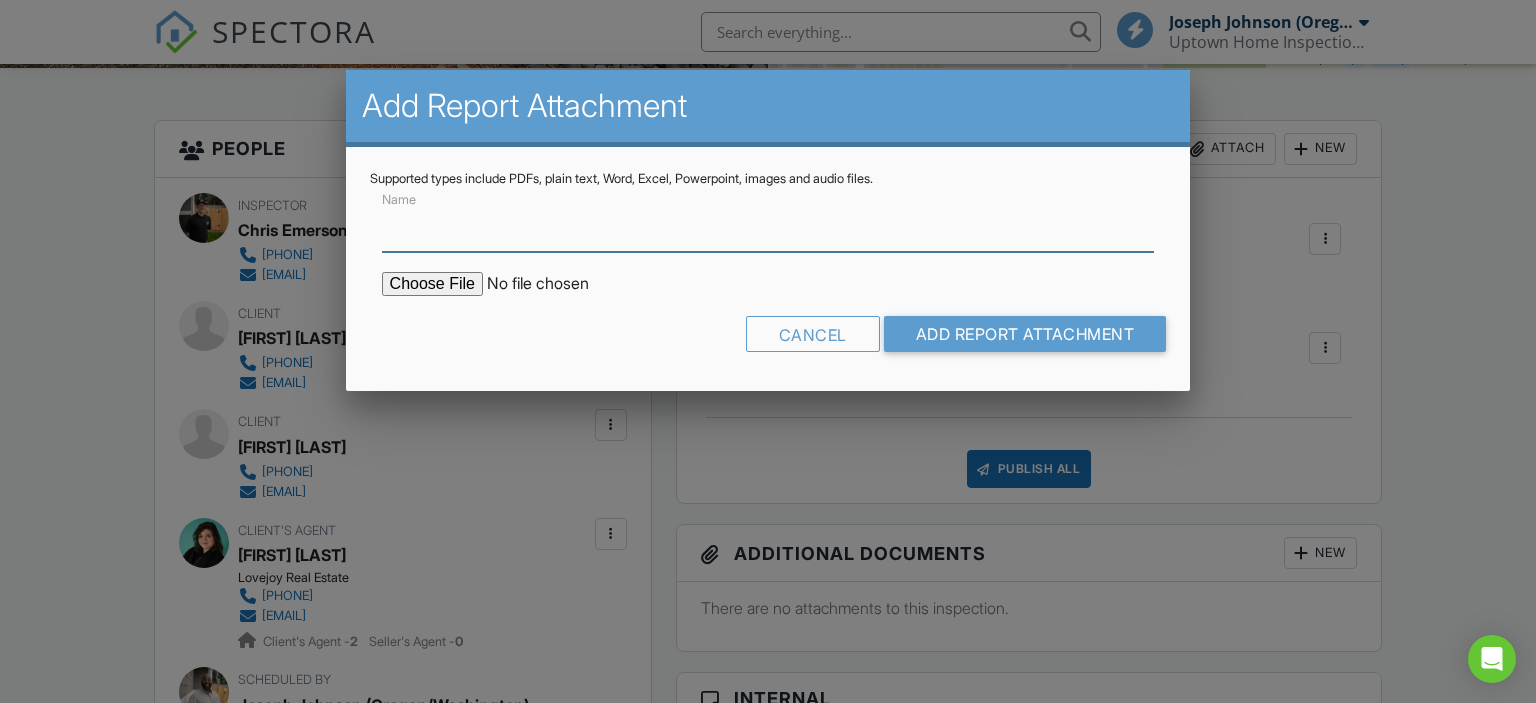 scroll, scrollTop: 528, scrollLeft: 0, axis: vertical 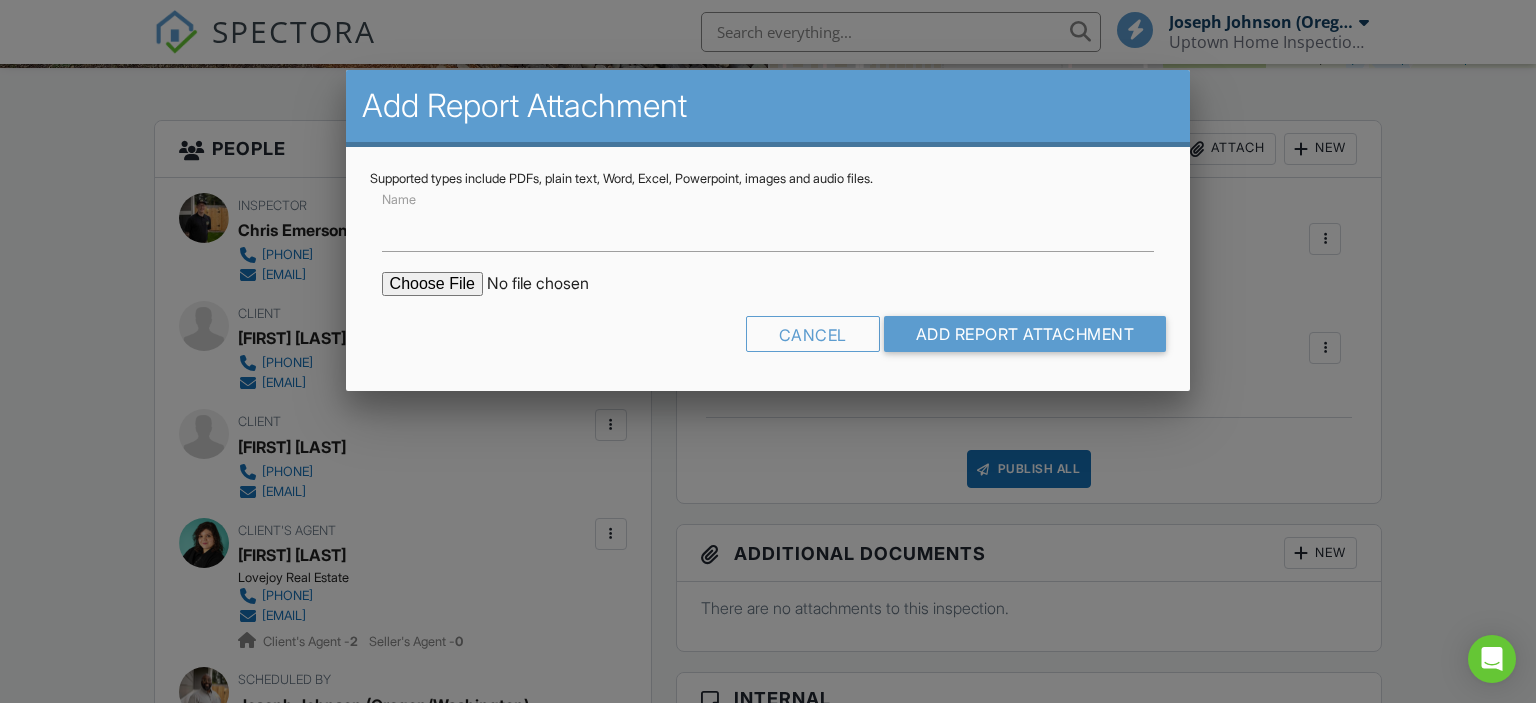 click at bounding box center [552, 284] 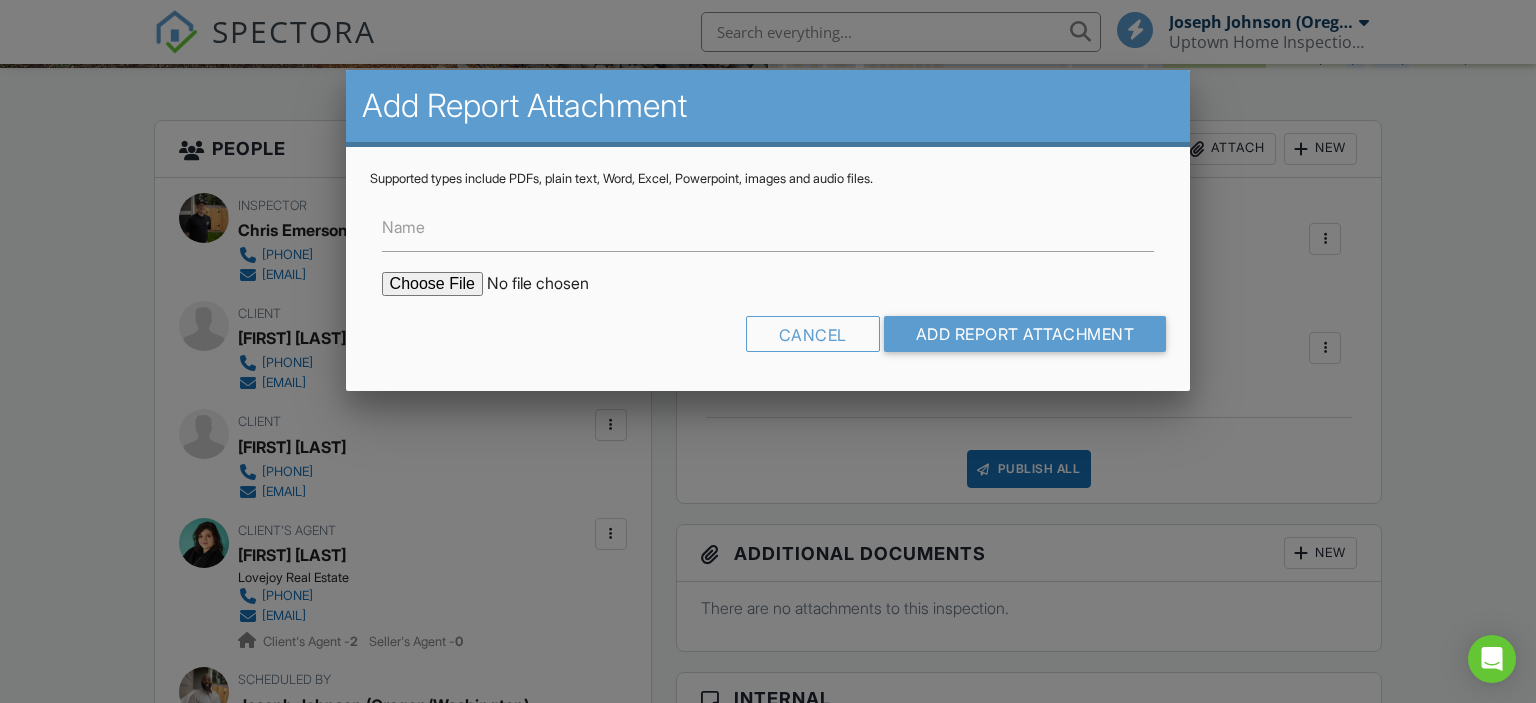 type on "C:\fakepath\RP22202140025_31Jul25_0853.pdf" 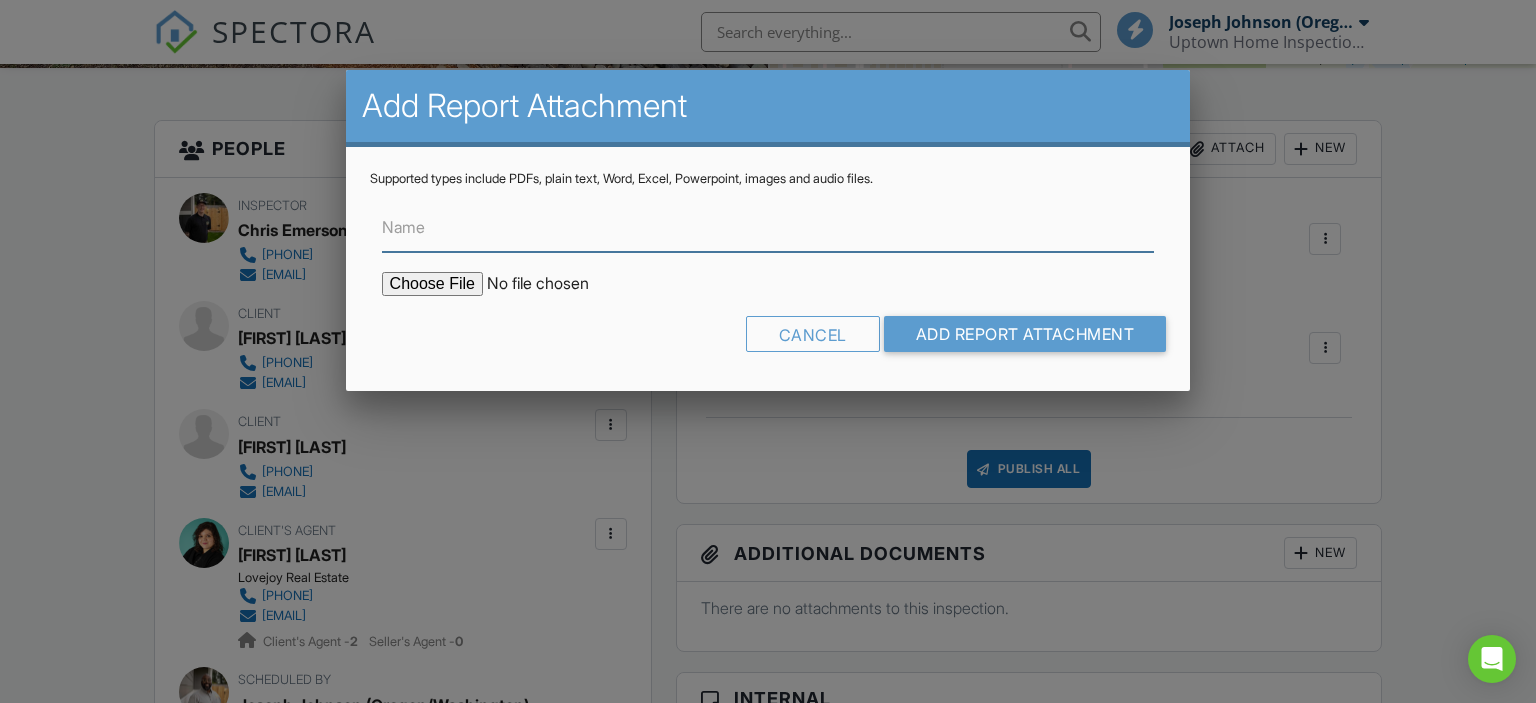 click on "Name" at bounding box center [768, 227] 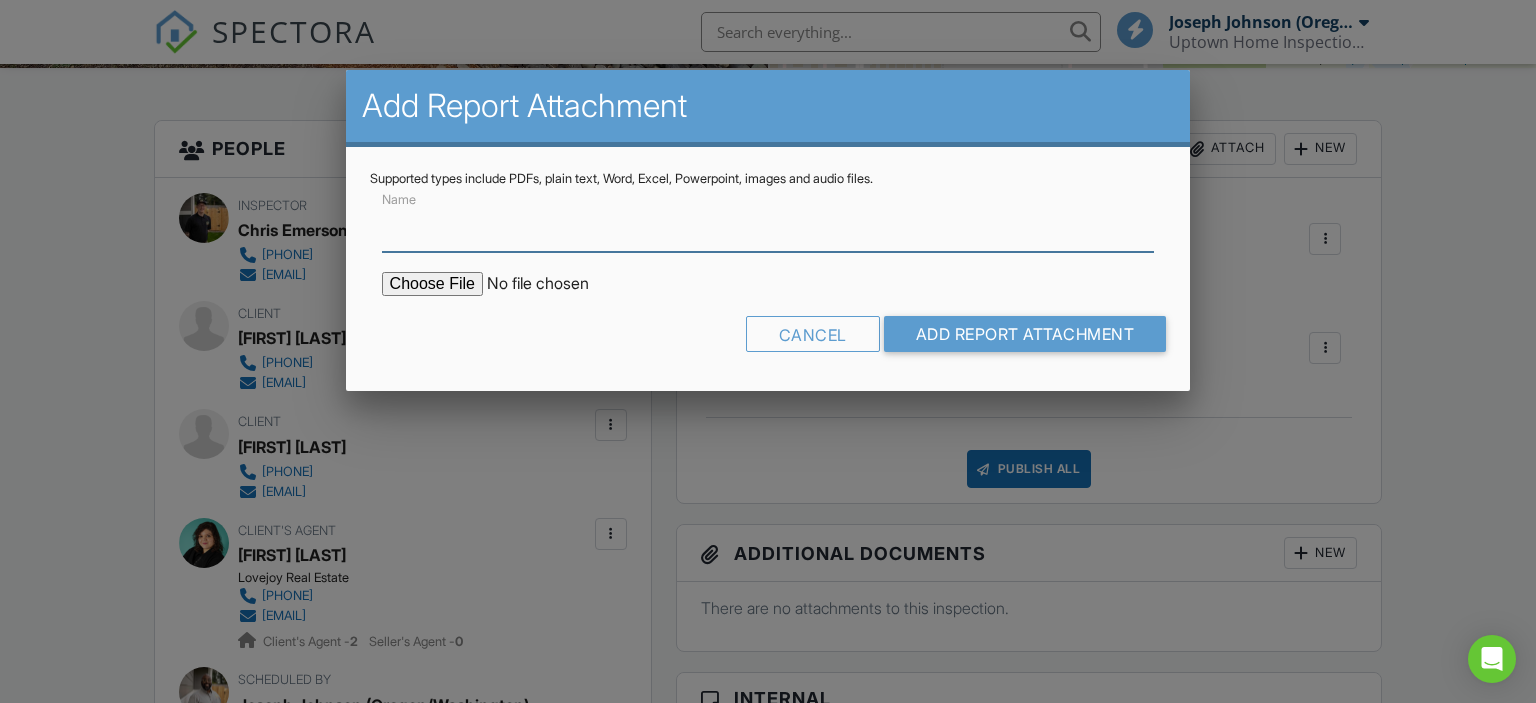 click on "Name" at bounding box center (768, 227) 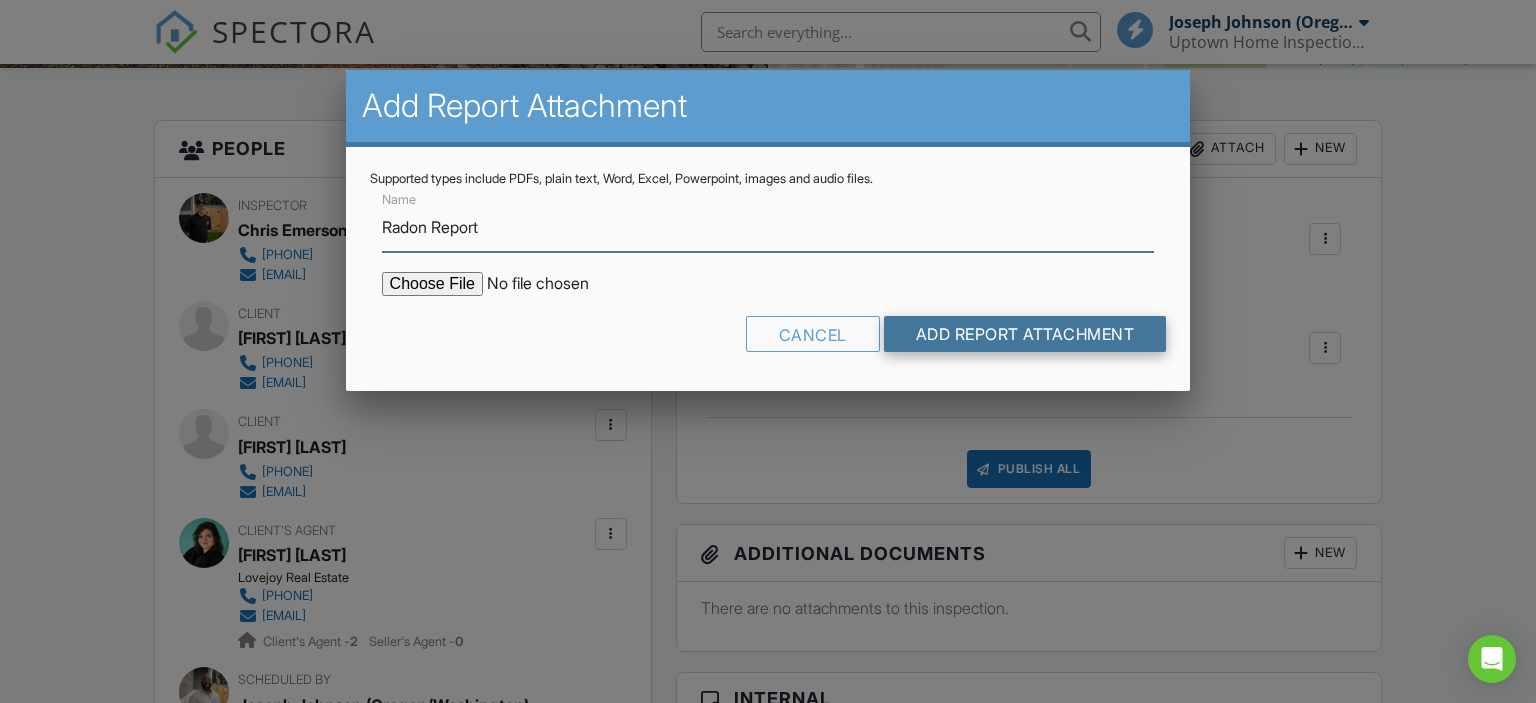 type on "Radon Report" 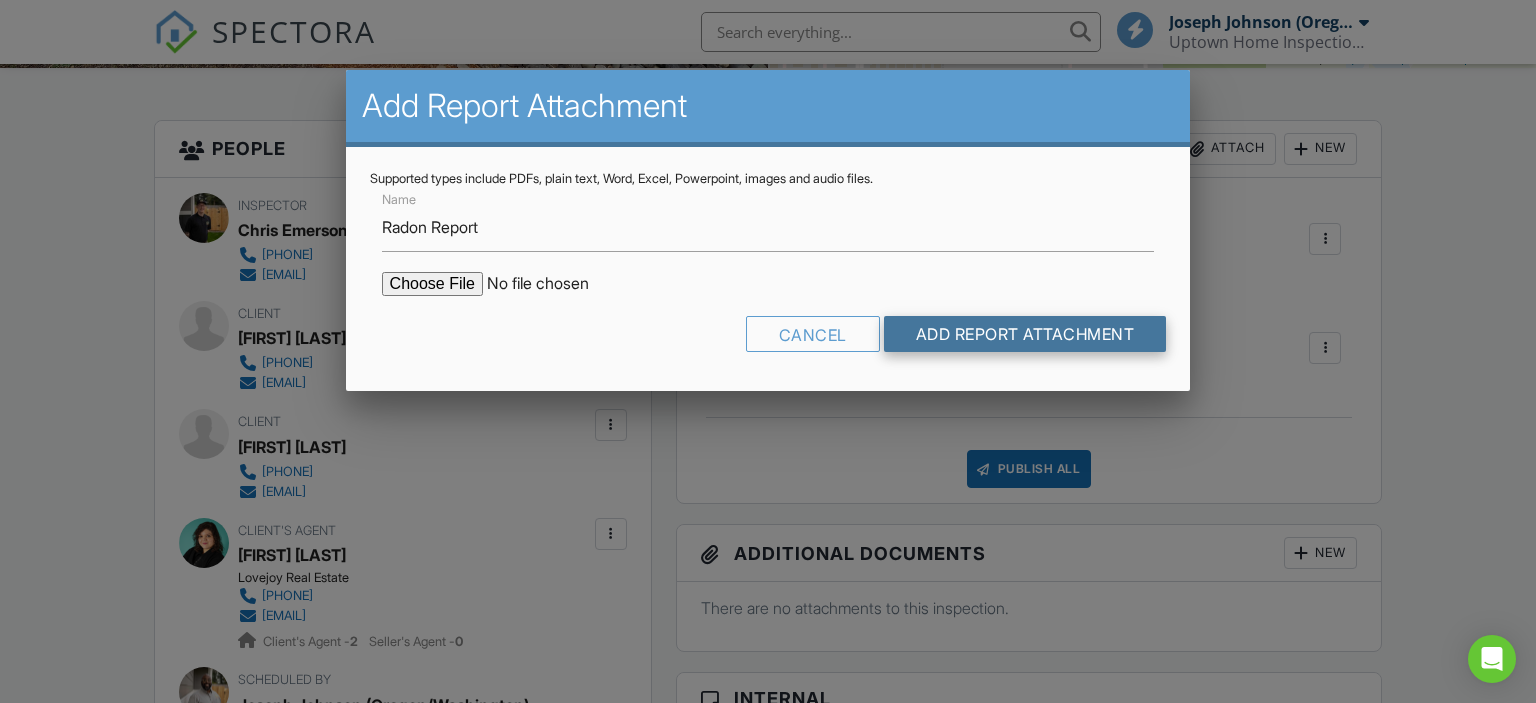 click on "Add Report Attachment" at bounding box center (1025, 334) 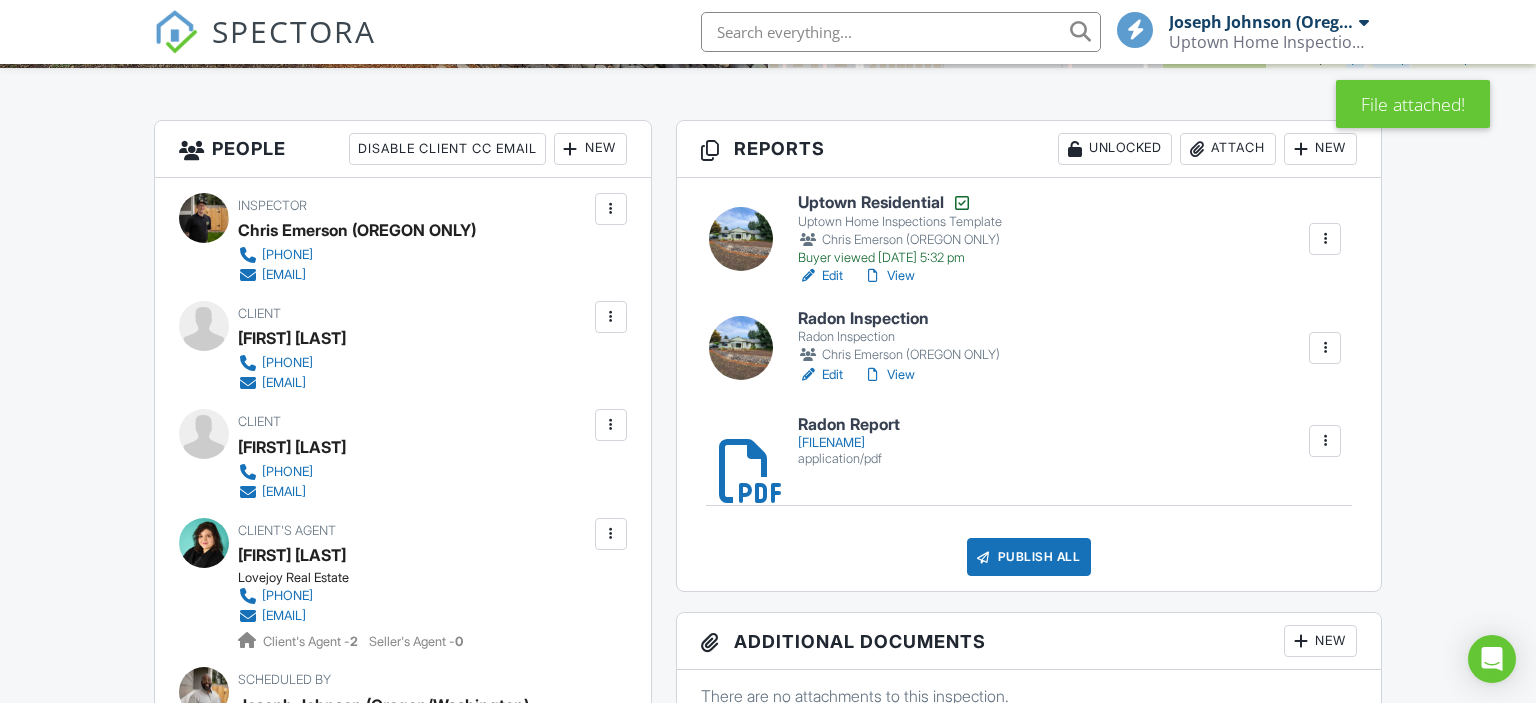 scroll, scrollTop: 633, scrollLeft: 0, axis: vertical 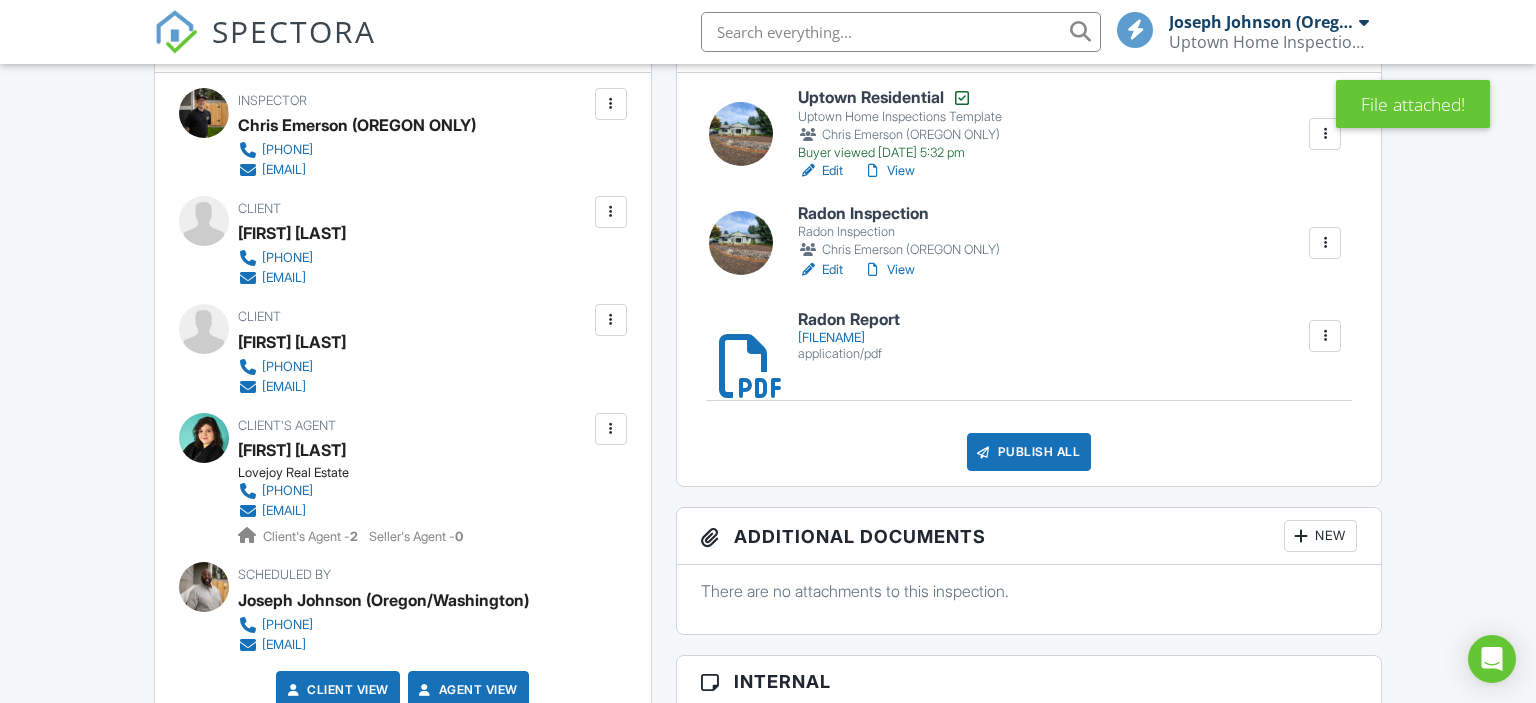 click on "Radon Inspection" at bounding box center [899, 214] 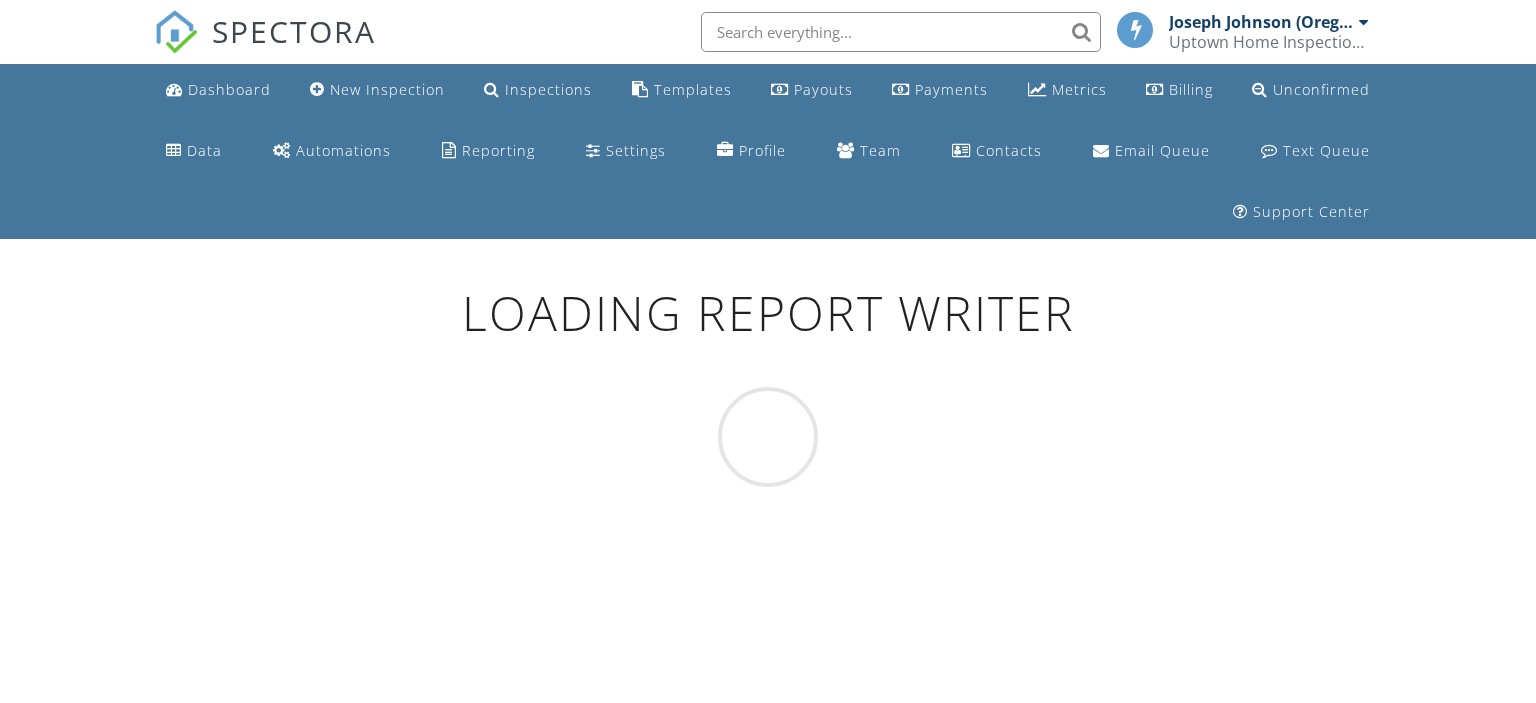 scroll, scrollTop: 0, scrollLeft: 0, axis: both 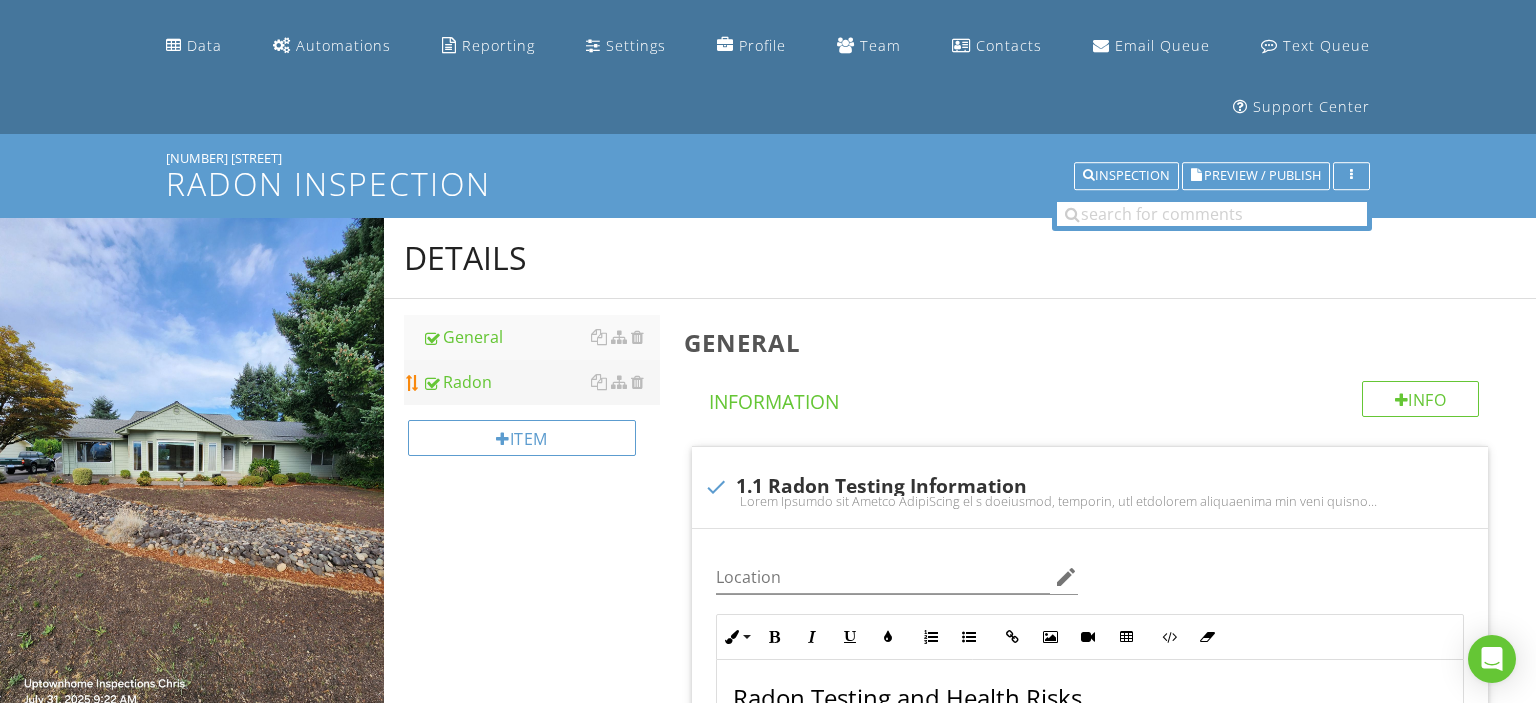 click on "Radon" at bounding box center [541, 382] 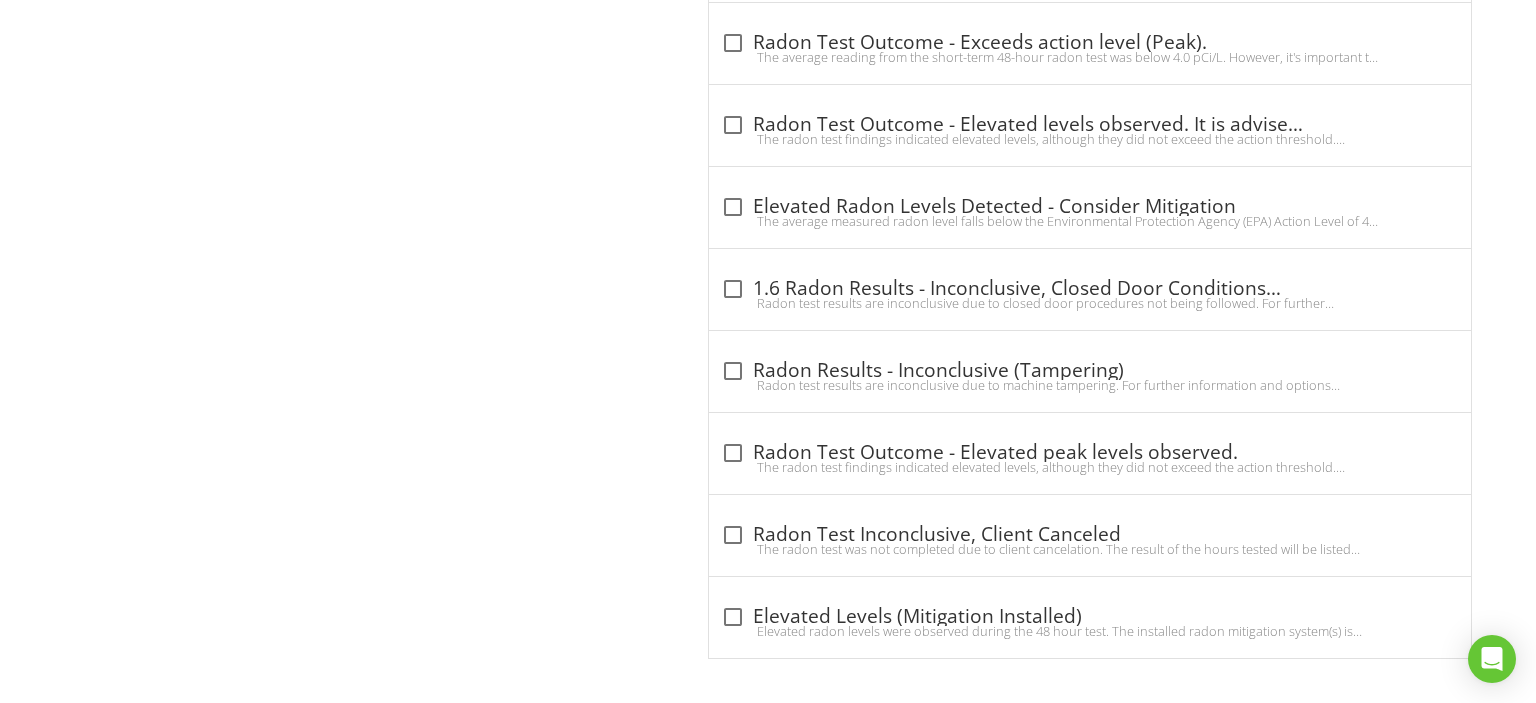 scroll, scrollTop: 2217, scrollLeft: 0, axis: vertical 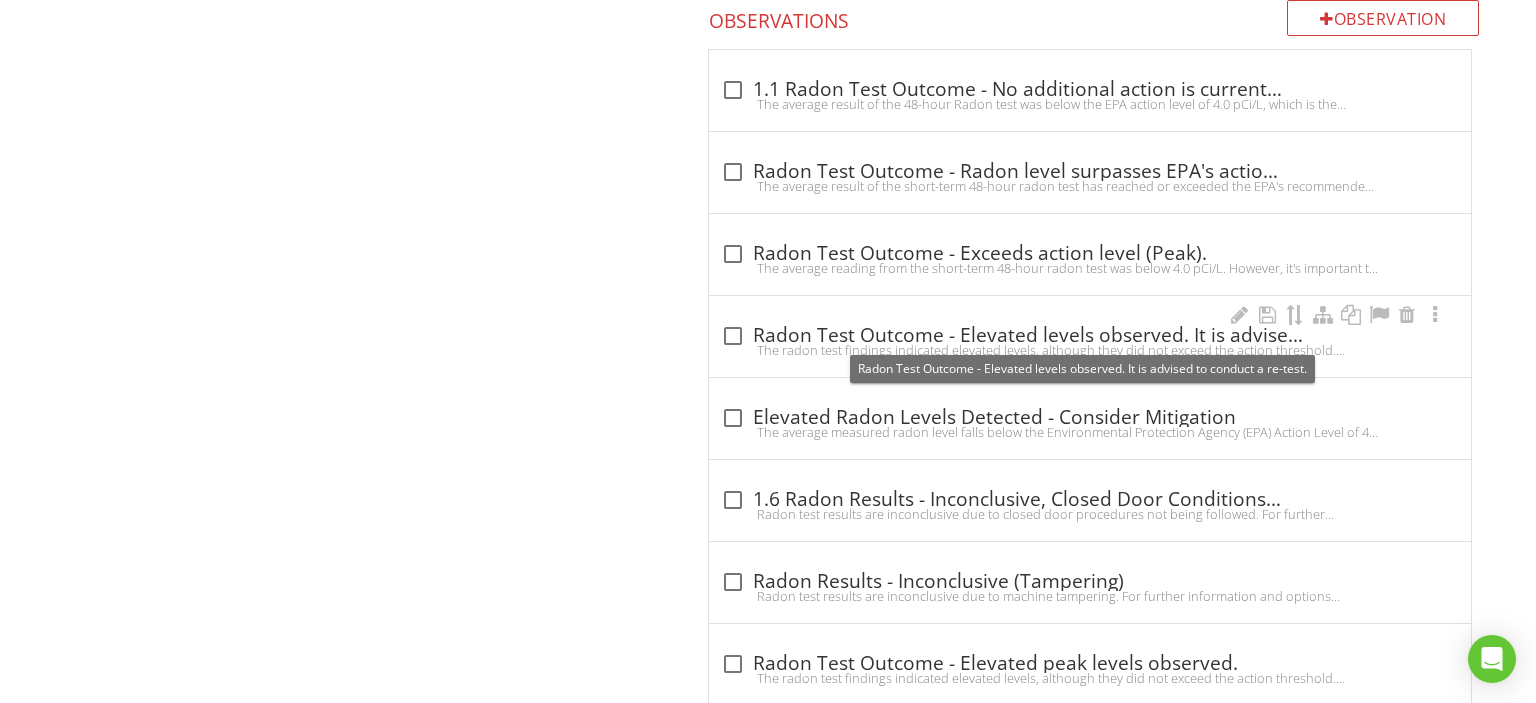 click at bounding box center [733, 336] 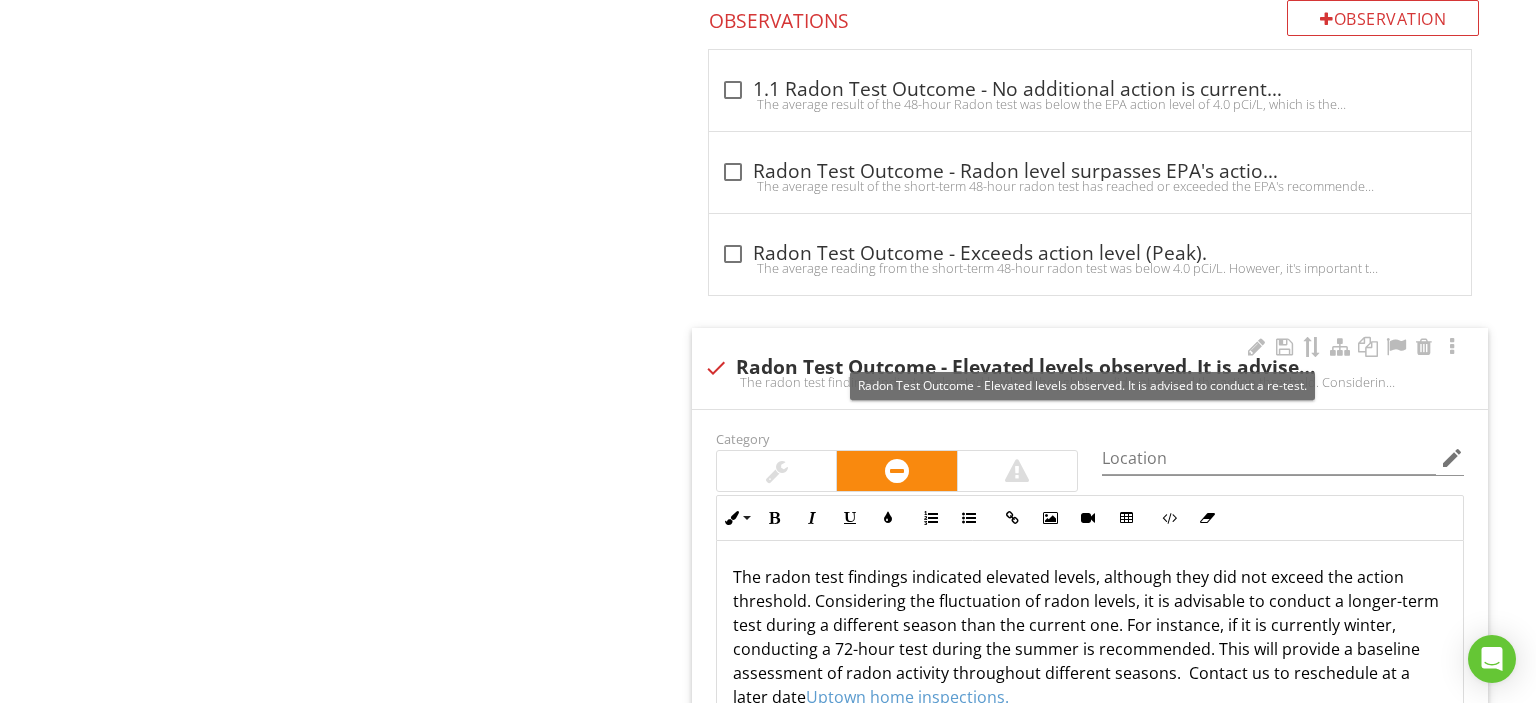 click at bounding box center [716, 368] 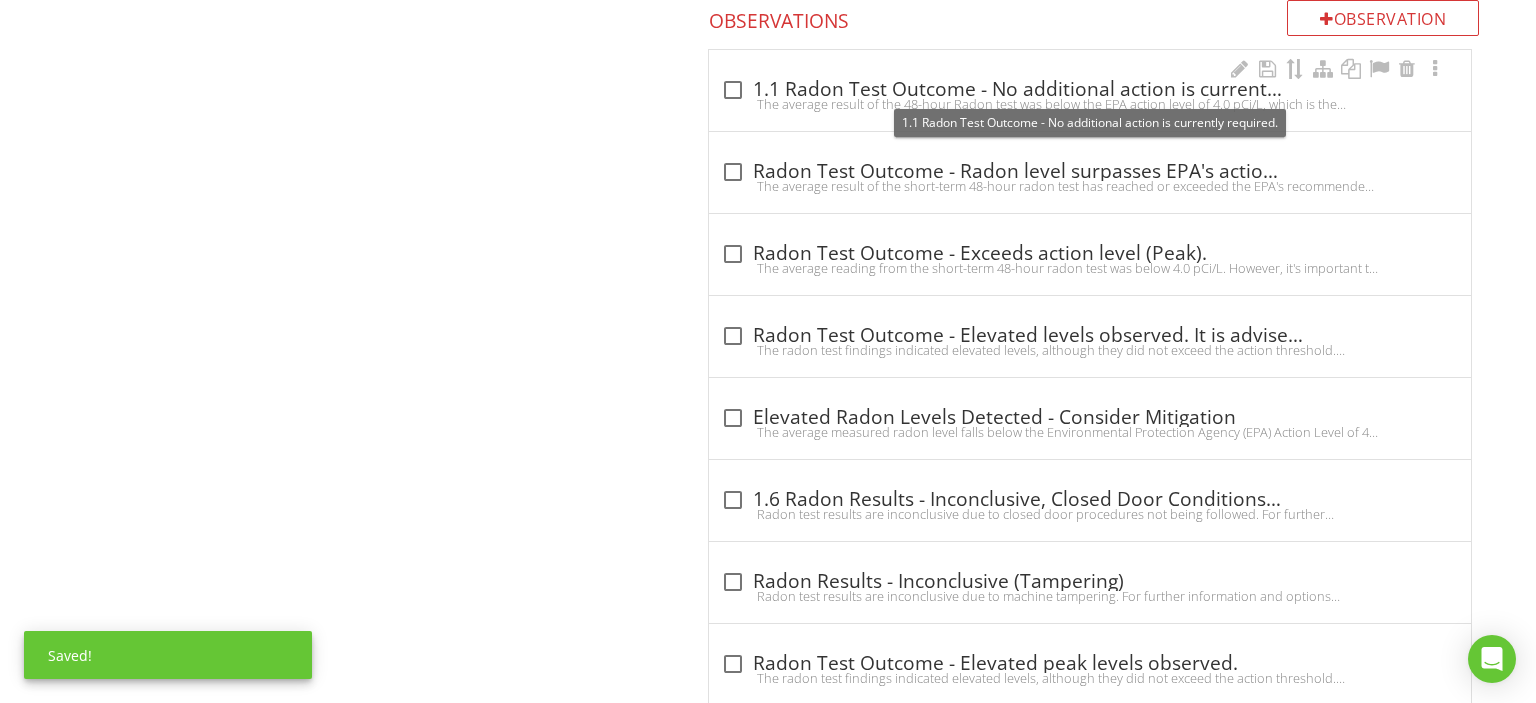 click at bounding box center [733, 90] 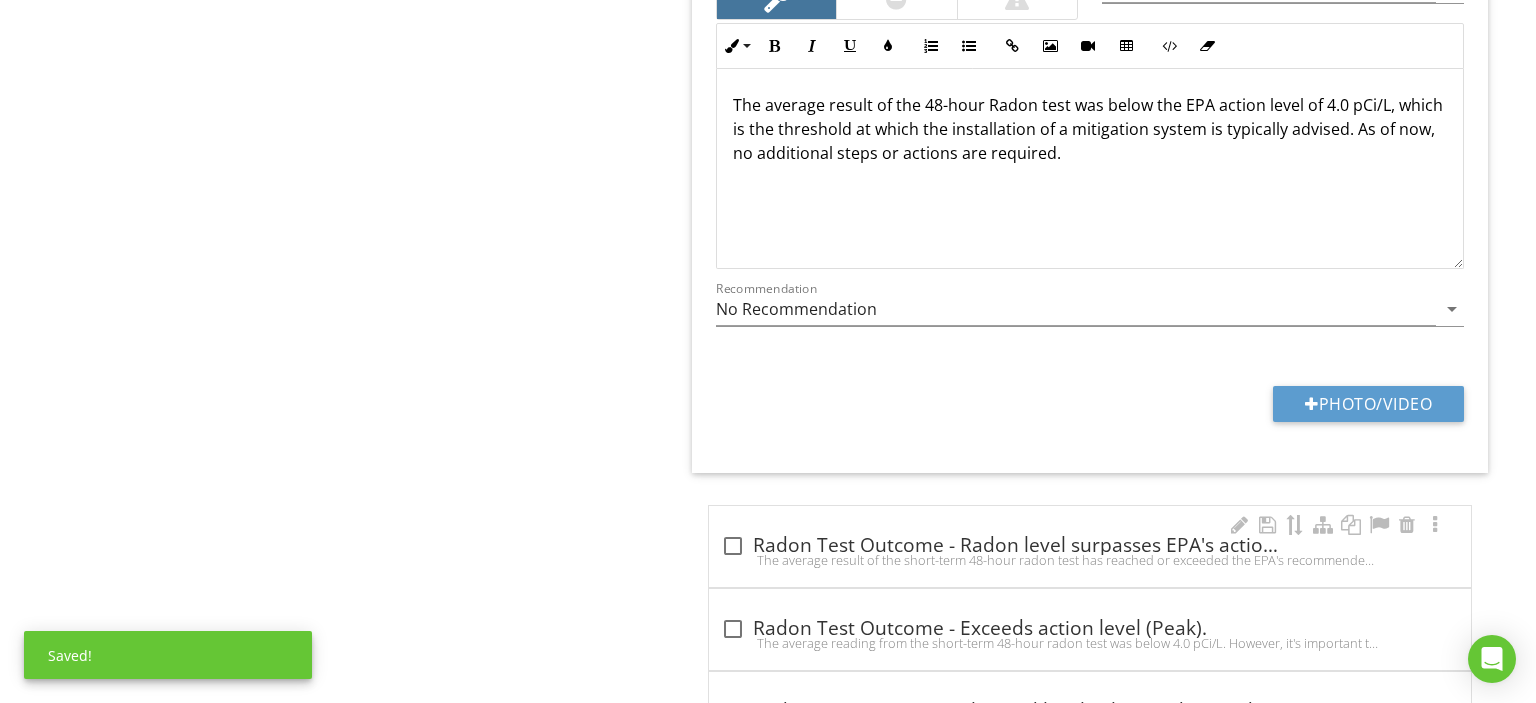 scroll, scrollTop: 2640, scrollLeft: 0, axis: vertical 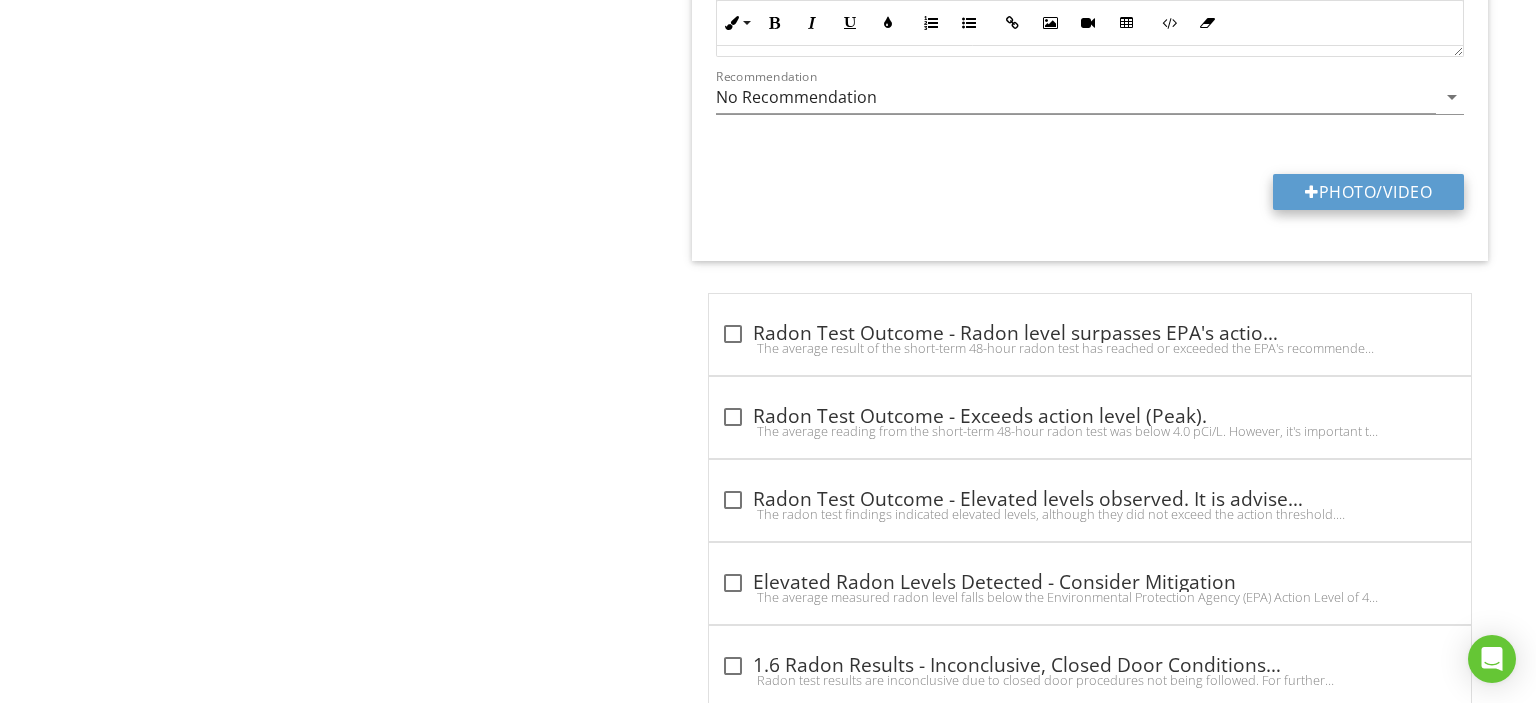 click on "Photo/Video" at bounding box center (1368, 192) 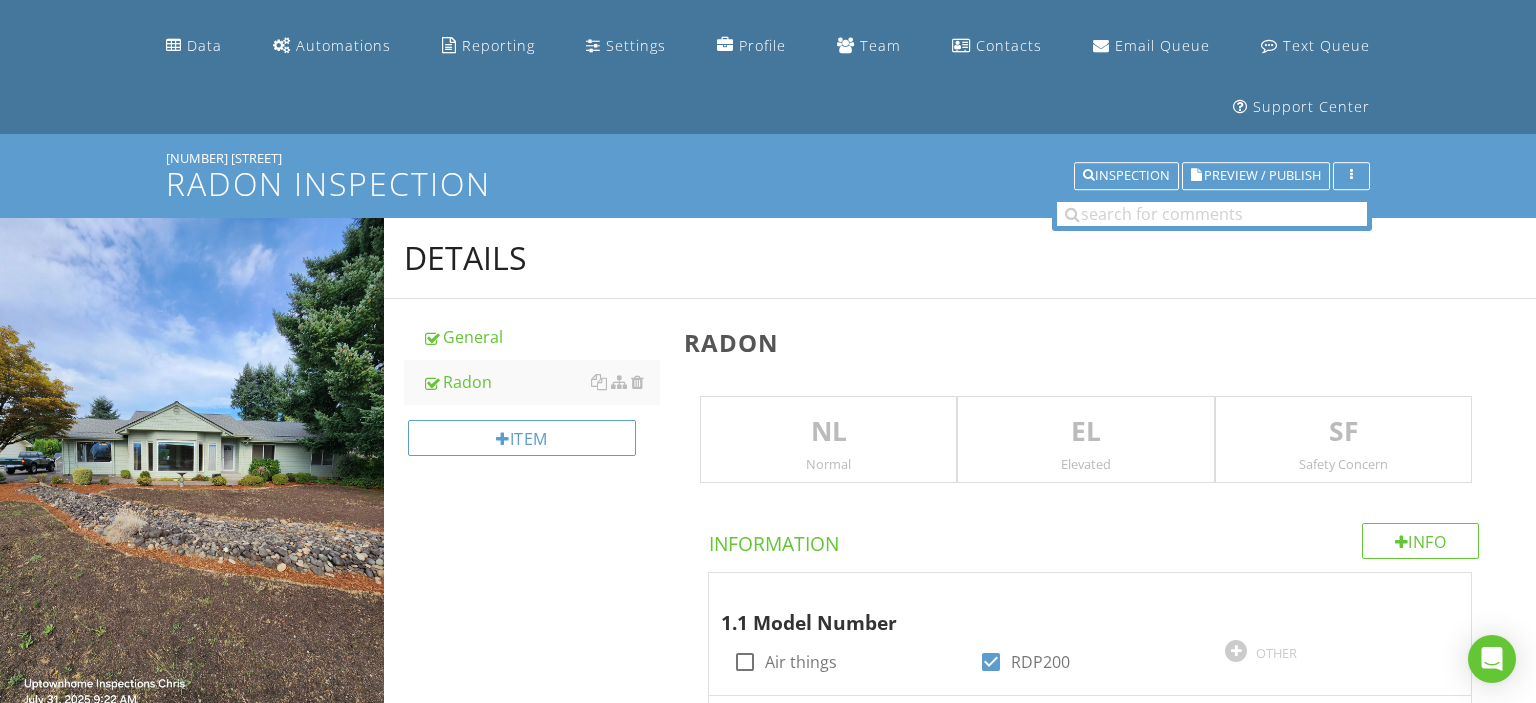 scroll, scrollTop: 0, scrollLeft: 0, axis: both 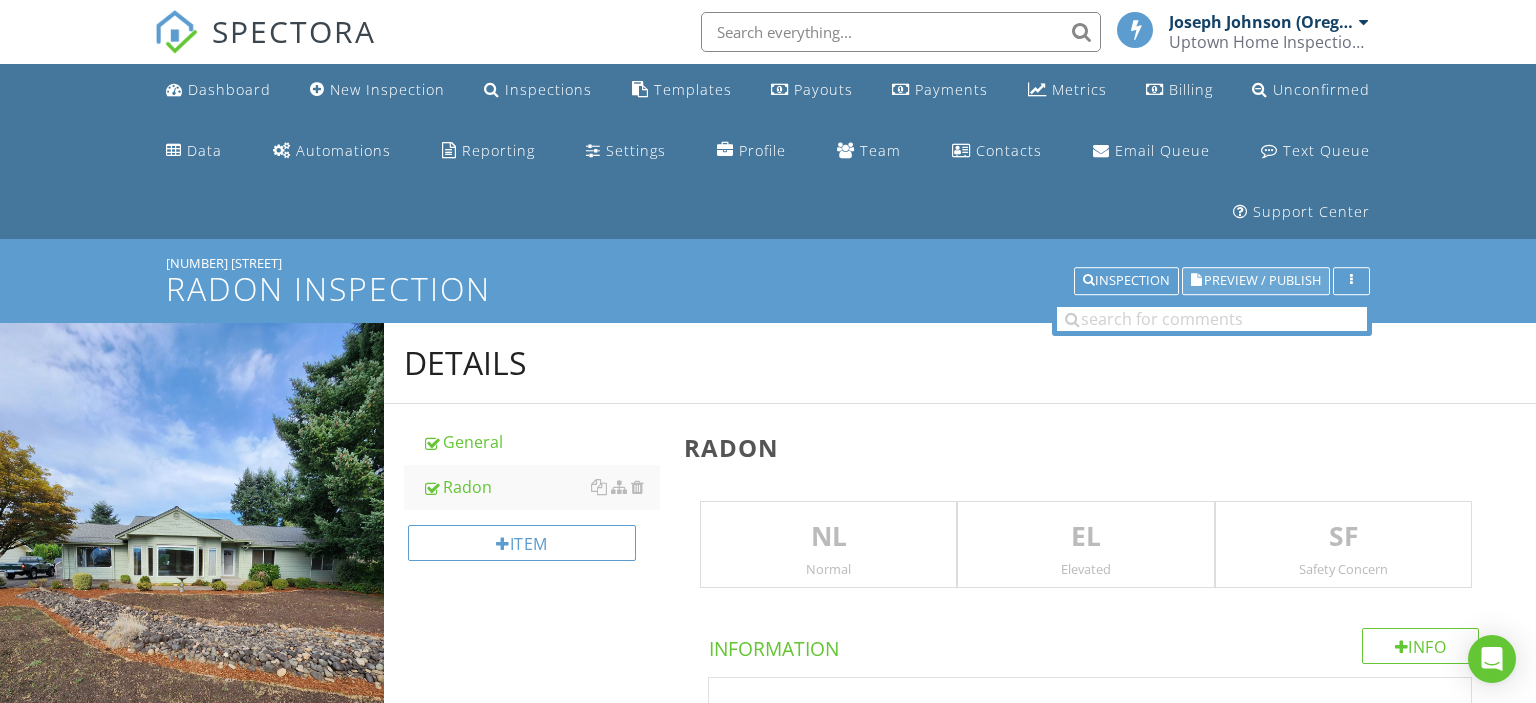 click on "Preview / Publish" at bounding box center [1262, 281] 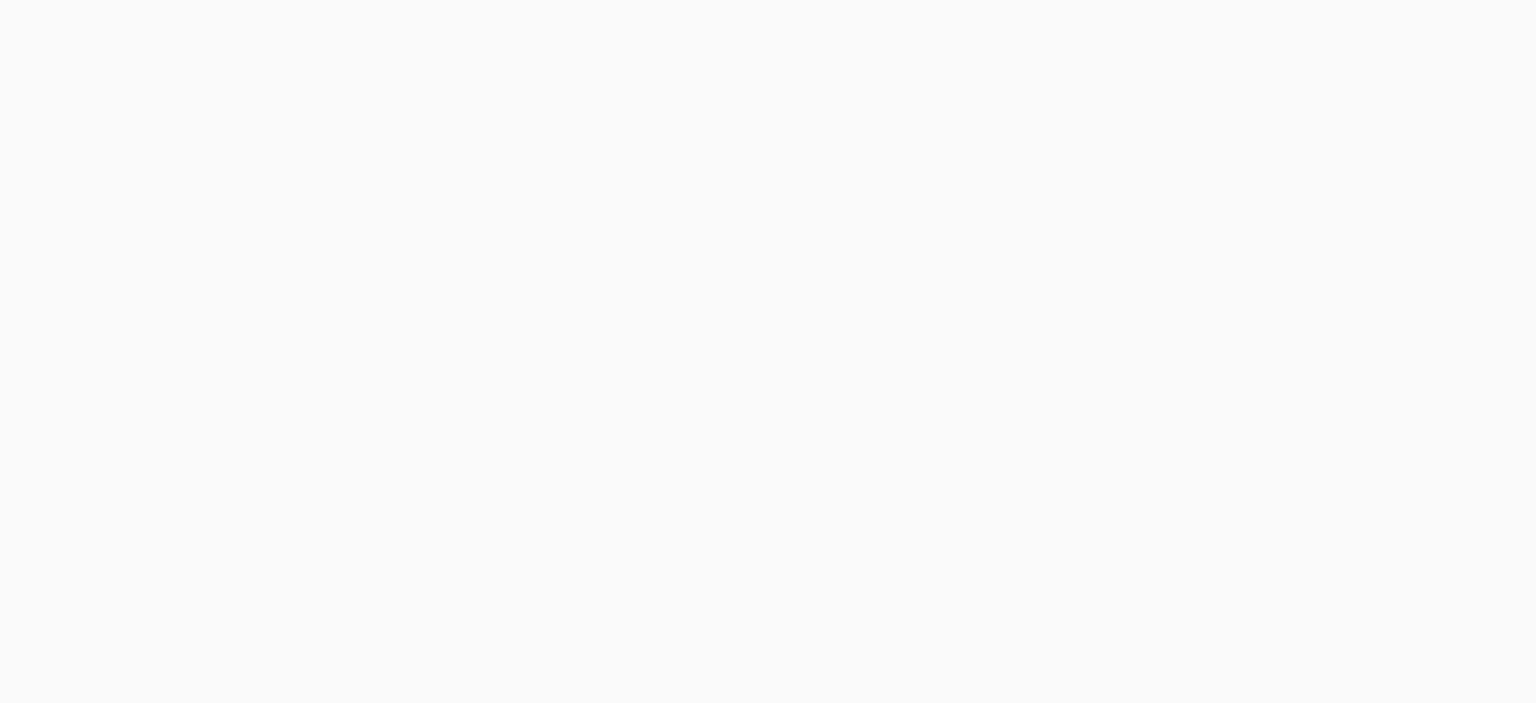 scroll, scrollTop: 0, scrollLeft: 0, axis: both 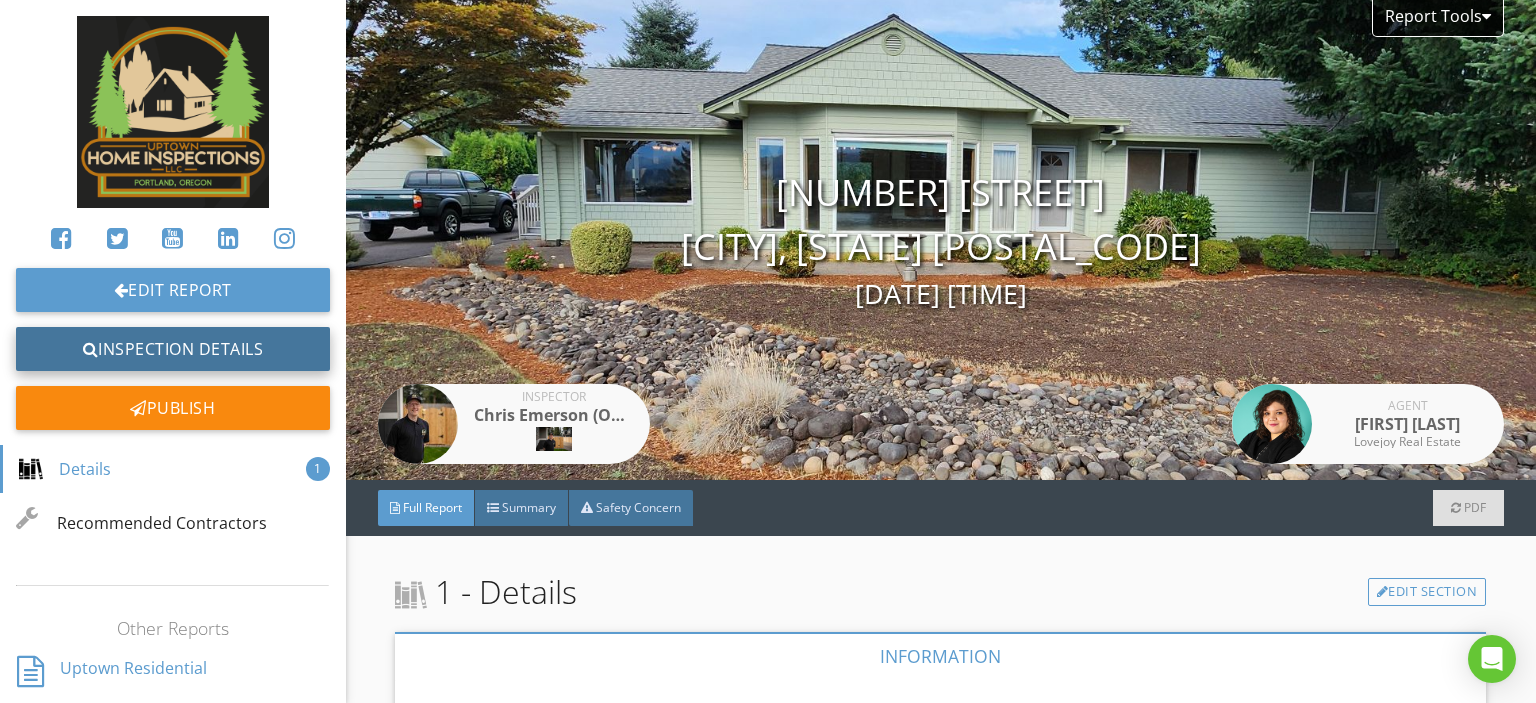 click on "Inspection Details" at bounding box center [173, 349] 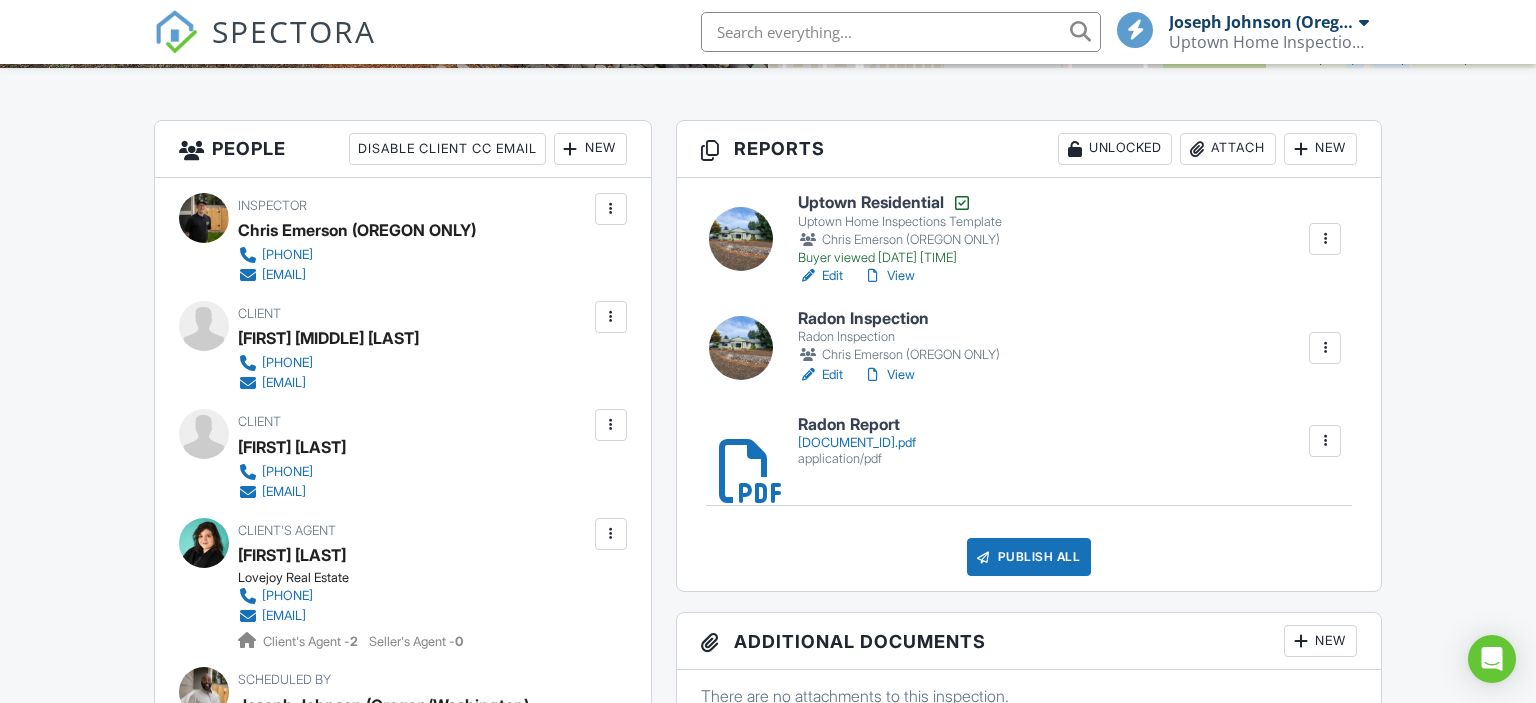 scroll, scrollTop: 633, scrollLeft: 0, axis: vertical 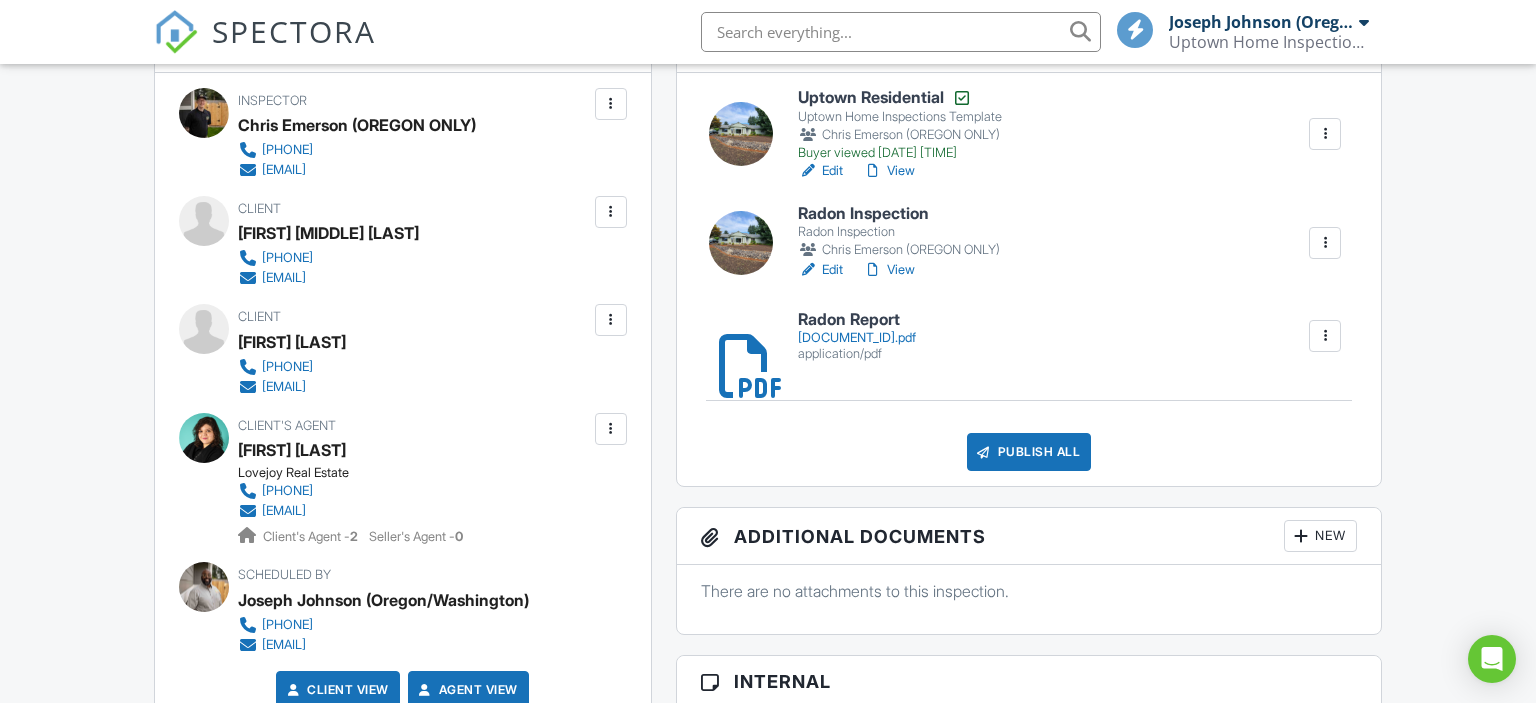 click on "Publish All" at bounding box center [1029, 452] 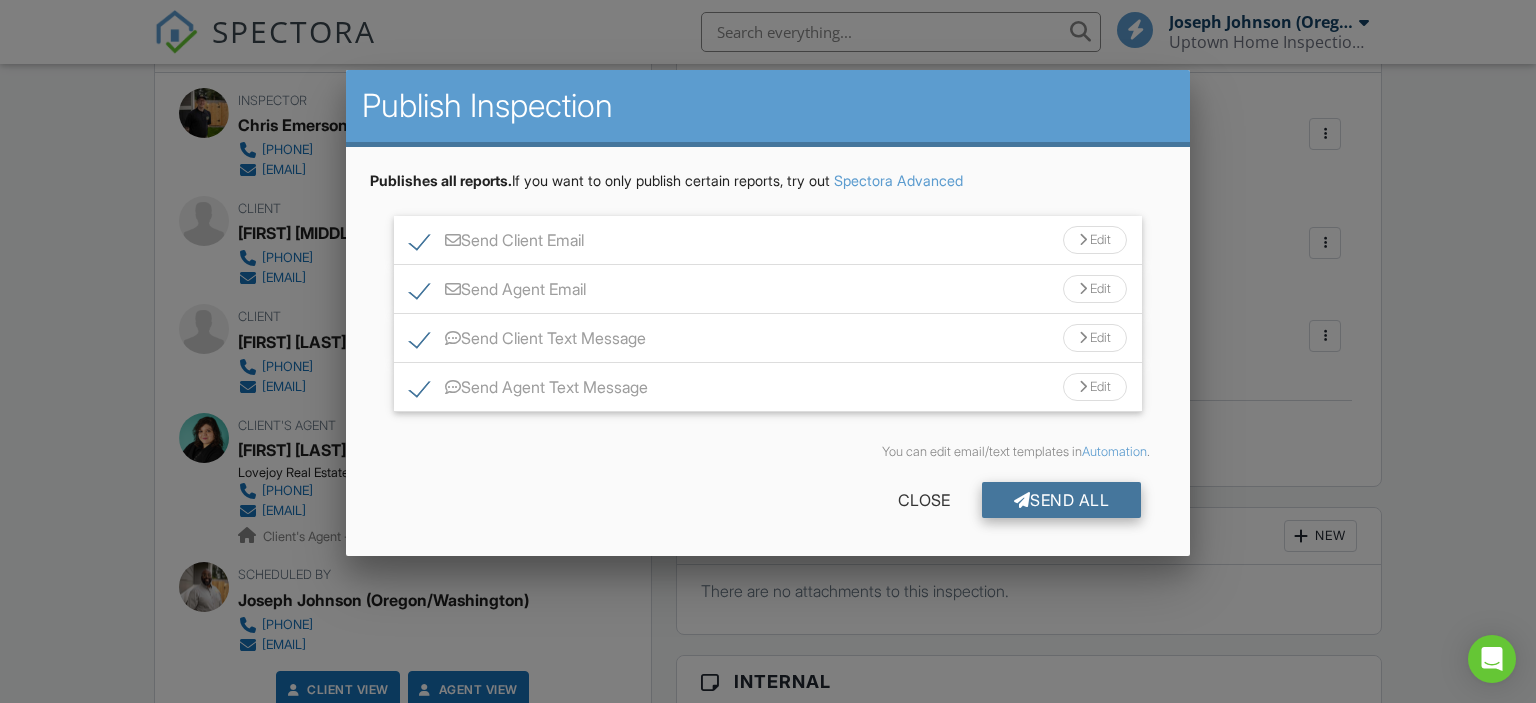 click on "Send All" at bounding box center (1062, 500) 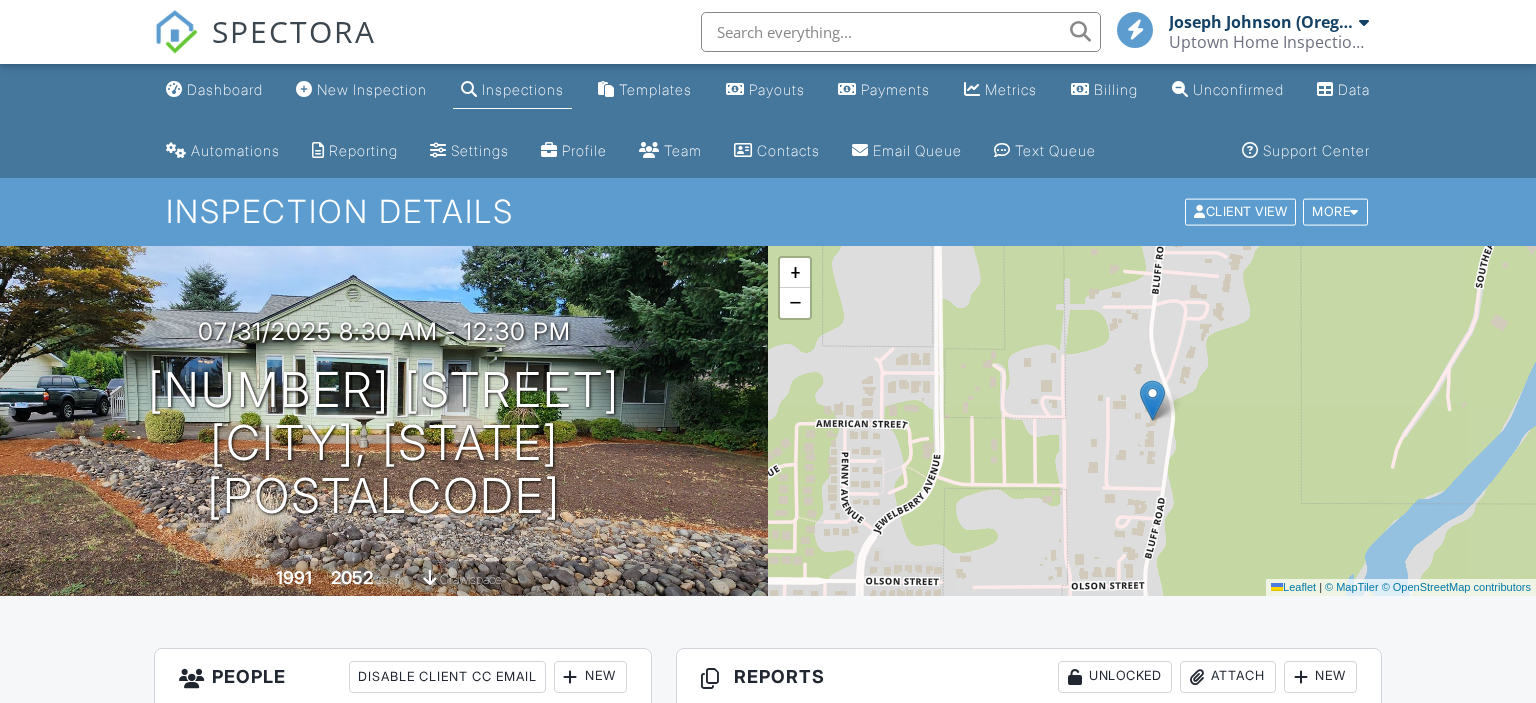 scroll, scrollTop: 0, scrollLeft: 0, axis: both 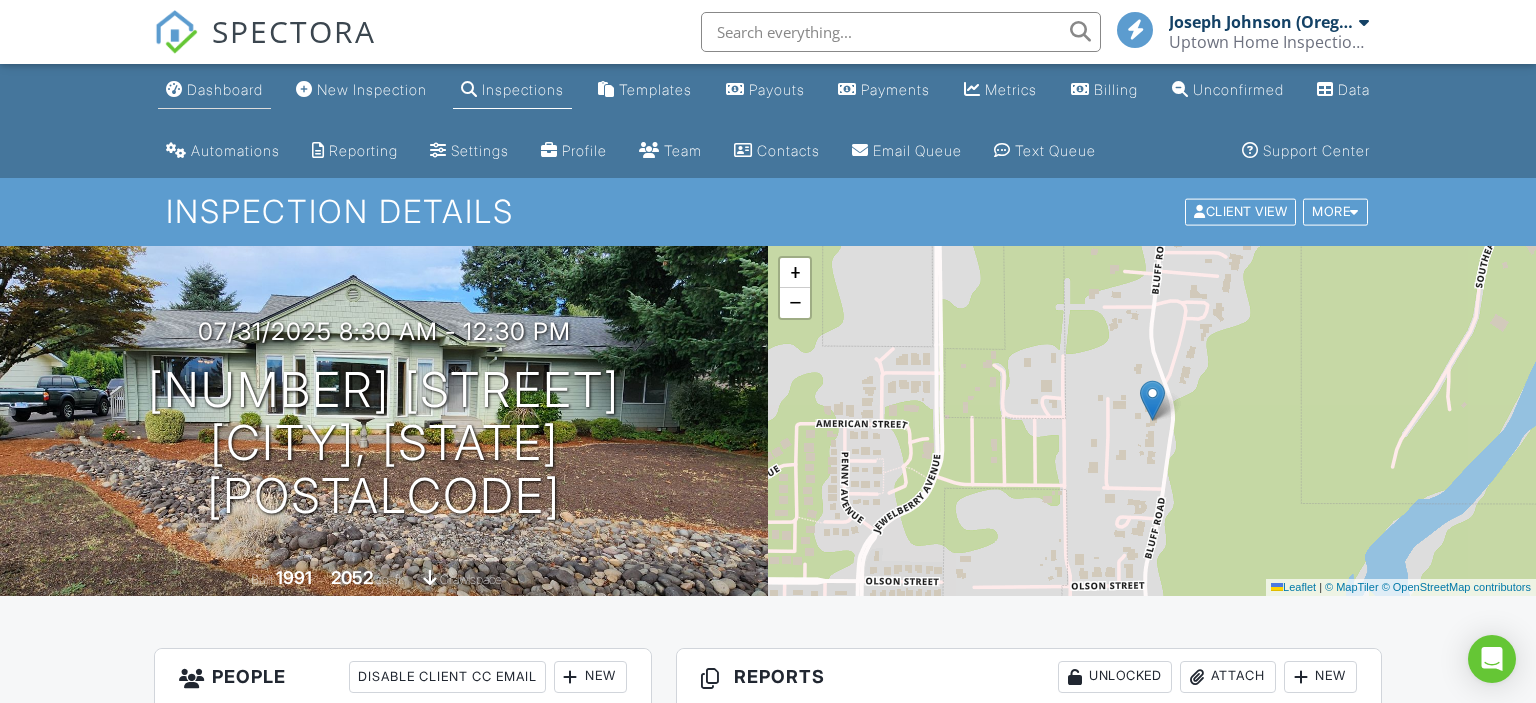 click on "Dashboard" at bounding box center (225, 89) 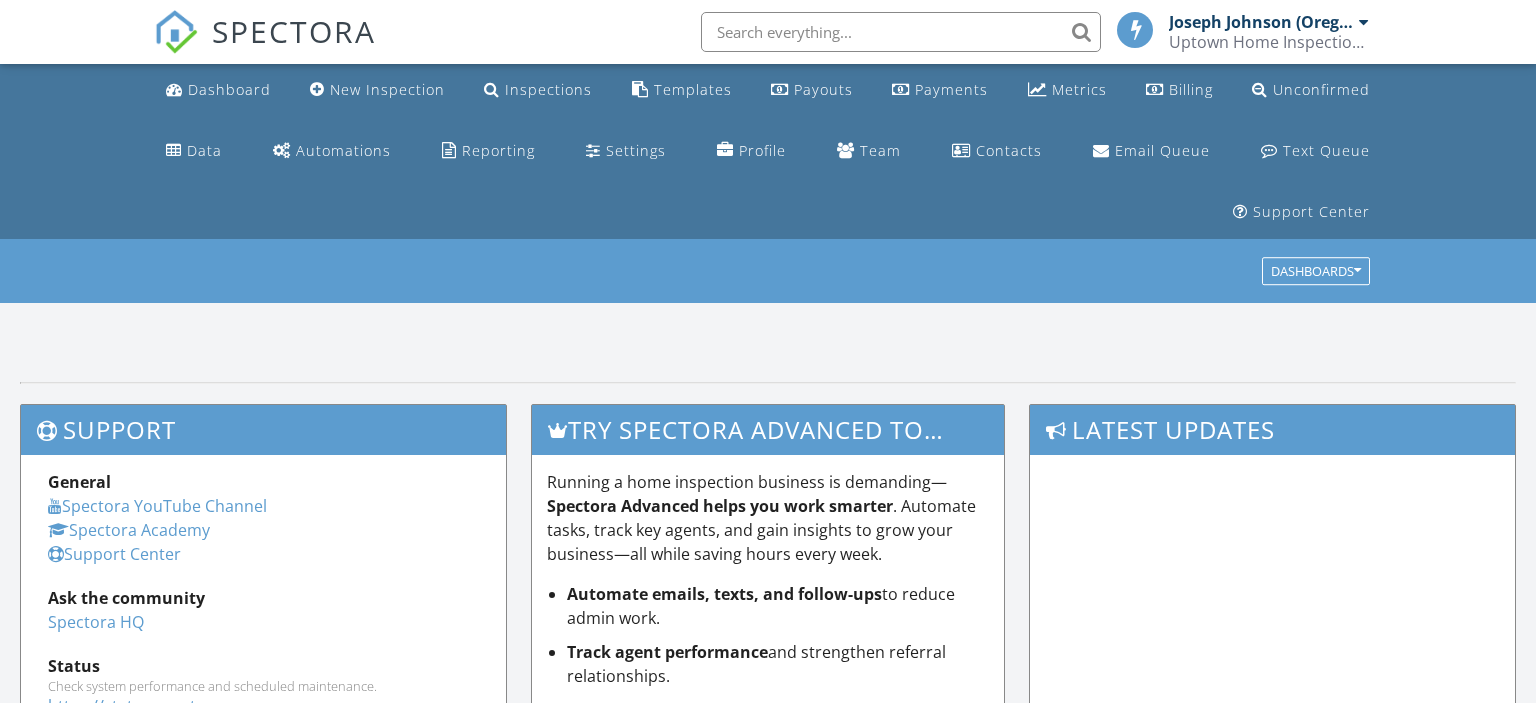 scroll, scrollTop: 0, scrollLeft: 0, axis: both 